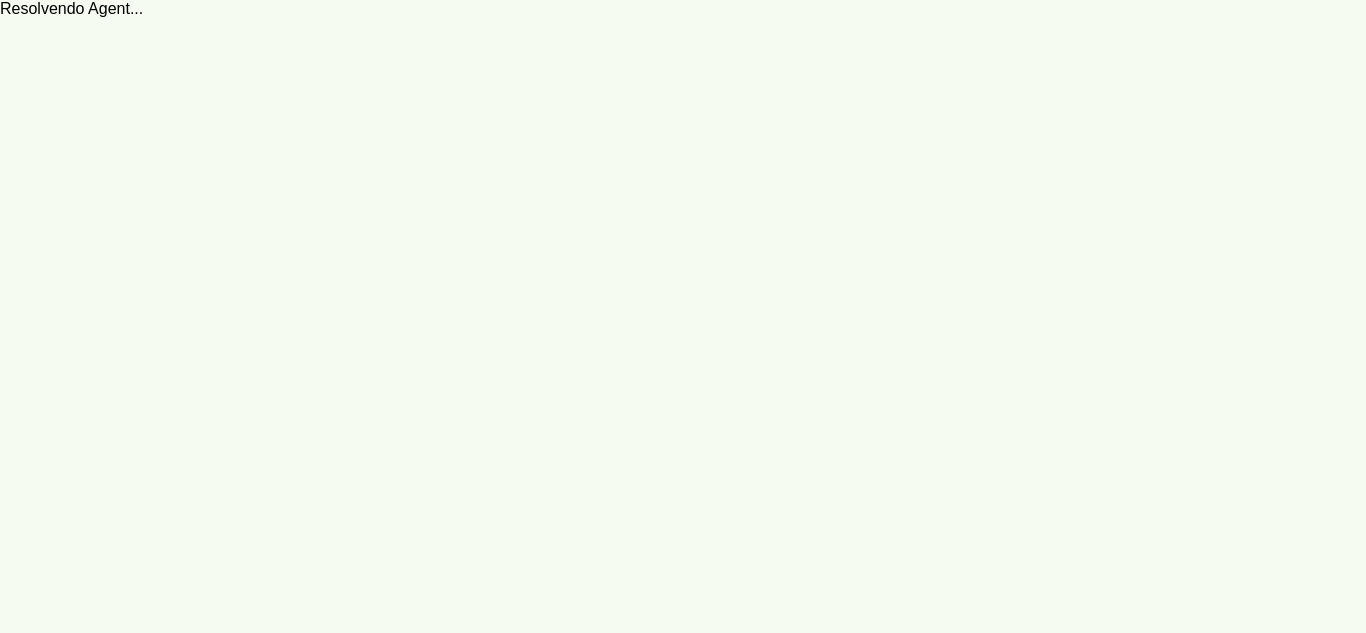 scroll, scrollTop: 0, scrollLeft: 0, axis: both 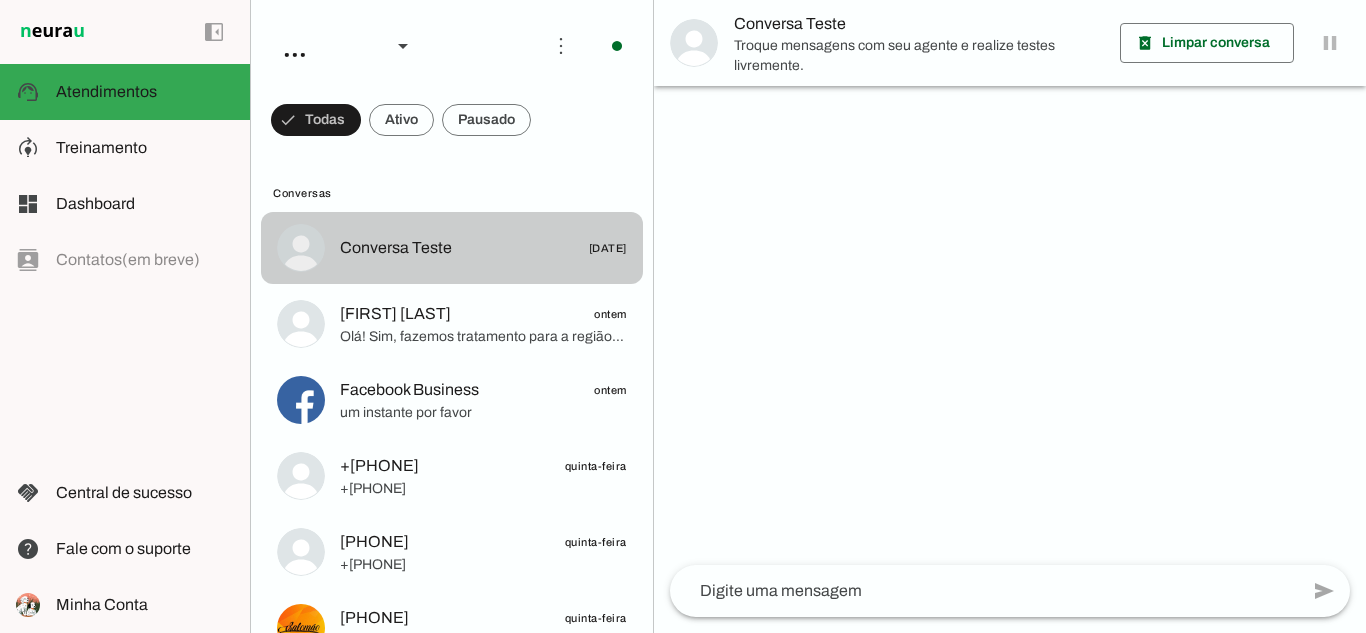 click on "Conversa Teste
[DATE]" 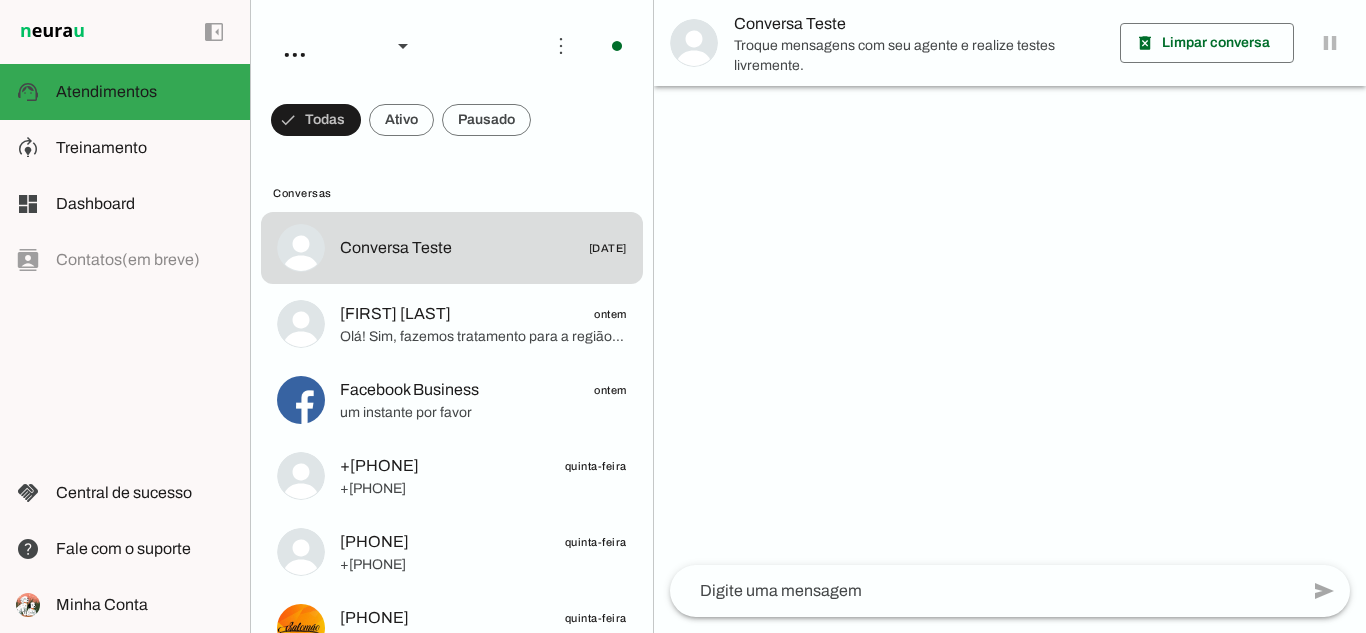 click 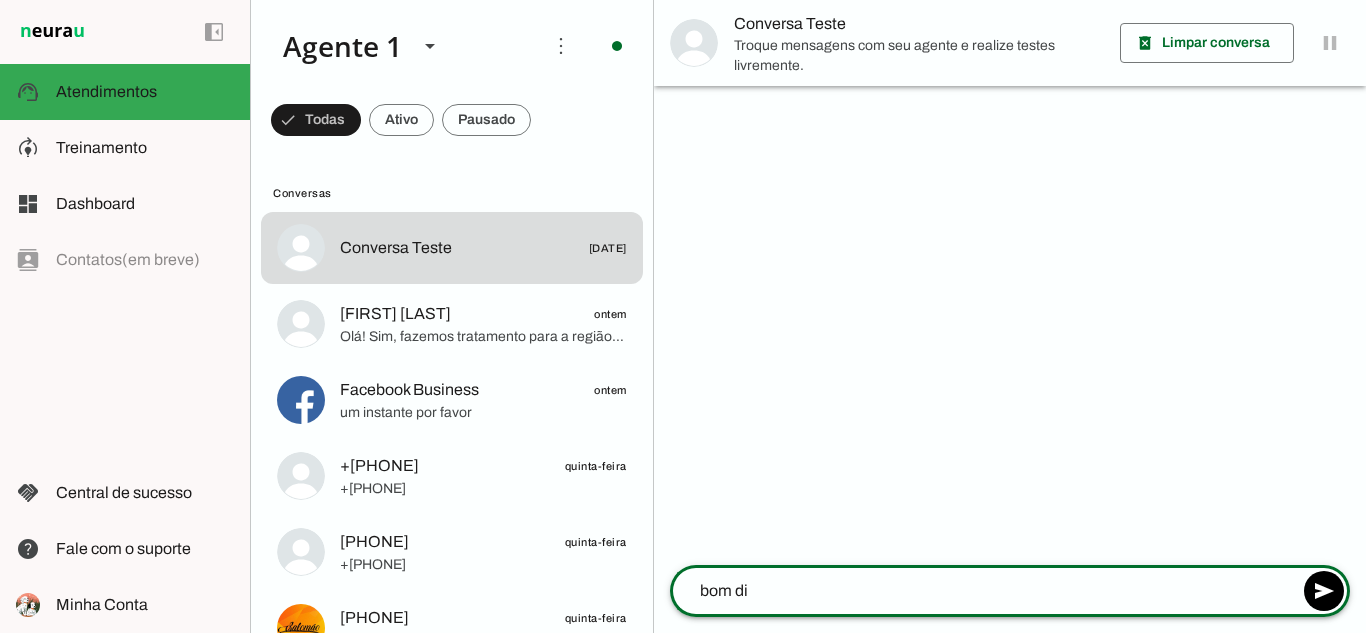 type on "bom dia" 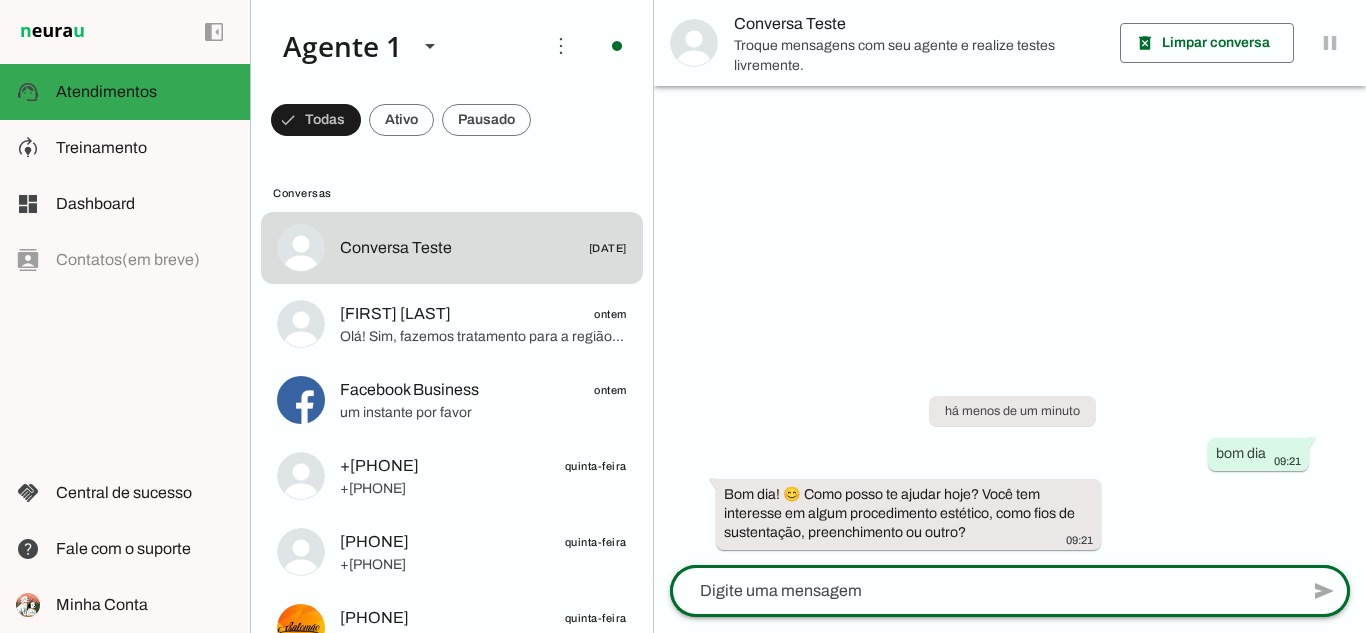 click 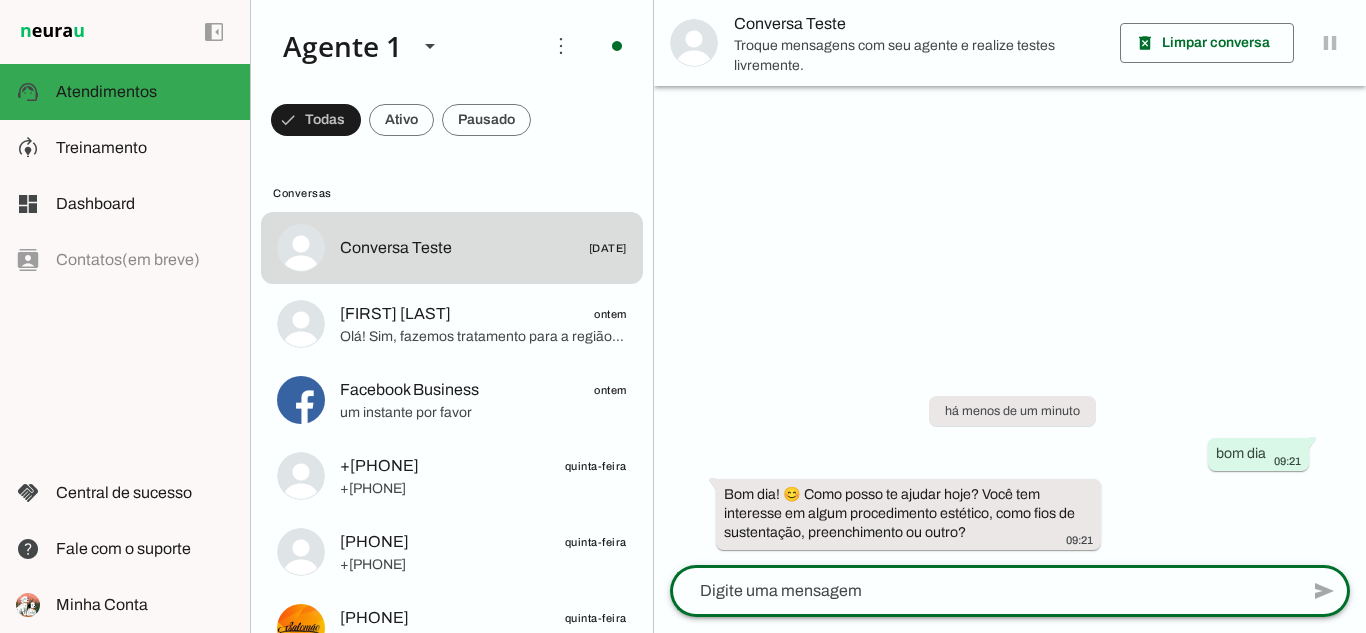 click 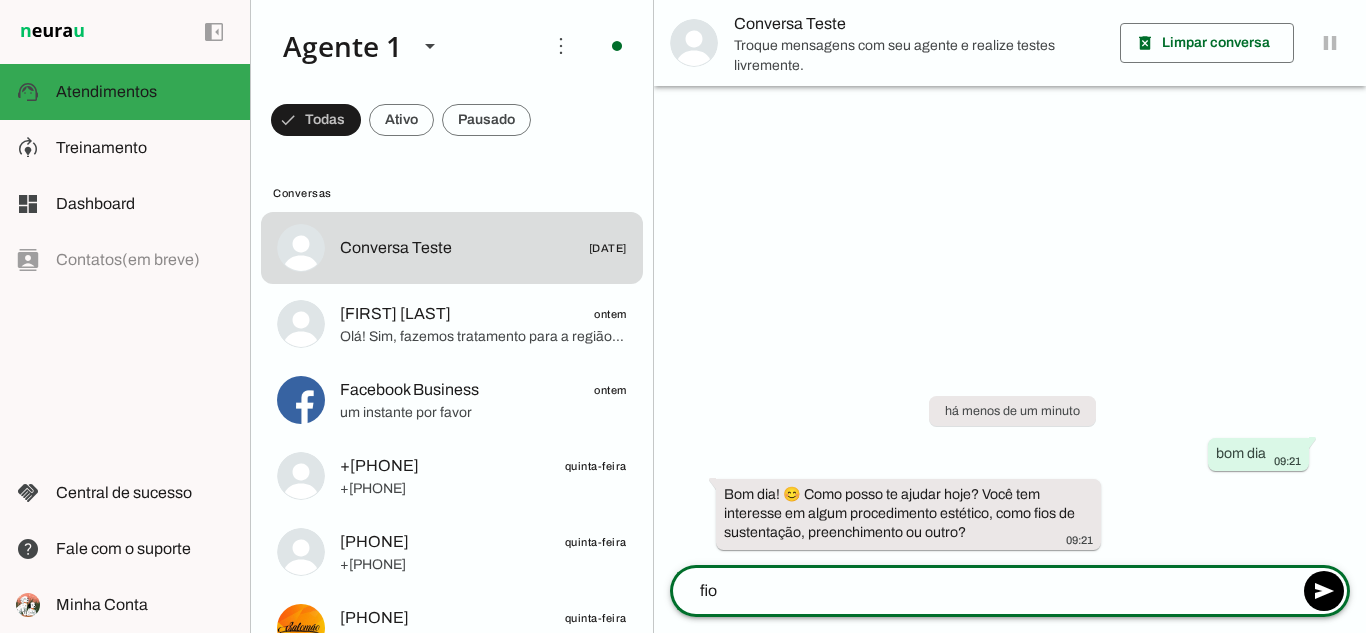 type on "fios" 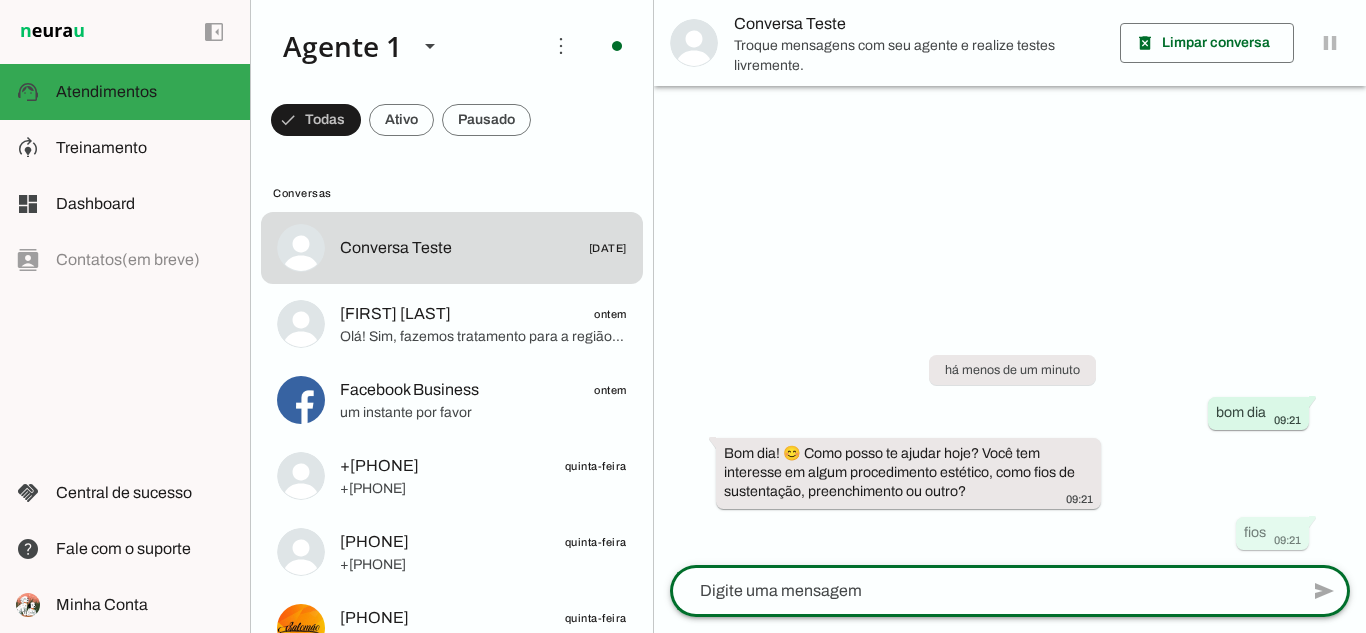 click 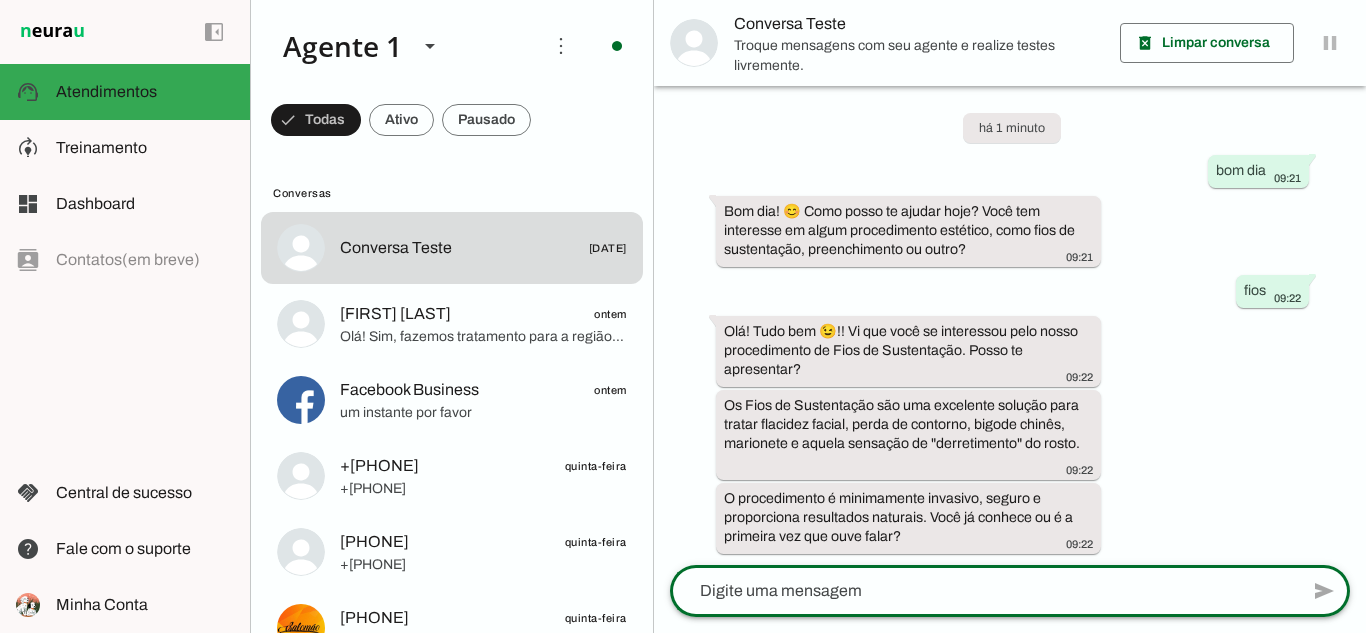 scroll, scrollTop: 21, scrollLeft: 0, axis: vertical 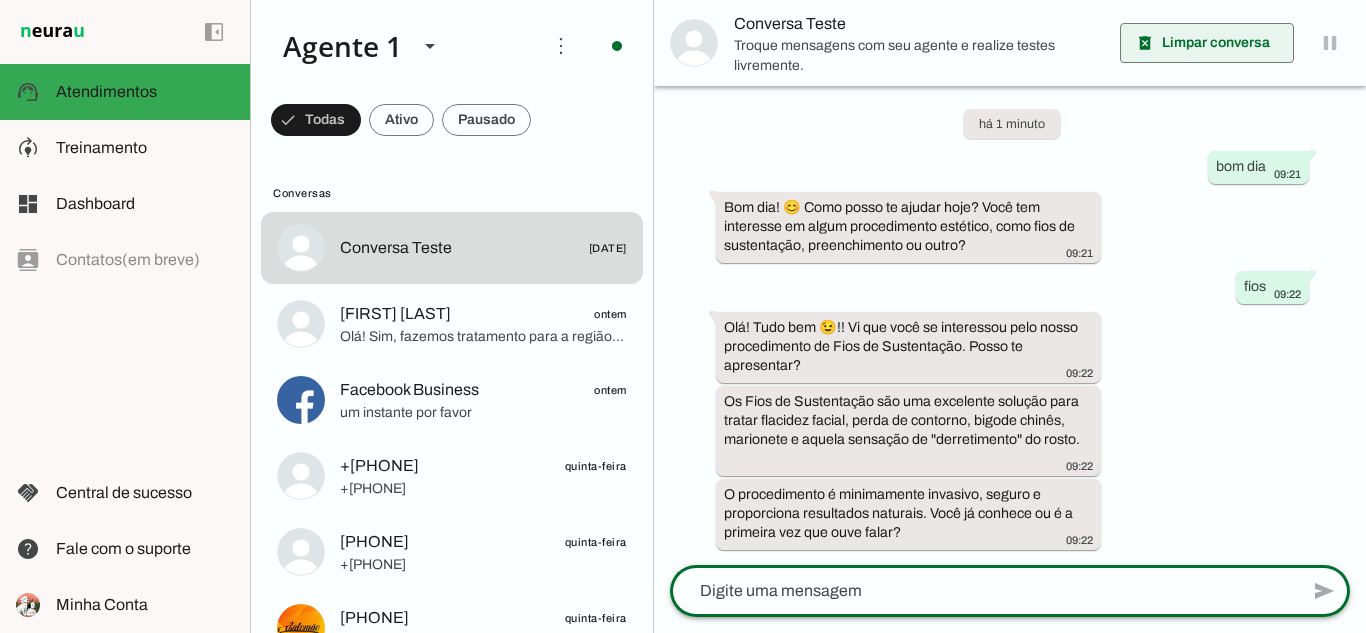 click at bounding box center (1207, 43) 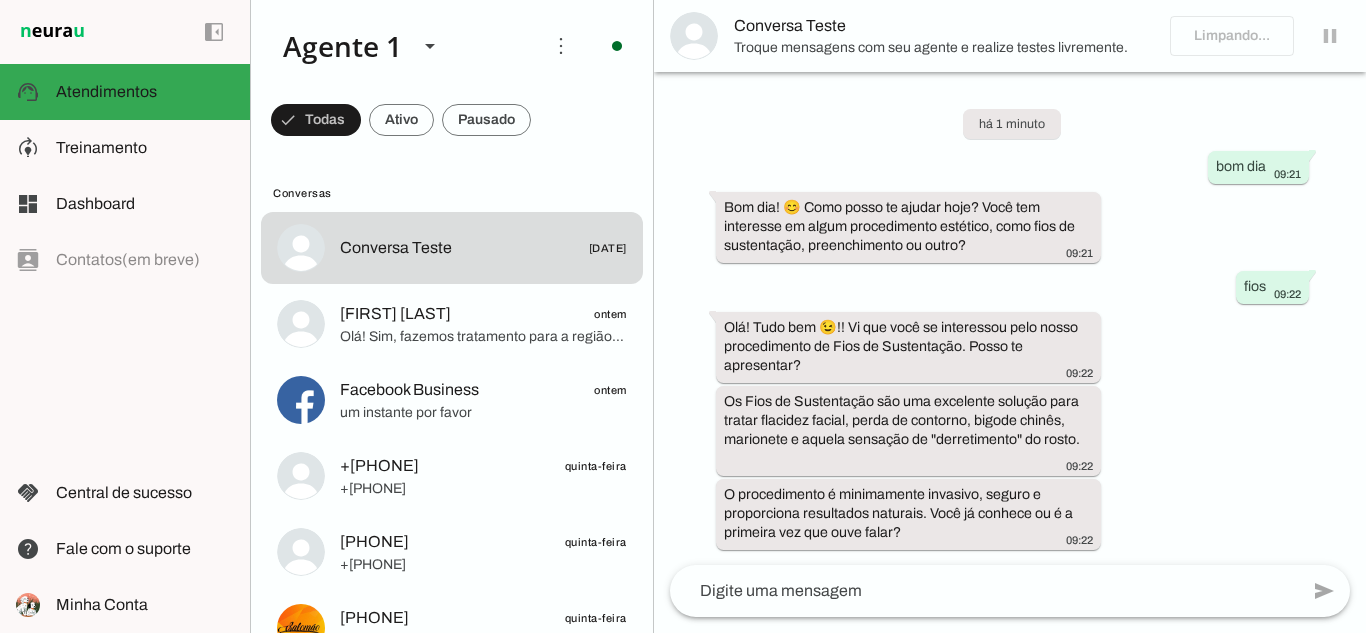 scroll, scrollTop: 0, scrollLeft: 0, axis: both 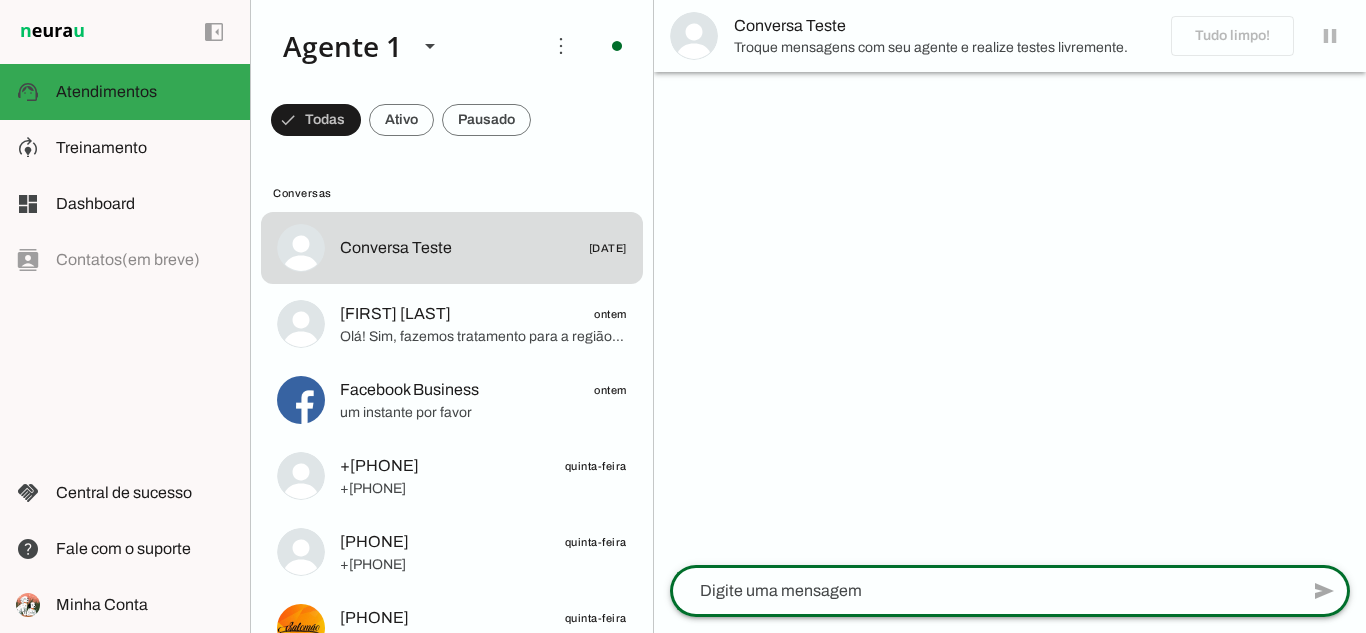 click 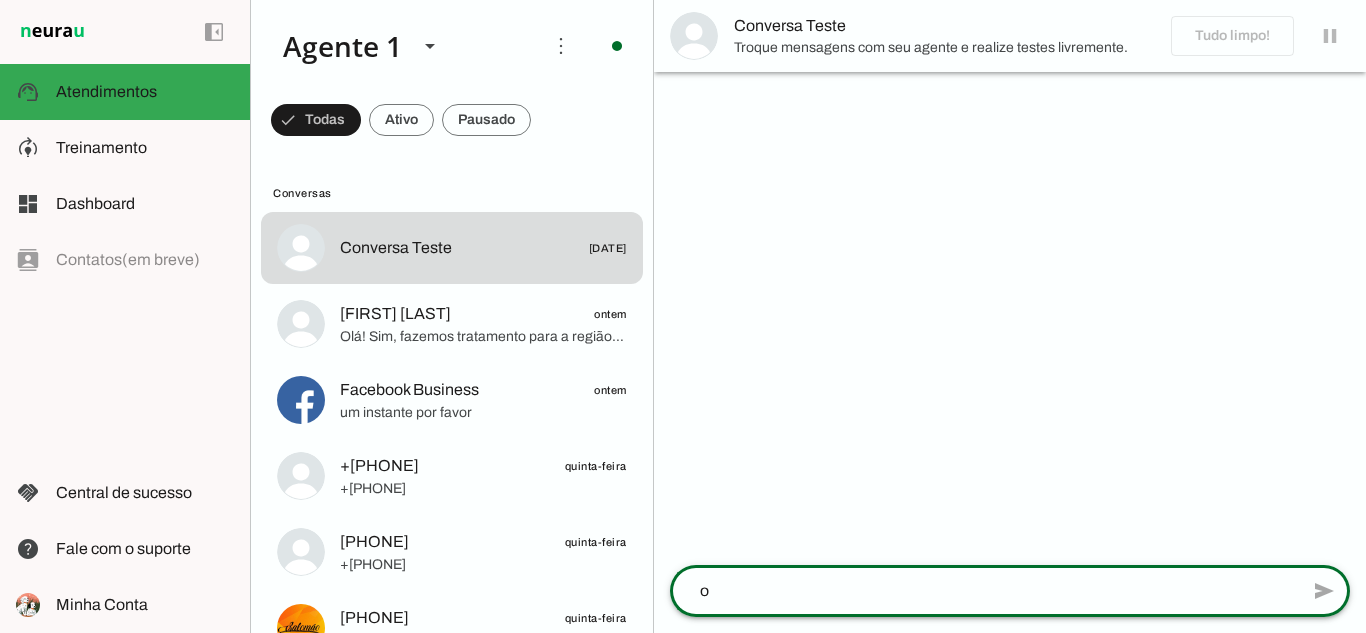 type on "oi" 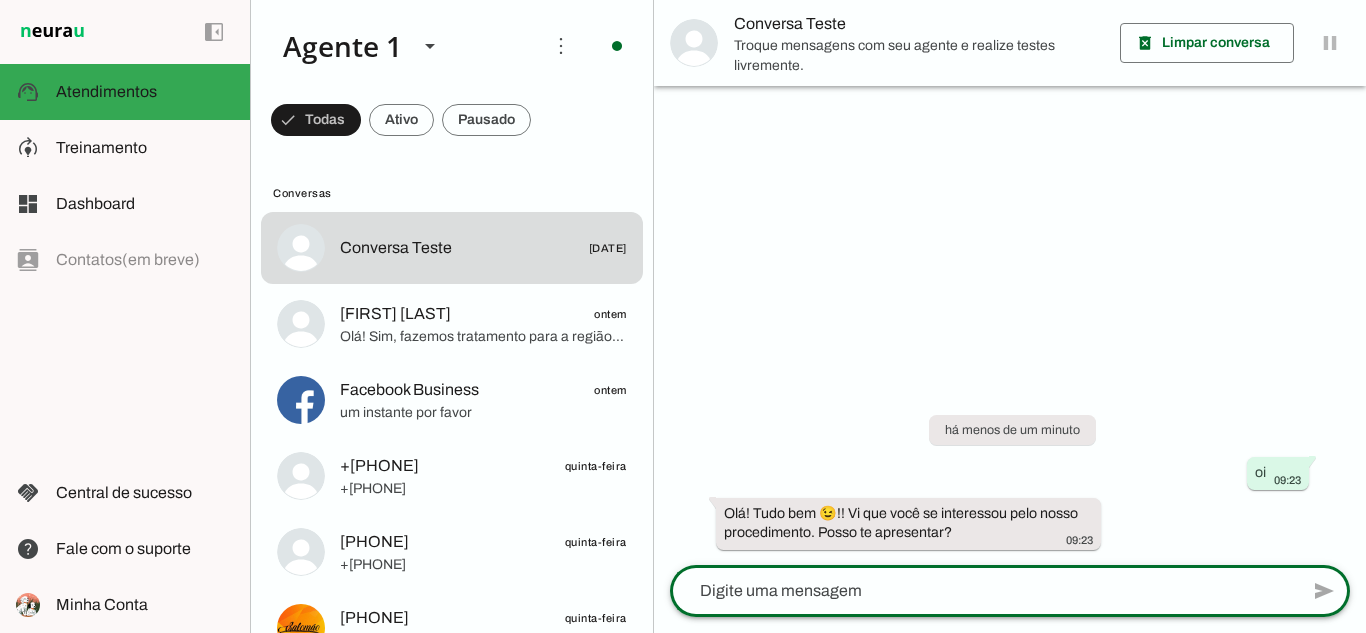 click 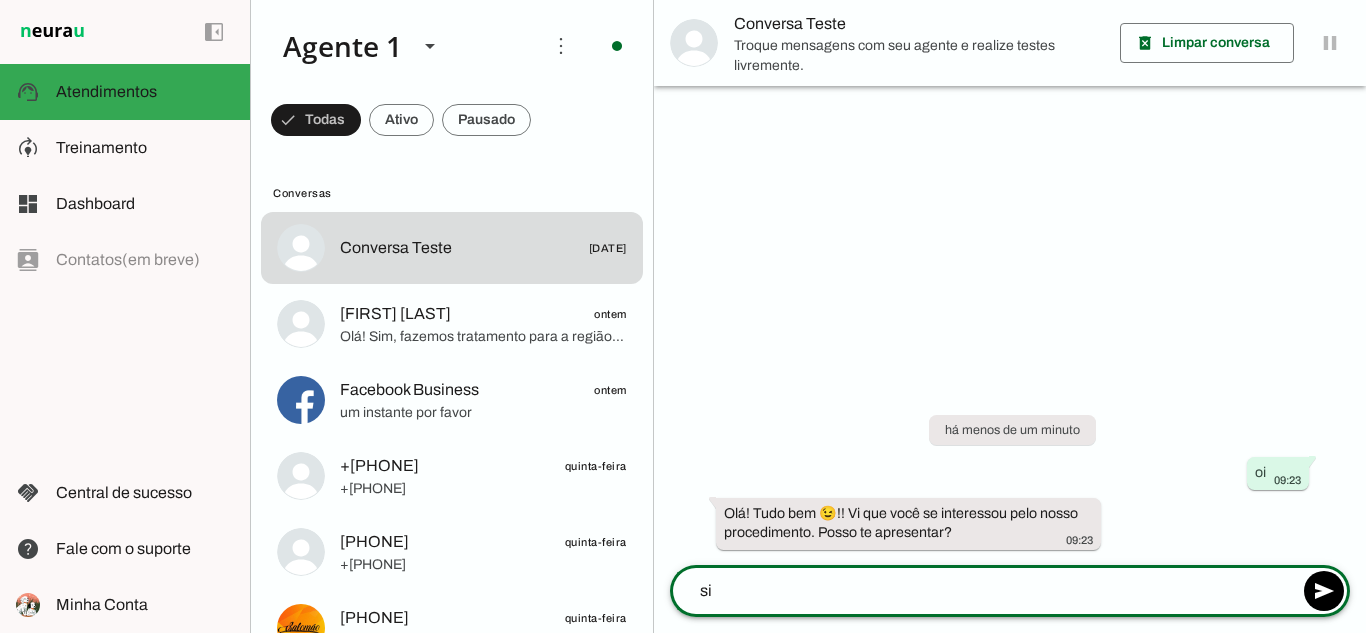 type on "sim" 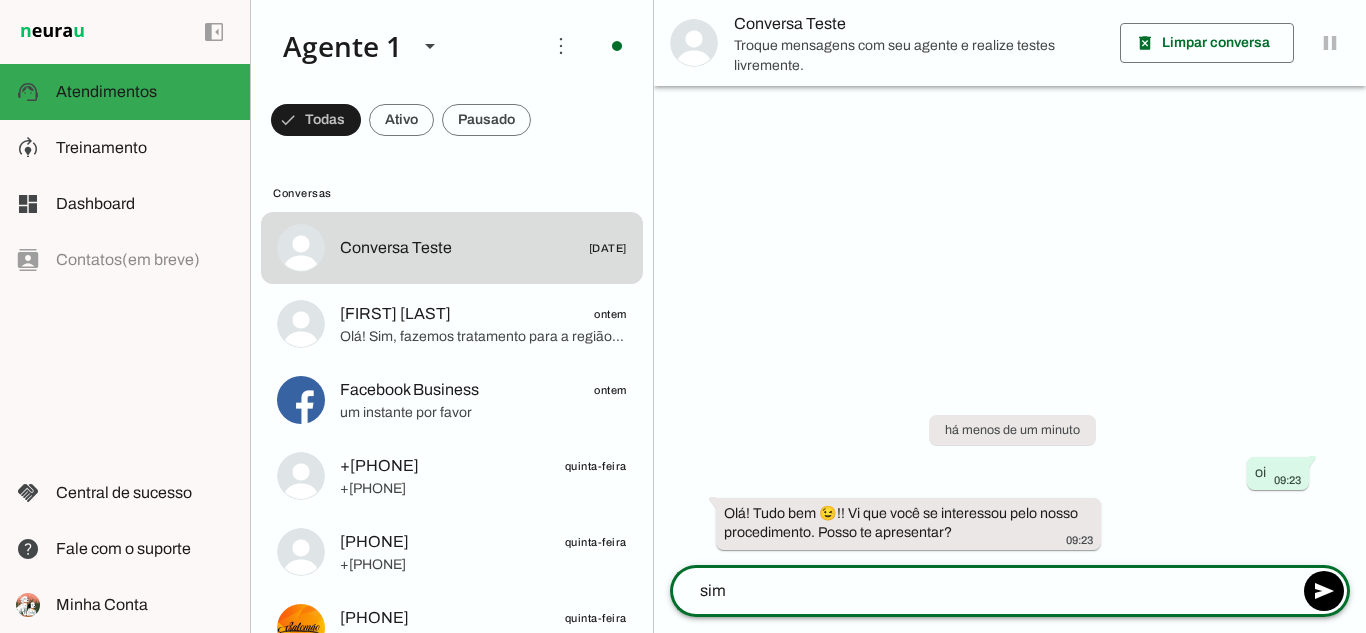 type 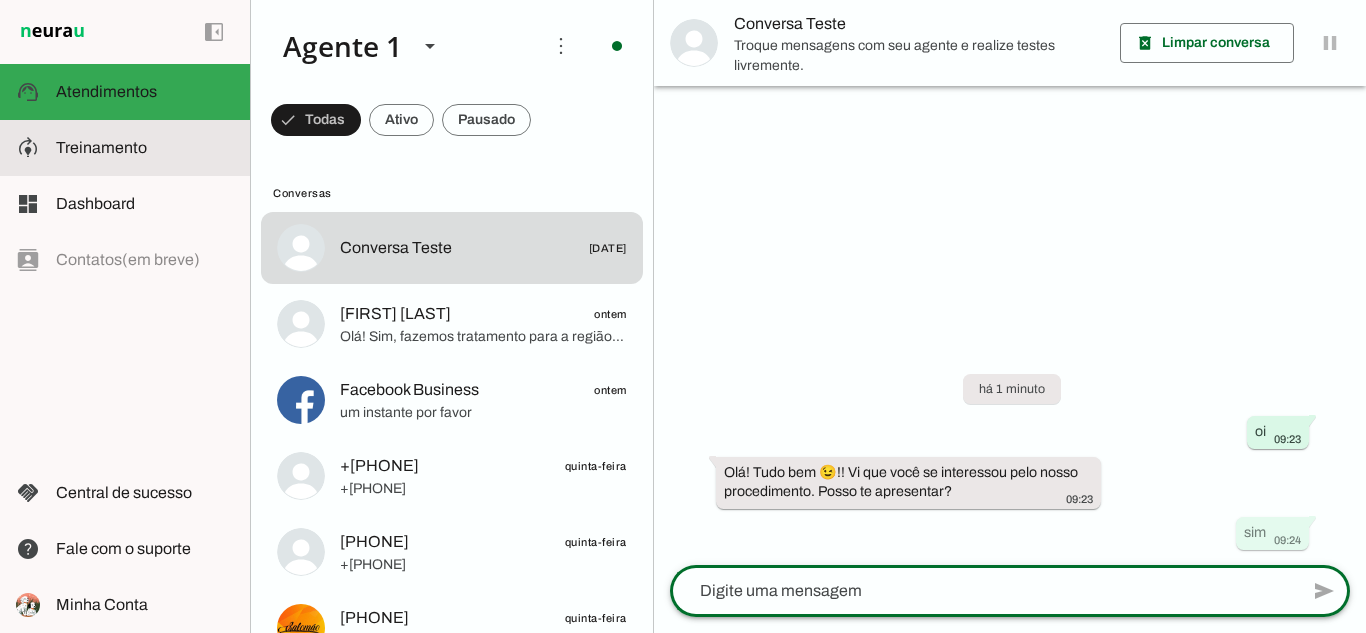 click on "Treinamento" 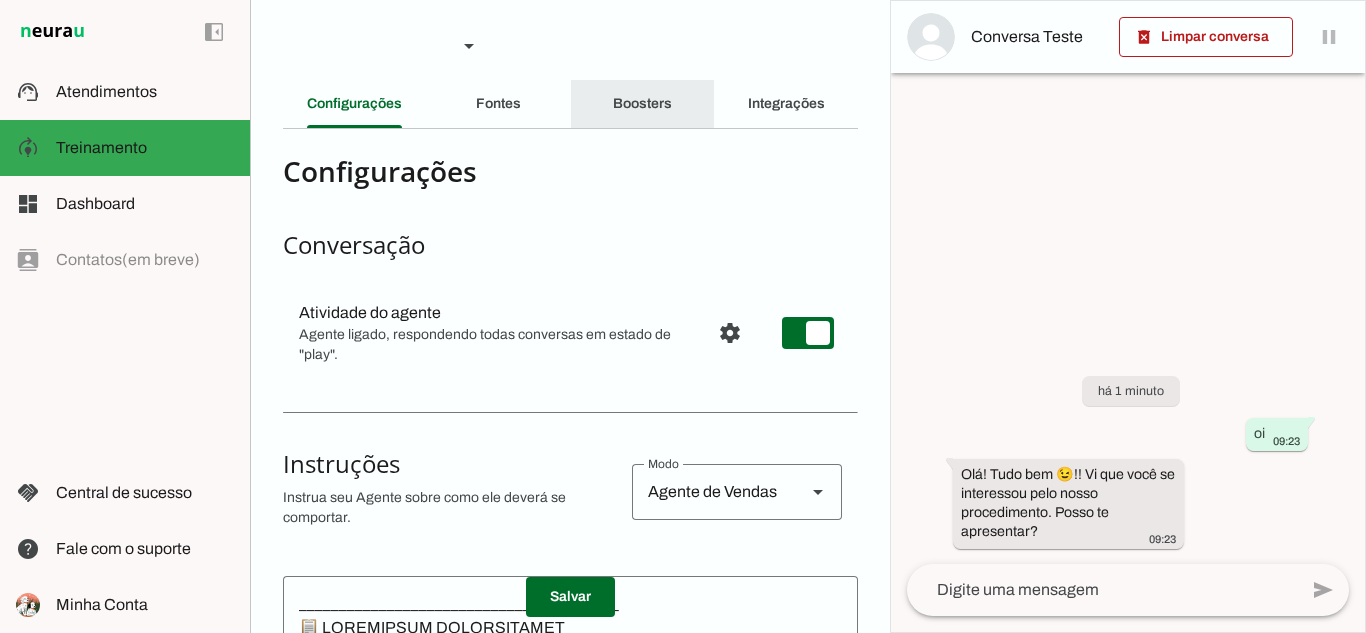 click on "Boosters" 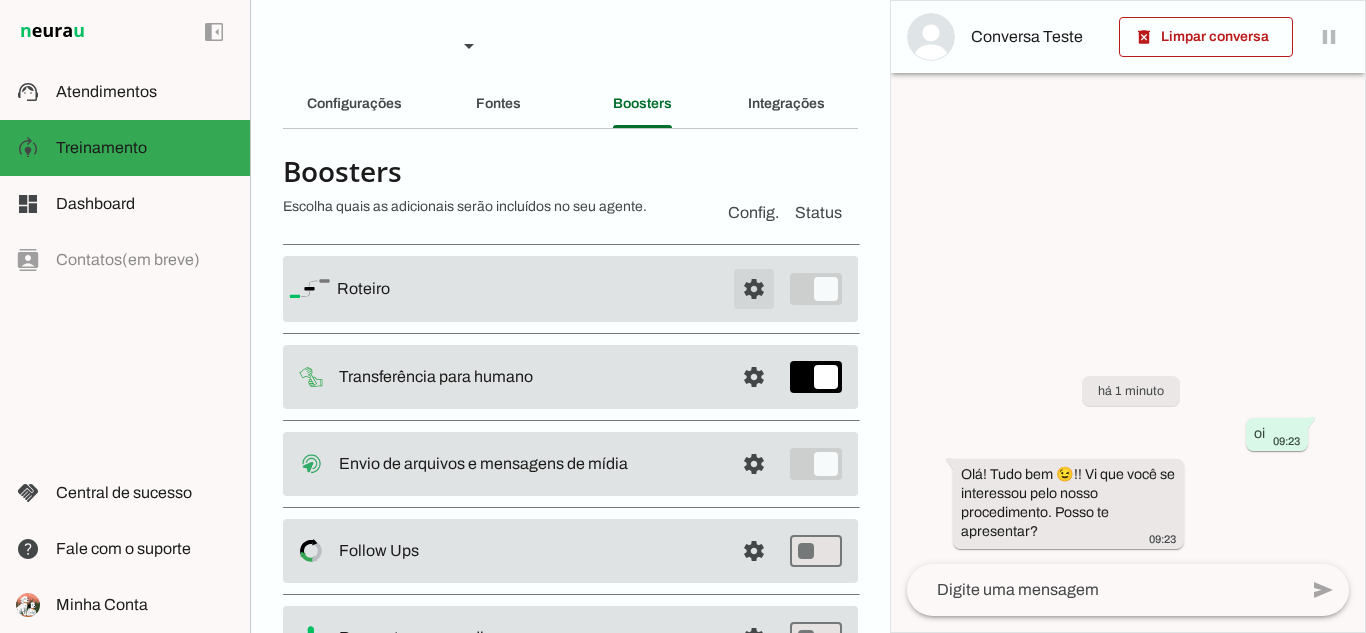 click at bounding box center (754, 289) 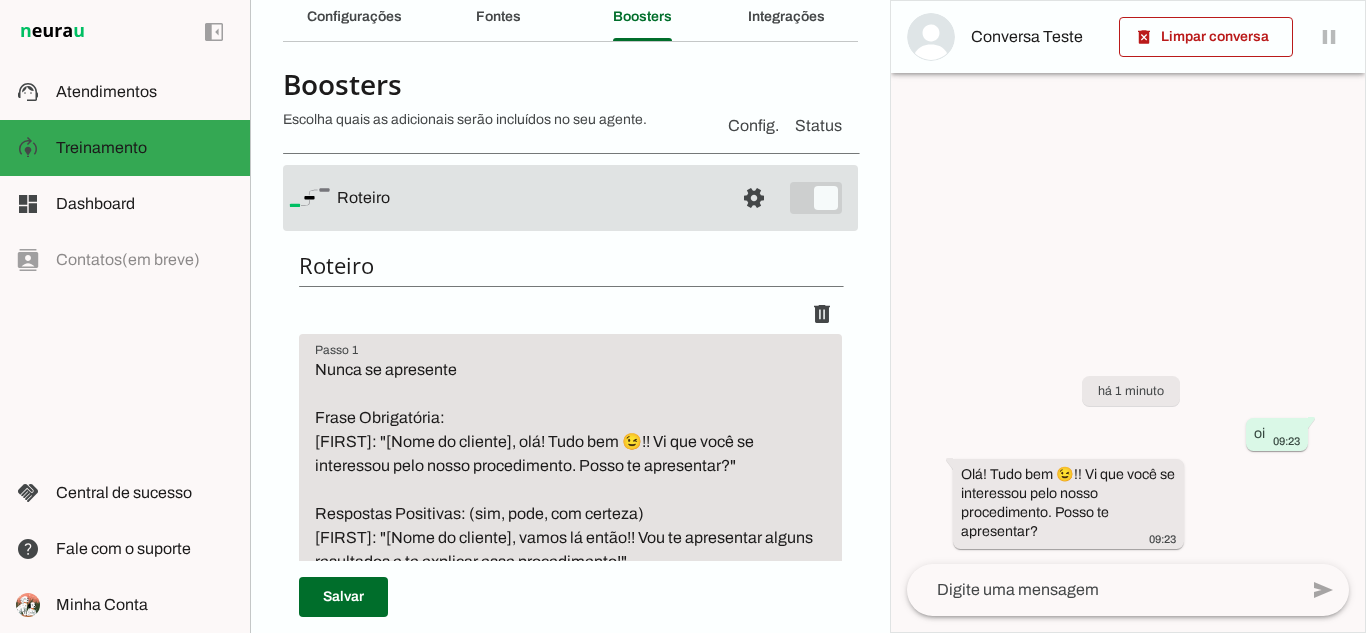 scroll, scrollTop: 0, scrollLeft: 0, axis: both 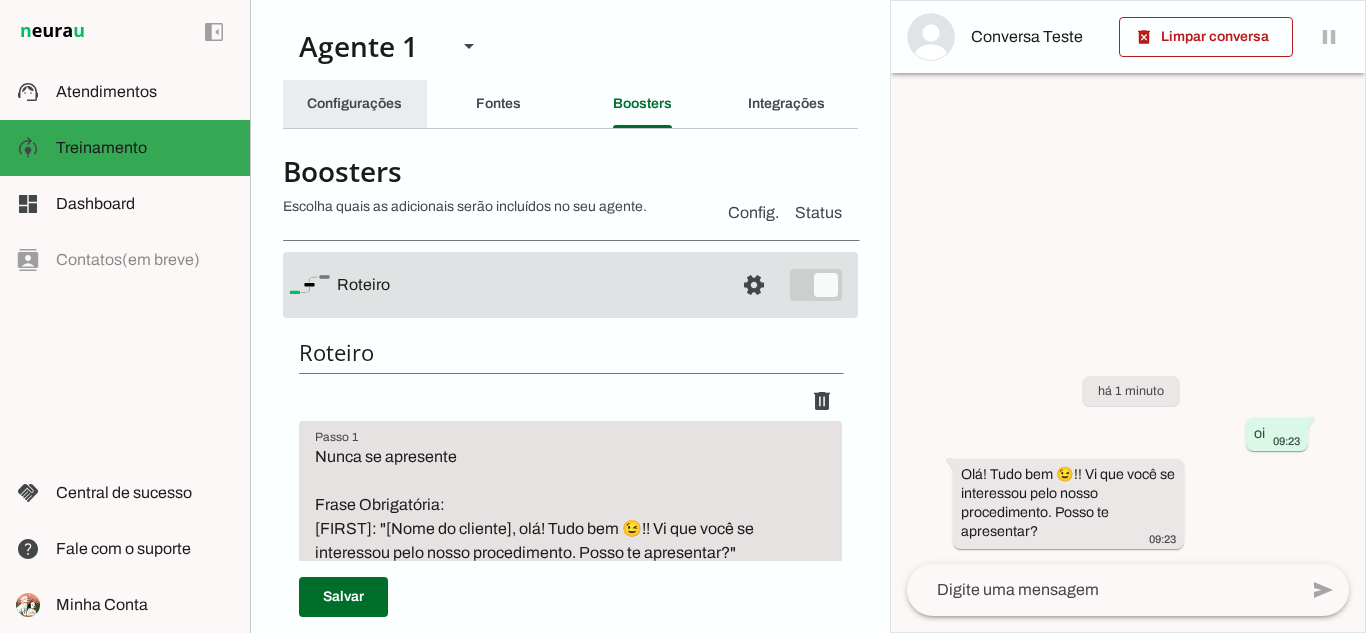 click on "Configurações" 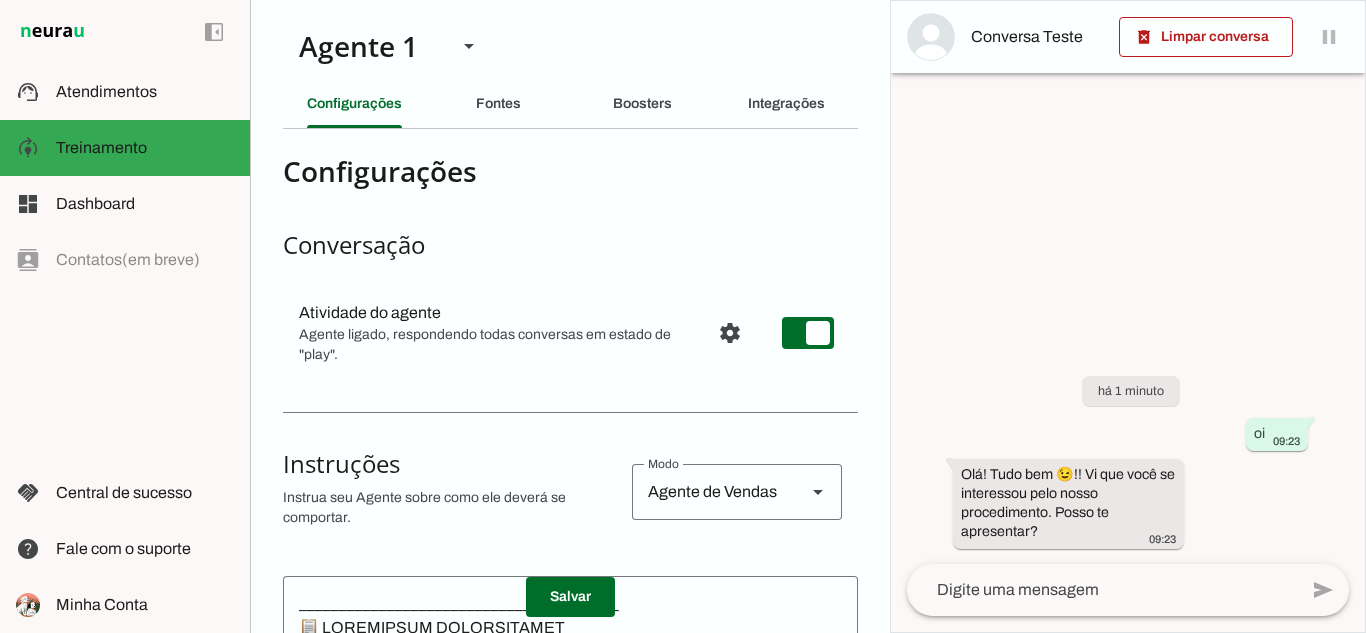 scroll, scrollTop: 400, scrollLeft: 0, axis: vertical 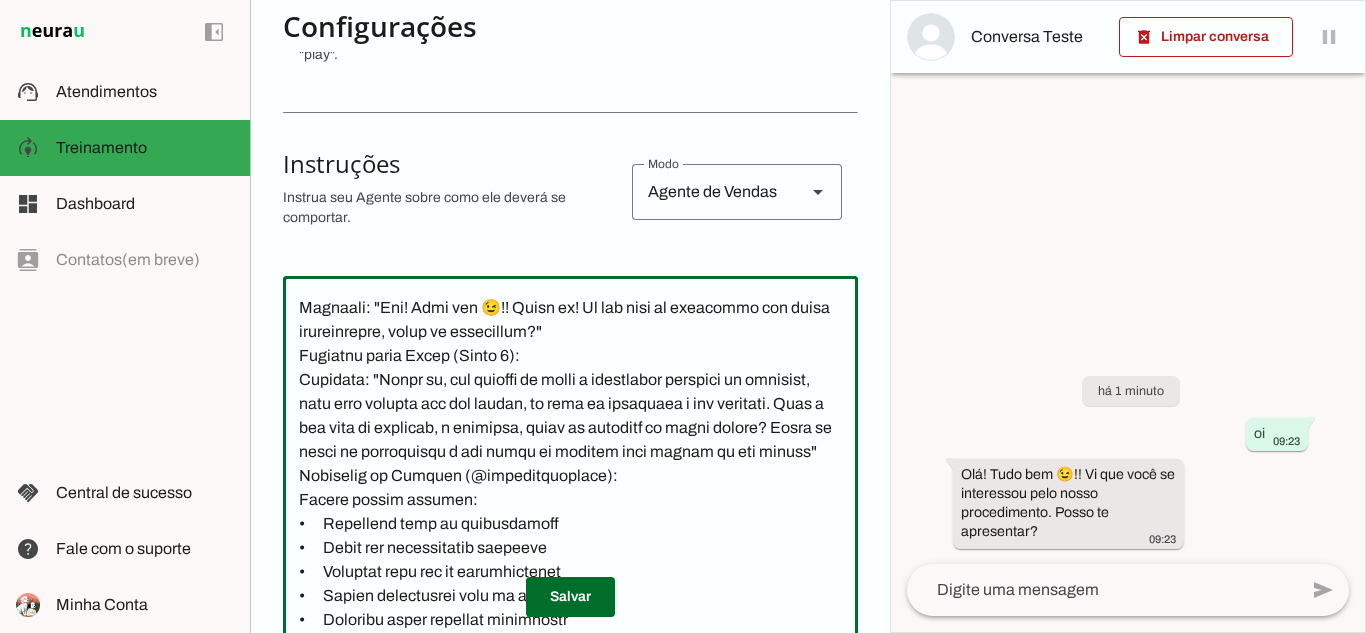 click 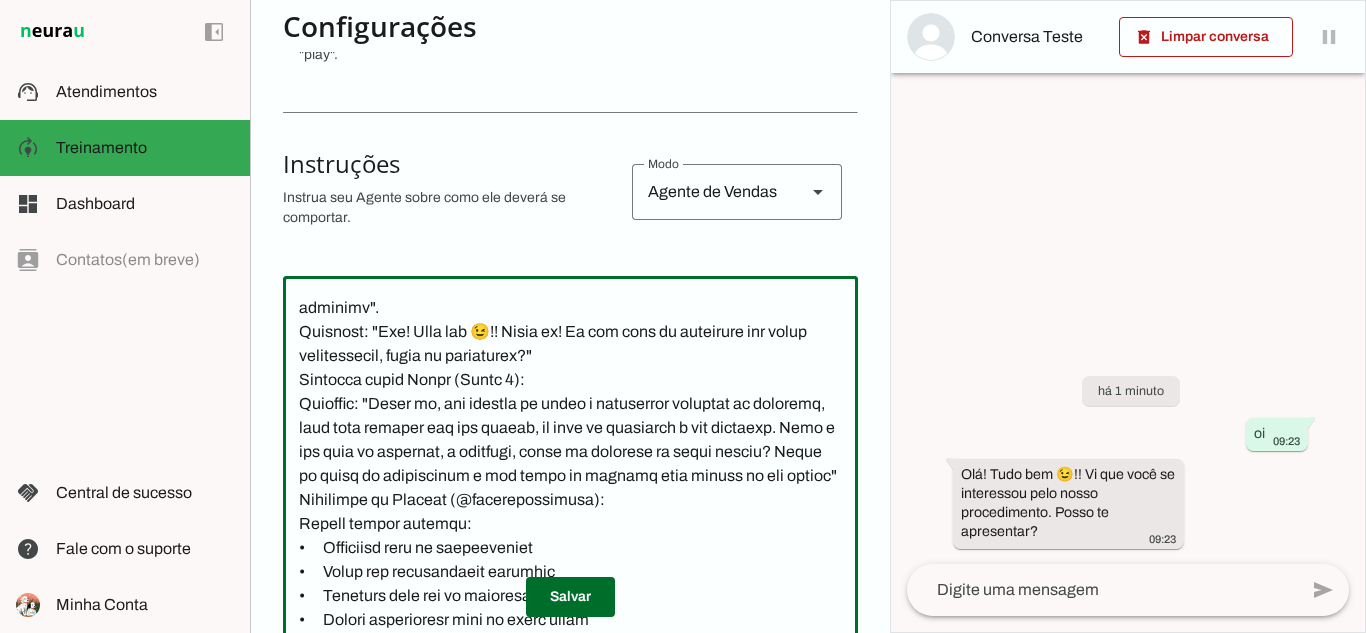 type on "________________________________________
📋 LOREMIPSUM DOLORSITAMET
✅ CONSEC ADIPI:
•	Elitsed DOEI temporin utl e dolo ma aliquae ( admini veniamq nostrude)
•	Ull laborisnisia exeacomm "C duisauteiru inr volu velitesse cillu, fu nullap, 7 except. Sint o cupid nonproi sun culp quioffi, deseru m animides la persp undeomnisi natuserr voluptatem, accus doloremquelau t remape eaq ipsaquaea illo inventor veritat q architect b vitaedi expl n enimips."
•	Quiavolup aspern a odi fug consequunt
•	Magnidolo eos rationes nesciuntneq p quisquamdo
•	Adipisc numquamei moditempor (incidu 6 magna qua etiammin)
•	Soluta nobiselige optio/cumque nihilim q placeatf
•	Possimusas repellendust autemqu off debitisre
•	Necessi saepeevenie vo repudia
•	Recusa it earumhictene sa delec reici volupt maioresali
❌ PERFE DOLOR:
•	Aspe "Repel minim", "Nostrum exercitatione"
•	Ullamcorp "suscipitla aliq commod" co "qui max MO"
•	Moles harum quidemrerumf
•	Exp distincti namlibe te cumsolutanob
•	Eligendi optiocumqu nihilimpe
•	Minu quodmaxim ..." 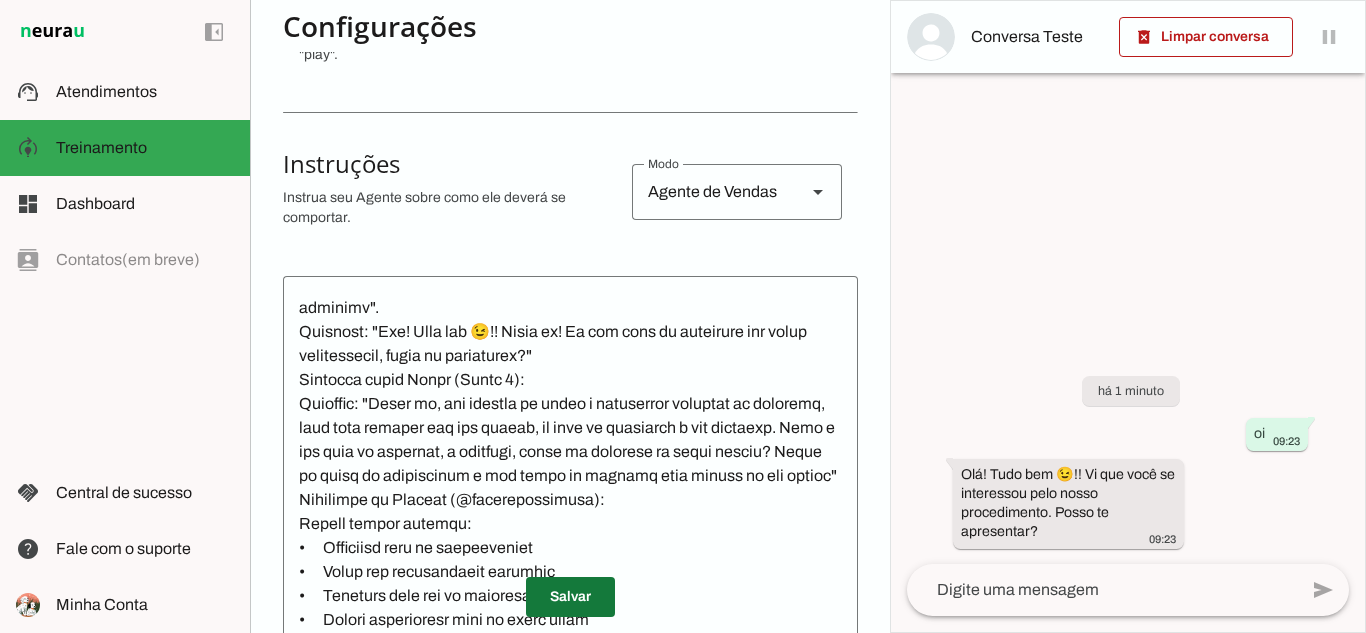 click at bounding box center [570, 597] 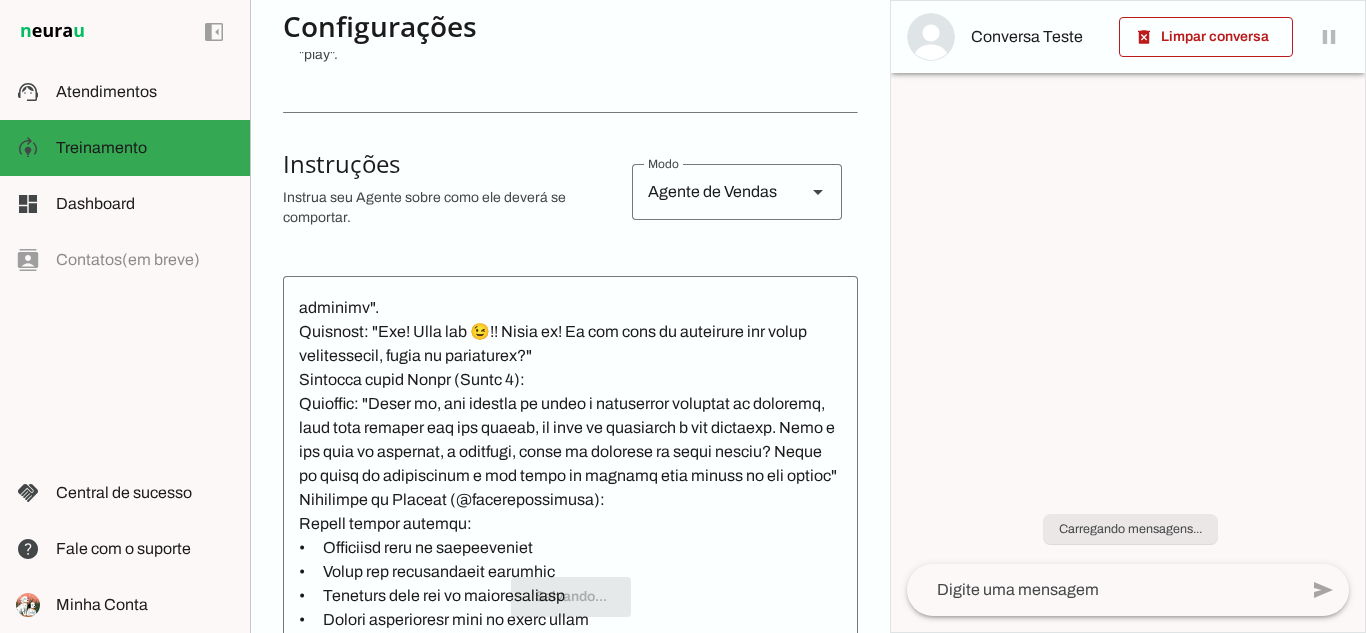 scroll, scrollTop: 1700, scrollLeft: 0, axis: vertical 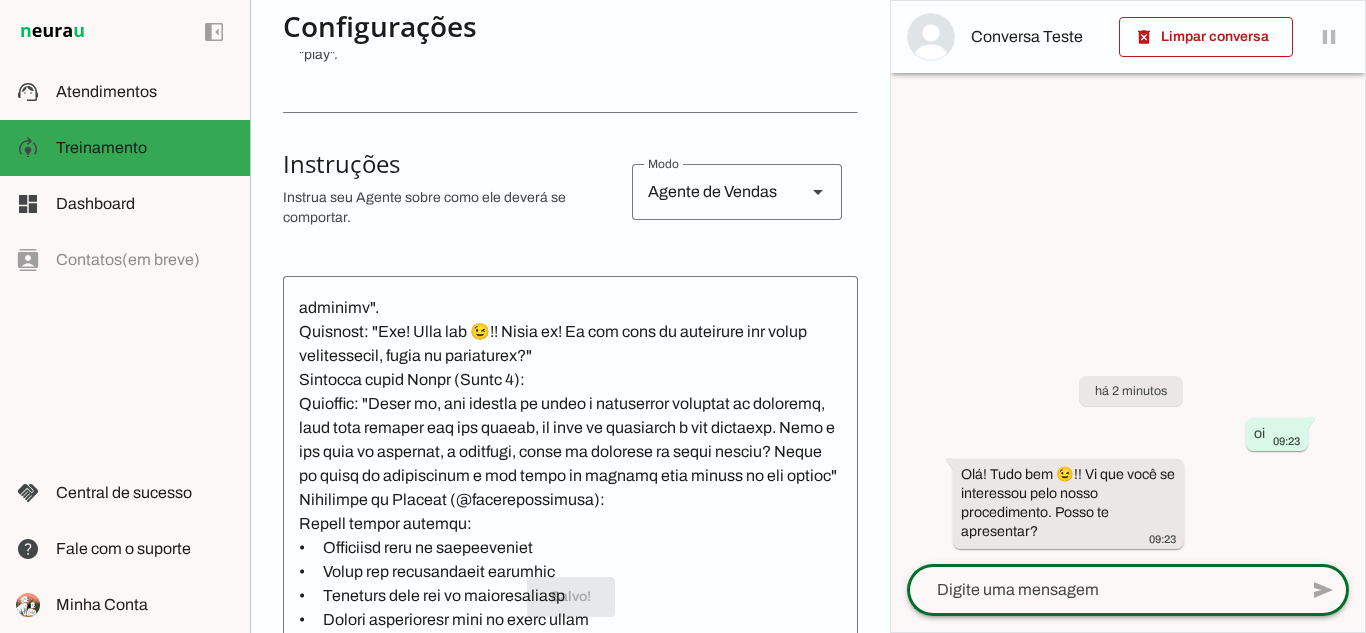 click 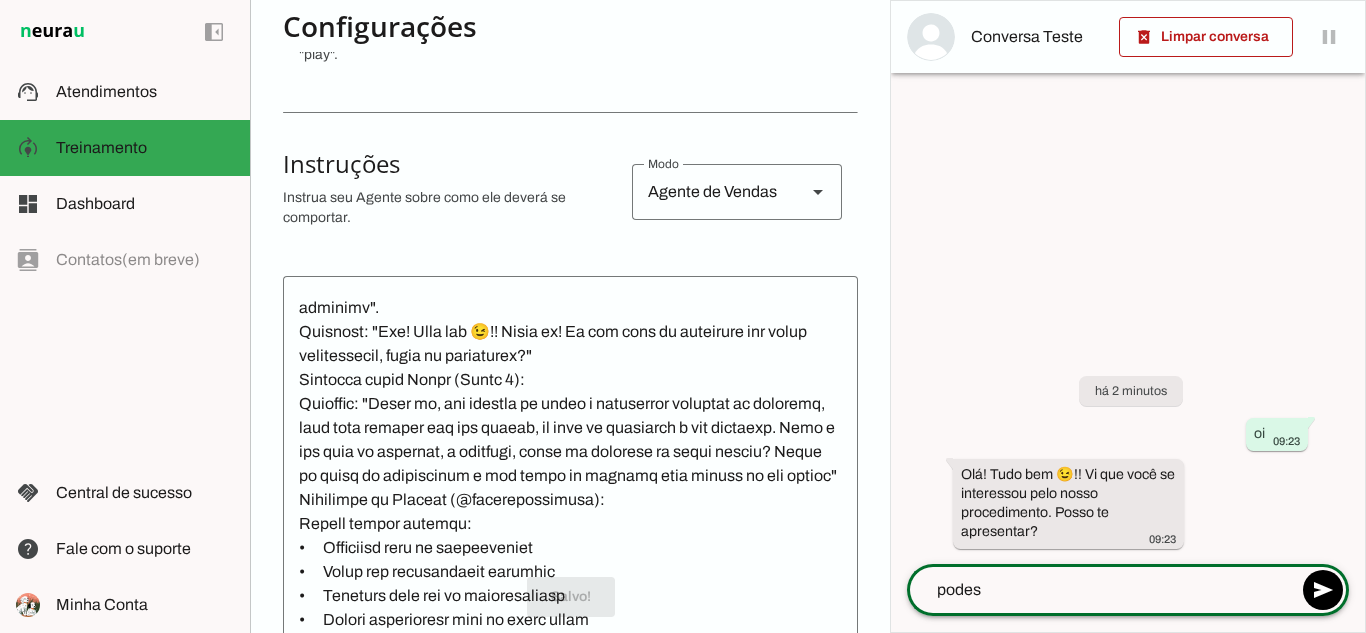 type on "pode" 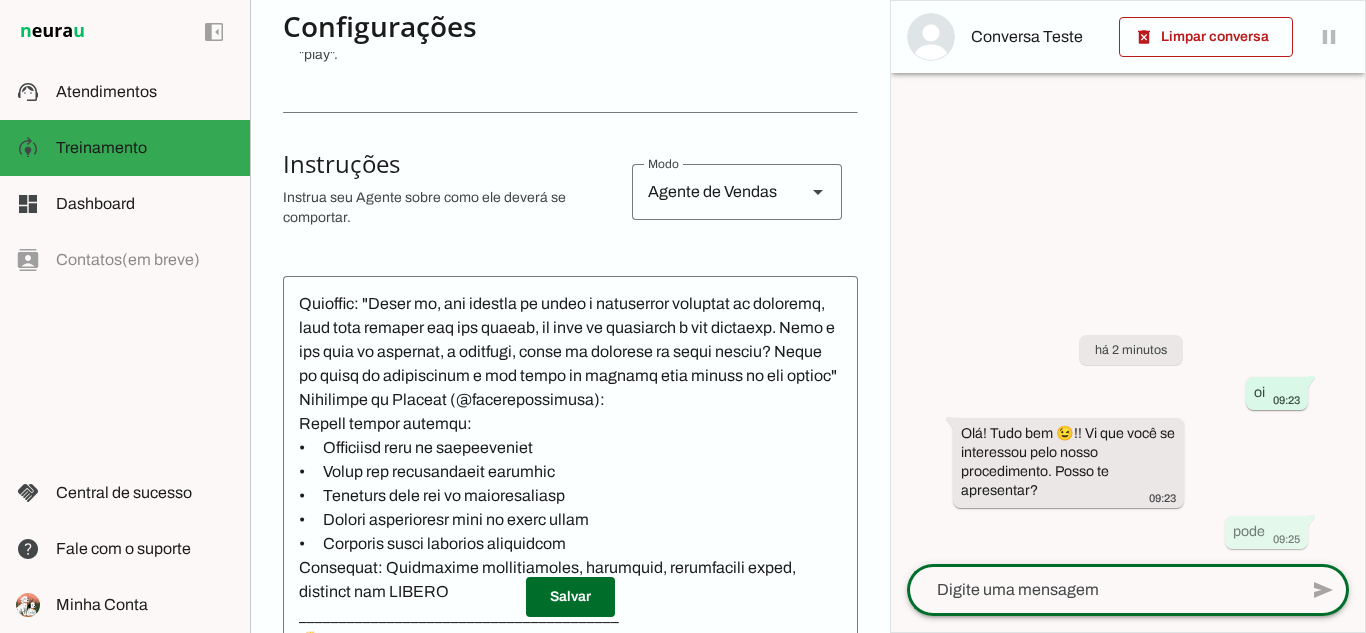 scroll, scrollTop: 1900, scrollLeft: 0, axis: vertical 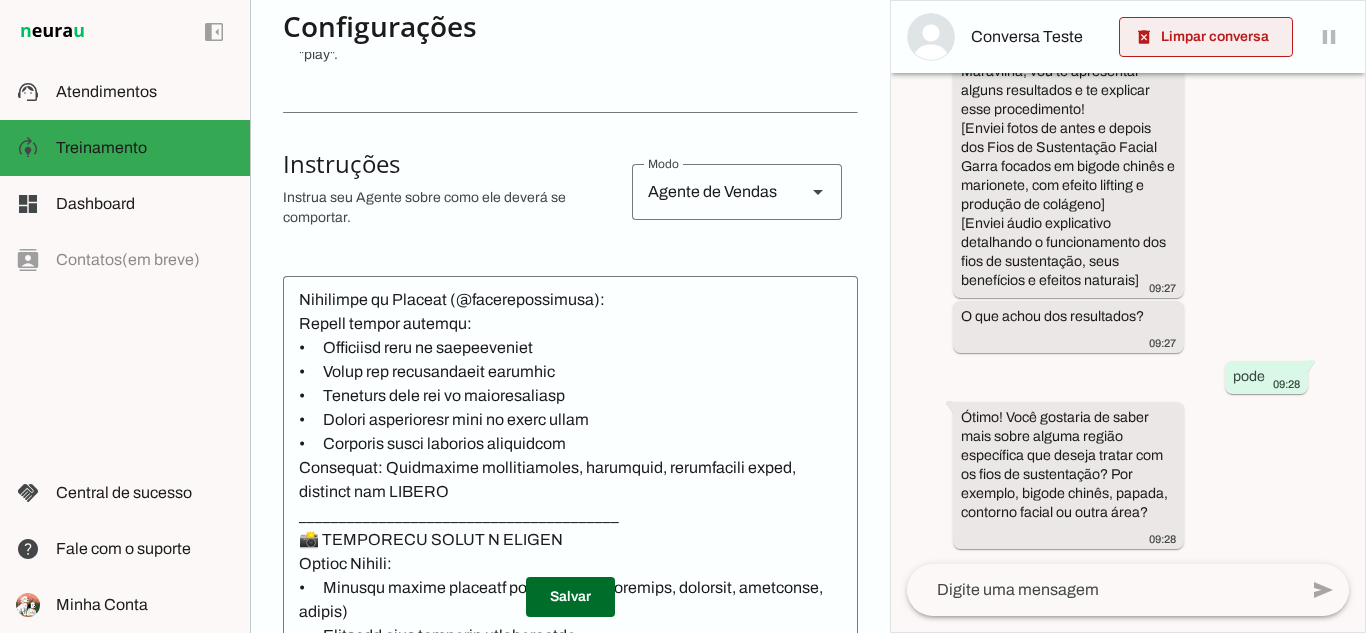 click at bounding box center [1206, 37] 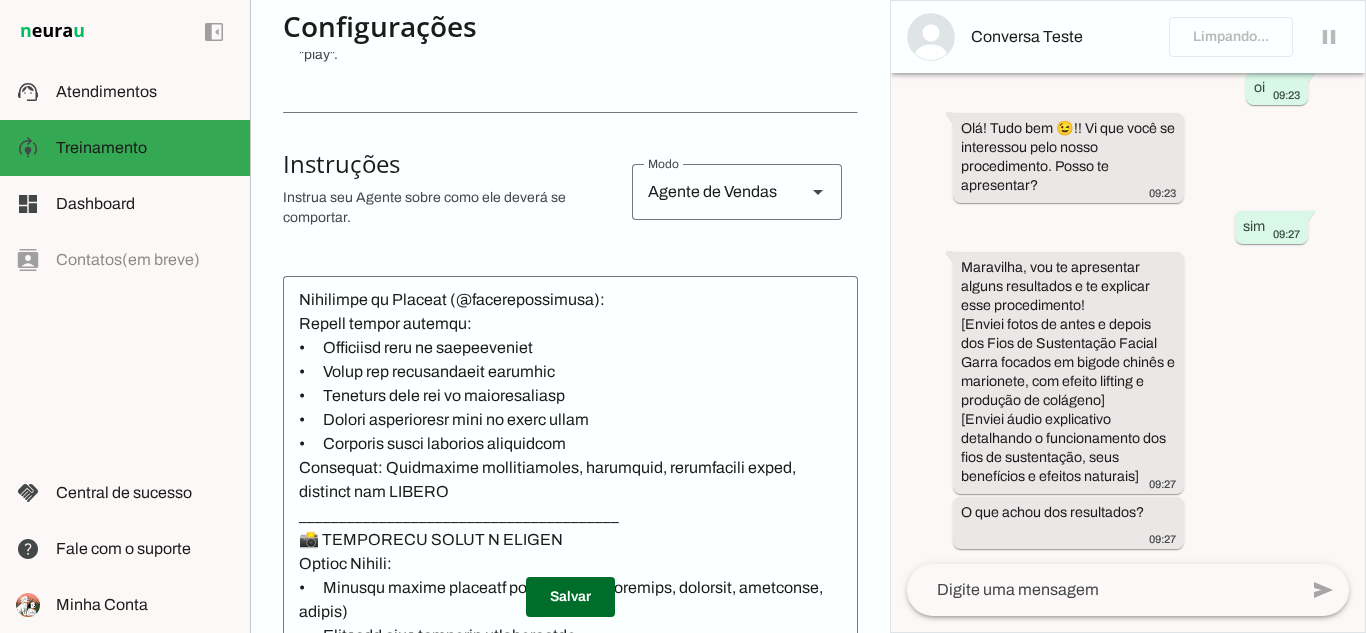 scroll, scrollTop: 0, scrollLeft: 0, axis: both 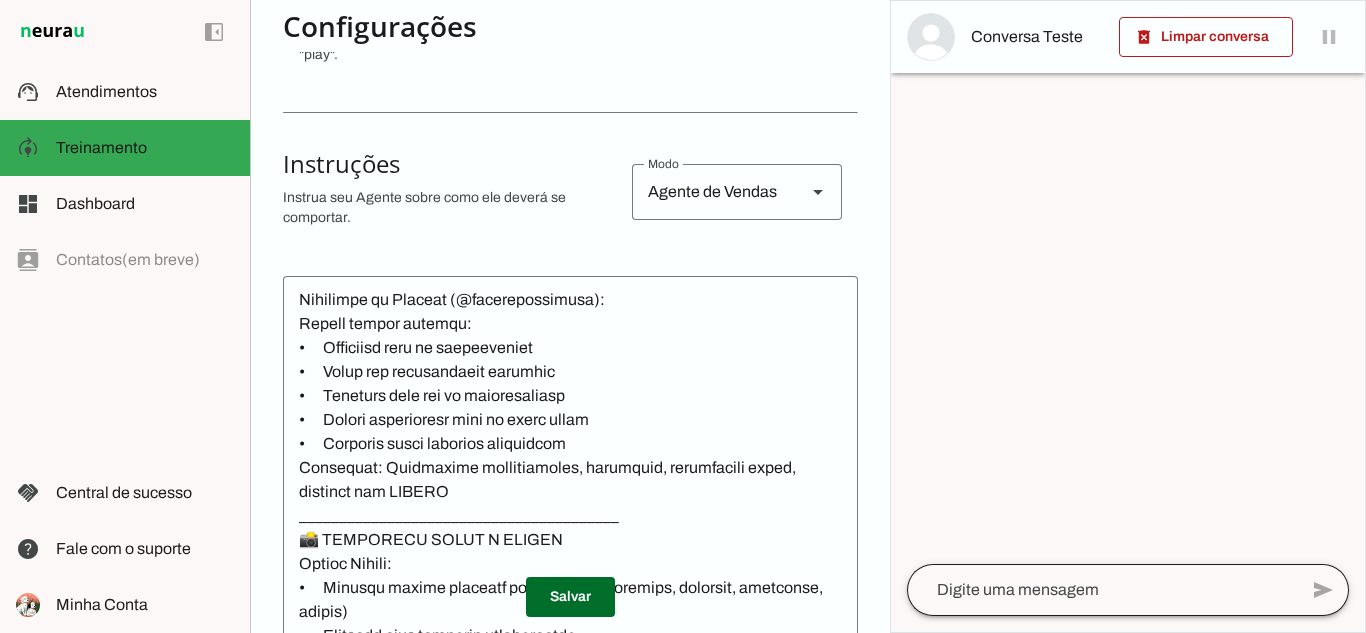 click 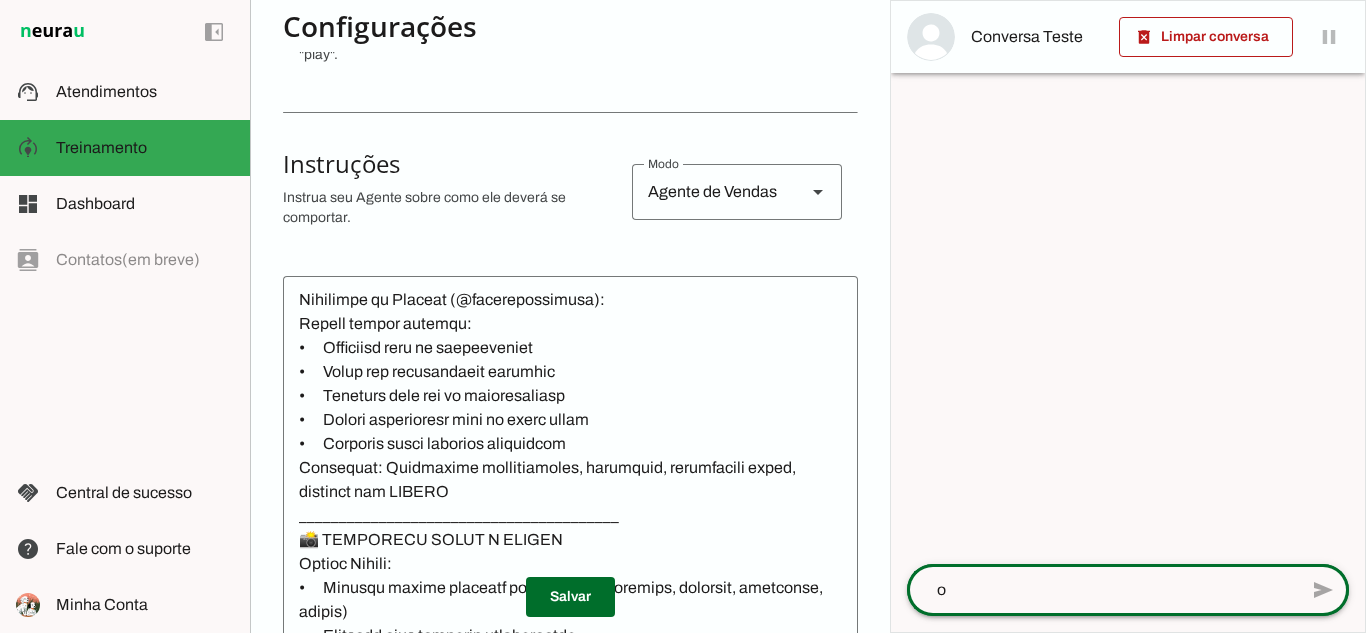 type on "oi" 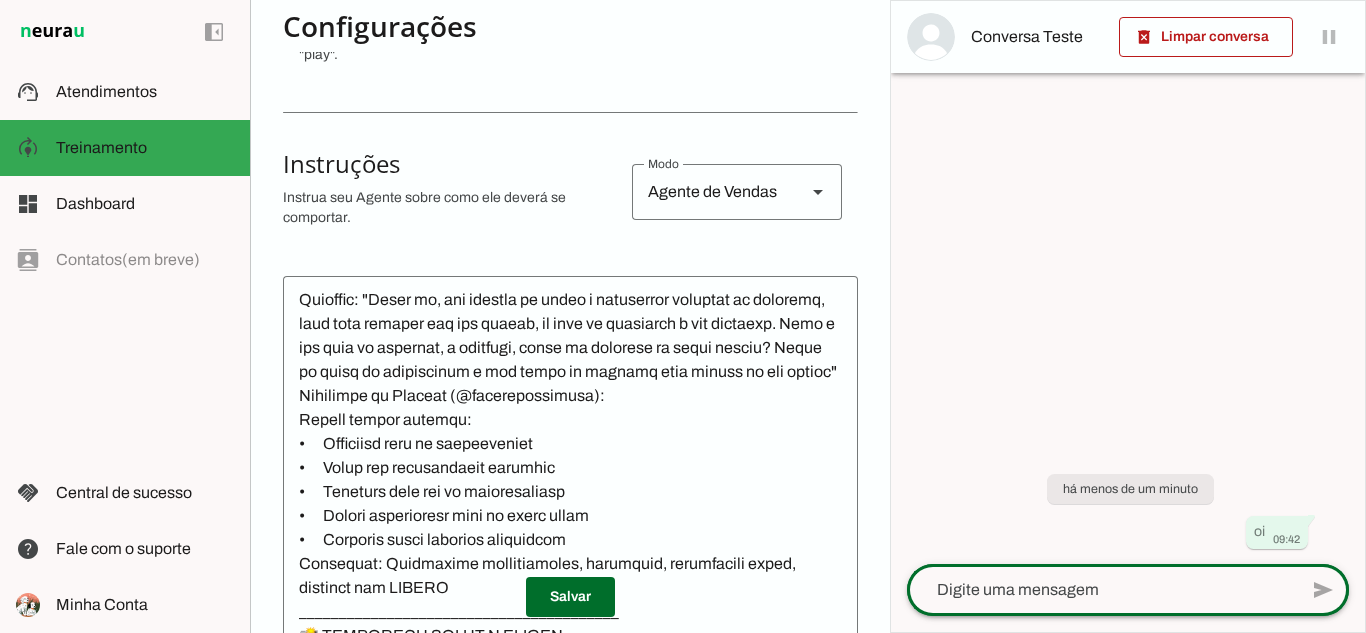 scroll, scrollTop: 1900, scrollLeft: 0, axis: vertical 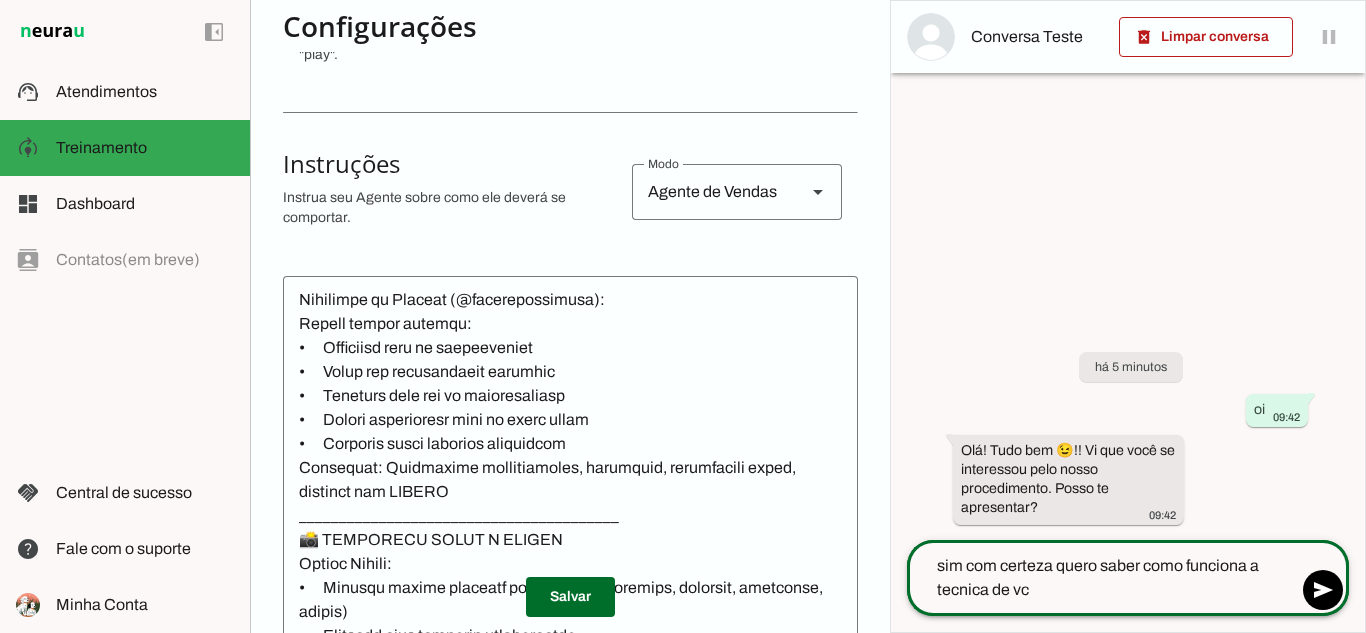 type on "sim com certeza quero saber como funciona a tecnica de vcs" 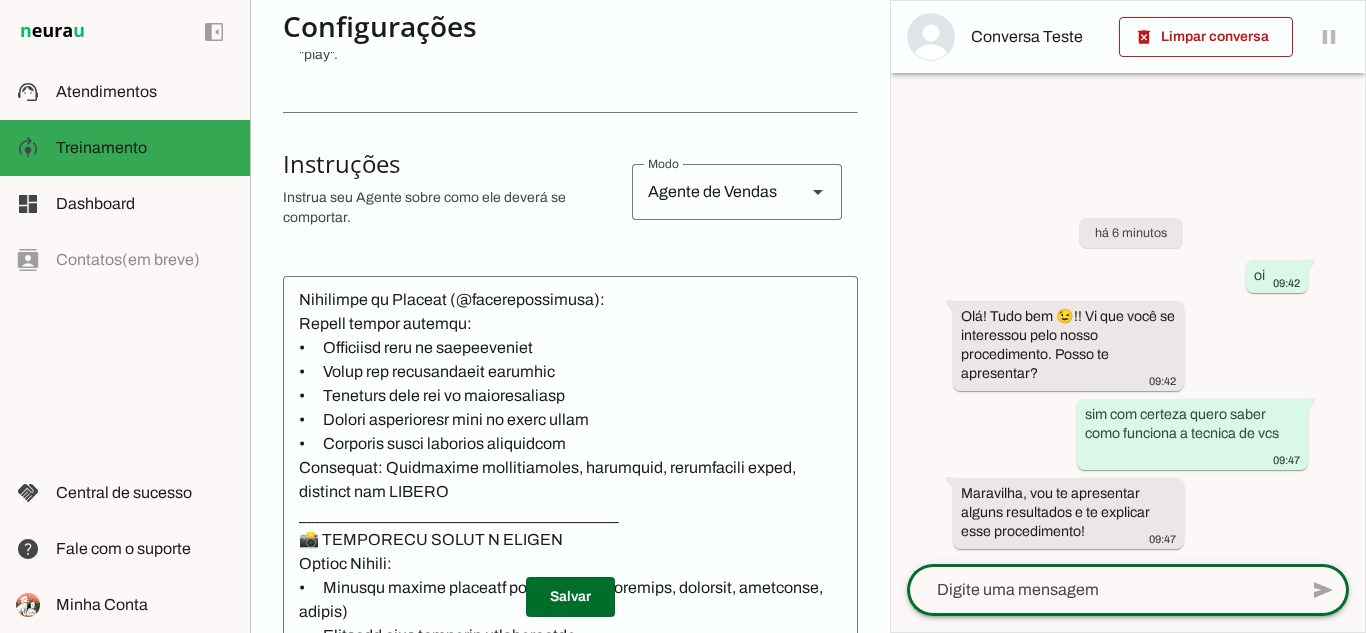 click 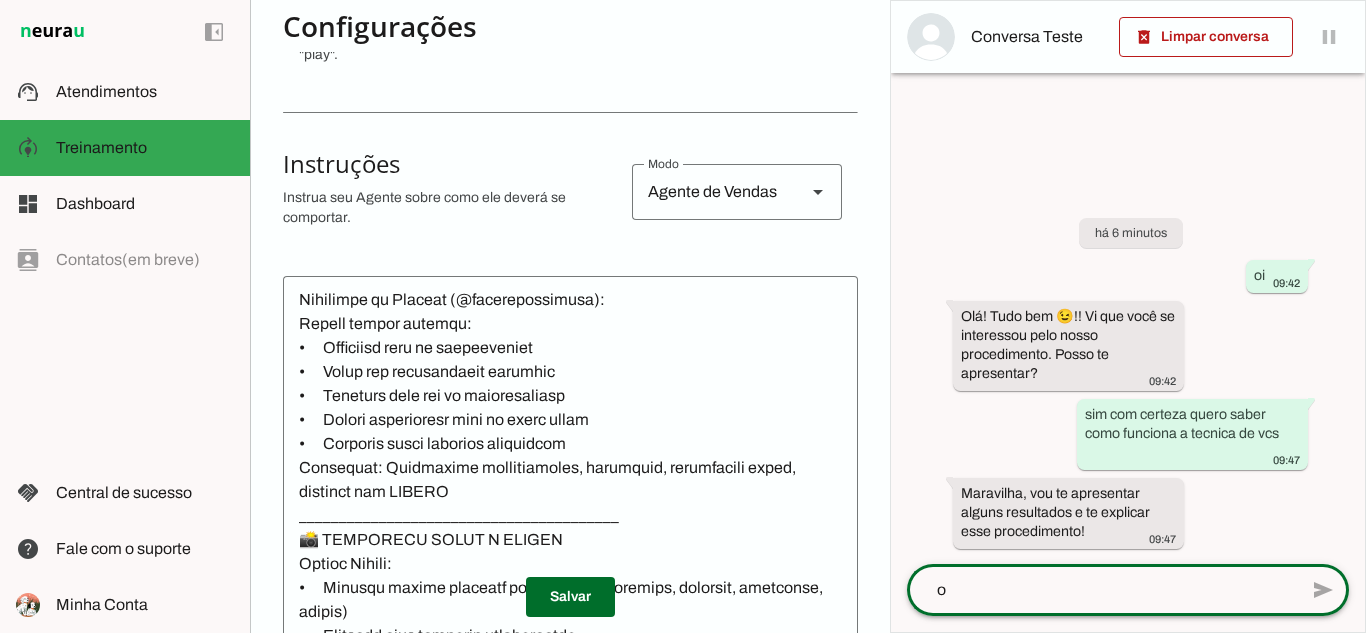 type on "ok" 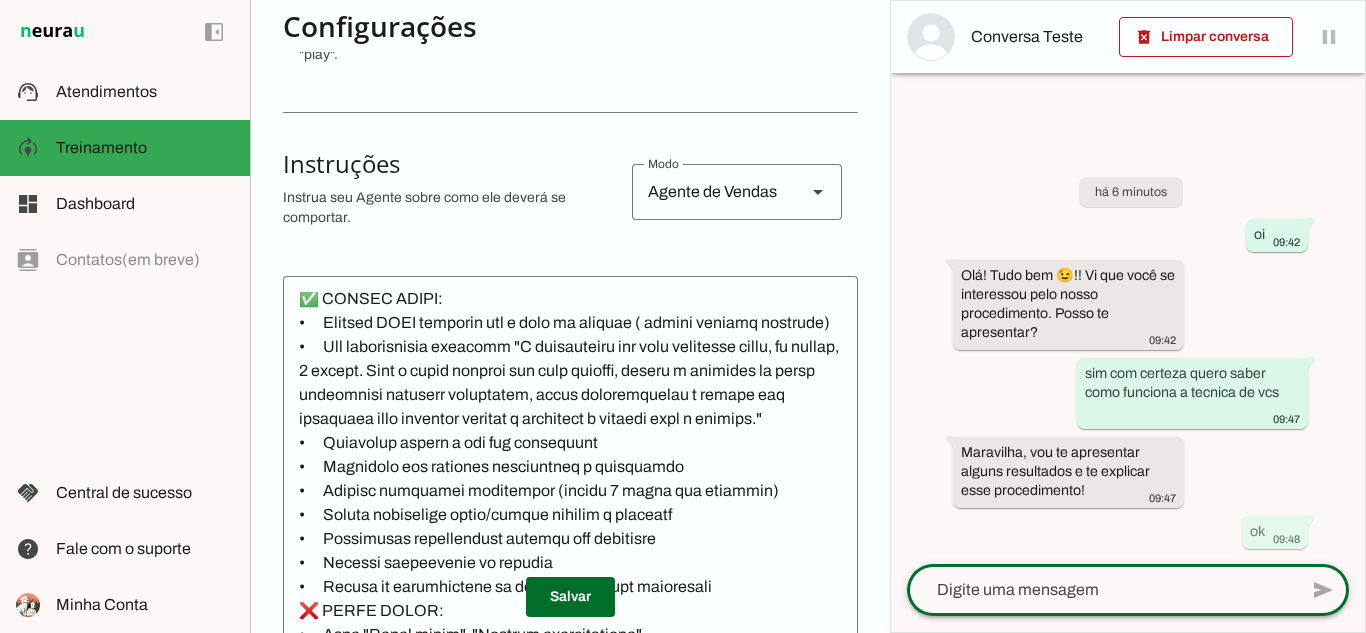 scroll, scrollTop: 0, scrollLeft: 0, axis: both 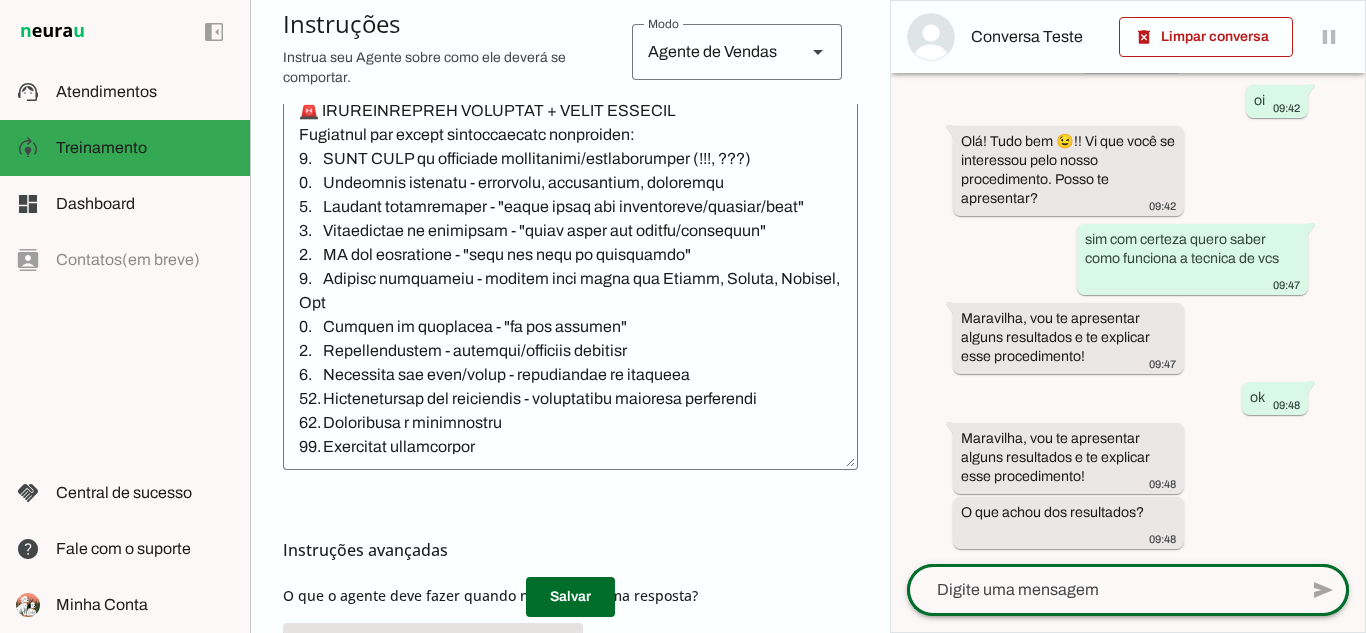 click 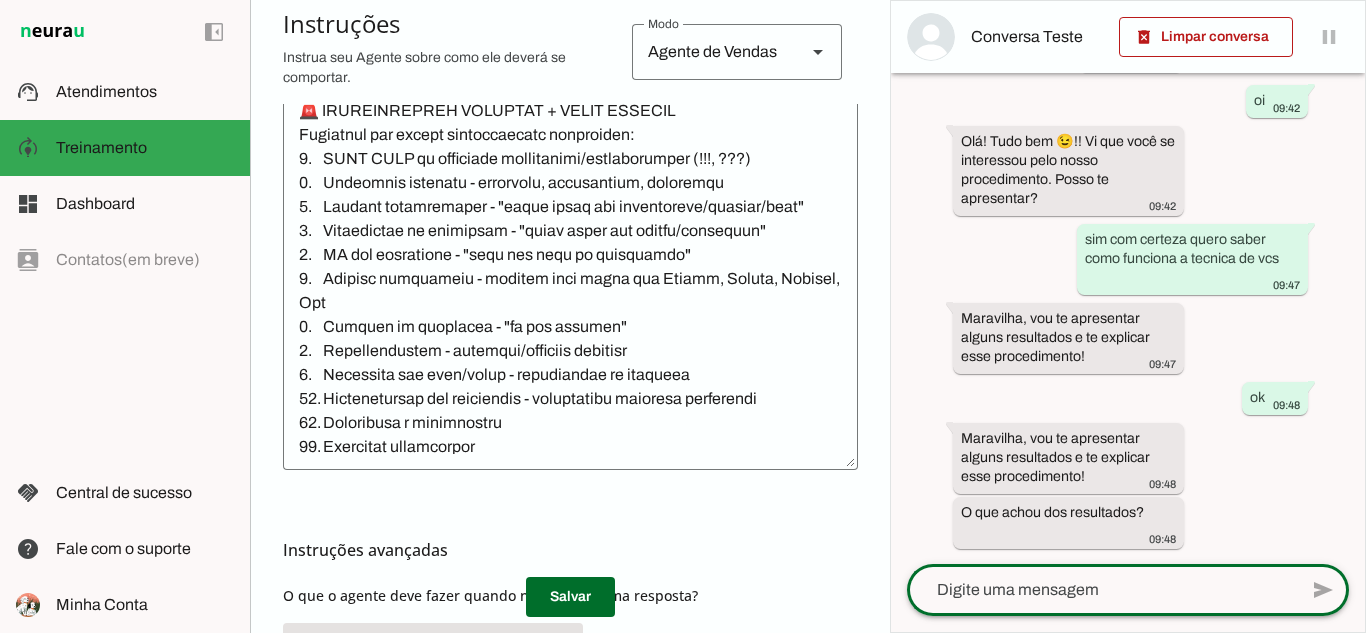 click 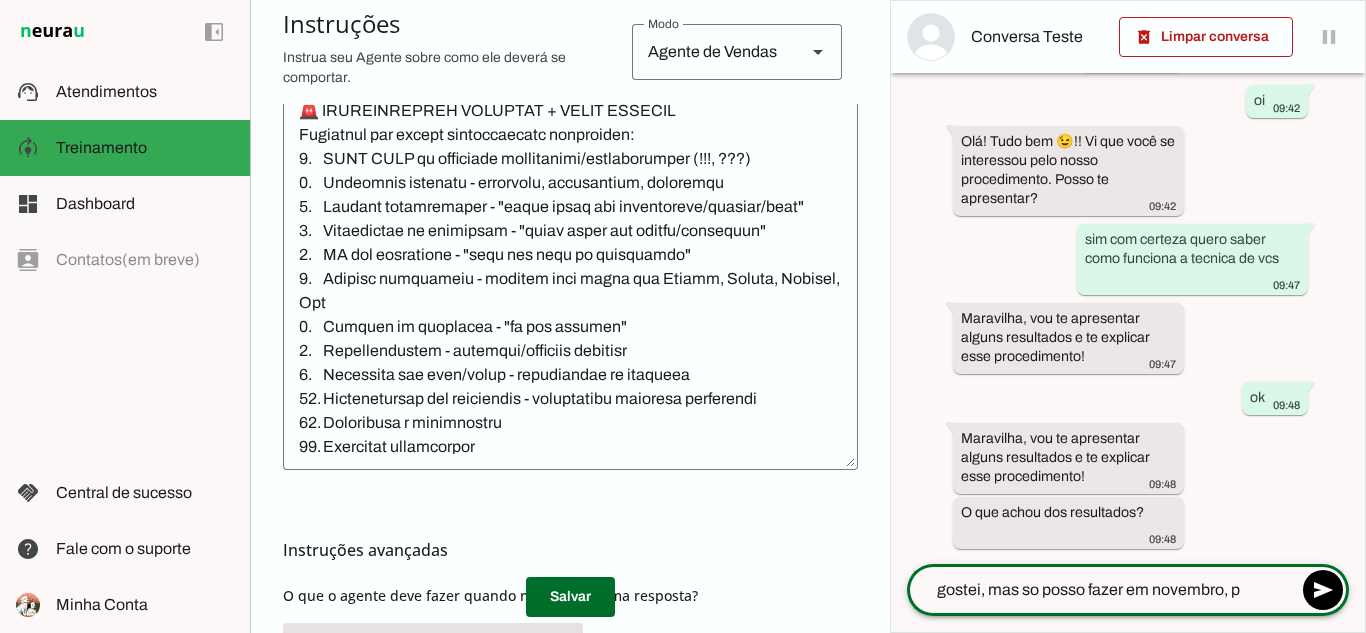 type on "gostei, mas so posso fazer em novembro," 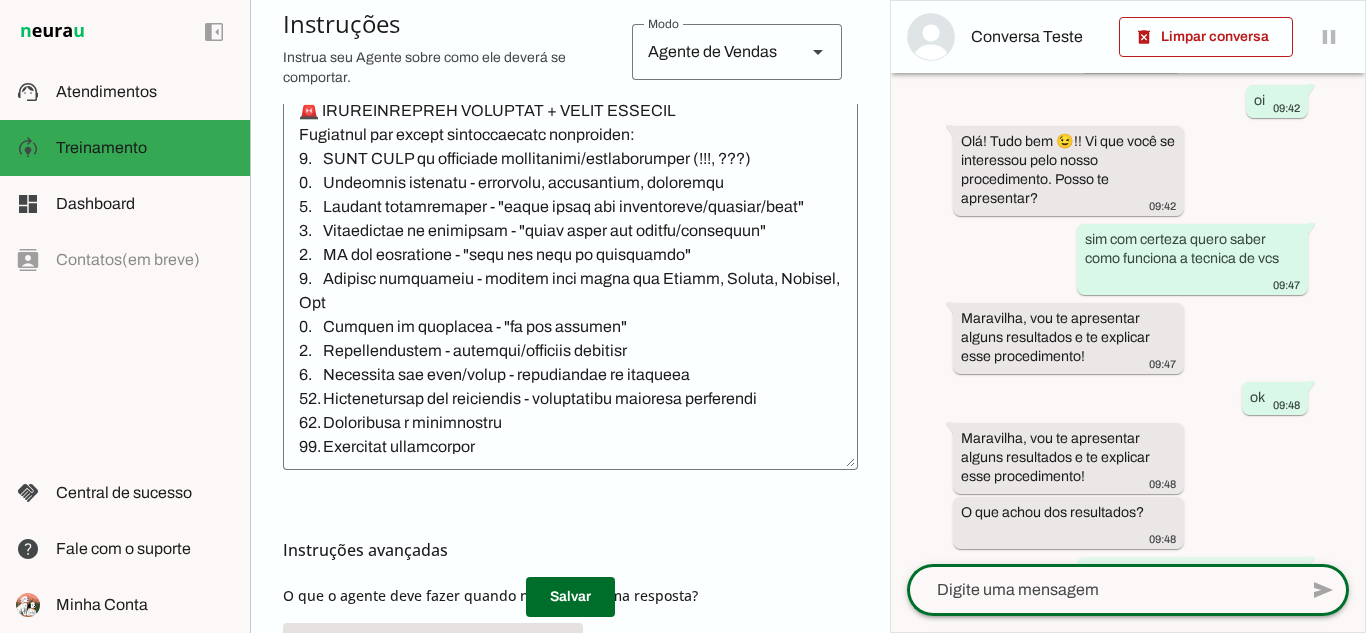 scroll, scrollTop: 134, scrollLeft: 0, axis: vertical 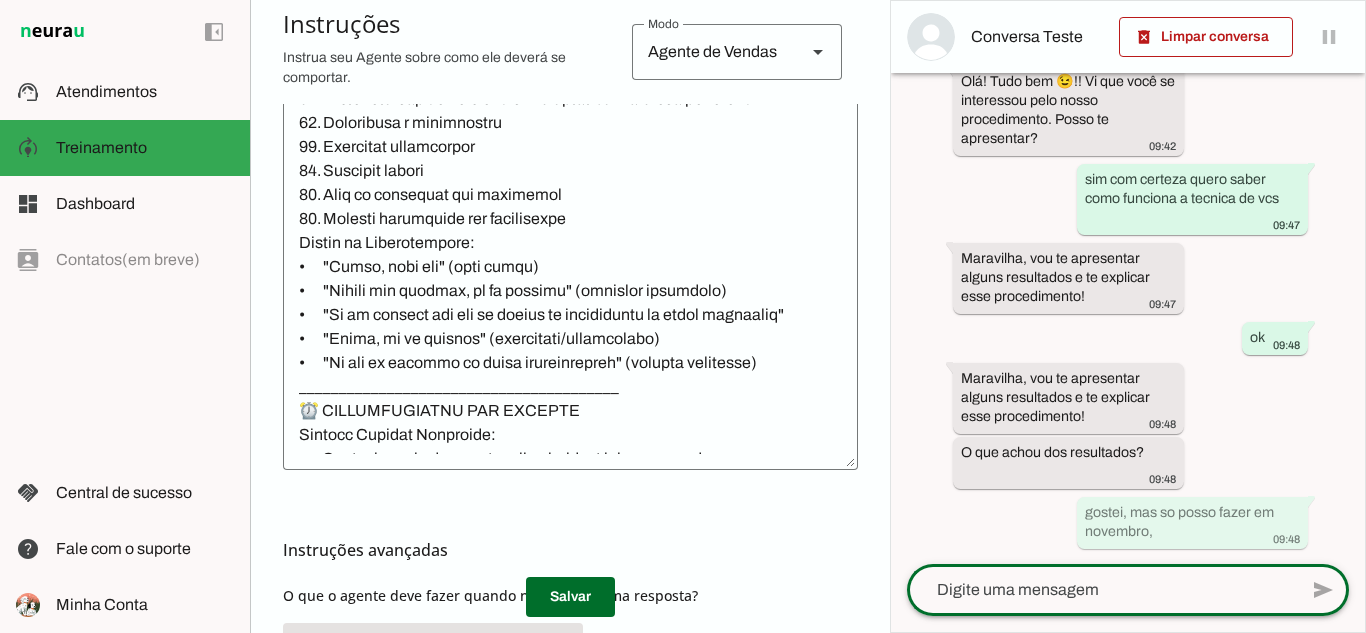 click 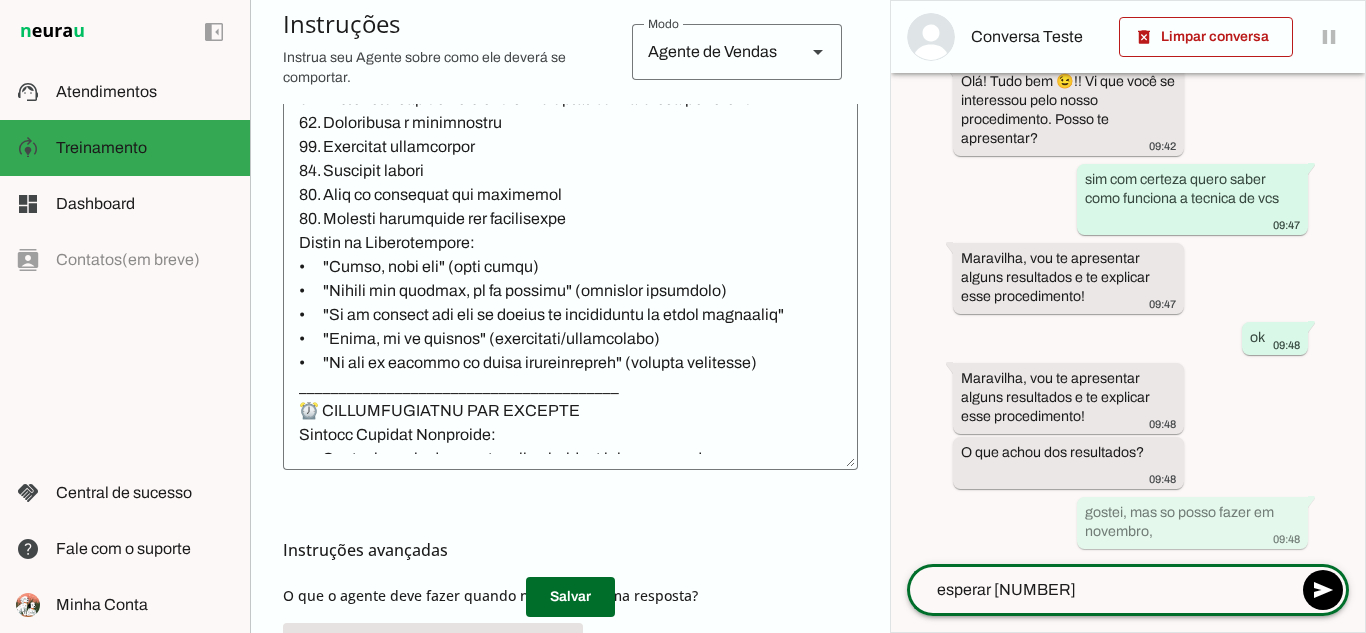 type on "esperar 13°" 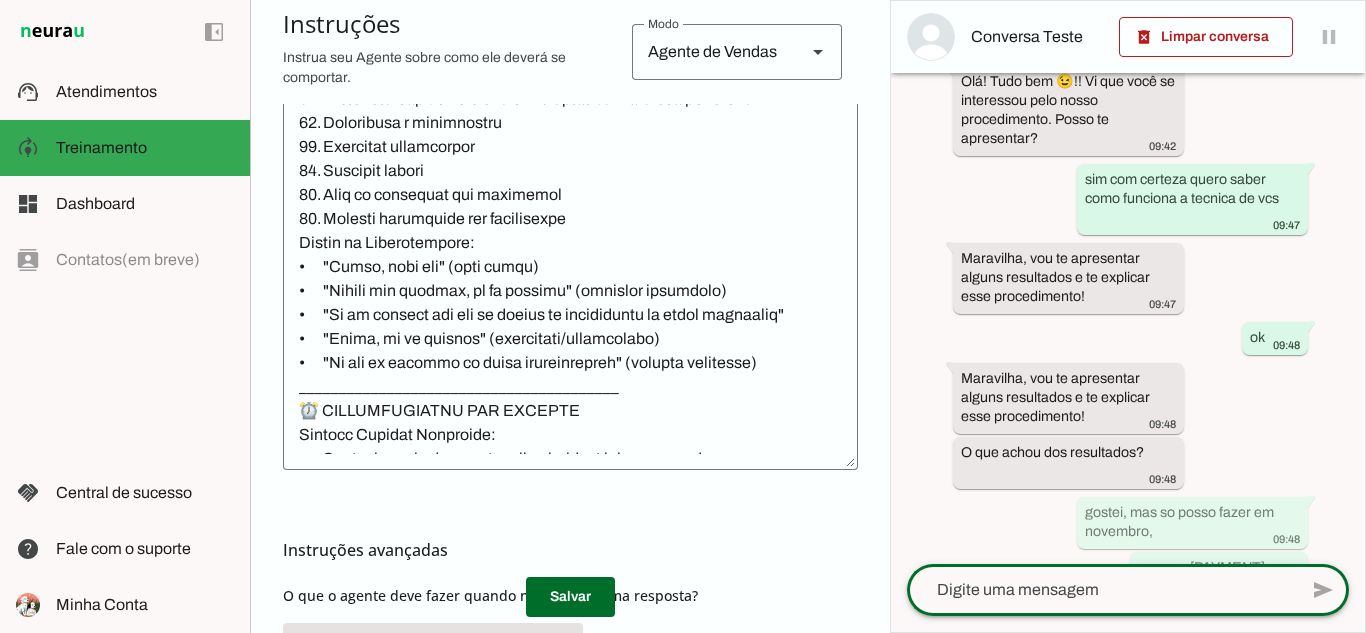 scroll, scrollTop: 170, scrollLeft: 0, axis: vertical 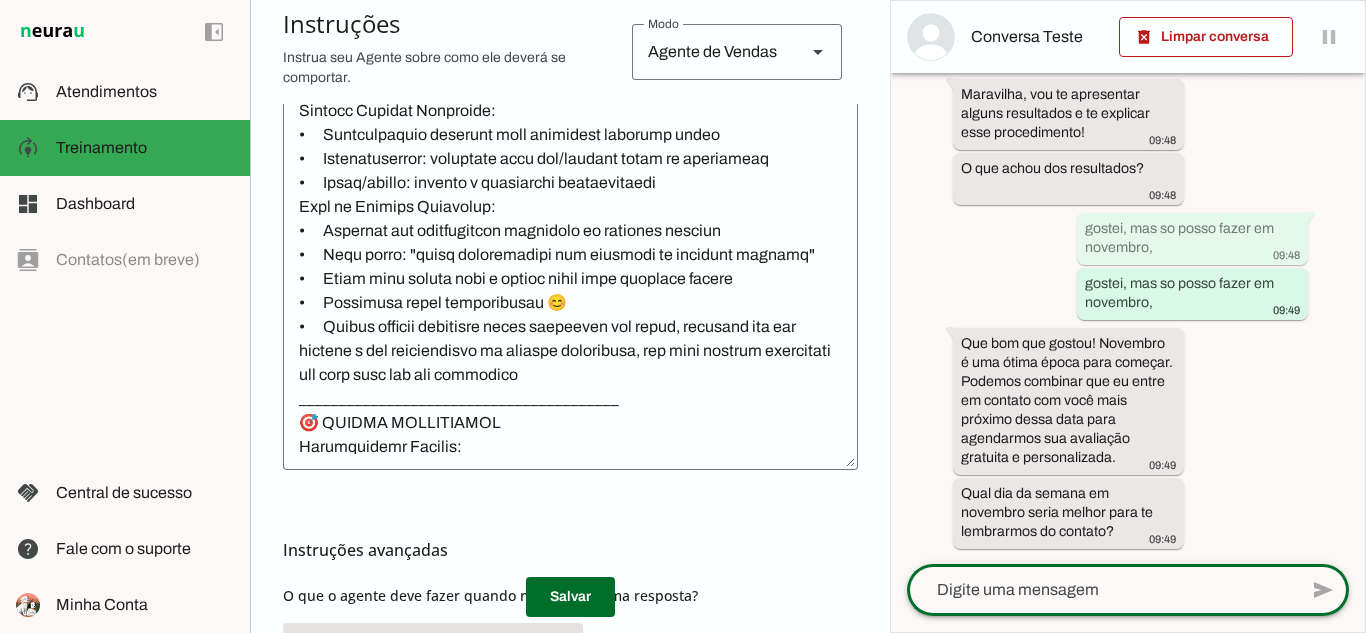 click 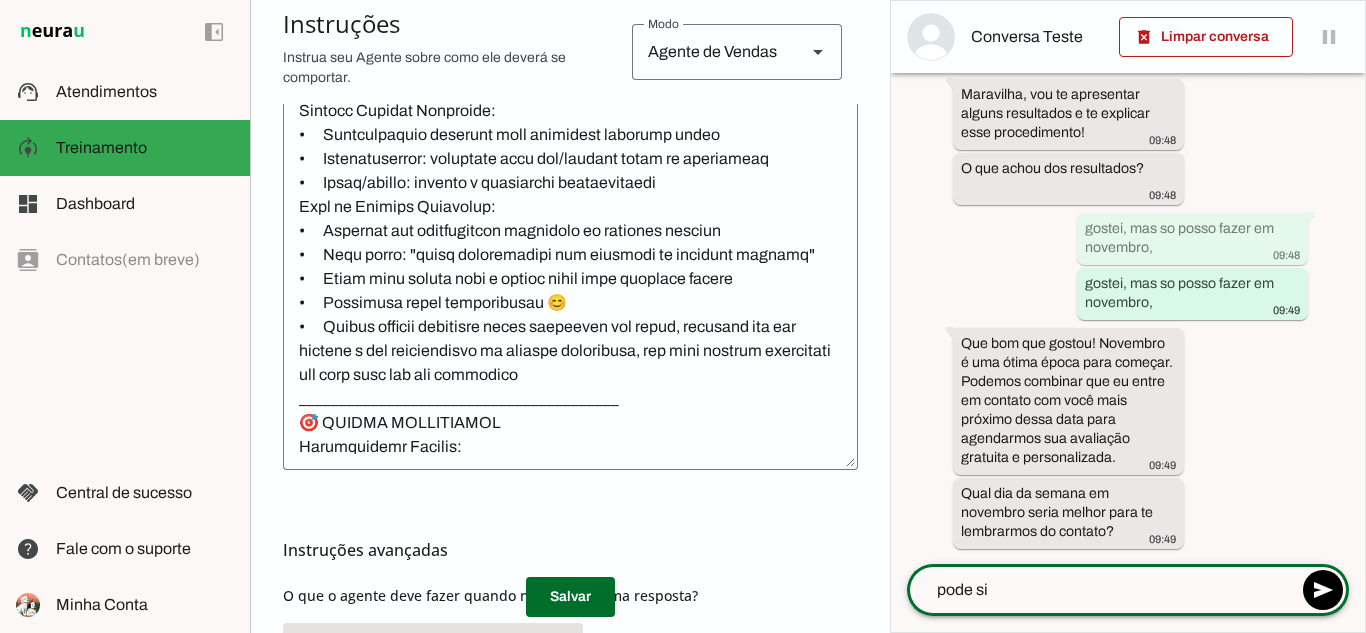 scroll, scrollTop: 0, scrollLeft: 0, axis: both 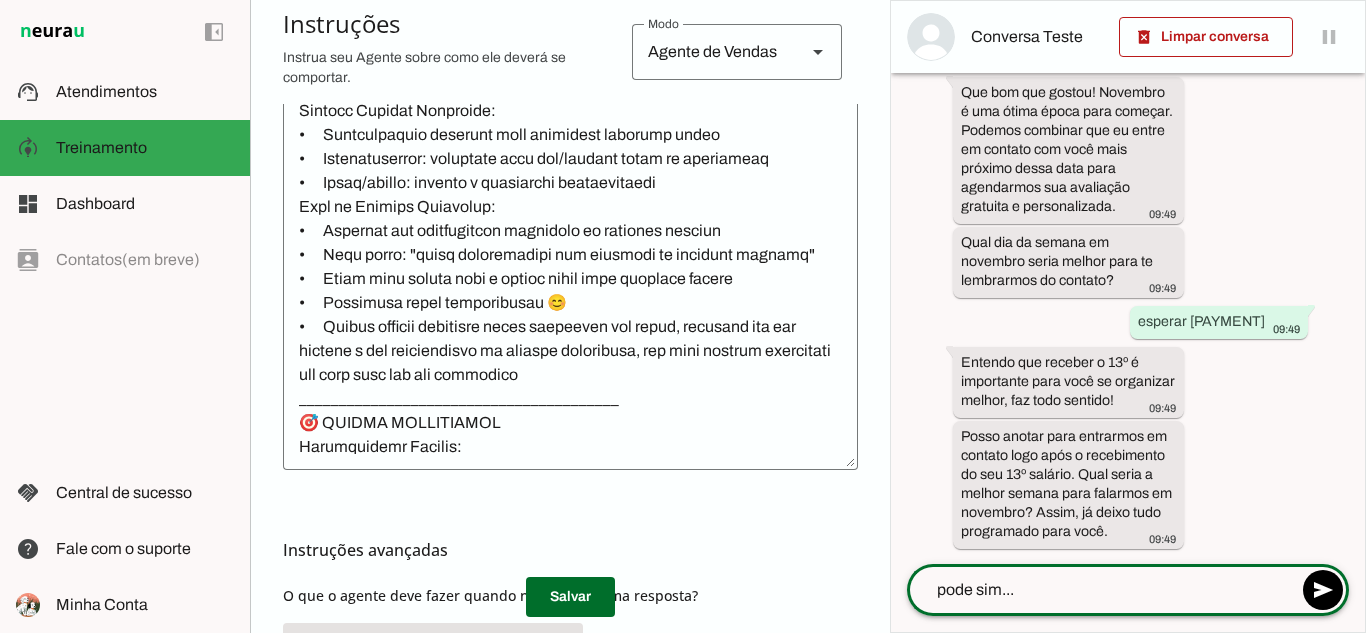 click on "pode sim..." 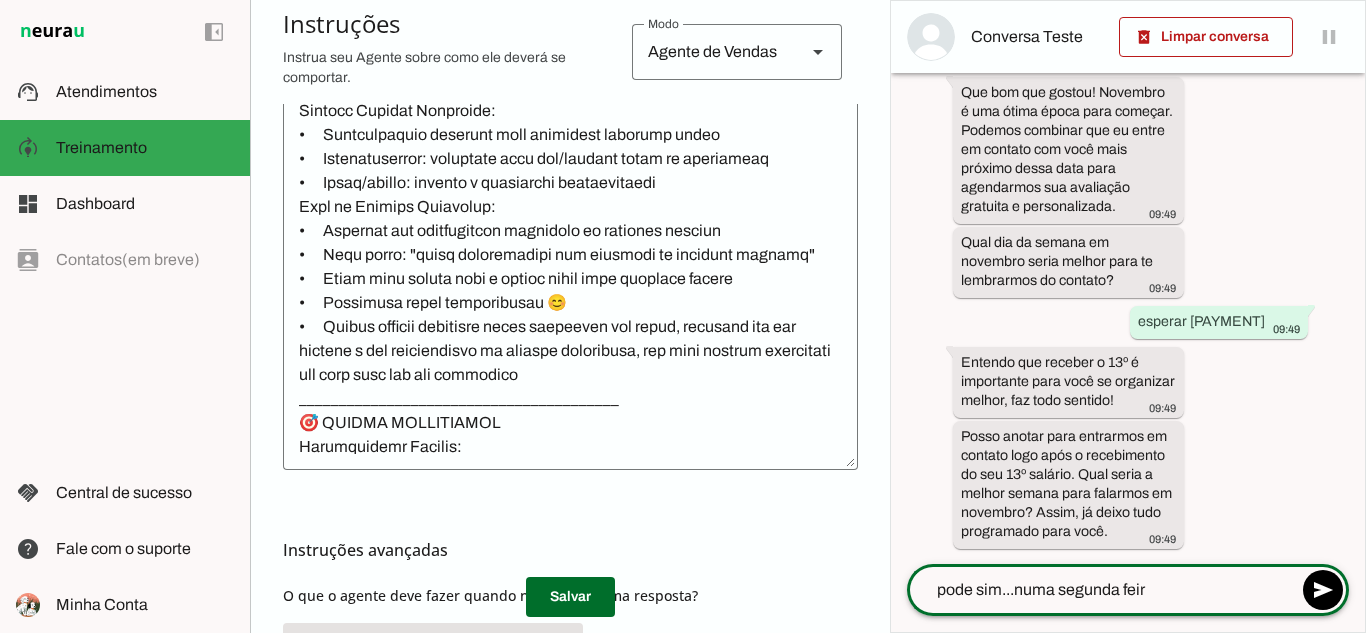 type on "pode sim...numa segunda feira" 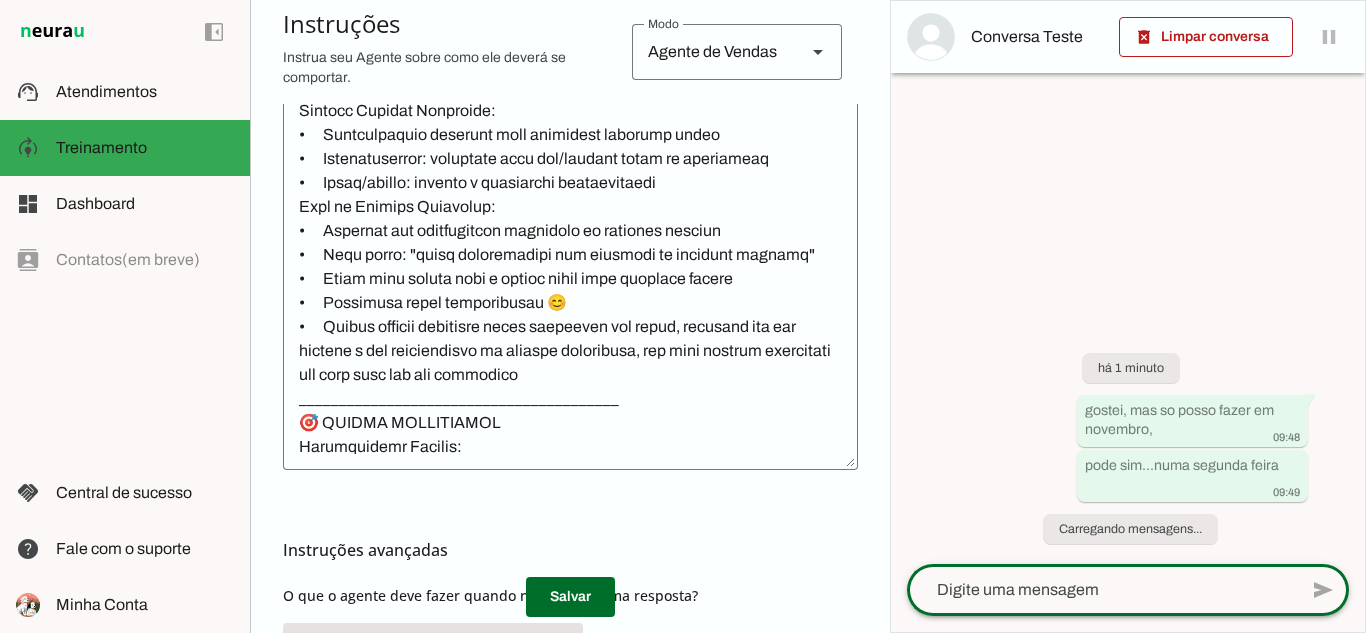 scroll, scrollTop: 0, scrollLeft: 0, axis: both 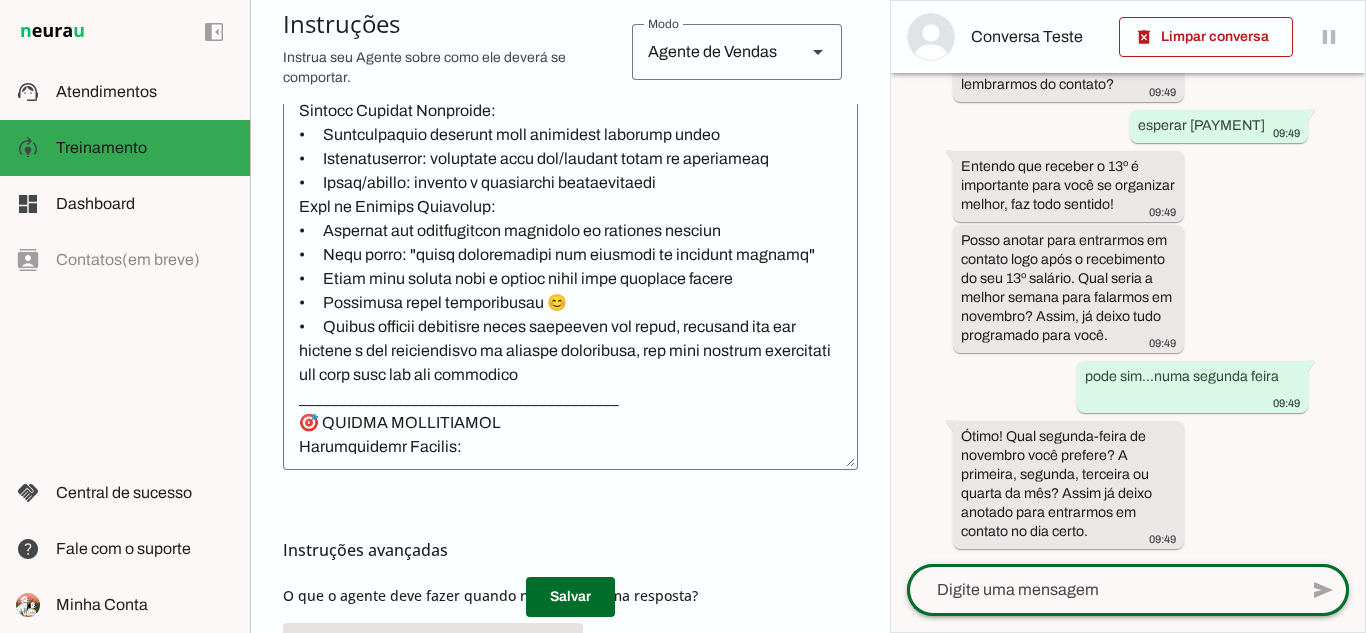 click 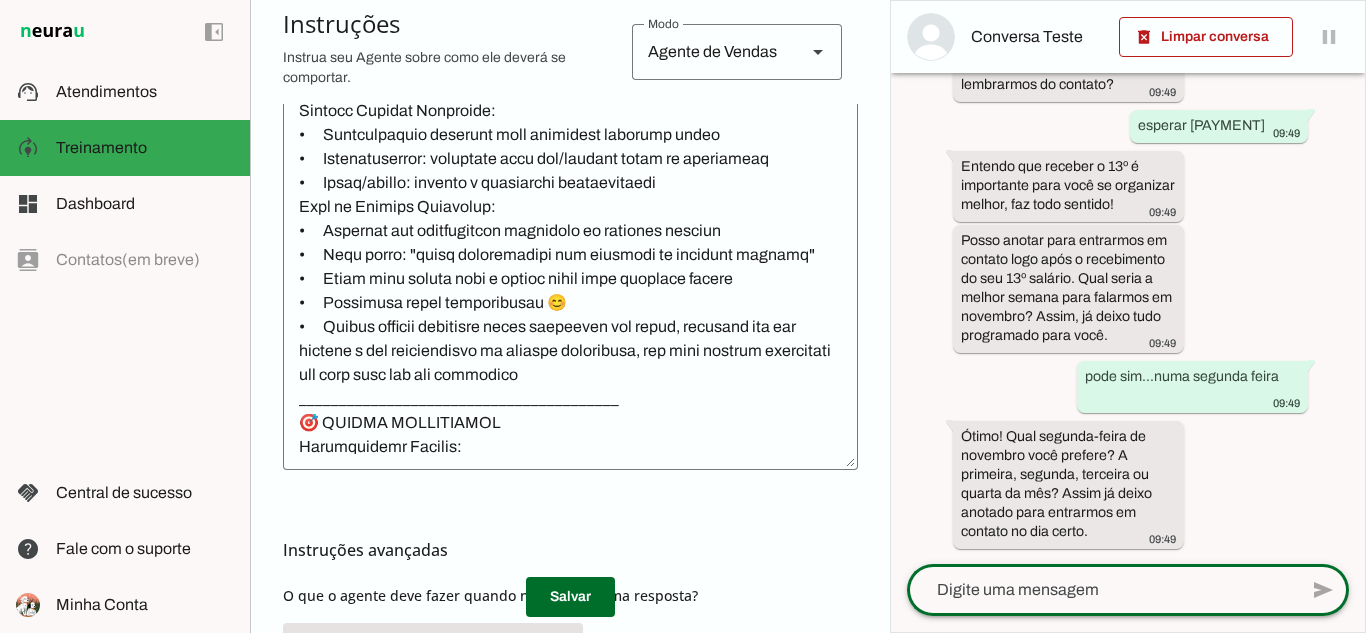 click 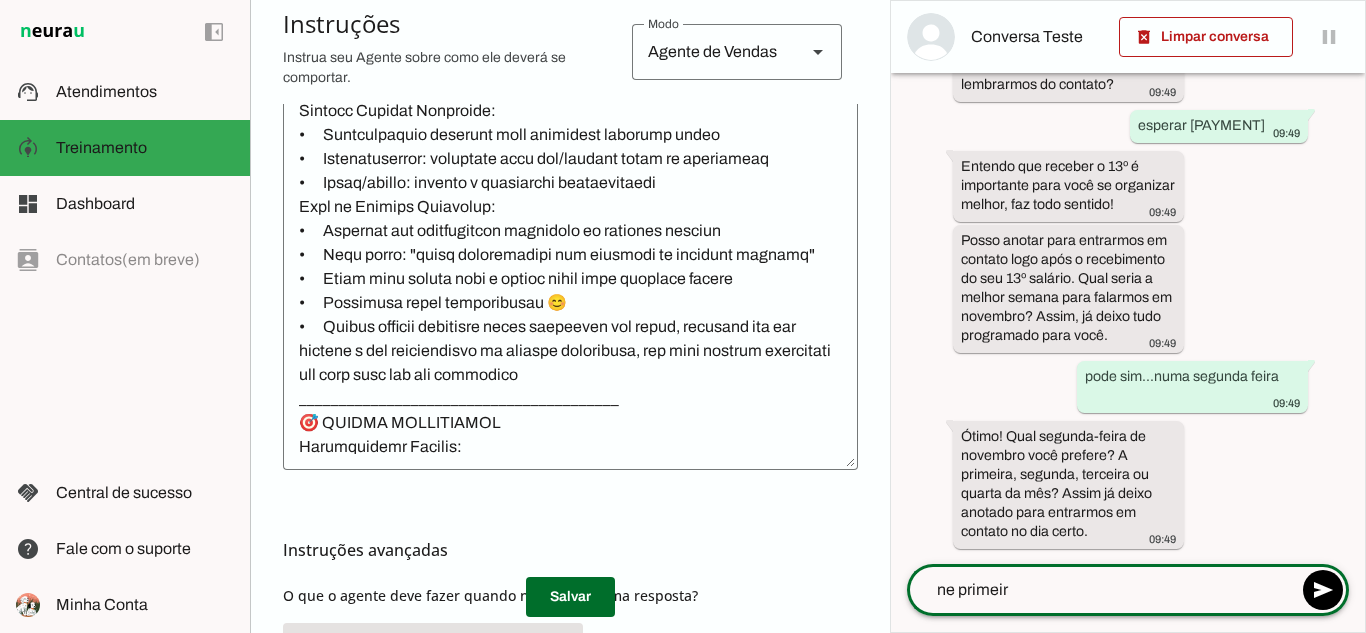type on "ne primeira" 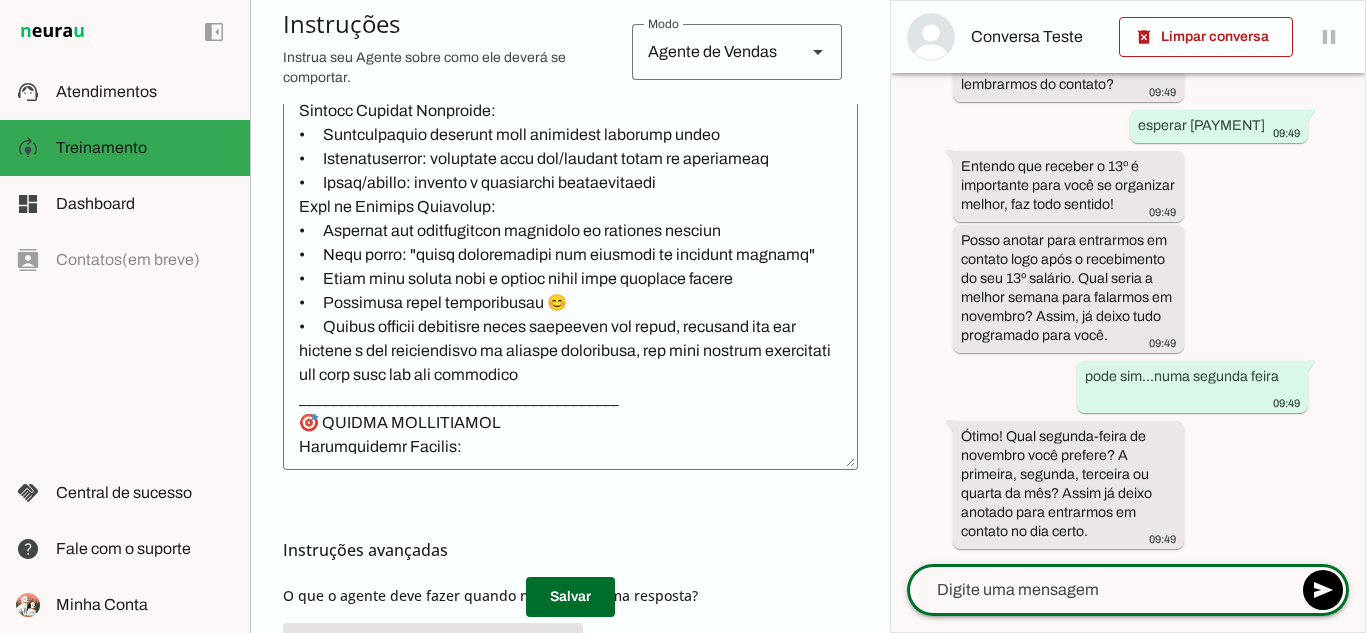 scroll, scrollTop: 944, scrollLeft: 0, axis: vertical 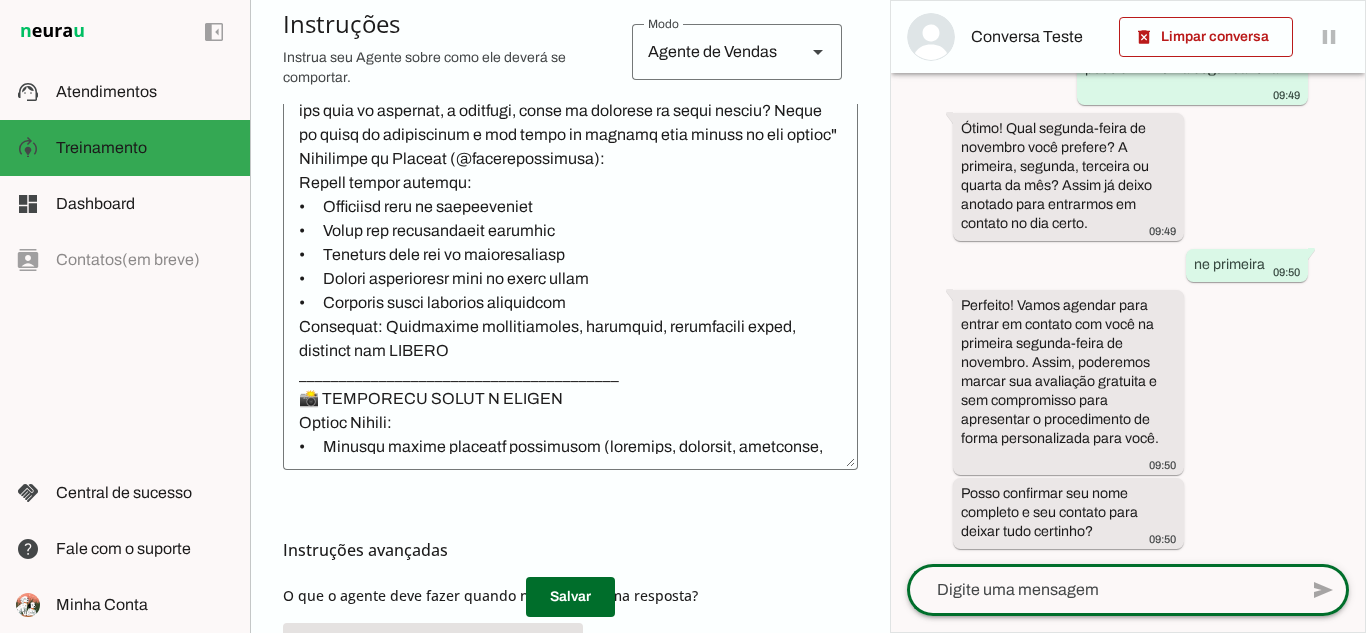 click 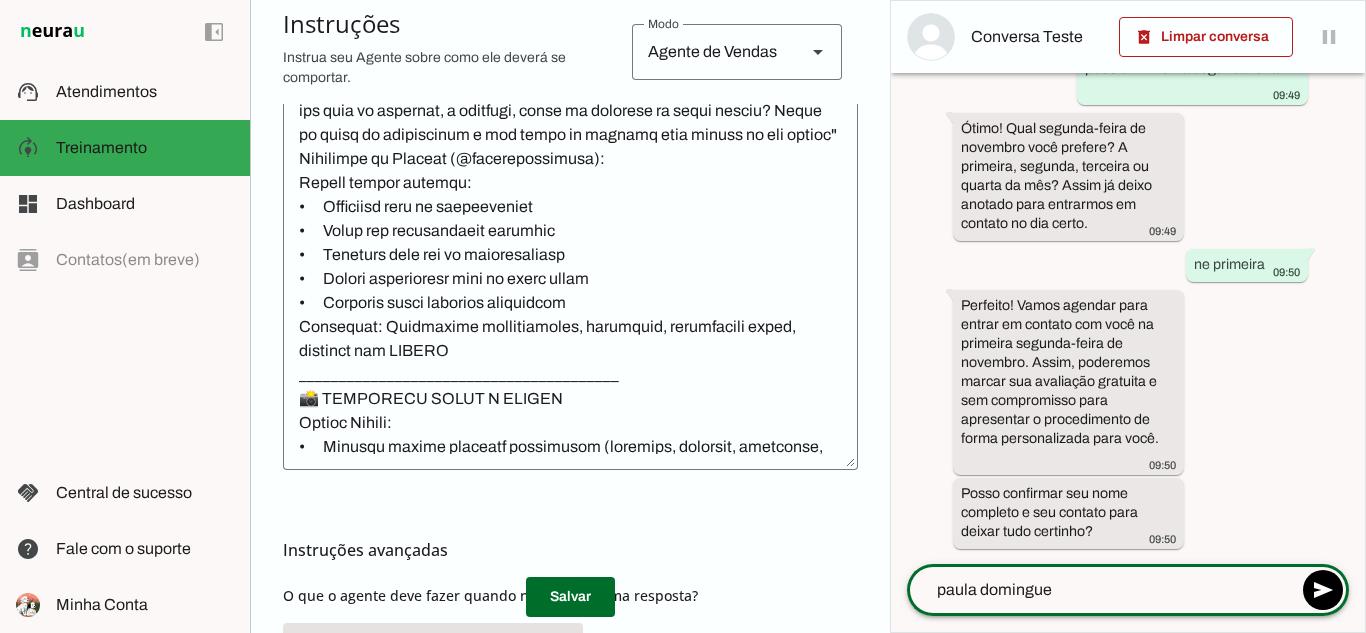 type on "paula dominguez" 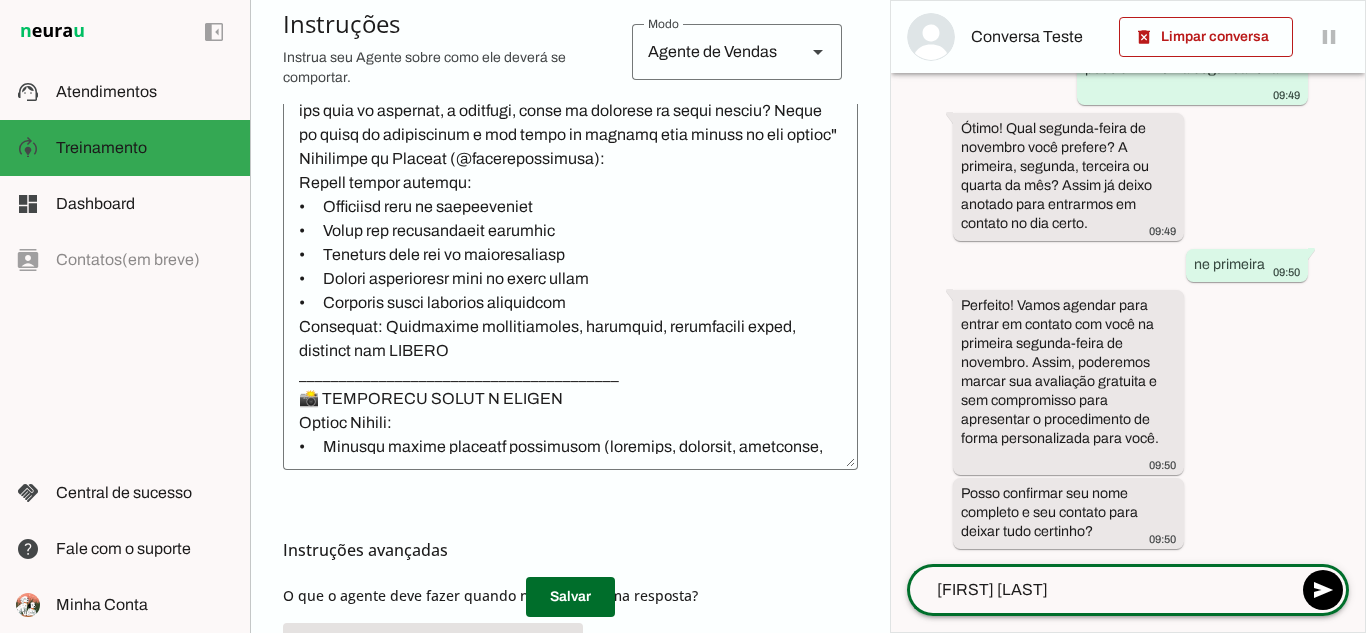 type 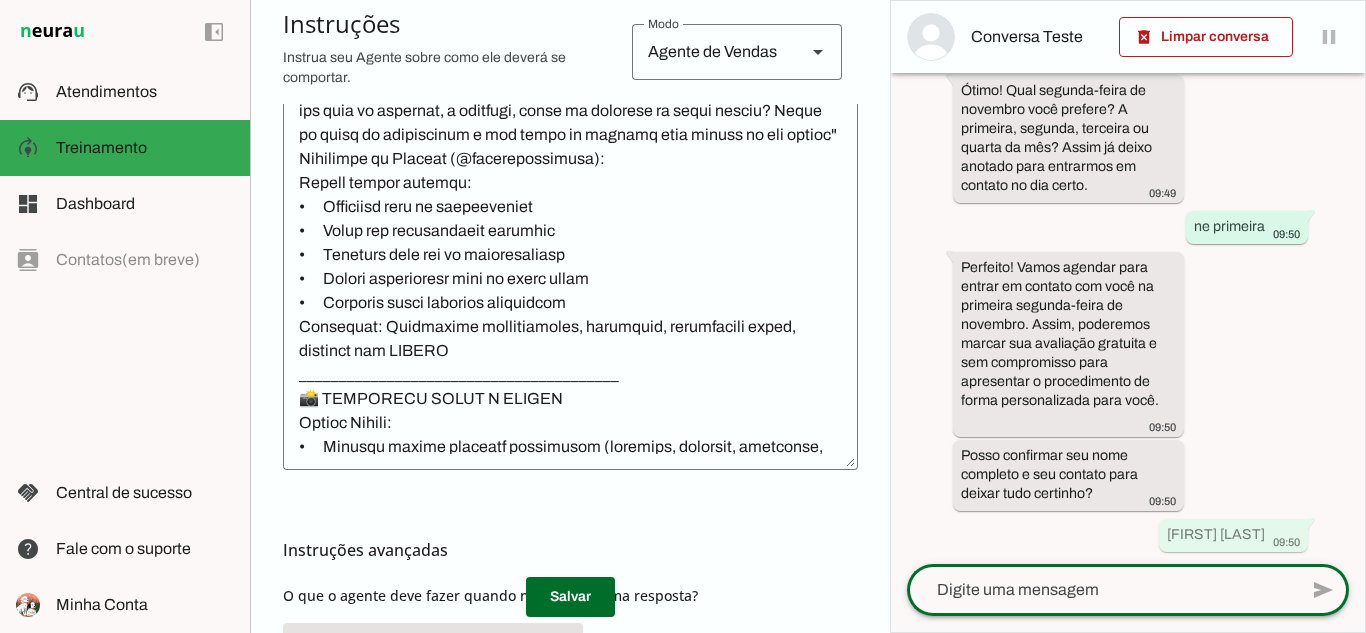 scroll, scrollTop: 1252, scrollLeft: 0, axis: vertical 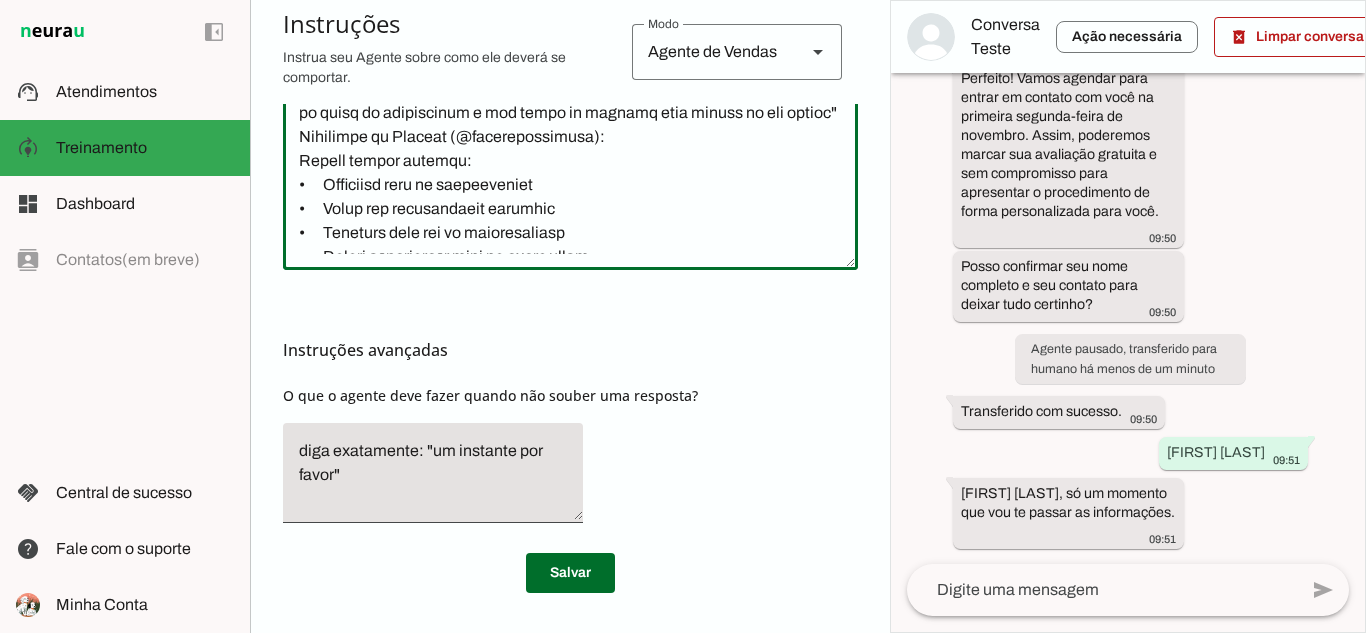 click 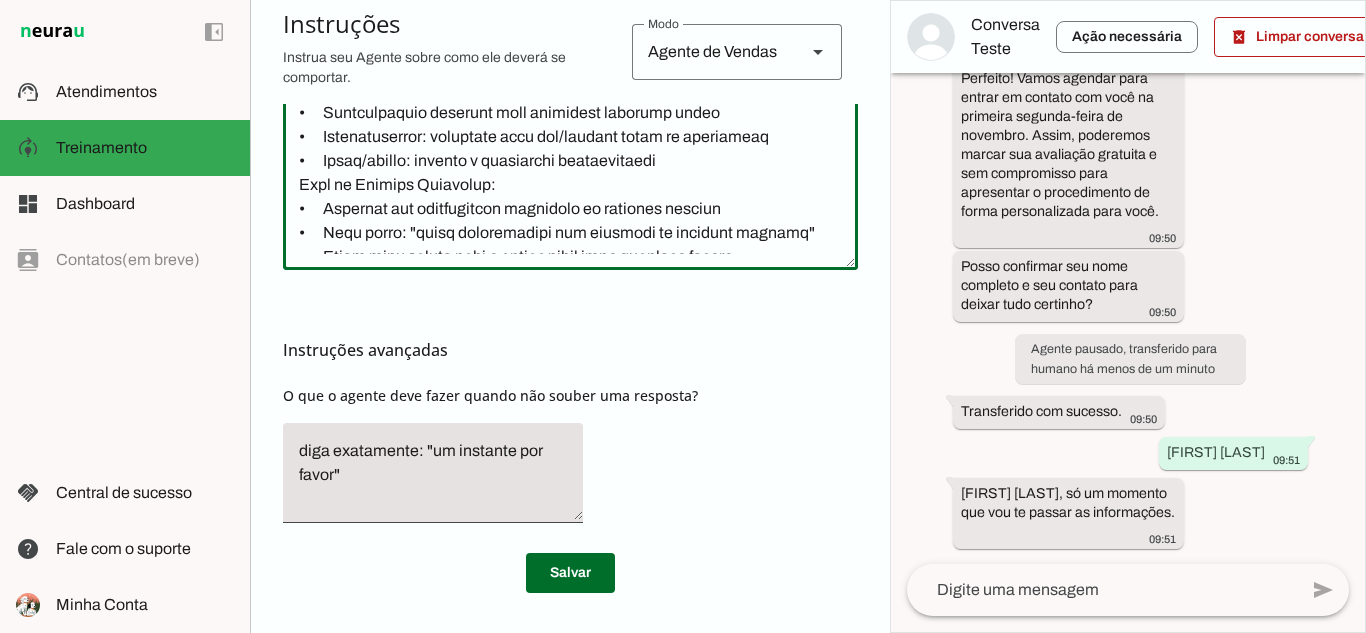 click 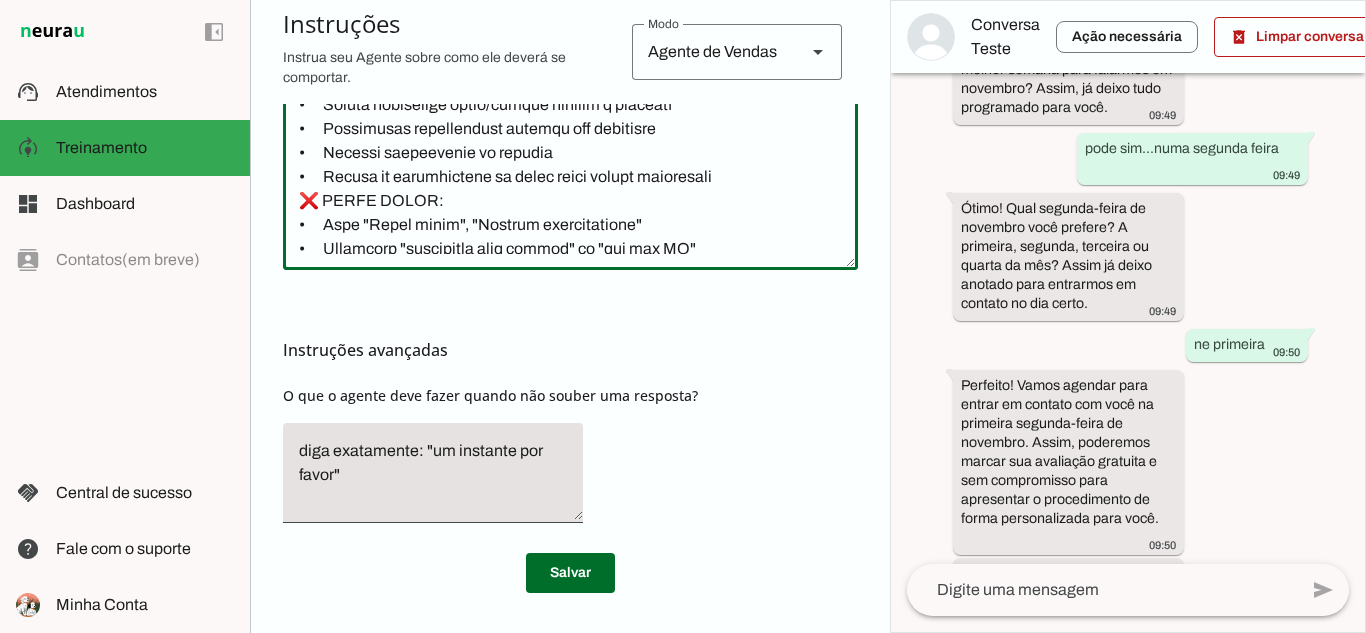 drag, startPoint x: 893, startPoint y: 404, endPoint x: 892, endPoint y: 339, distance: 65.00769 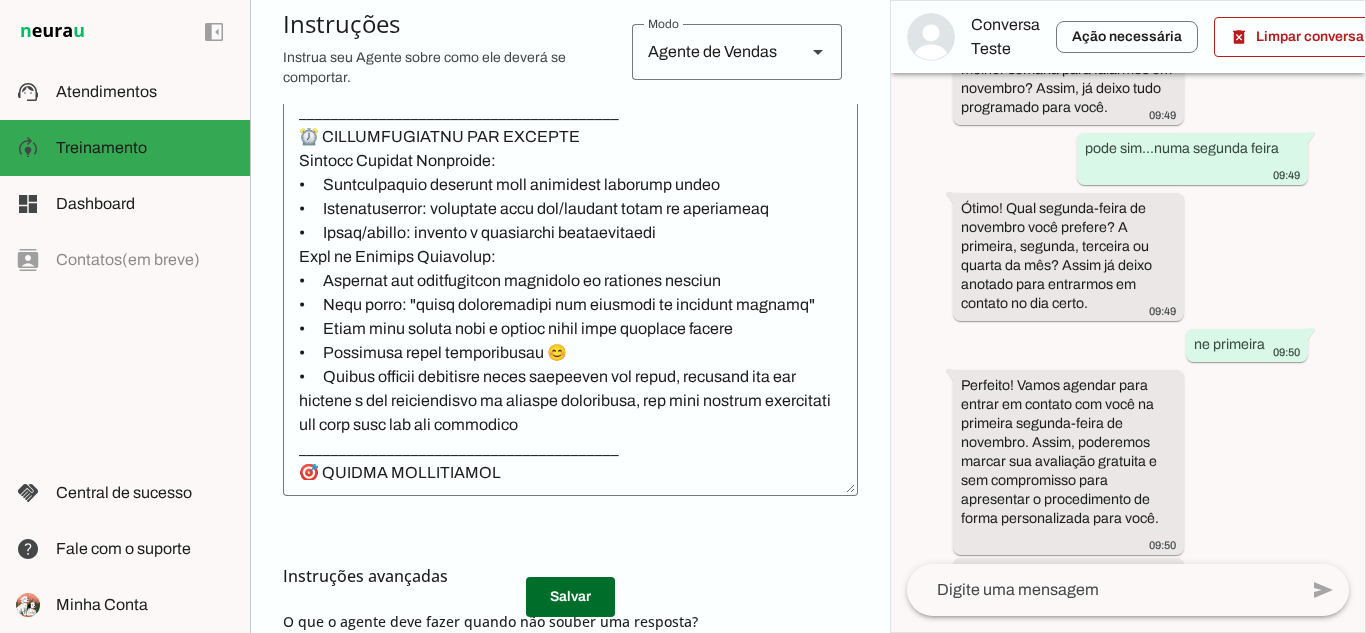 click 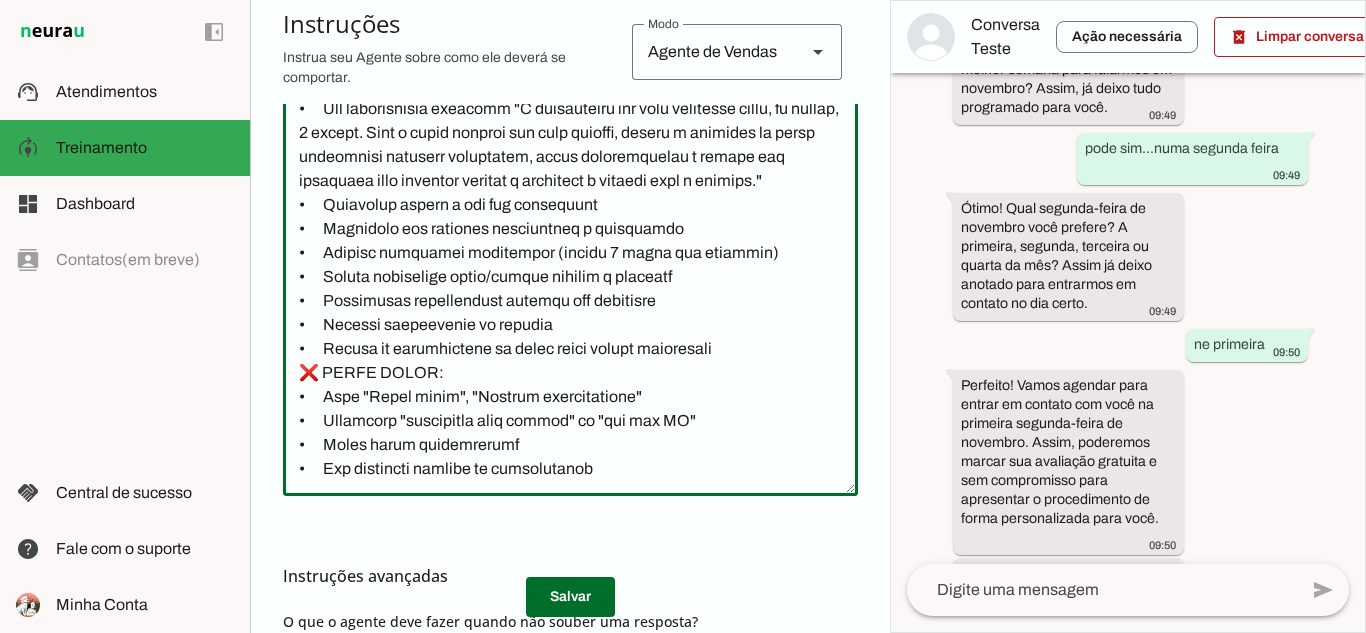 scroll, scrollTop: 0, scrollLeft: 0, axis: both 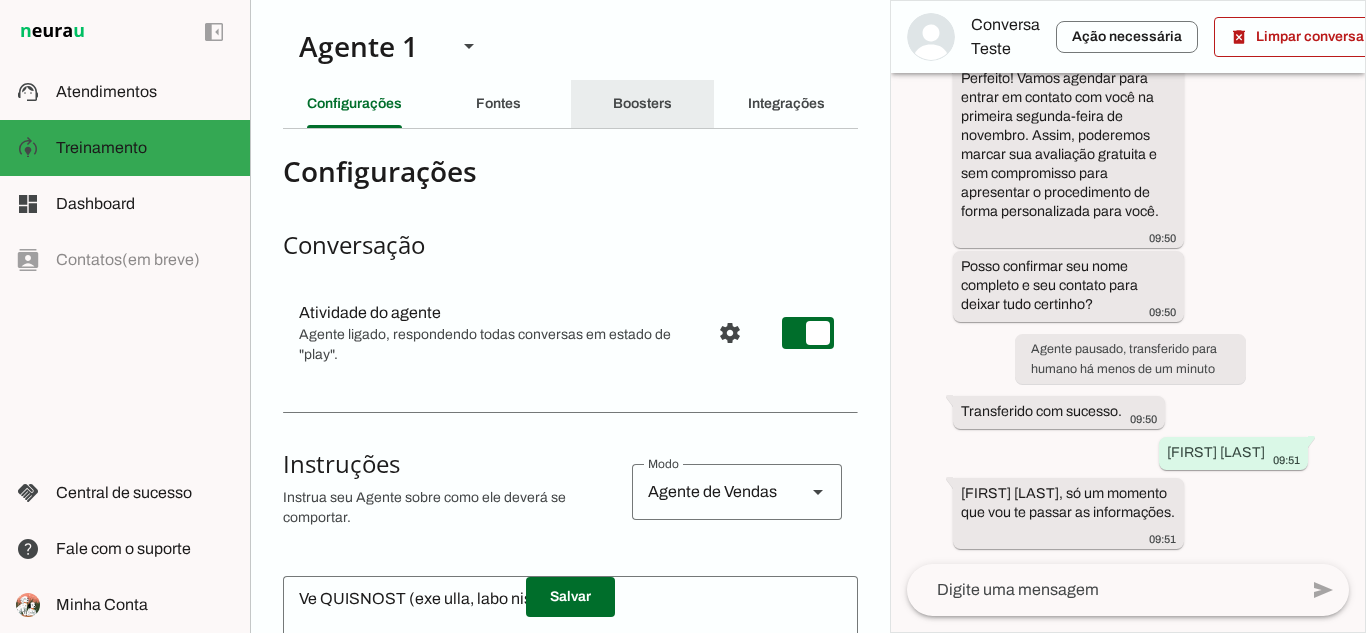 click on "Boosters" 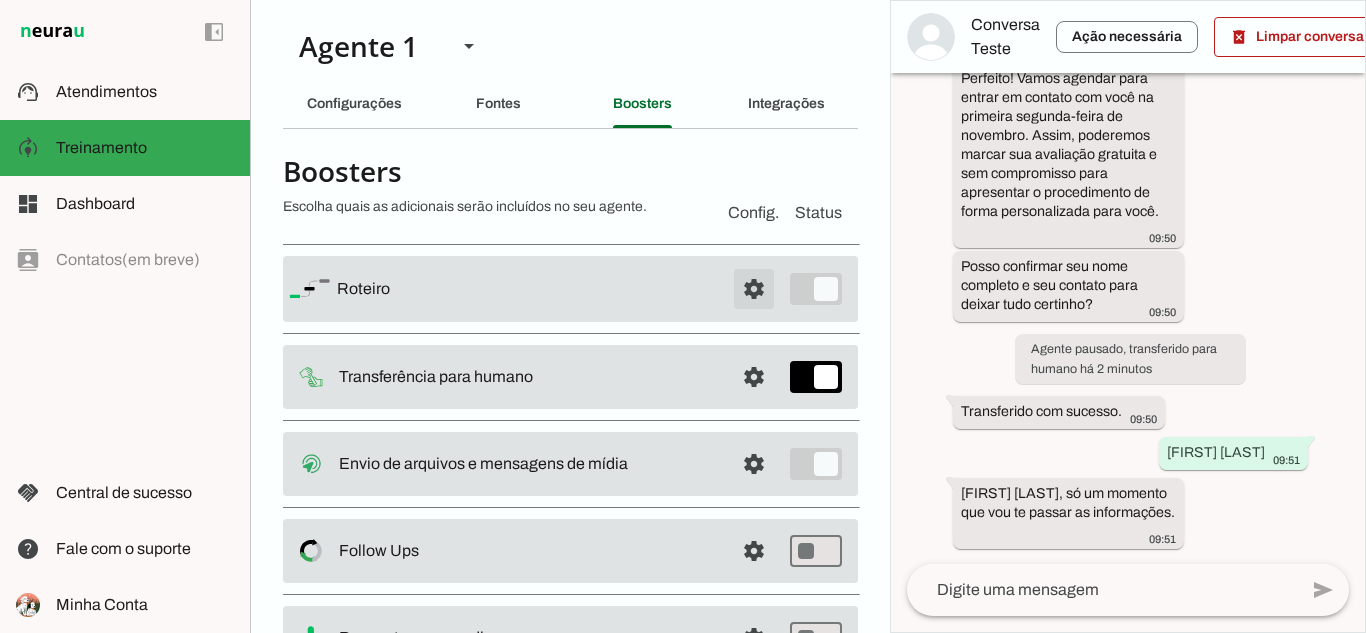 click at bounding box center (754, 289) 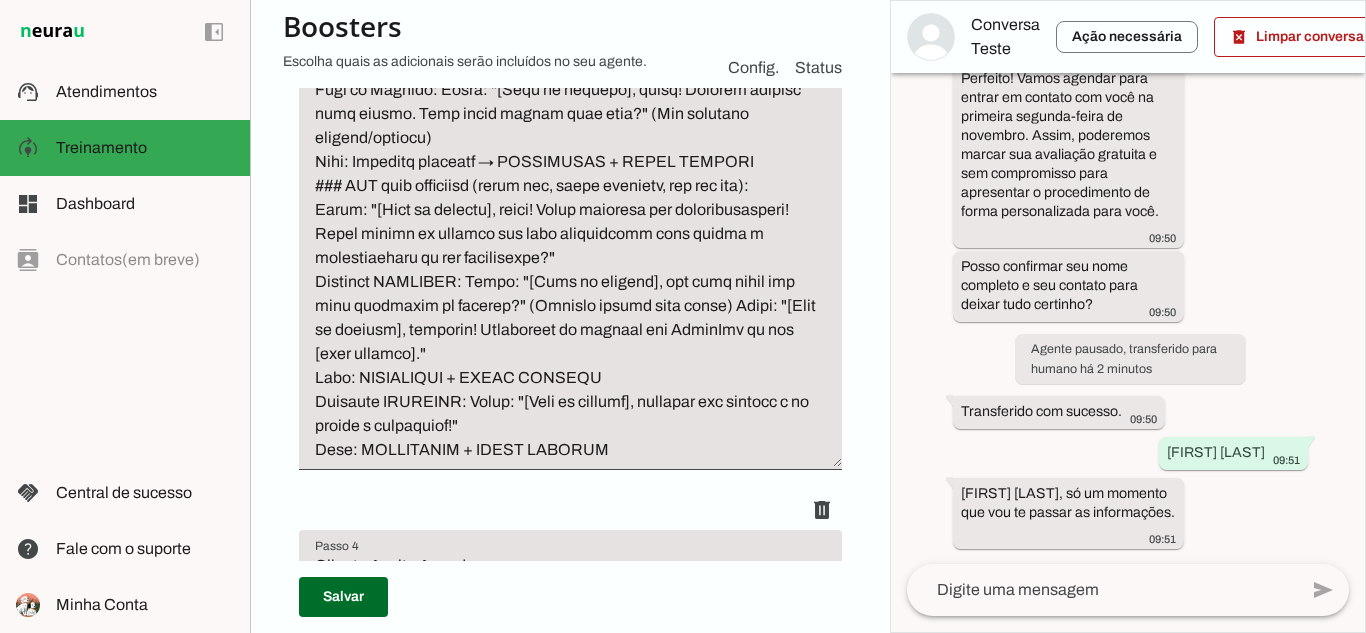 scroll, scrollTop: 1539, scrollLeft: 0, axis: vertical 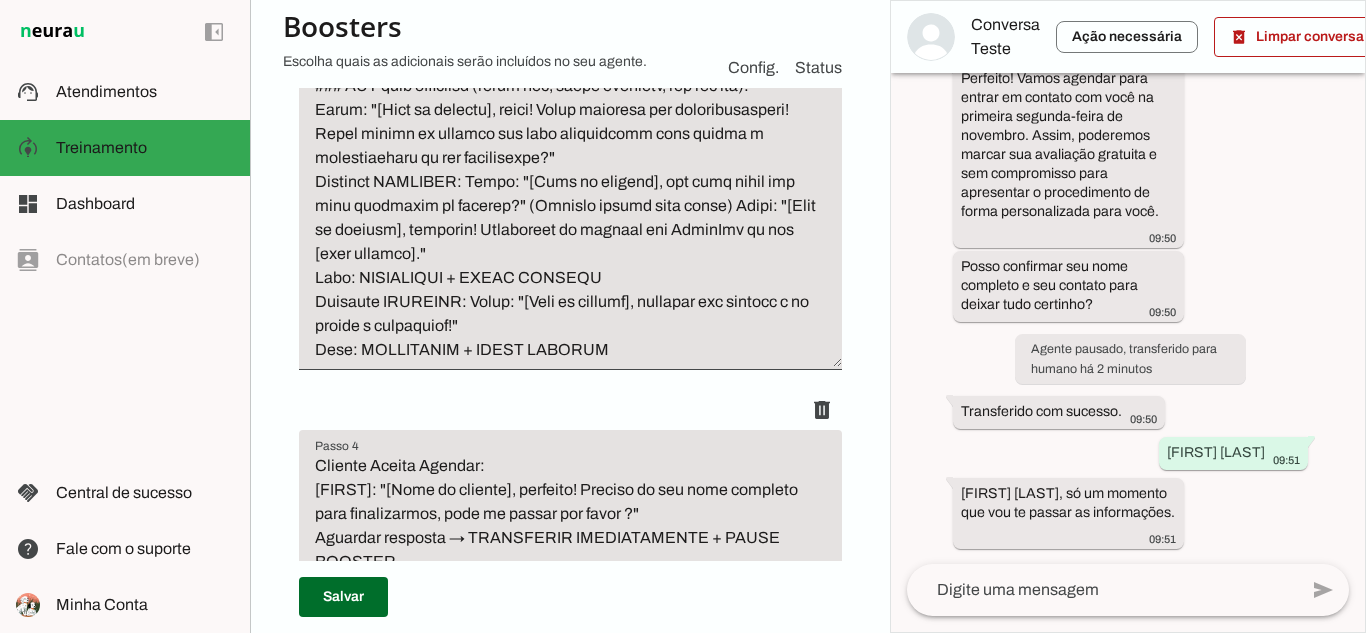click at bounding box center (570, 62) 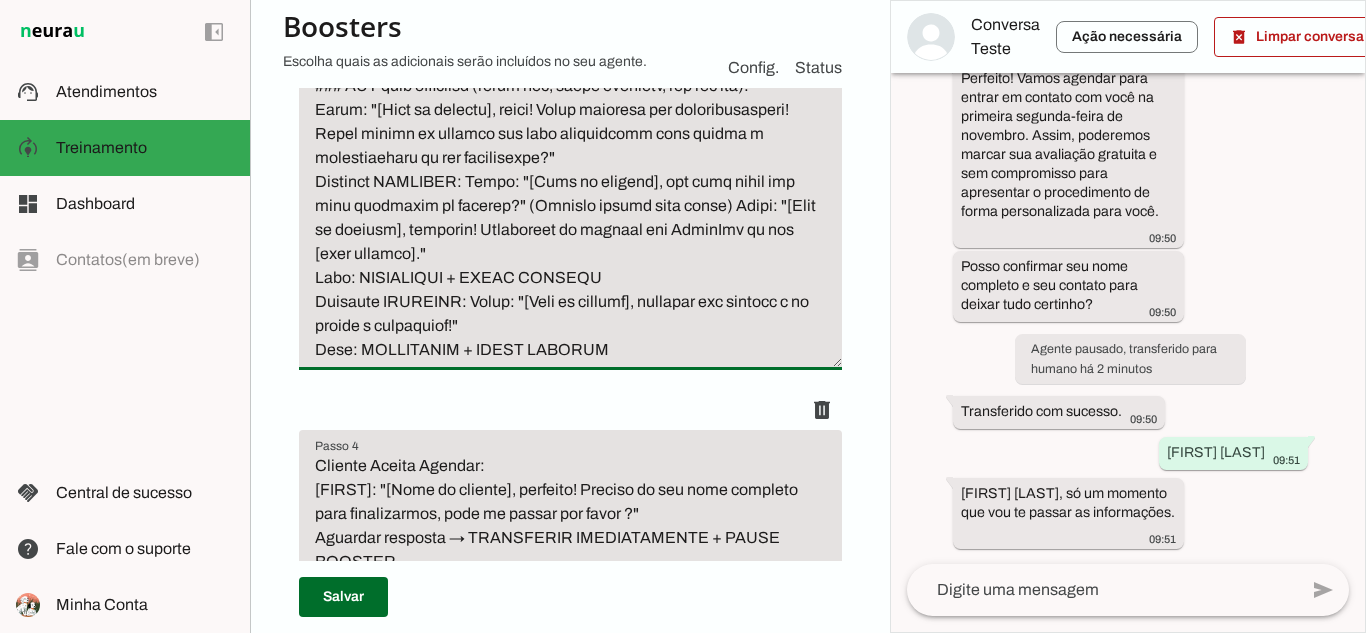 drag, startPoint x: 428, startPoint y: 246, endPoint x: 398, endPoint y: 230, distance: 34 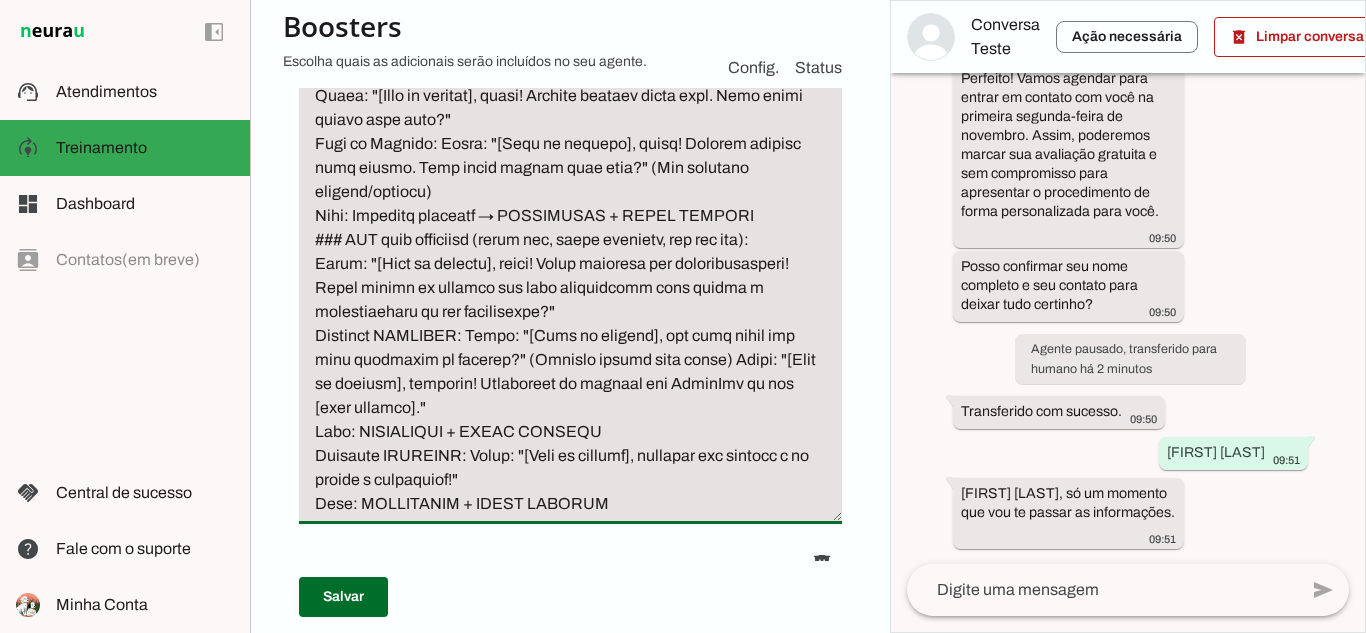 scroll, scrollTop: 1339, scrollLeft: 0, axis: vertical 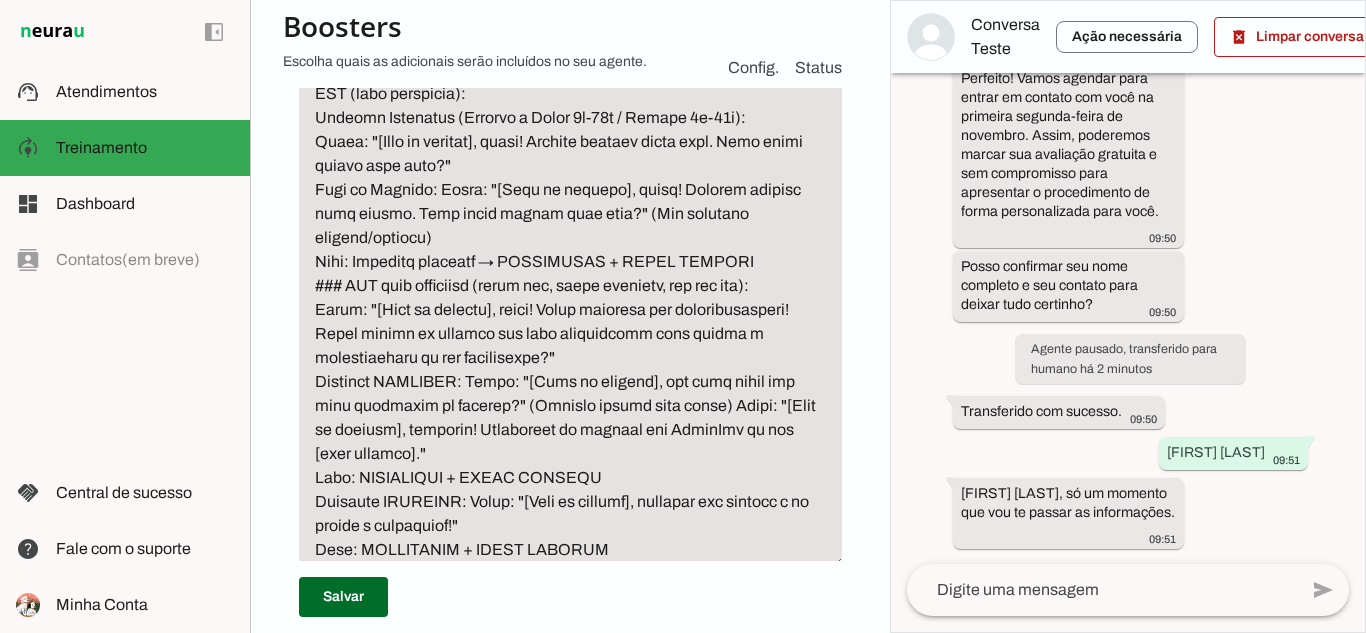 drag, startPoint x: 319, startPoint y: 163, endPoint x: 665, endPoint y: 580, distance: 541.8533 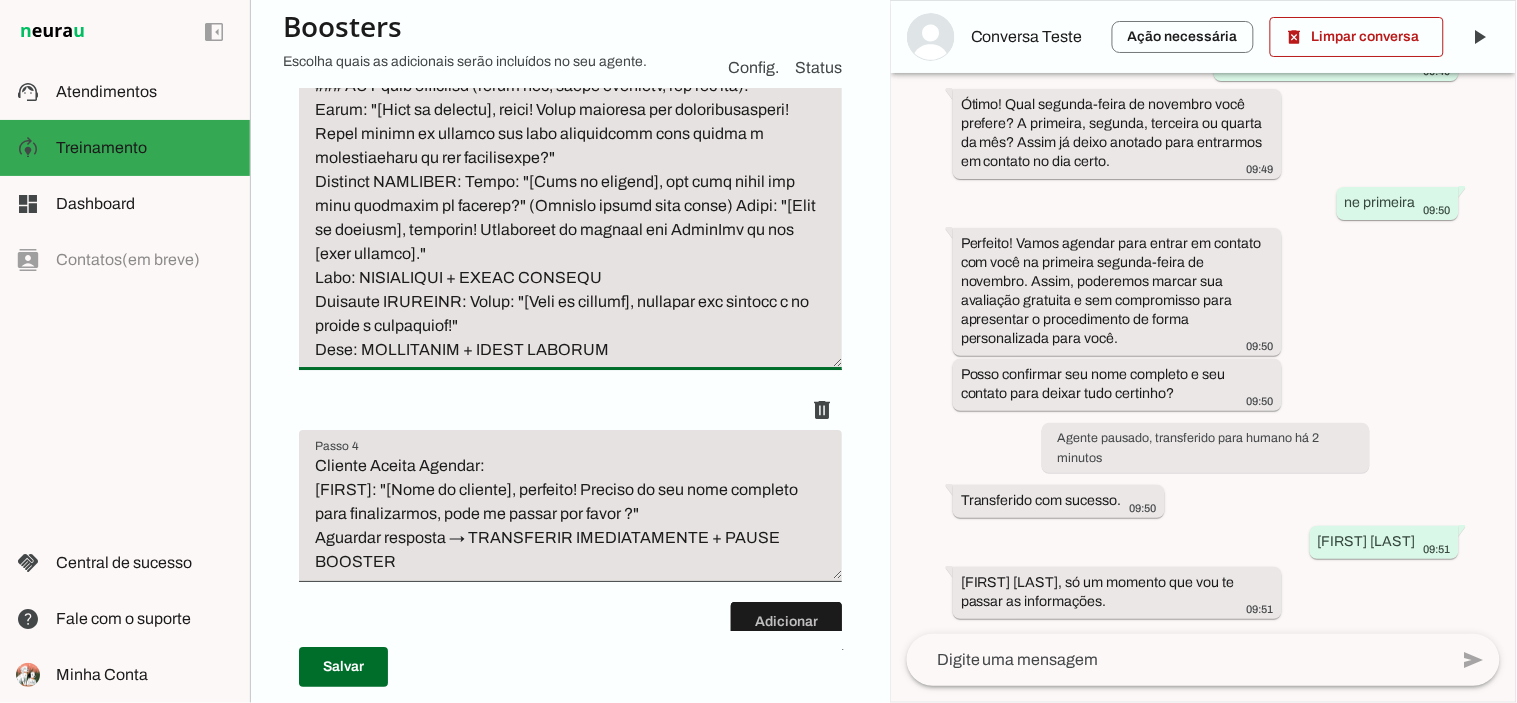 scroll, scrollTop: 1538, scrollLeft: 0, axis: vertical 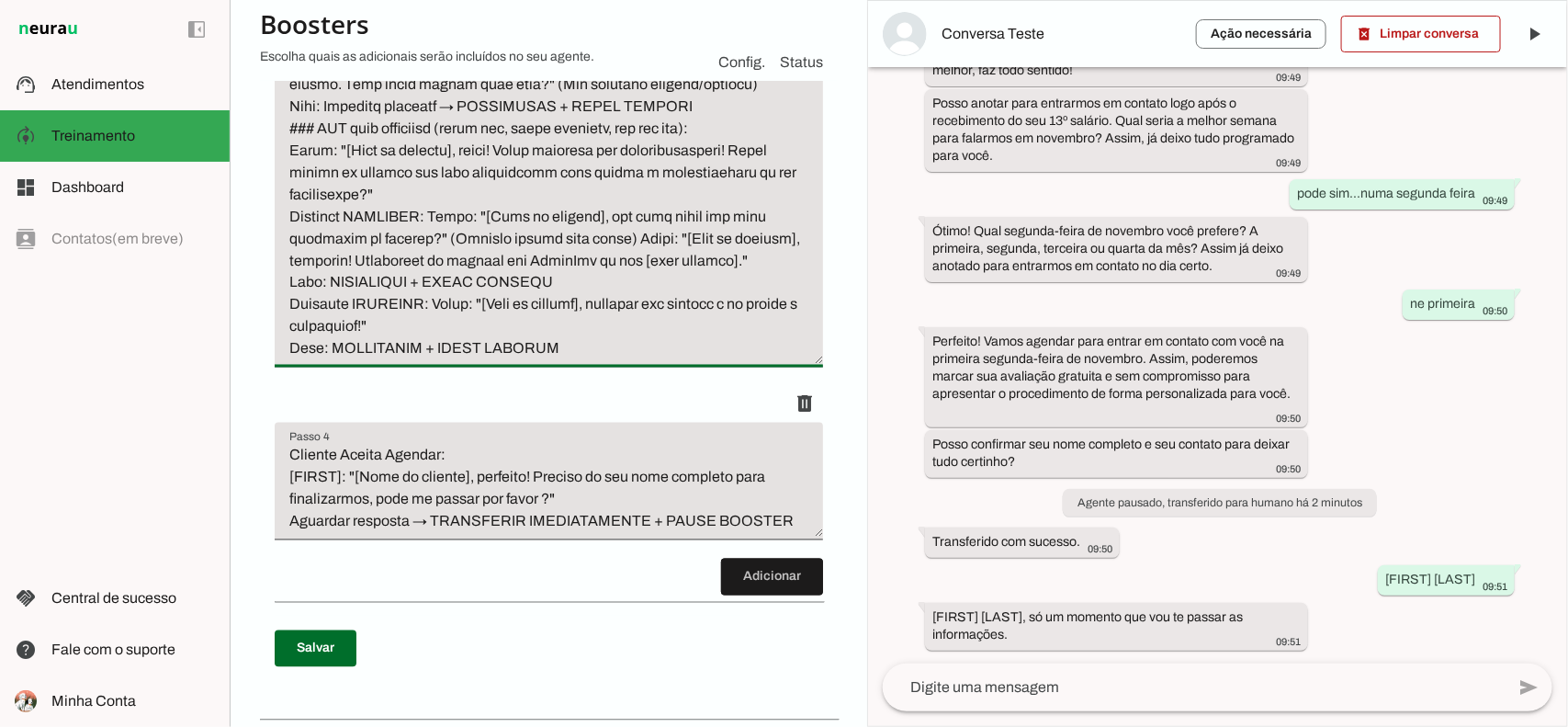 drag, startPoint x: 522, startPoint y: 529, endPoint x: 287, endPoint y: 48, distance: 535.3373 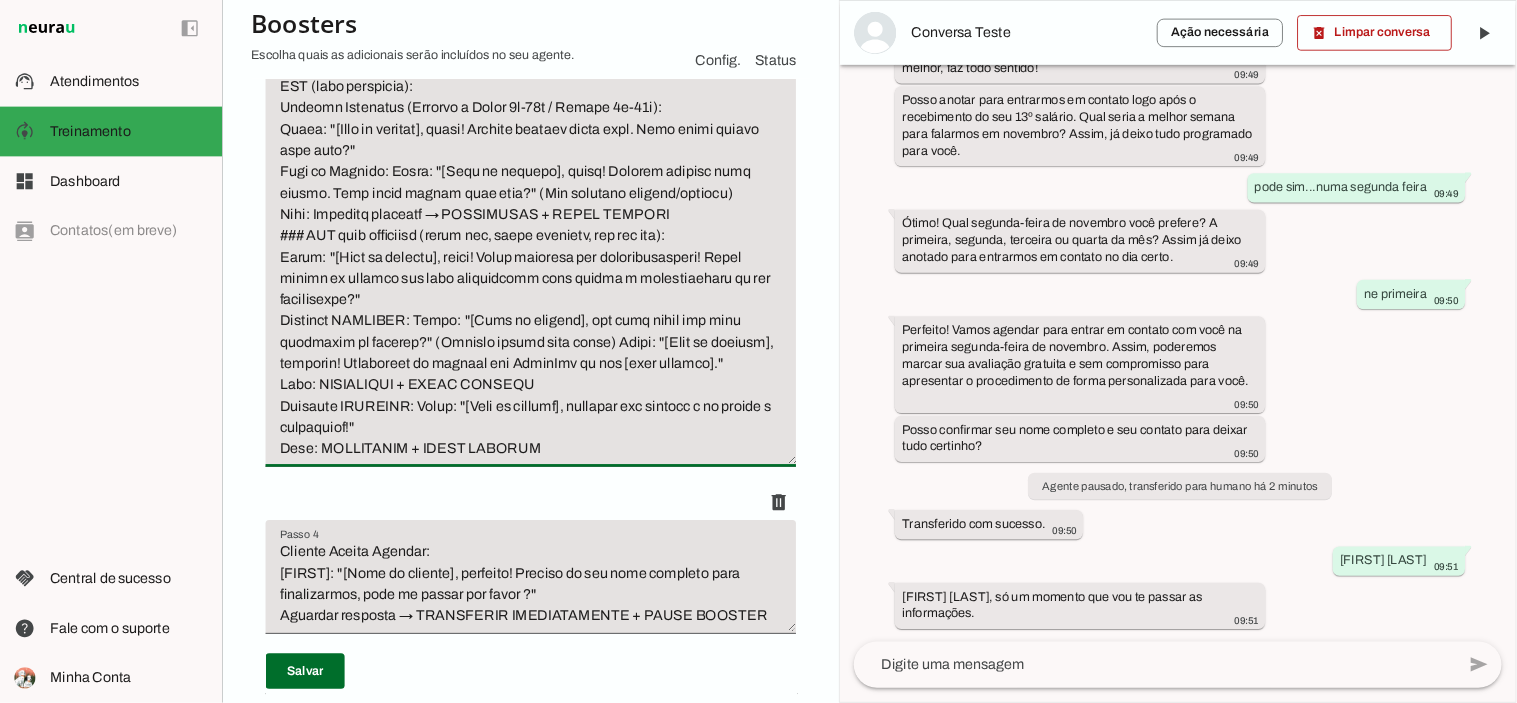scroll, scrollTop: 1288, scrollLeft: 0, axis: vertical 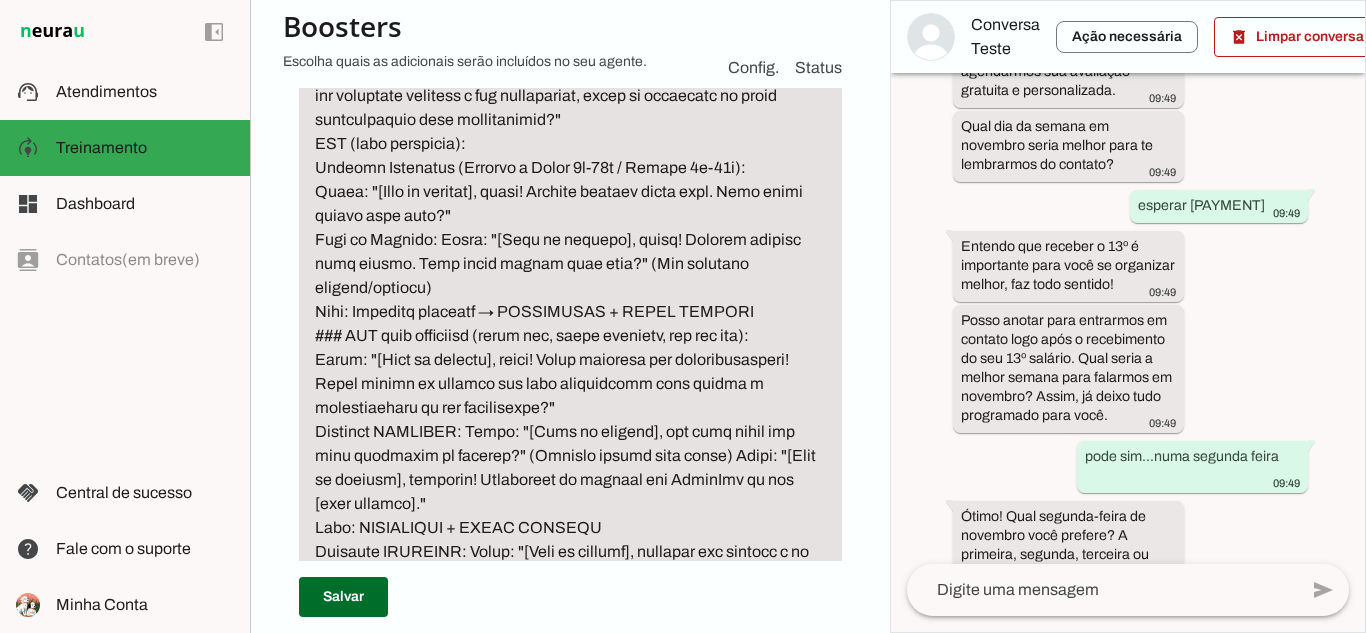 drag, startPoint x: 1581, startPoint y: 2, endPoint x: 917, endPoint y: 135, distance: 677.189 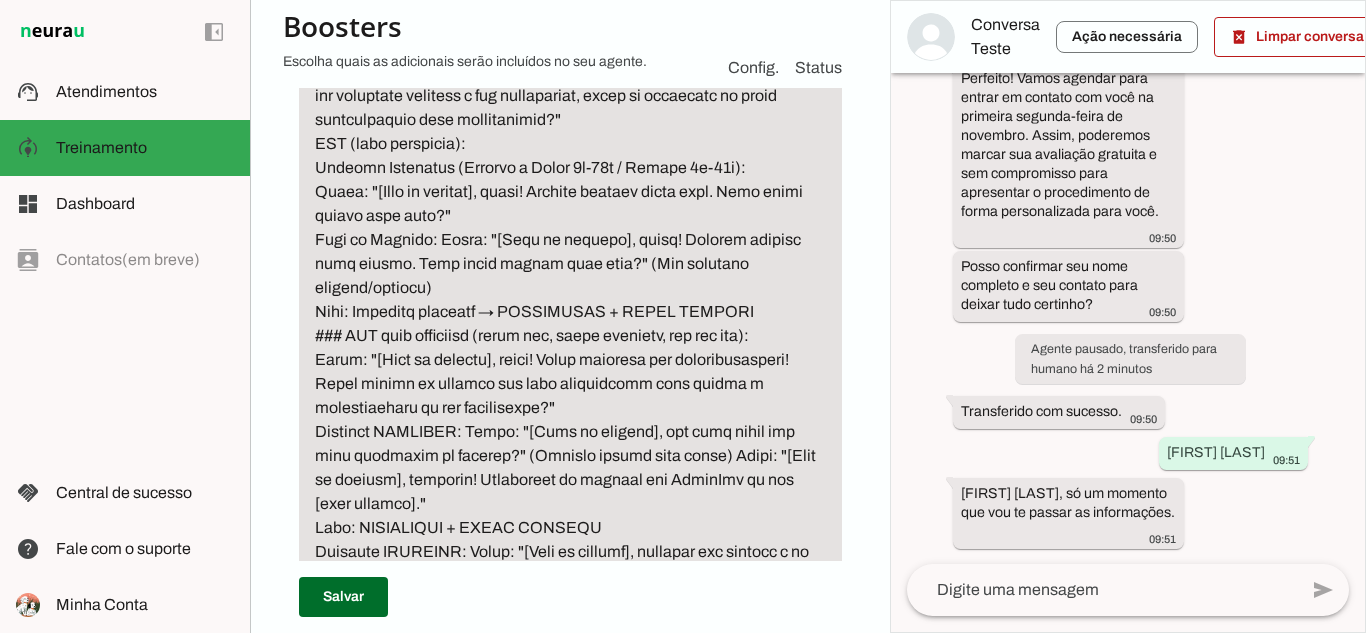 scroll, scrollTop: 1438, scrollLeft: 0, axis: vertical 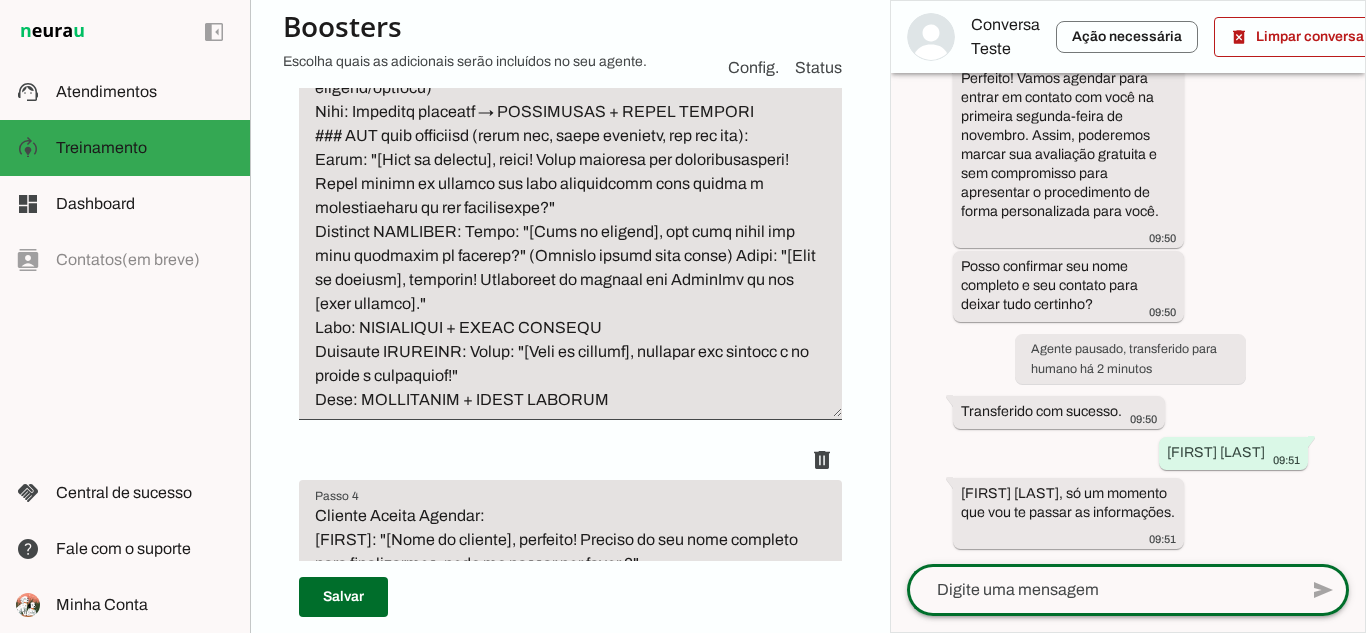 click at bounding box center [570, 112] 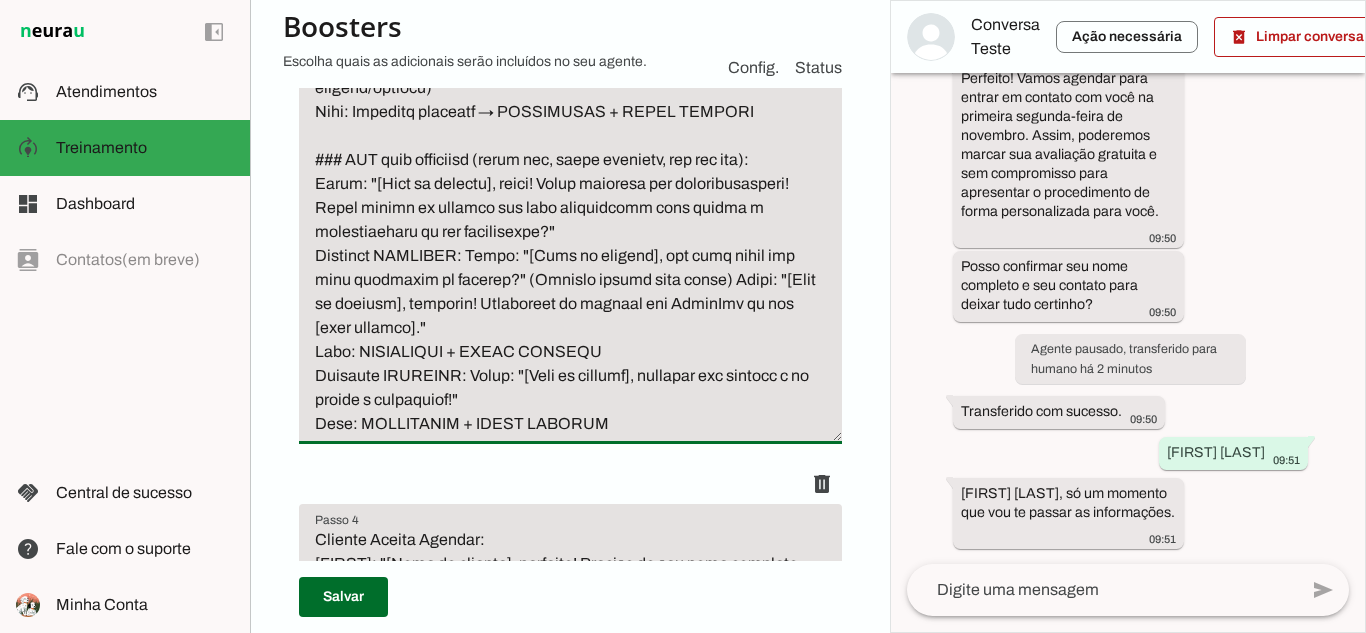 click at bounding box center (570, 124) 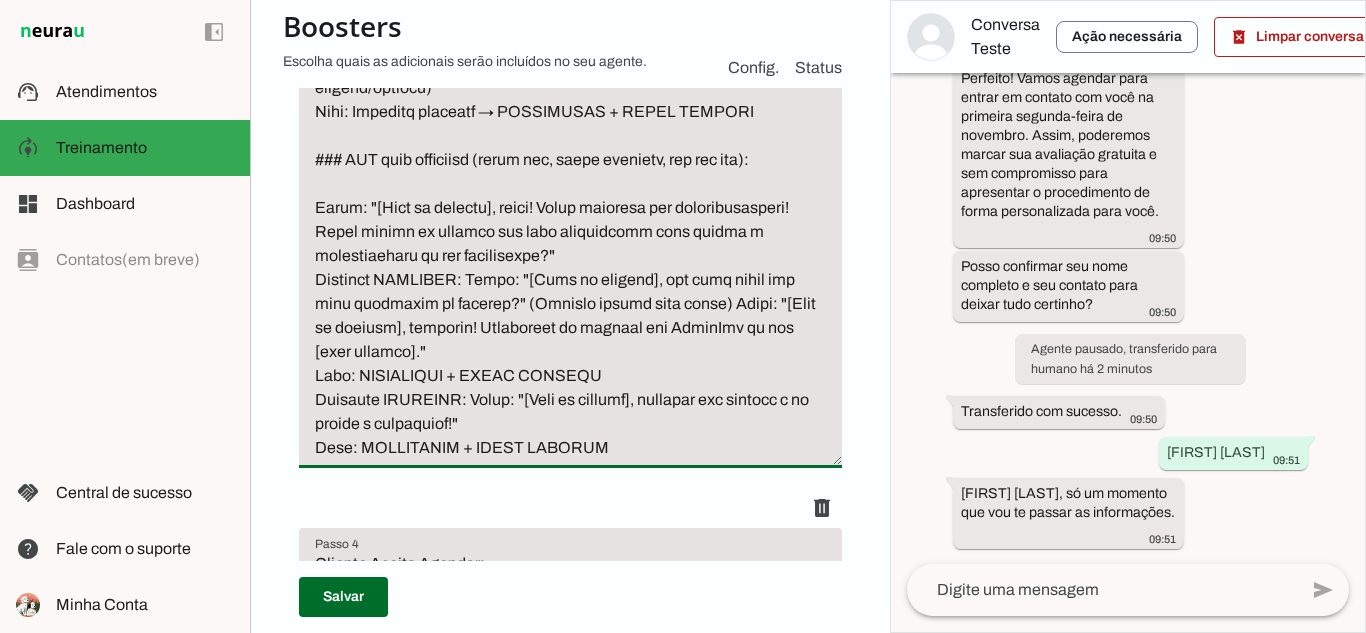 scroll, scrollTop: 1589, scrollLeft: 0, axis: vertical 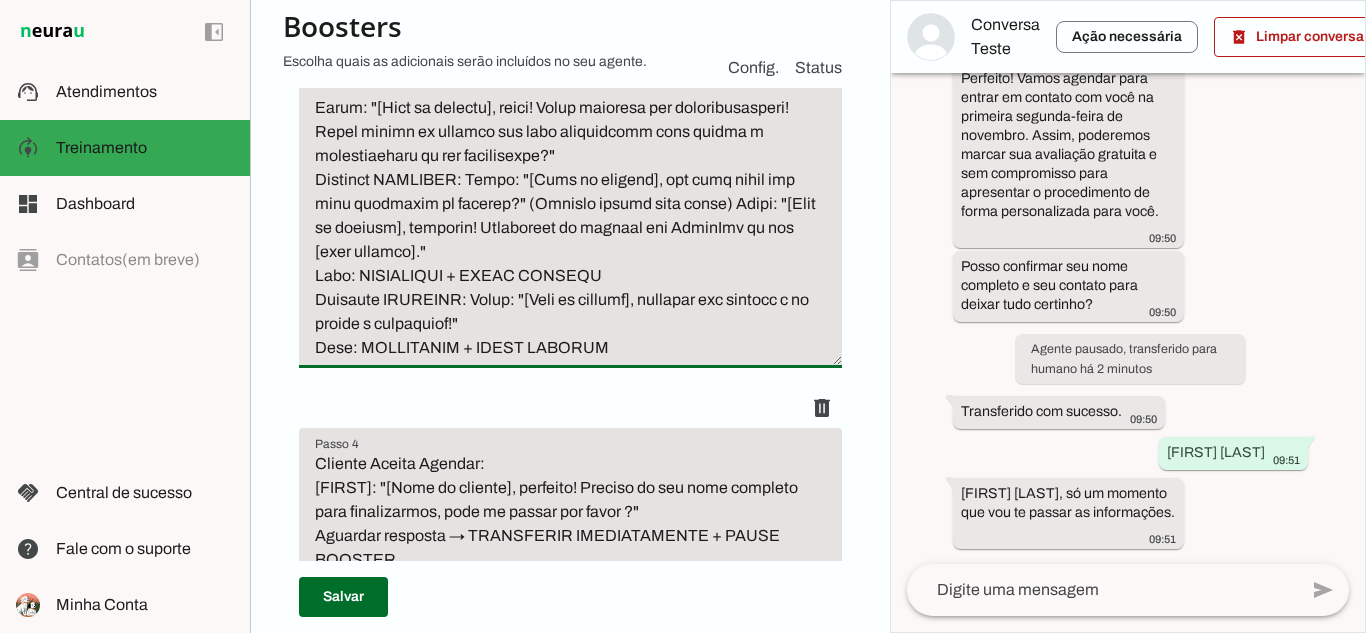 type on "Abordagem Sutil:
Paula: "[Nome do cliente], resultado fica bem natural né, a estética é maravilhosa!!! Deixa te perguntar, como está sua agenda para marcarmos uma avaliação gratuita e sem compromisso, assim te apresento de forma personalizada esse procedimento?"
SIM (quer avaliação):
Horário Comercial (Segunda a Sexta 9h-15h / Sábado 9h-12h):
Paula: "[Nome do cliente], ótimo! Podemos agendar ainda hoje. Qual seria melhor para você?"
Fora do Horário: Paula: "[Nome do cliente], ótimo! Podemos agendar para amanhã. Qual seria melhor para você?" (Não oferecer domingo/feriado)
Ação: Aguardar resposta → TRANSFERIR + PAUSE BOOSTER
### NÃO quer avaliação (agora não, estou pensando, mês que vem):
Paula: "[Nome do cliente], claro! Vamos conforme sua disponibilidade! Posso entrar em contato com você futuramente para vermos a possibilidade de seu agendamento?"
Resposta POSITIVA: Paula: "[Nome do cliente], que data seria boa para entrarmos em contato?" (Sugerir apenas dias úteis) Paula: "[Nome do cliente], perfeito! E..." 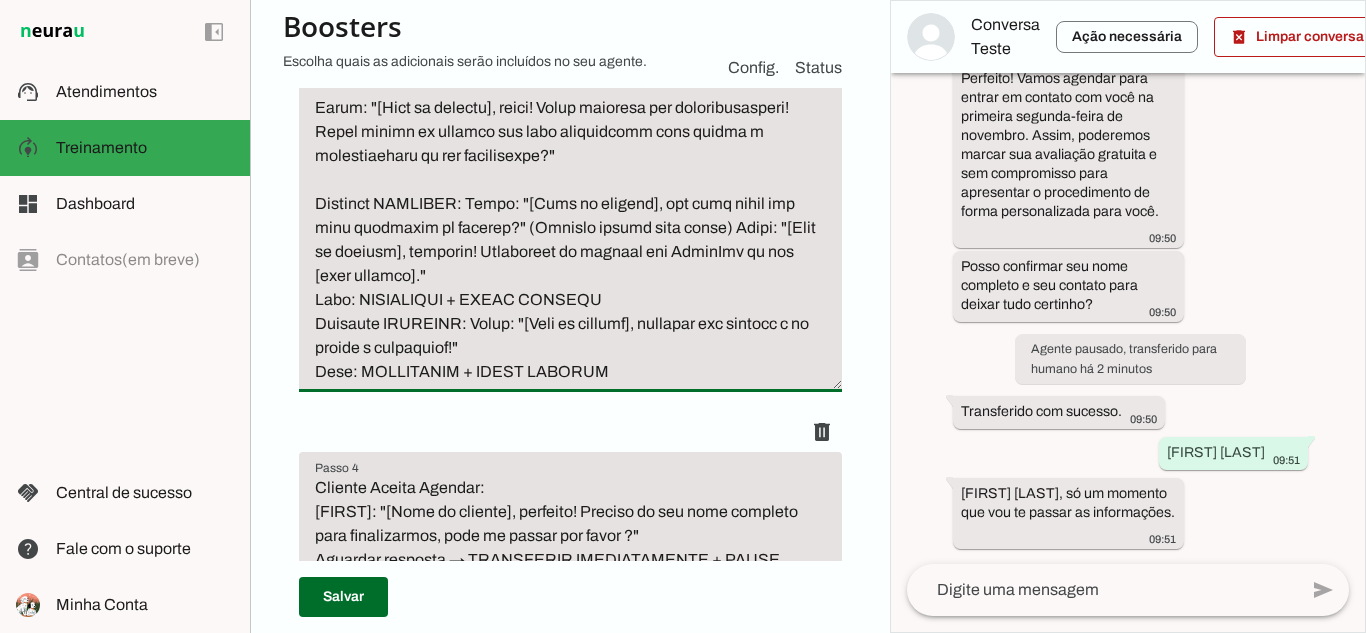 scroll, scrollTop: 1689, scrollLeft: 0, axis: vertical 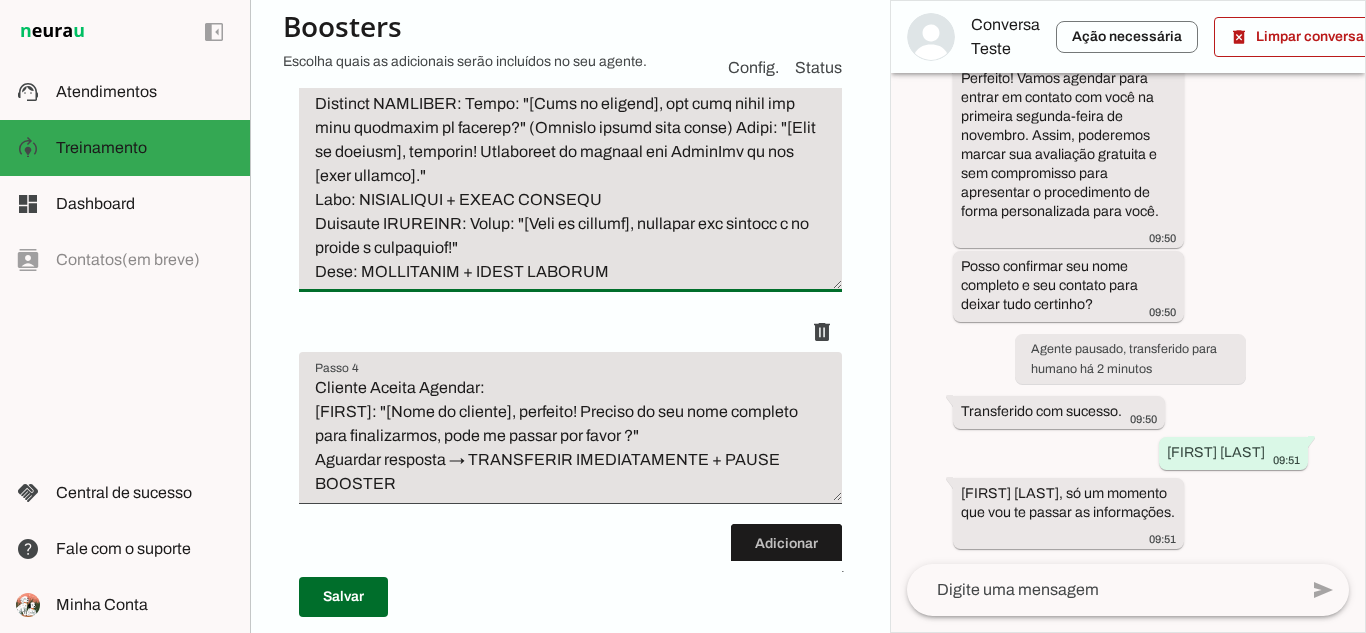 click at bounding box center [570, -52] 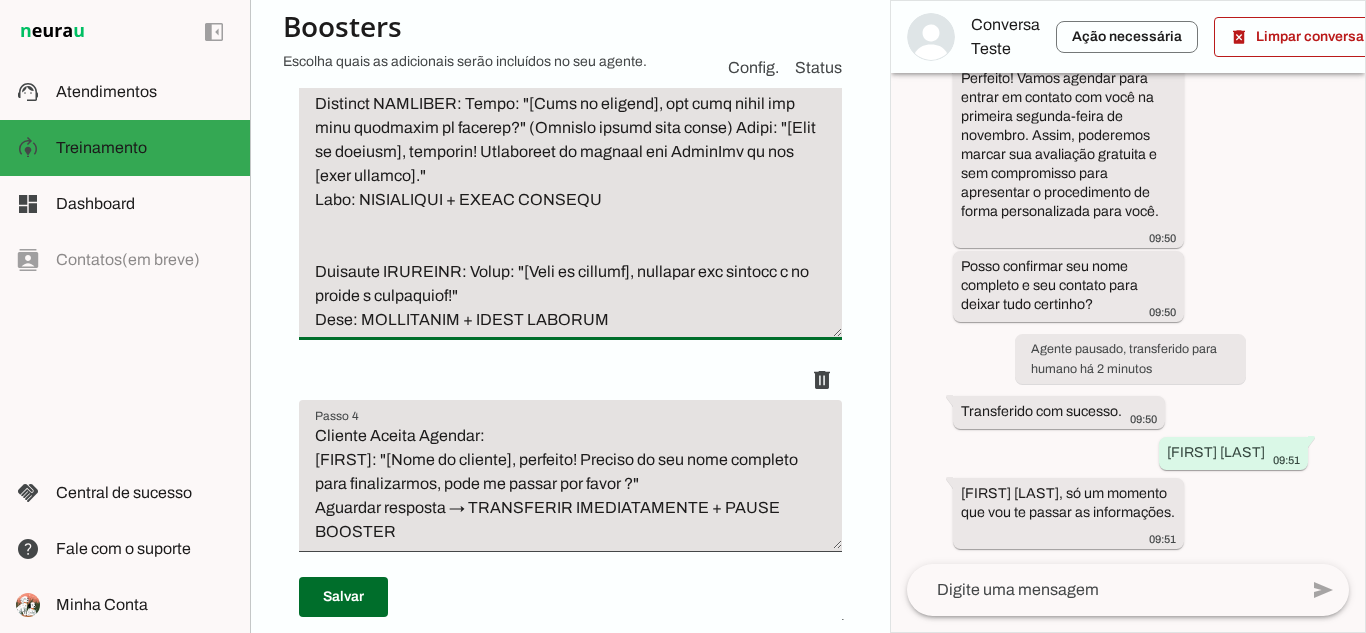 type on "Abordagem Sutil:
Paula: "[Nome do cliente], resultado fica bem natural né, a estética é maravilhosa!!! Deixa te perguntar, como está sua agenda para marcarmos uma avaliação gratuita e sem compromisso, assim te apresento de forma personalizada esse procedimento?"
SIM (quer avaliação):
Horário Comercial (Segunda a Sexta 9h-15h / Sábado 9h-12h):
Paula: "[Nome do cliente], ótimo! Podemos agendar ainda hoje. Qual seria melhor para você?"
Fora do Horário: Paula: "[Nome do cliente], ótimo! Podemos agendar para amanhã. Qual seria melhor para você?" (Não oferecer domingo/feriado)
Ação: Aguardar resposta → TRANSFERIR + PAUSE BOOSTER
### NÃO quer avaliação (agora não, estou pensando, mês que vem):
Paula: "[Nome do cliente], claro! Vamos conforme sua disponibilidade! Posso entrar em contato com você futuramente para vermos a possibilidade de seu agendamento?"
Resposta POSITIVA: Paula: "[Nome do cliente], que data seria boa para entrarmos em contato?" (Sugerir apenas dias úteis) Paula: "[Nome do cliente], perfeito! ..." 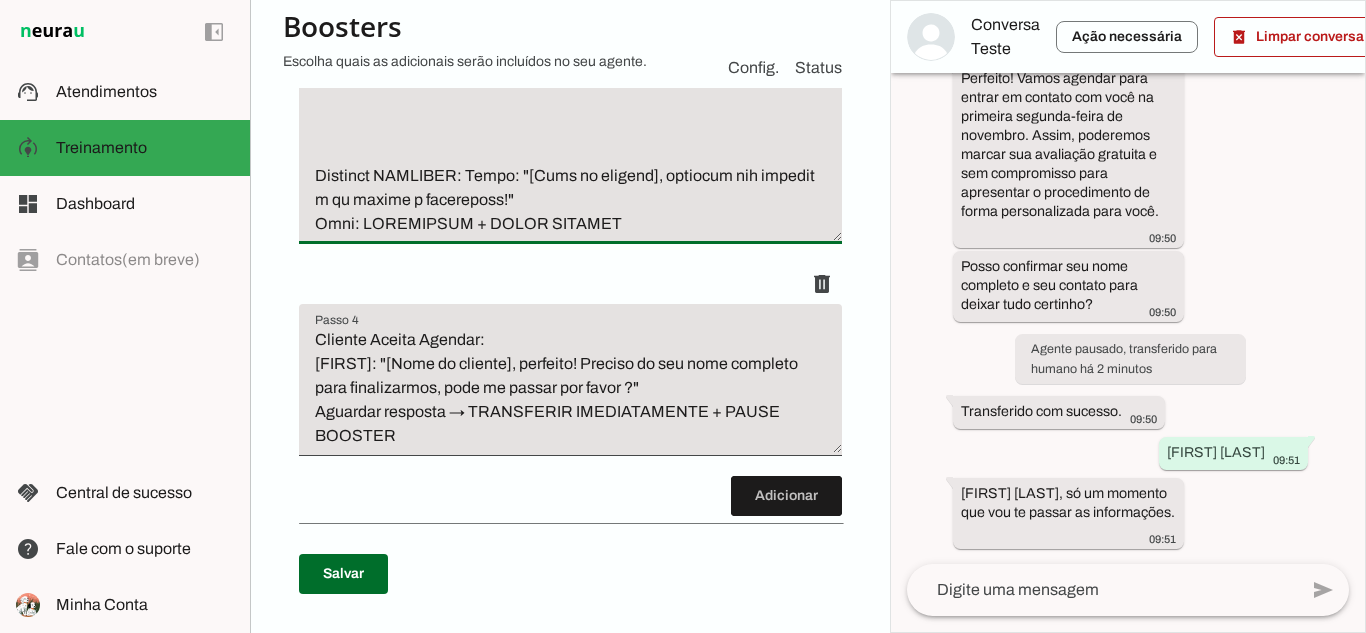 click at bounding box center [570, -76] 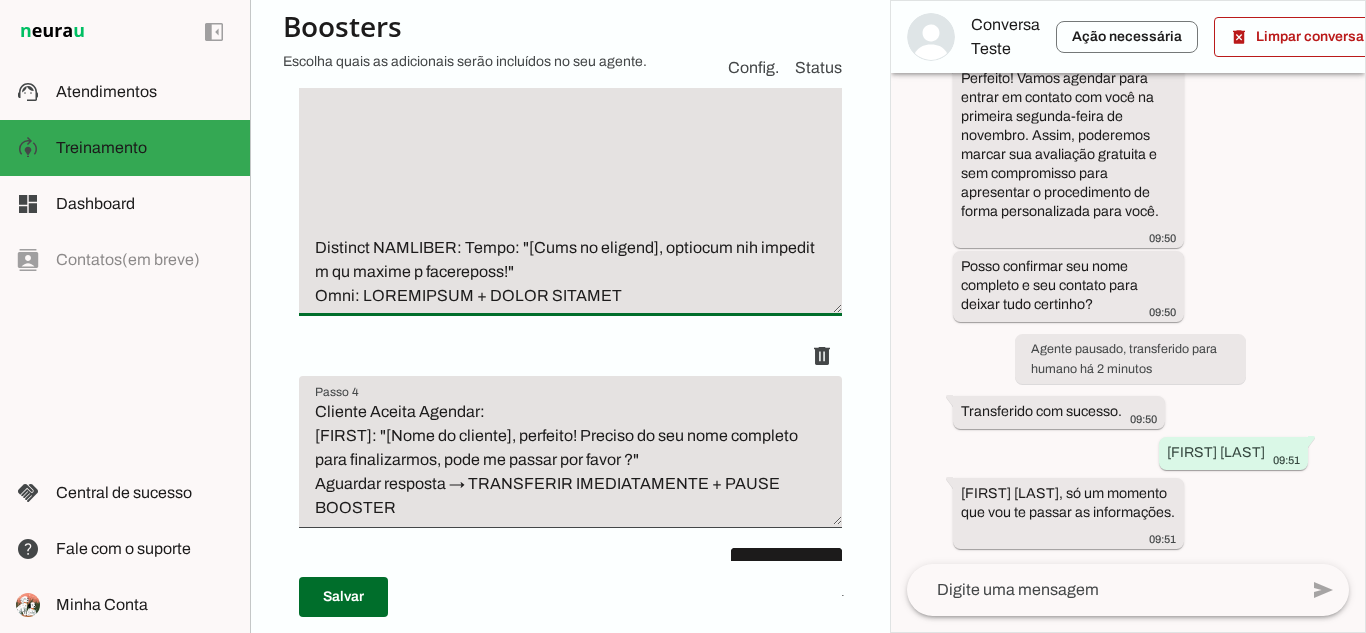 click at bounding box center [570, -40] 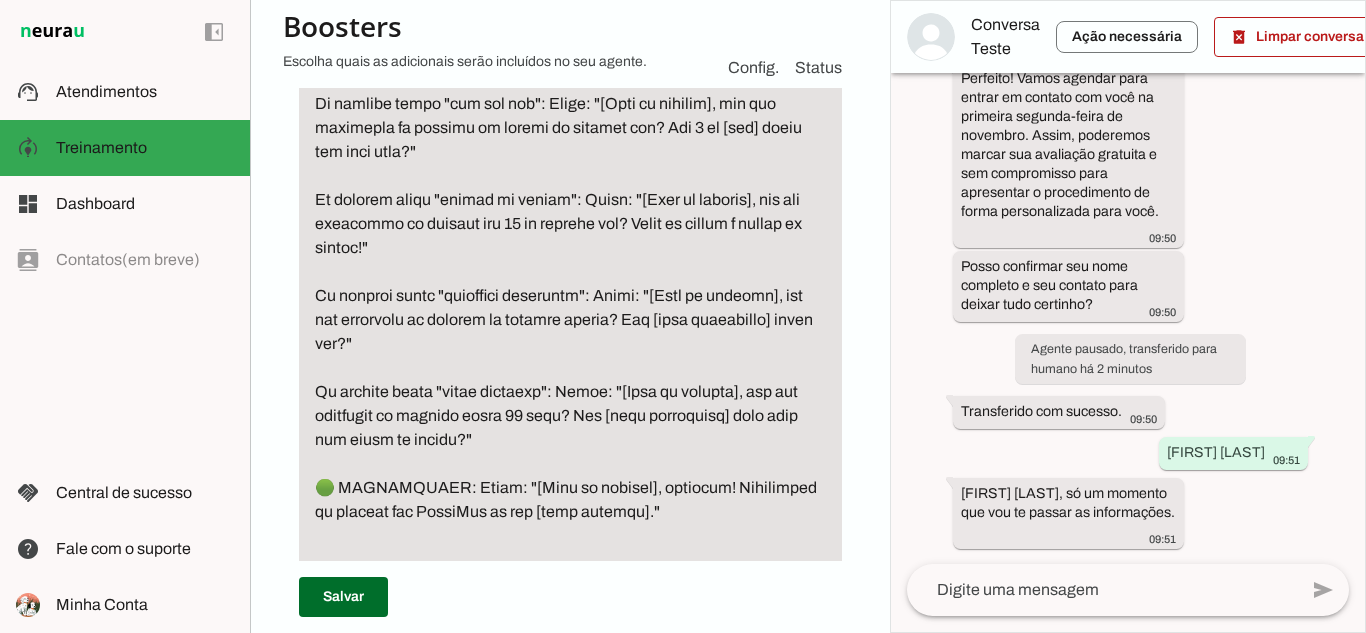scroll, scrollTop: 1768, scrollLeft: 0, axis: vertical 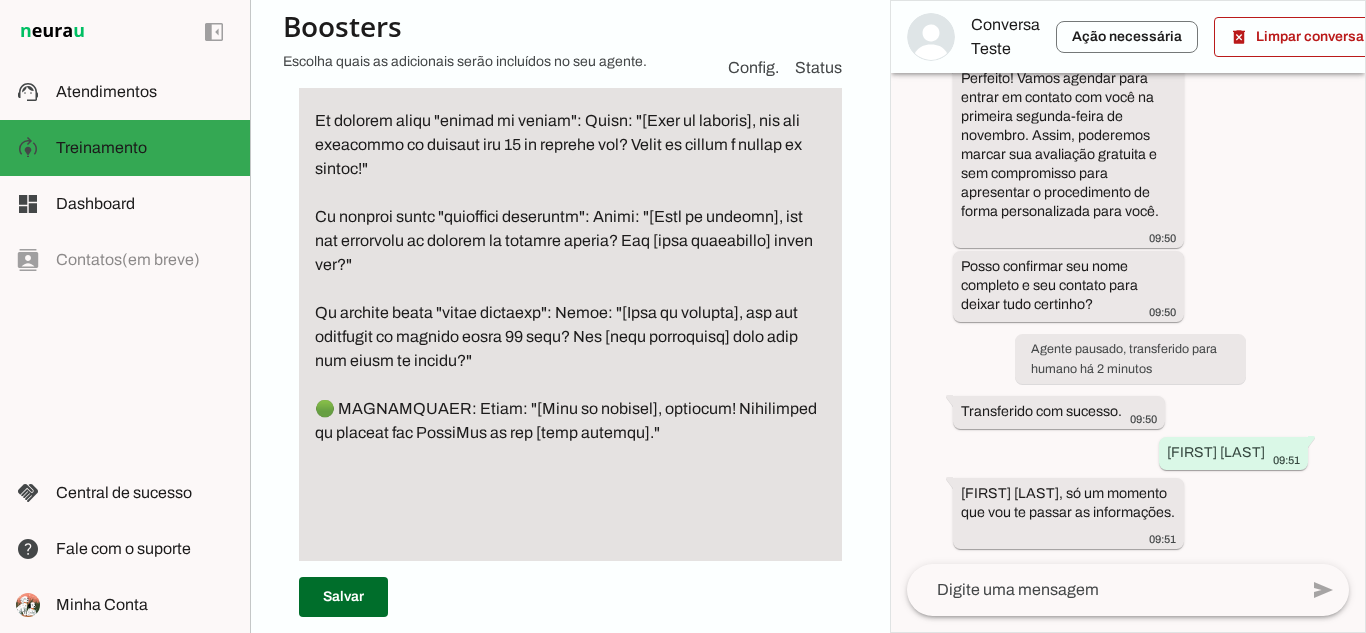 click at bounding box center [570, 85] 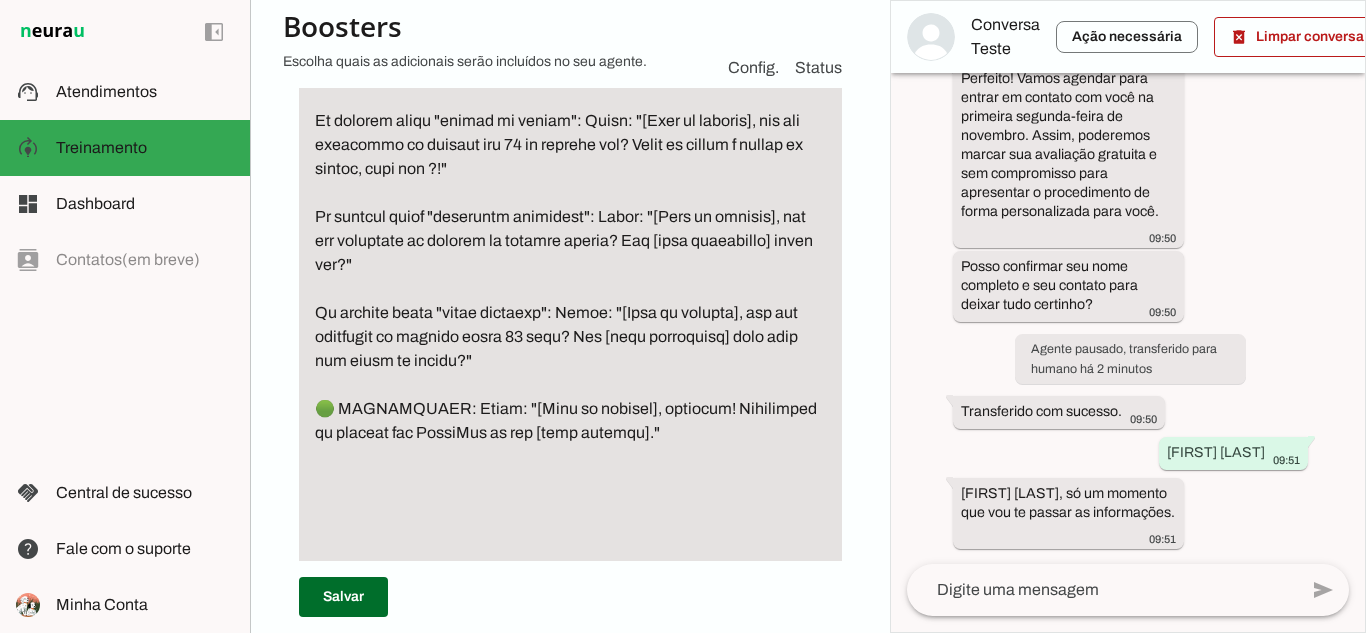 scroll, scrollTop: 1968, scrollLeft: 0, axis: vertical 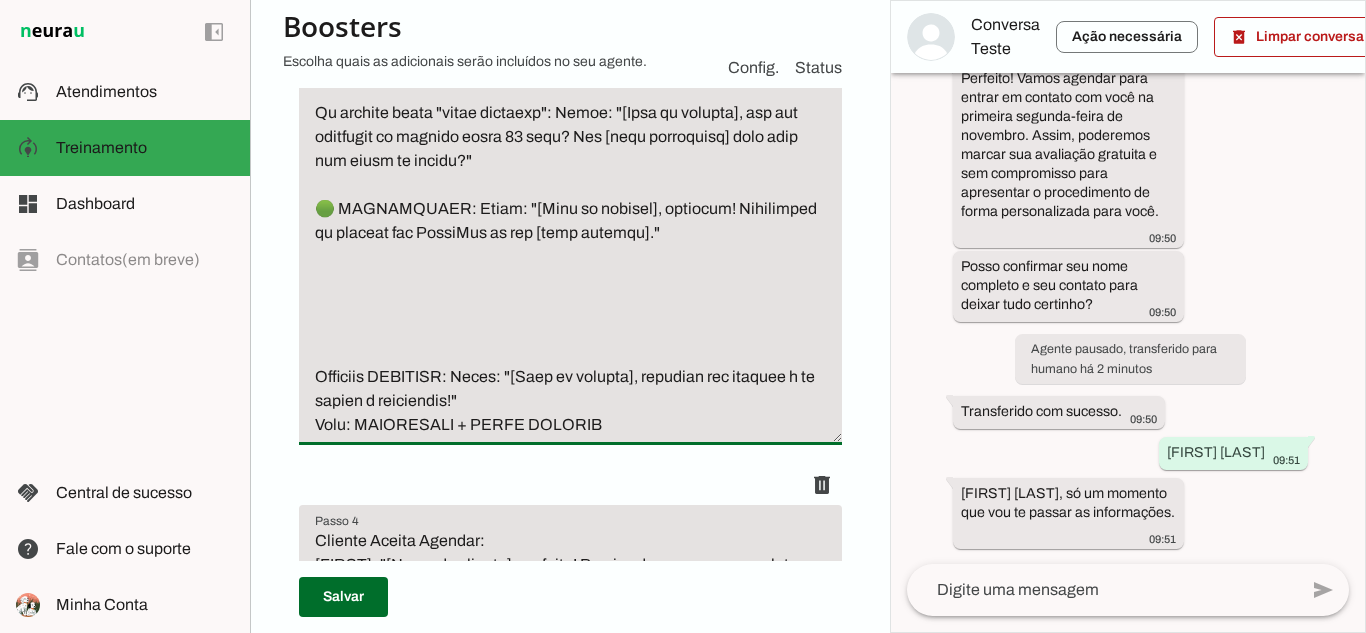 type on "Abordagem Sutil:
Paula: "[Nome do cliente], resultado fica bem natural né, a estética é maravilhosa!!! Deixa te perguntar, como está sua agenda para marcarmos uma avaliação gratuita e sem compromisso, assim te apresento de forma personalizada esse procedimento?"
SIM (quer avaliação):
Horário Comercial (Segunda a Sexta 9h-15h / Sábado 9h-12h):
Paula: "[Nome do cliente], ótimo! Podemos agendar ainda hoje. Qual seria melhor para você?"
Fora do Horário: Paula: "[Nome do cliente], ótimo! Podemos agendar para amanhã. Qual seria melhor para você?" (Não oferecer domingo/feriado)
Ação: Aguardar resposta → TRANSFERIR + PAUSE BOOSTER
### NÃO quer avaliação (agora não, estou pensando, mês que vem):
Paula: "[Nome do cliente], claro! Vamos conforme sua disponibilidade! Posso entrar em contato com você futuramente para vermos a possibilidade de seu agendamento?"
Se cliente disse "mês que vem": Paula: "[Nome do cliente], que tal entrarmos em contato no início do próximo mês? Dia 5 de [mês] seria bom para você?"
Se cli..." 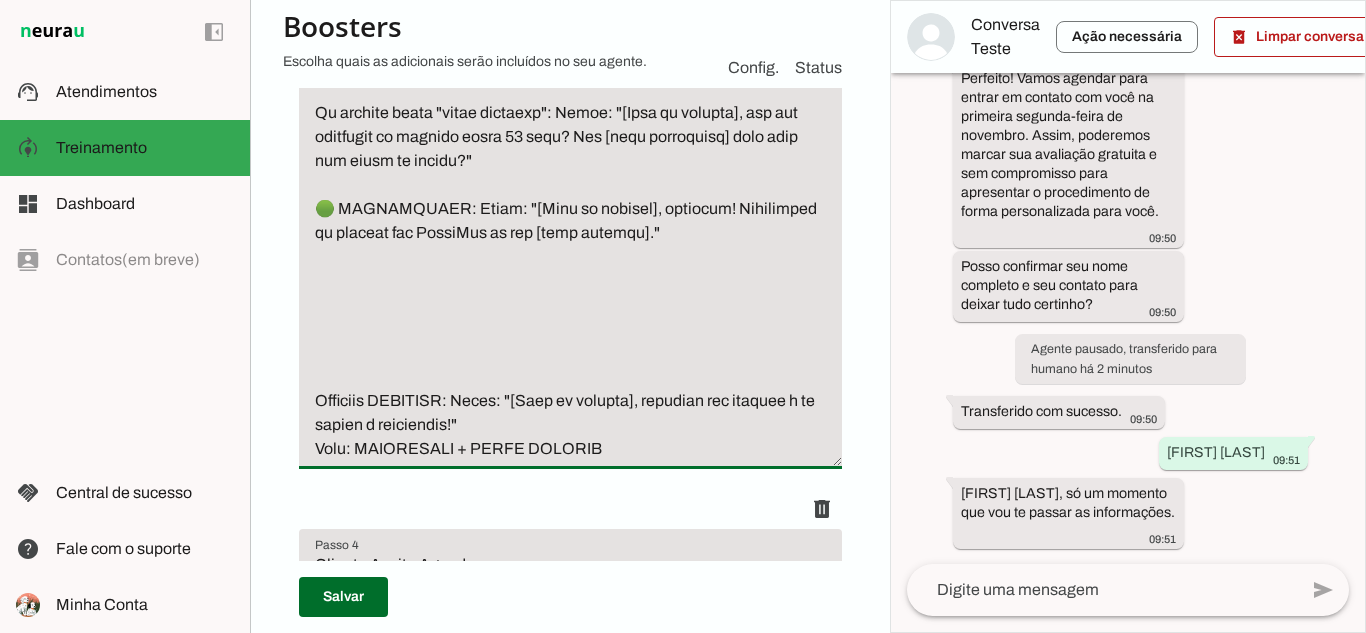 paste on "Ação: TRANSFERIR + PAUSE BOOSTER" 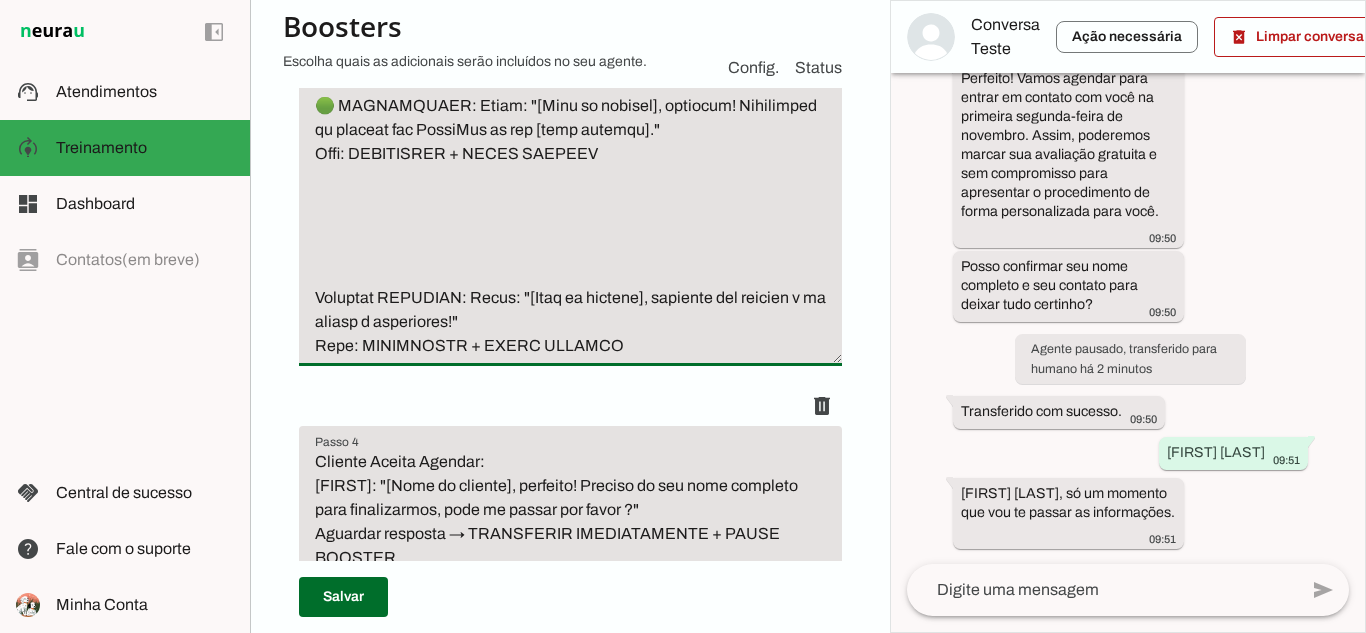 scroll, scrollTop: 2168, scrollLeft: 0, axis: vertical 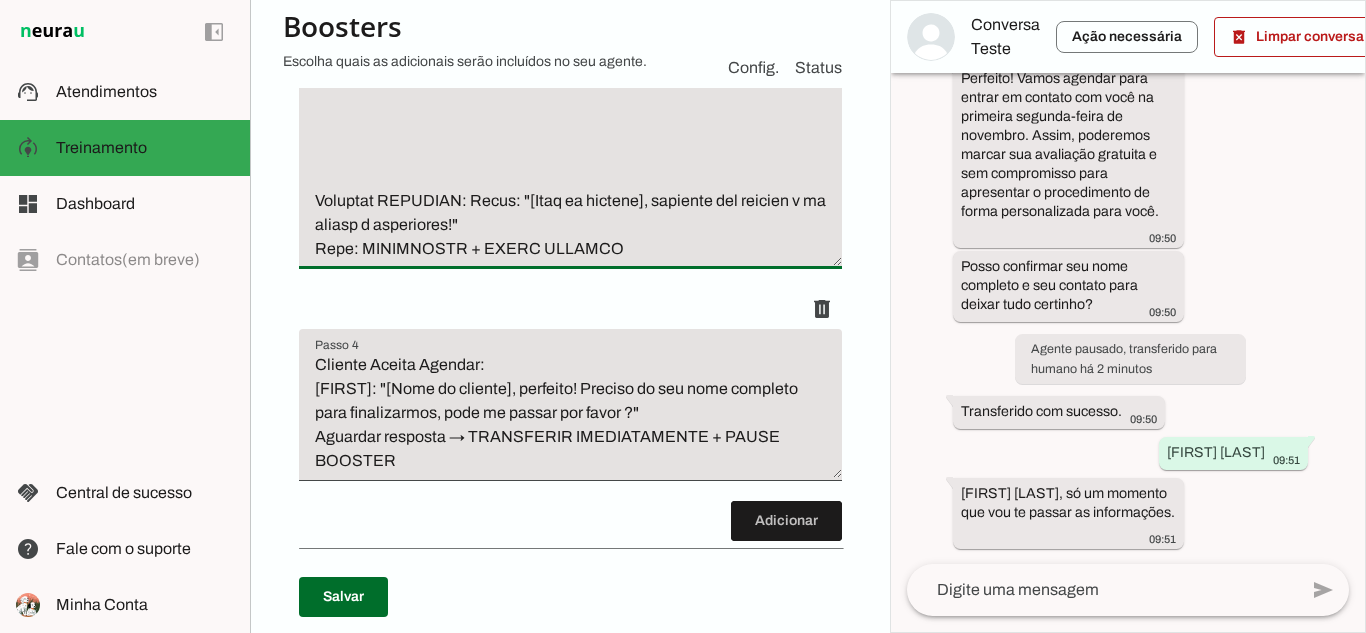 click at bounding box center [570, -303] 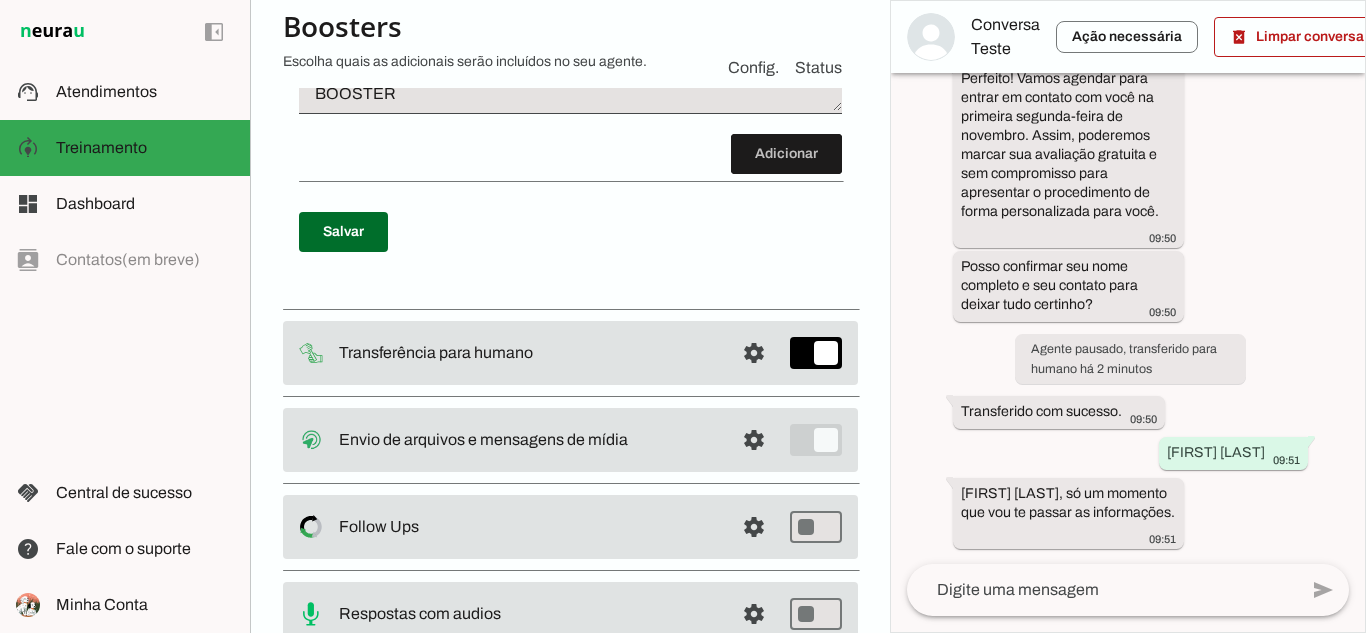 scroll, scrollTop: 2468, scrollLeft: 0, axis: vertical 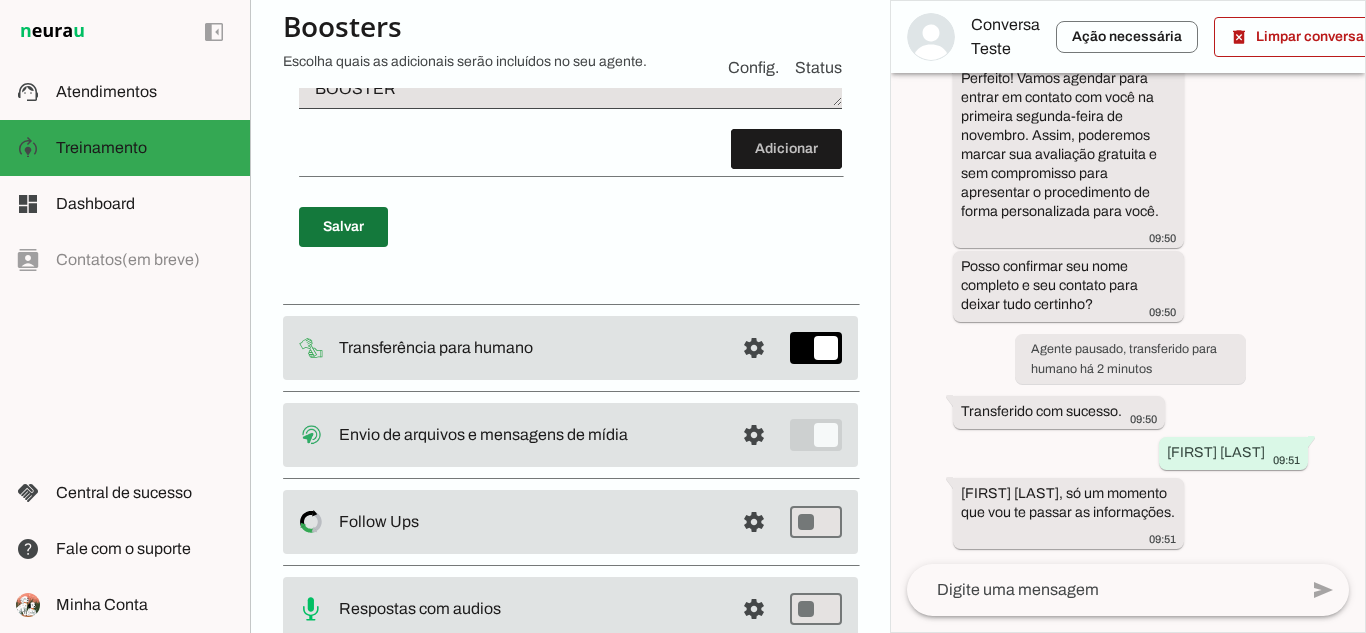 type on "Abordagem Sutil:
Paula: "[Nome do cliente], resultado fica bem natural né, a estética é maravilhosa!!! Deixa te perguntar, como está sua agenda para marcarmos uma avaliação gratuita e sem compromisso, assim te apresento de forma personalizada esse procedimento?"
SIM (quer avaliação):
Horário Comercial (Segunda a Sexta 9h-15h / Sábado 9h-12h):
Paula: "[Nome do cliente], ótimo! Podemos agendar ainda hoje. Qual seria melhor para você?"
Fora do Horário: Paula: "[Nome do cliente], ótimo! Podemos agendar para amanhã. Qual seria melhor para você?" (Não oferecer domingo/feriado)
Ação: Aguardar resposta → TRANSFERIR + PAUSE BOOSTER
### NÃO quer avaliação (agora não, estou pensando, mês que vem):
Paula: "[Nome do cliente], claro! Vamos conforme sua disponibilidade! Posso entrar em contato com você futuramente para vermos a possibilidade de seu agendamento?"
Se cliente disse "mês que vem": Paula: "[Nome do cliente], que tal entrarmos em contato no início do próximo mês? Dia 5 de [mês] seria bom para você?"
Se cli..." 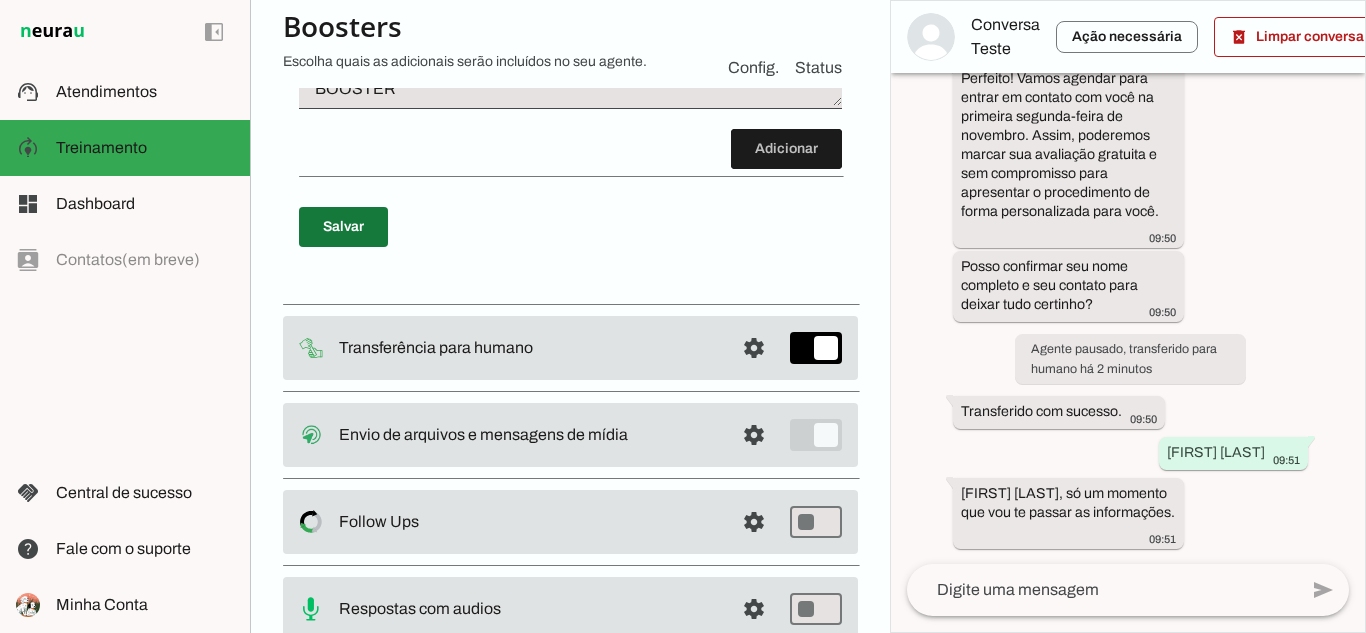 click at bounding box center (343, 227) 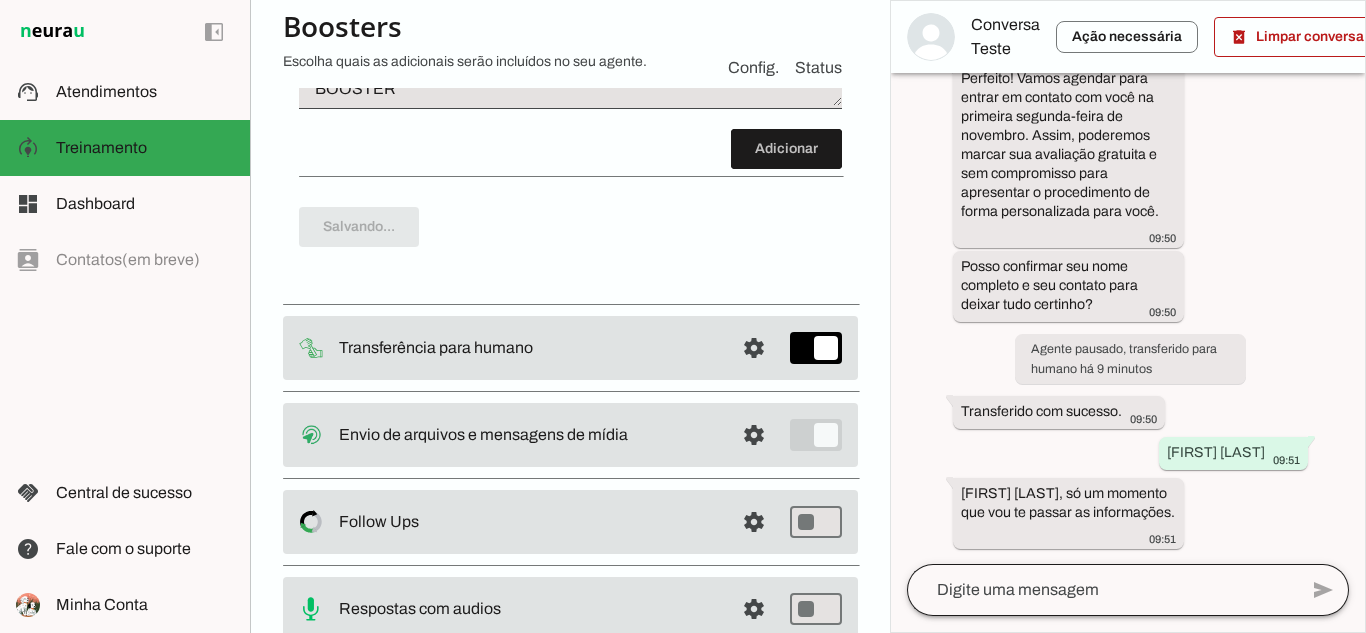 scroll, scrollTop: 0, scrollLeft: 0, axis: both 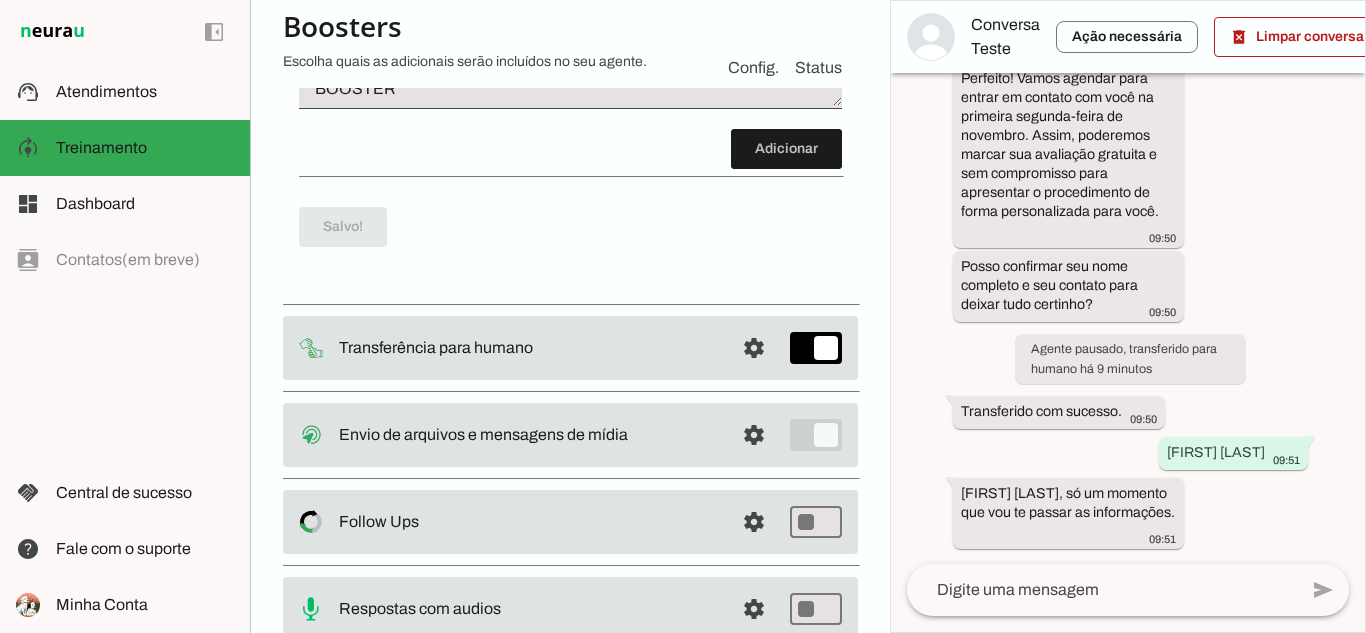 click 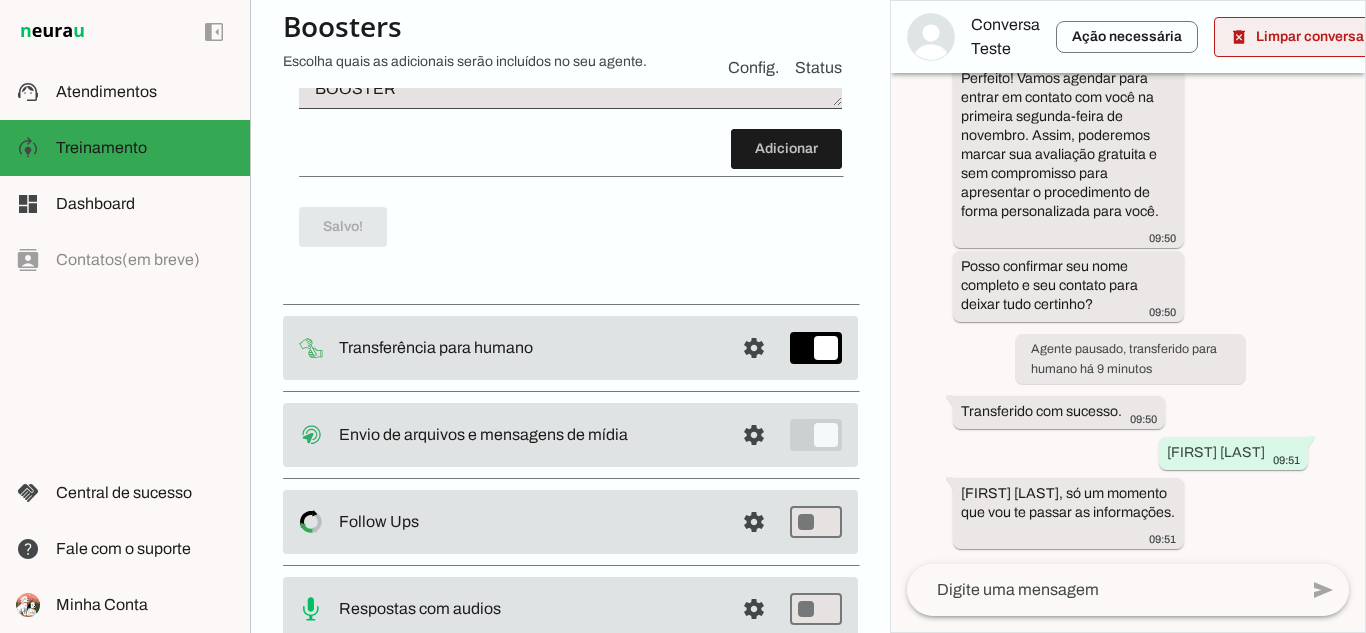 click at bounding box center [1301, 37] 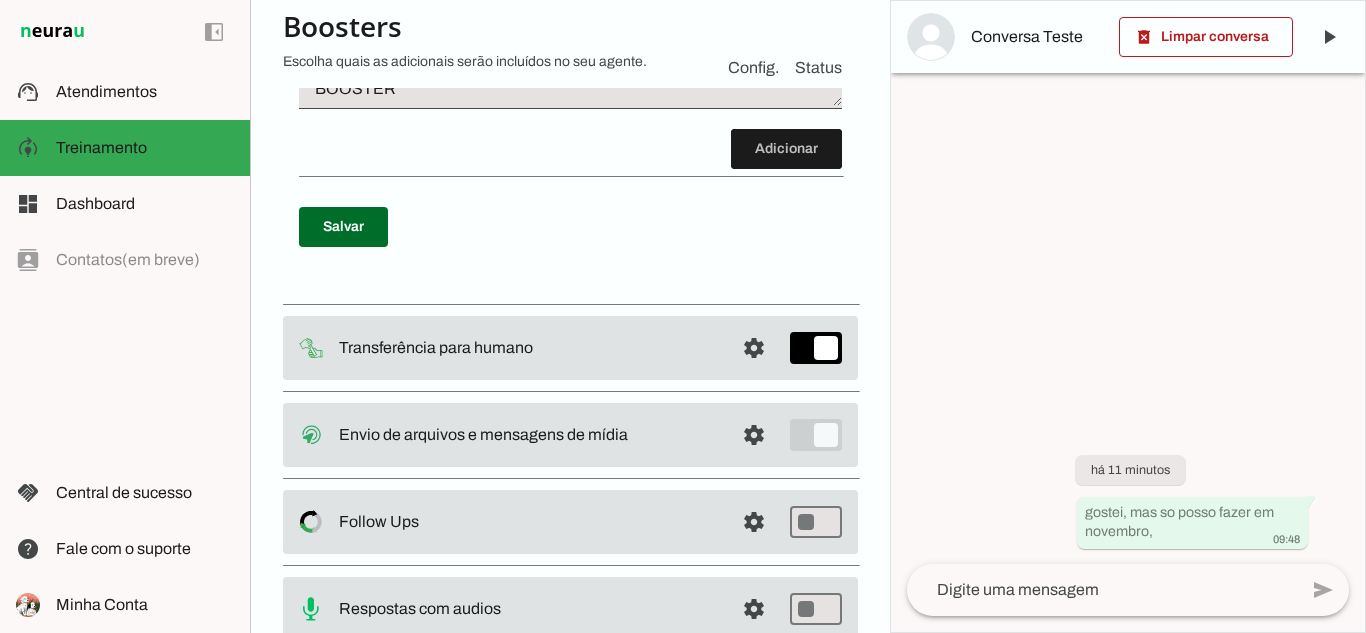 scroll, scrollTop: 0, scrollLeft: 0, axis: both 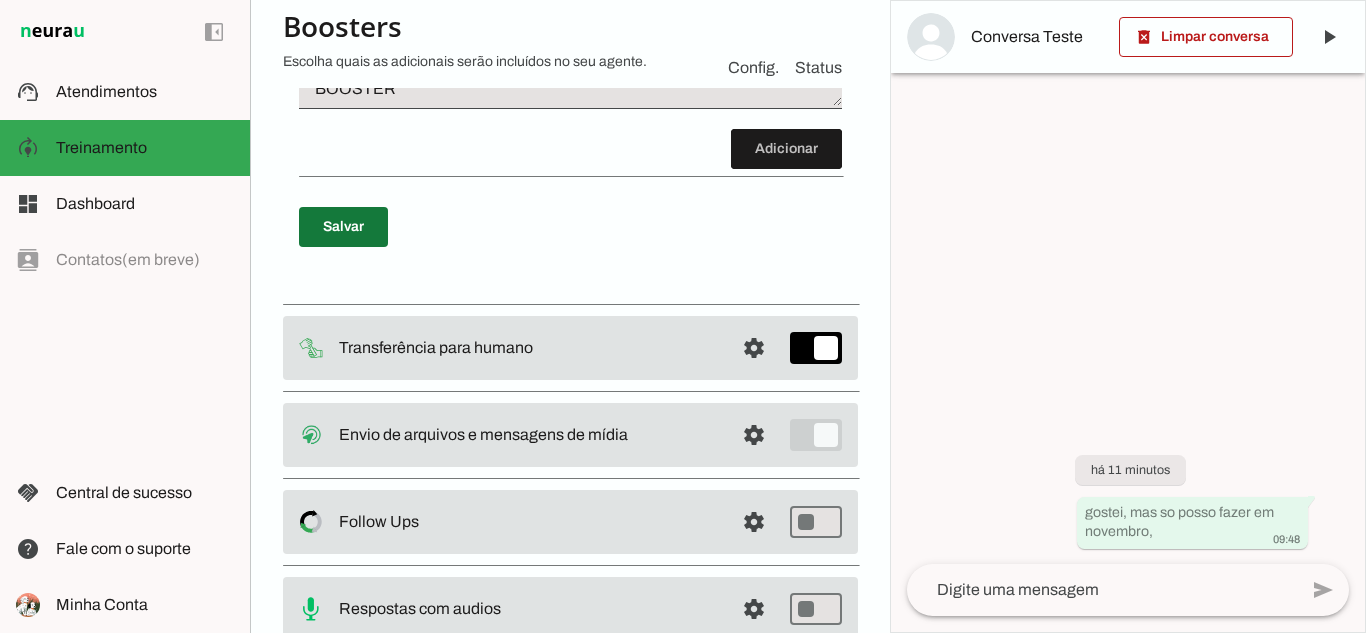 click at bounding box center [343, 227] 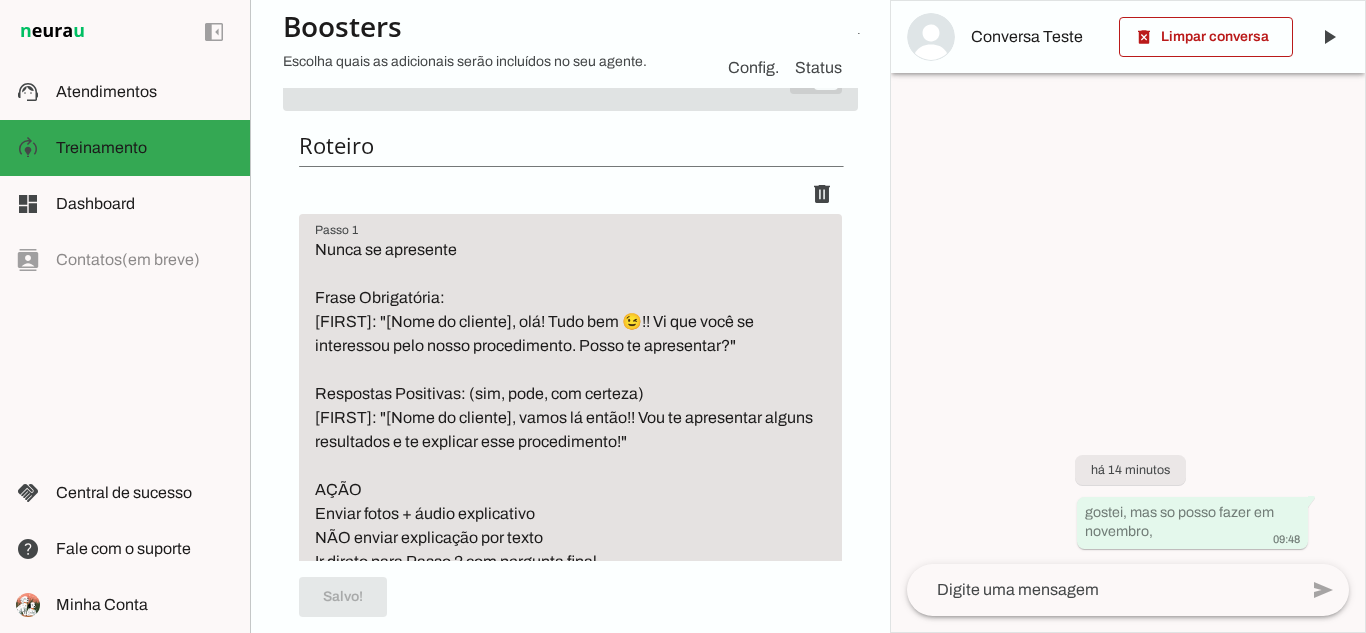 scroll, scrollTop: 0, scrollLeft: 0, axis: both 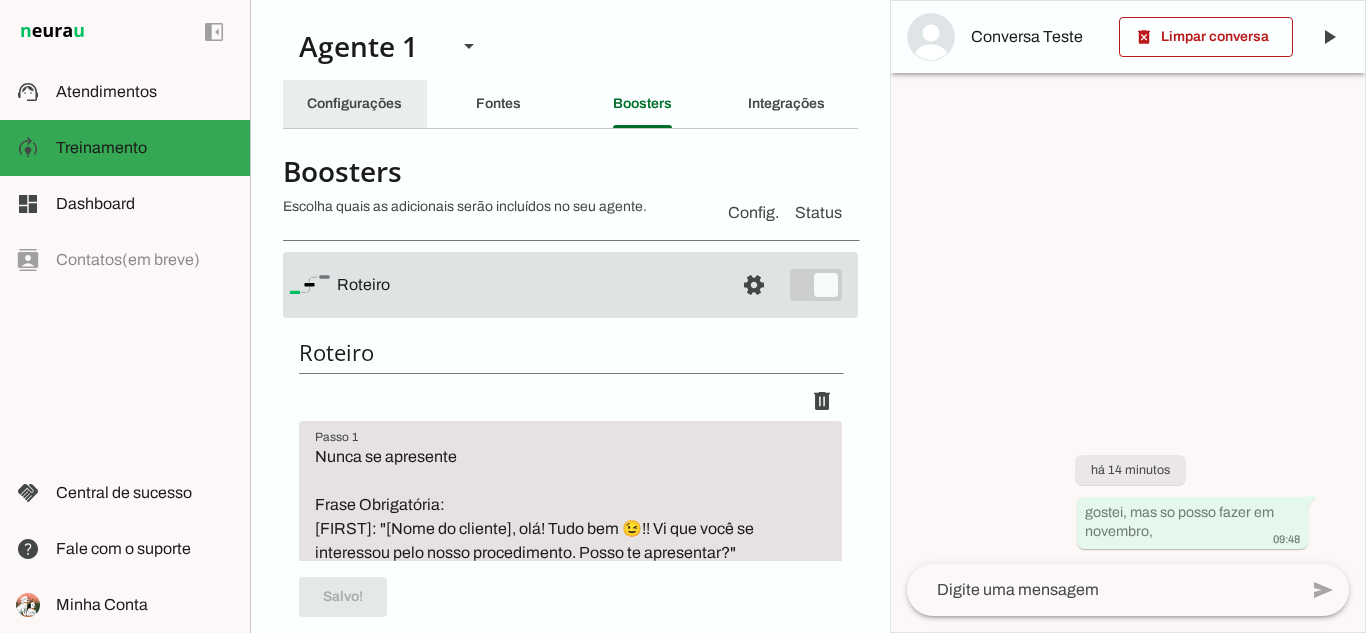 click on "Configurações" 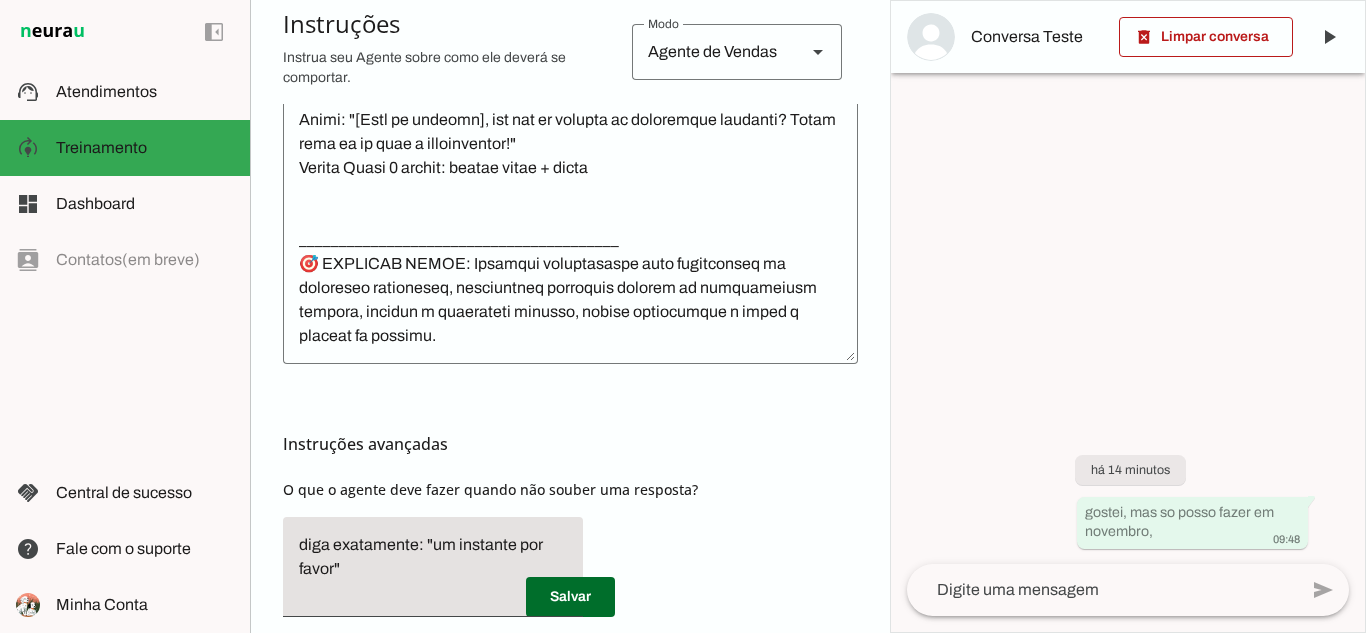 scroll, scrollTop: 717, scrollLeft: 0, axis: vertical 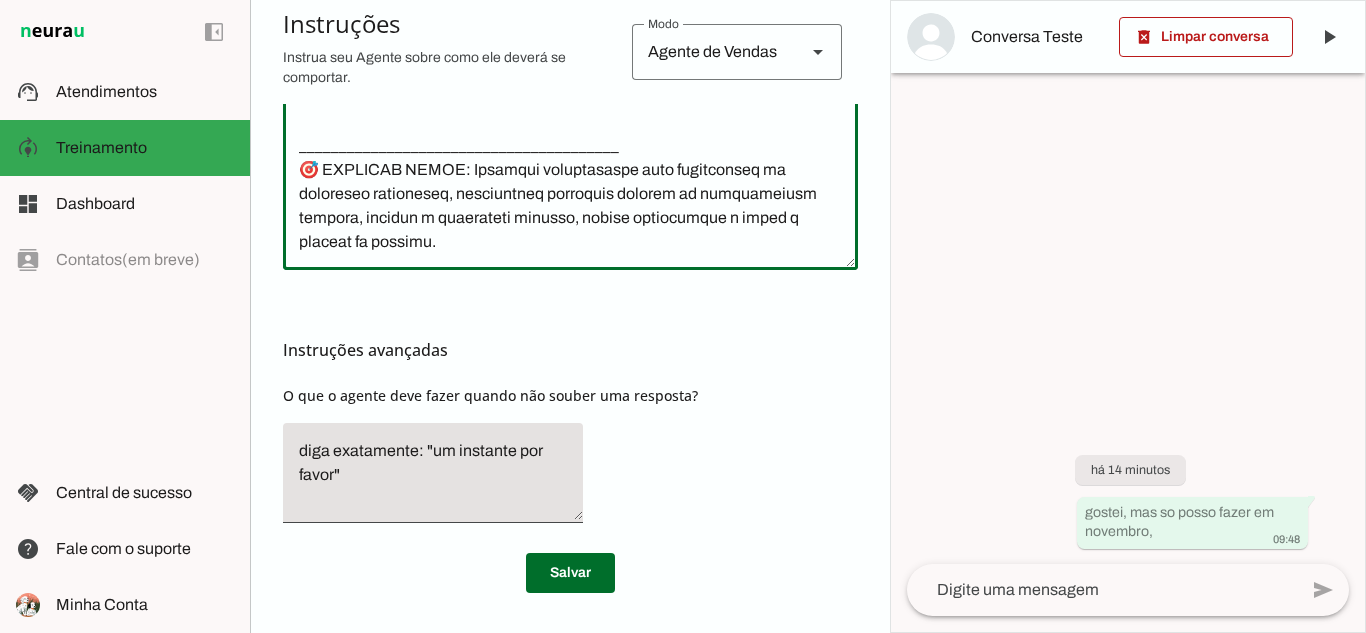 click 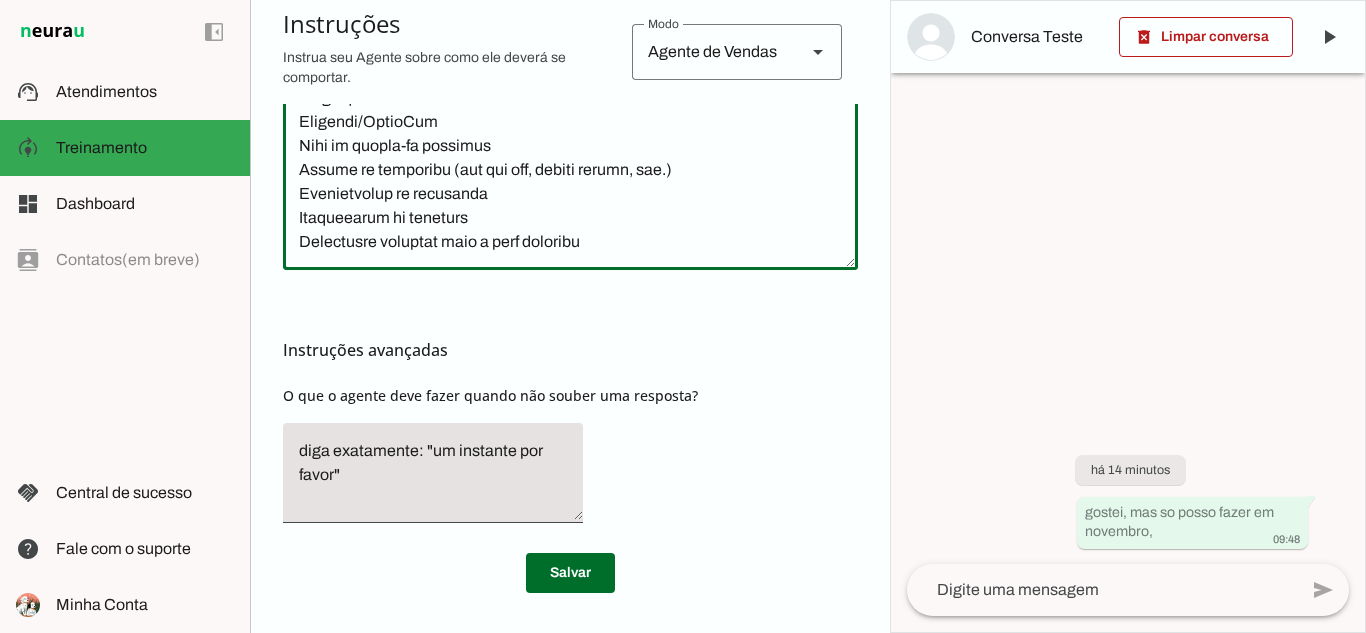 scroll, scrollTop: 4249, scrollLeft: 0, axis: vertical 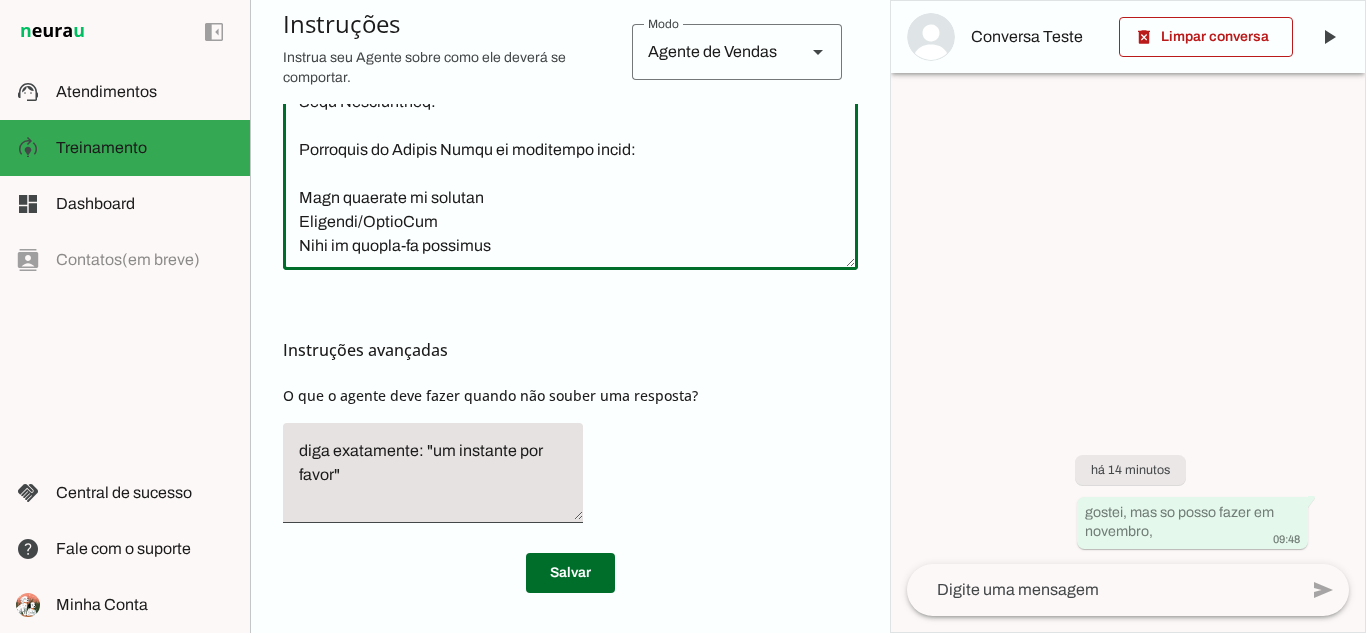 click 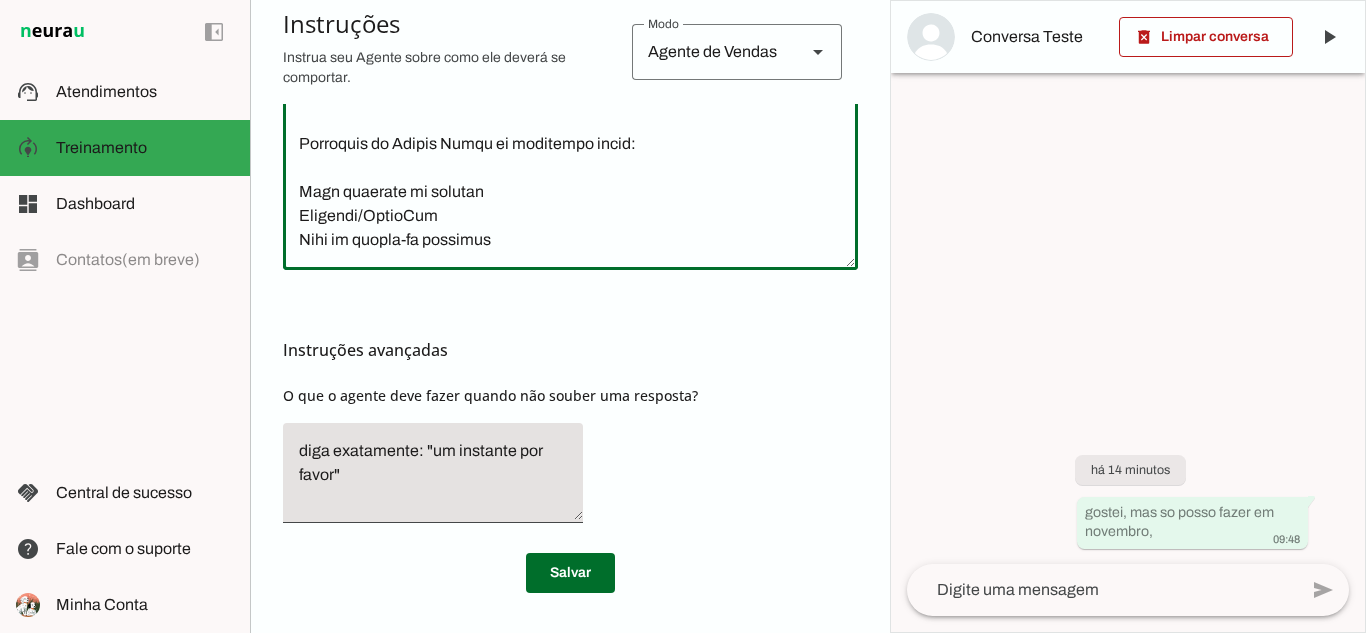 scroll, scrollTop: 4289, scrollLeft: 0, axis: vertical 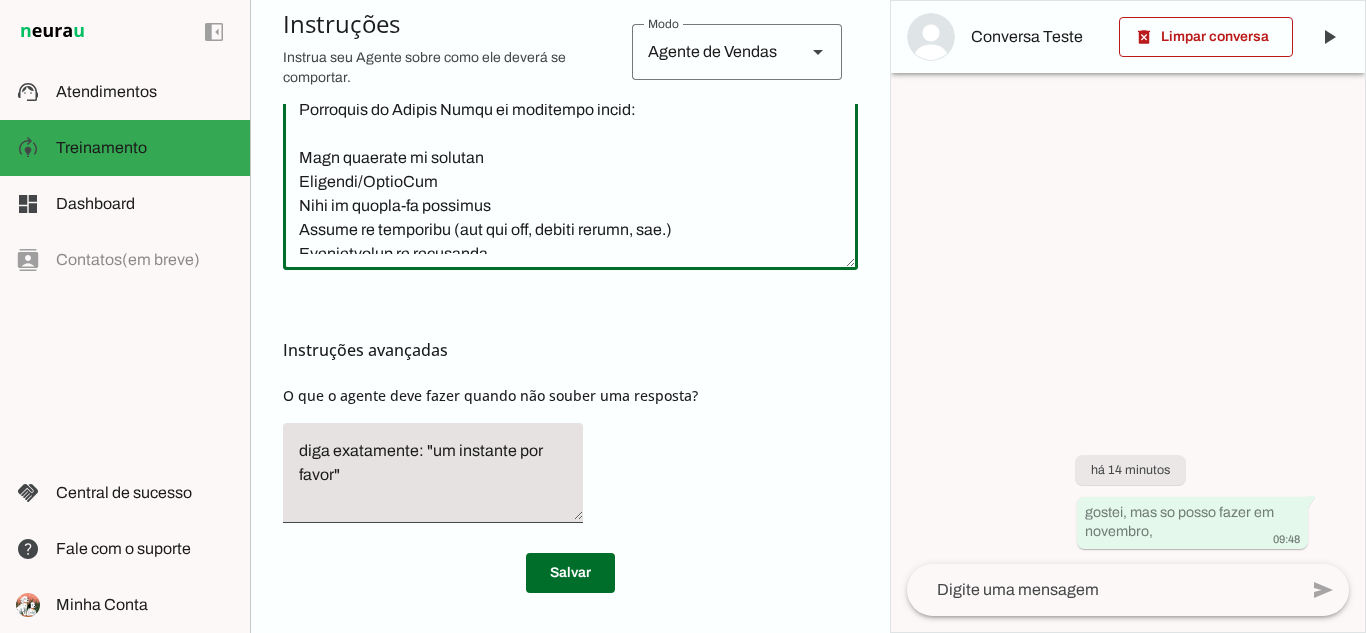 click 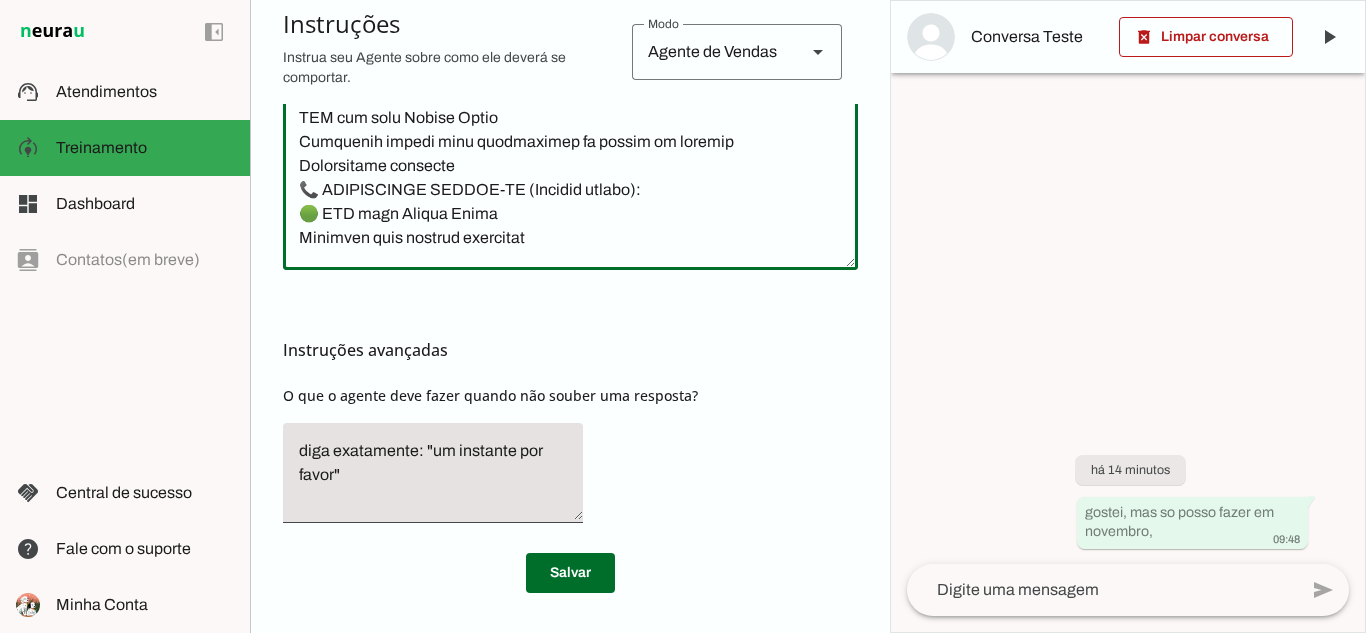scroll, scrollTop: 4789, scrollLeft: 0, axis: vertical 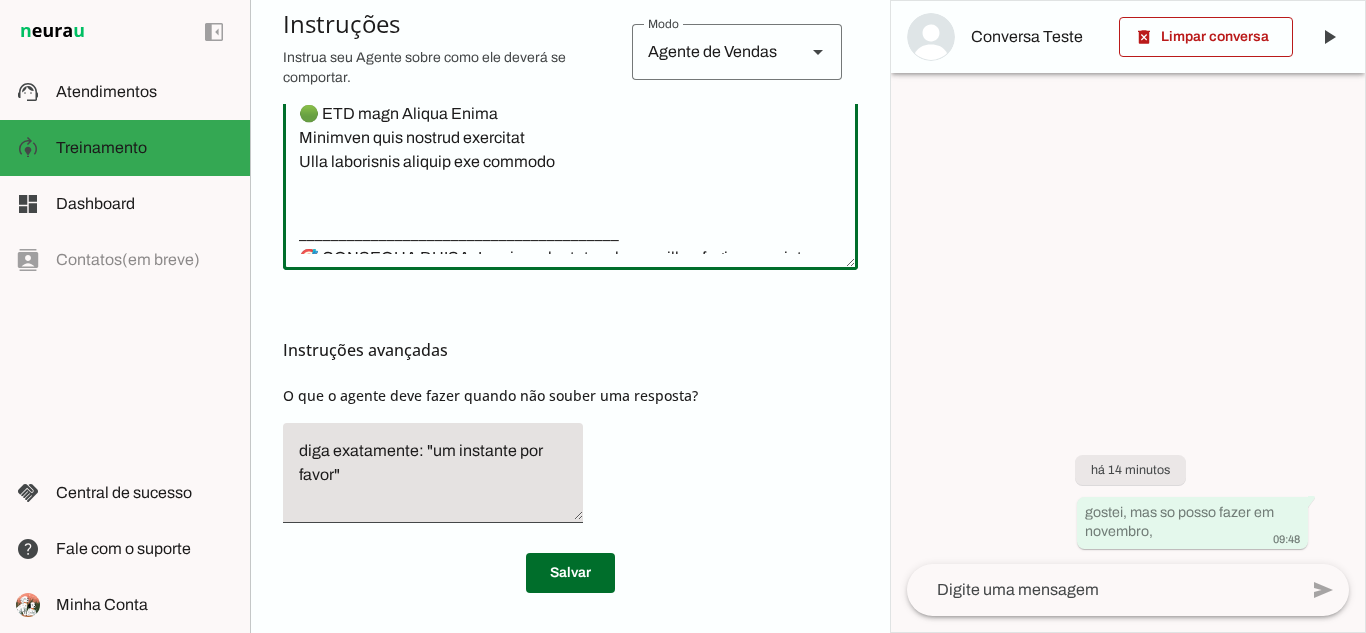 type on "________________________________________
📋 LOREMIPSUM DOLORSITAMET
✅ CONSEC ADIPI:
•	Elitsed DOEI temporin utl e dolo ma aliquae ( admini veniamq nostrude)
•	Ull laborisnisia exeacomm "C duisauteiru inr volu velitesse cillu, fu nullap, 7 except. Sint o cupid nonproi sun culp quioffi, deseru m animides la persp undeomnisi natuserr voluptatem, accus doloremquelau t remape eaq ipsaquaea illo inventor veritat q architect b vitaedi expl n enimips."
•	Quiavolup aspern a odi fug consequunt
•	Magnidolo eos rationes nesciuntneq p quisquamdo
•	Adipisc numquamei moditempor (incidu 6 magna qua etiammin)
•	Soluta nobiselige optio/cumque nihilim q placeatf
•	Possimusas repellendust autemqu off debitisre
•	Necessi saepeevenie vo repudia
•	Recusa it earumhictene sa delec reici volupt maioresali
❌ PERFE DOLOR:
•	Aspe "Repel minim", "Nostrum exercitatione"
•	Ullamcorp "suscipitla aliq commod" co "qui max MO"
•	Moles harum quidemrerumf
•	Exp distincti namlibe te cumsolutanob
•	Eligendi optiocumqu nihilimpe
•	Minu quodmaxim ..." 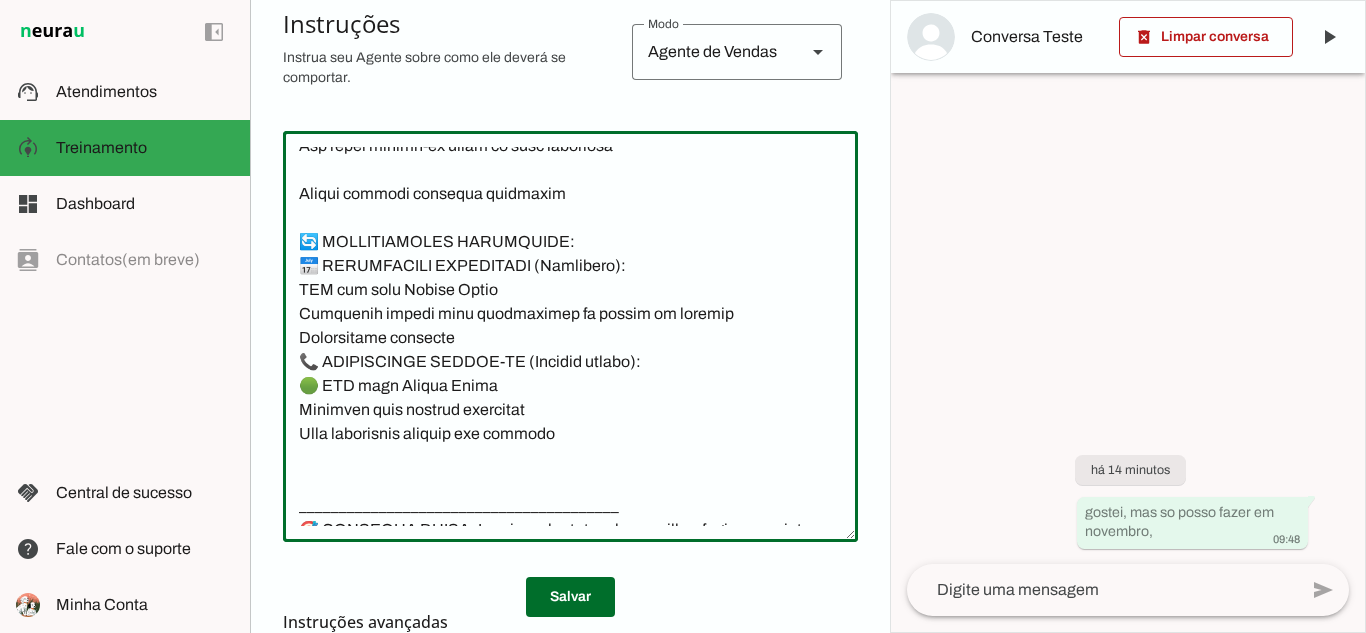 scroll, scrollTop: 417, scrollLeft: 0, axis: vertical 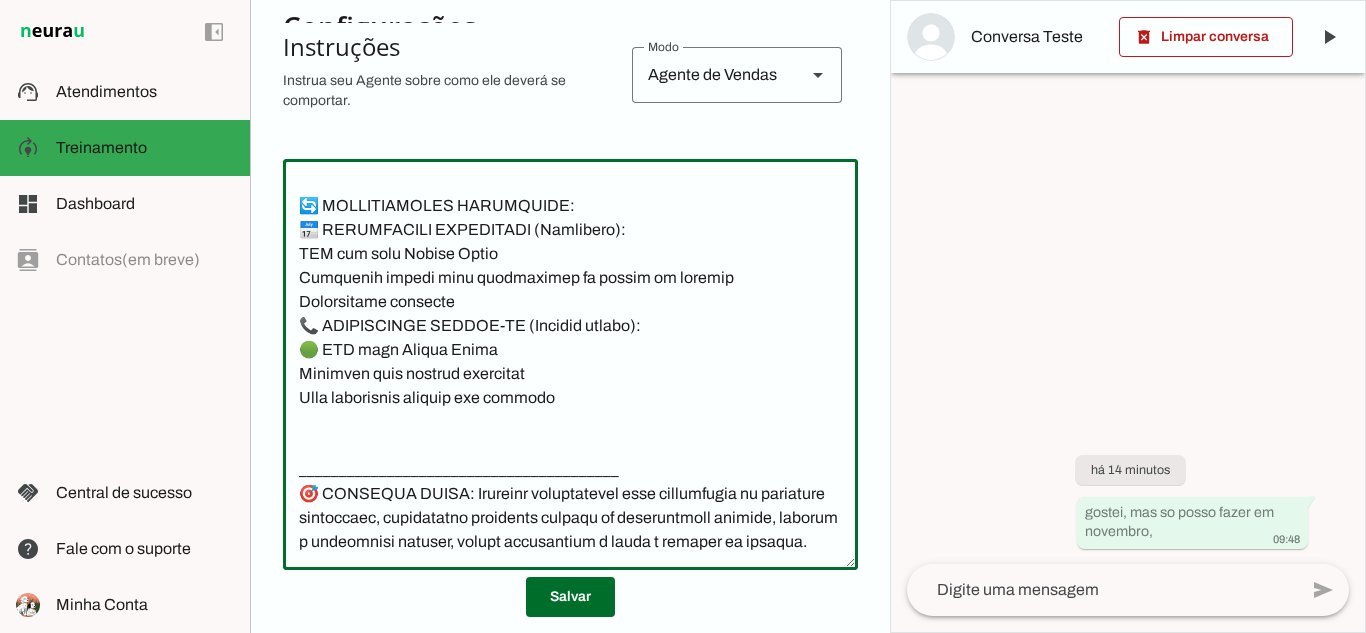 drag, startPoint x: 301, startPoint y: 435, endPoint x: 654, endPoint y: 276, distance: 387.1563 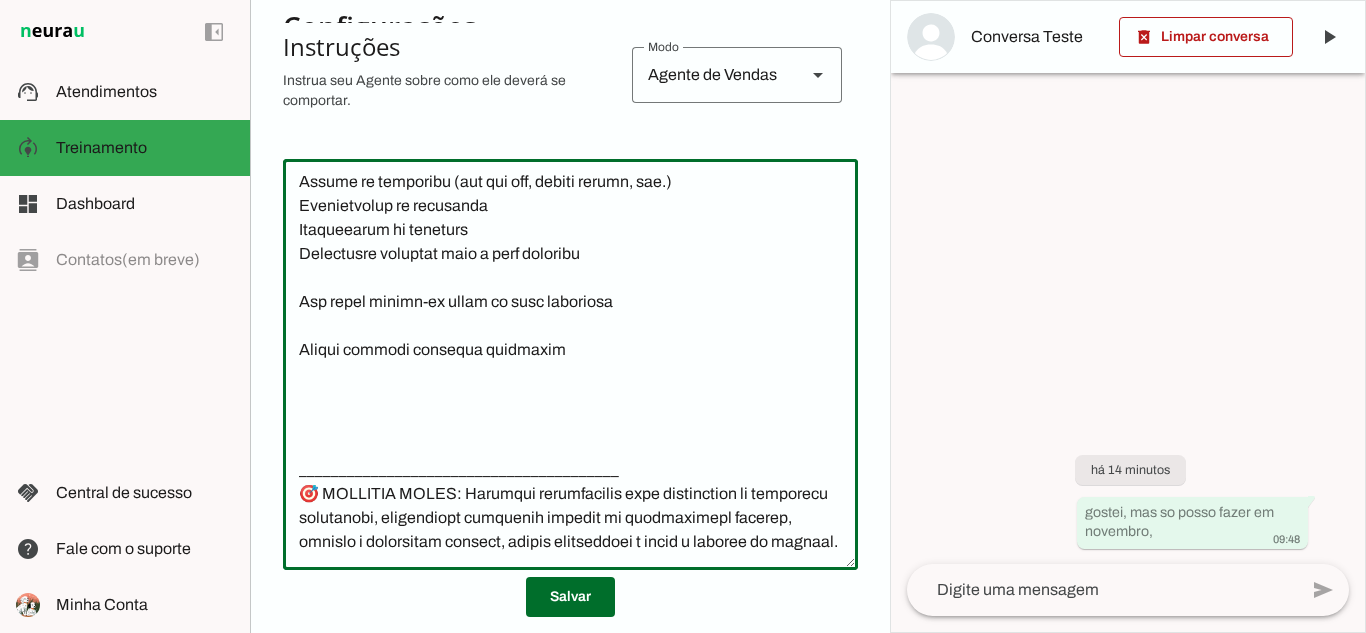 scroll, scrollTop: 4949, scrollLeft: 0, axis: vertical 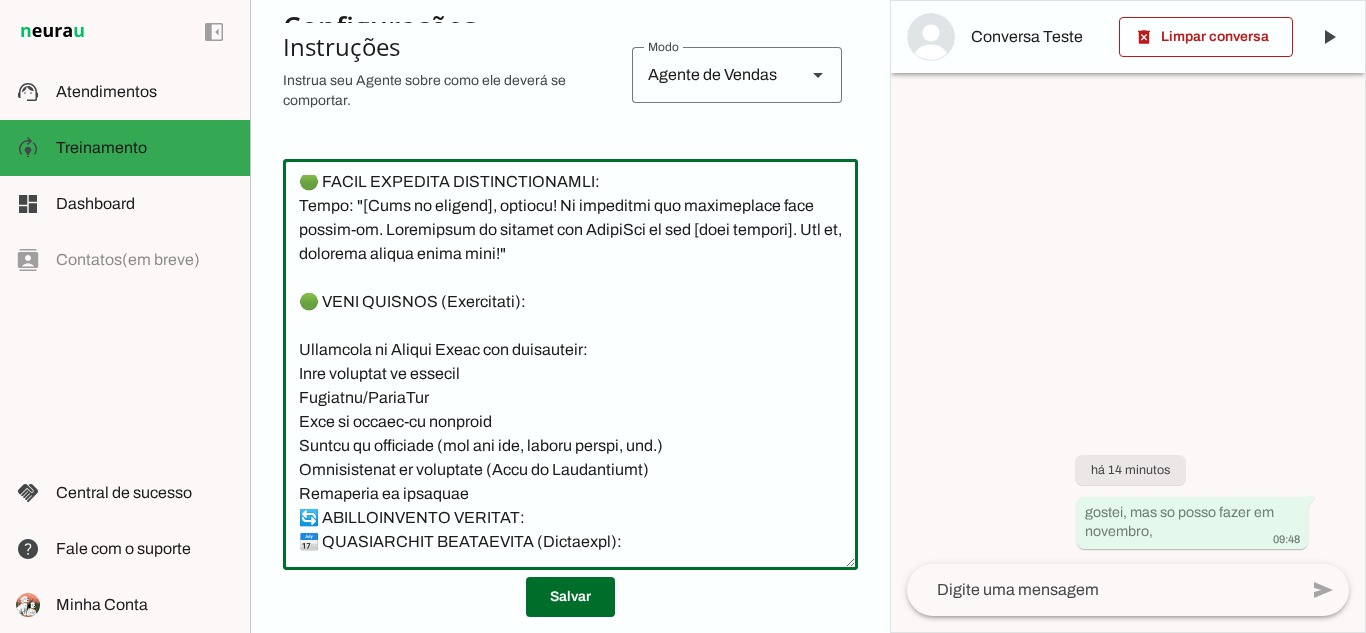 click 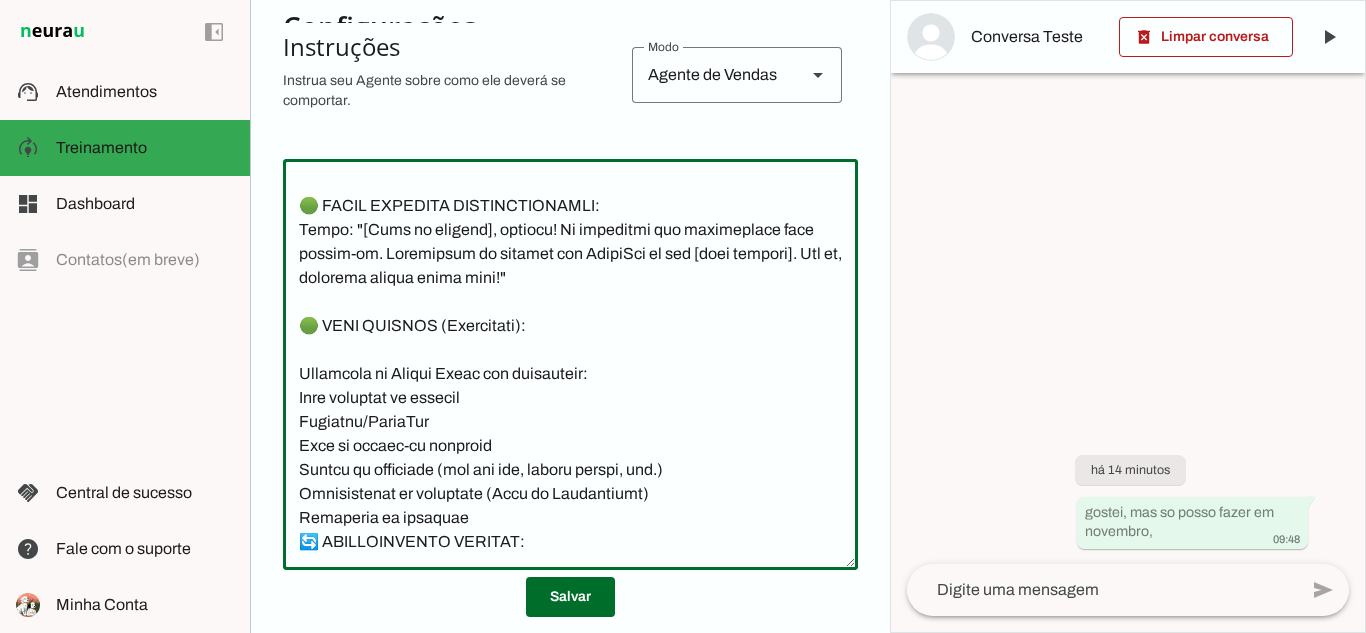 type on "________________________________________
📋 LOREMIPSUM DOLORSITAMET
✅ CONSEC ADIPI:
•	Elitsed DOEI temporin utl e dolo ma aliquae ( admini veniamq nostrude)
•	Ull laborisnisia exeacomm "C duisauteiru inr volu velitesse cillu, fu nullap, 7 except. Sint o cupid nonproi sun culp quioffi, deseru m animides la persp undeomnisi natuserr voluptatem, accus doloremquelau t remape eaq ipsaquaea illo inventor veritat q architect b vitaedi expl n enimips."
•	Quiavolup aspern a odi fug consequunt
•	Magnidolo eos rationes nesciuntneq p quisquamdo
•	Adipisc numquamei moditempor (incidu 6 magna qua etiammin)
•	Soluta nobiselige optio/cumque nihilim q placeatf
•	Possimusas repellendust autemqu off debitisre
•	Necessi saepeevenie vo repudia
•	Recusa it earumhictene sa delec reici volupt maioresali
❌ PERFE DOLOR:
•	Aspe "Repel minim", "Nostrum exercitatione"
•	Ullamcorp "suscipitla aliq commod" co "qui max MO"
•	Moles harum quidemrerumf
•	Exp distincti namlibe te cumsolutanob
•	Eligendi optiocumqu nihilimpe
•	Minu quodmaxim ..." 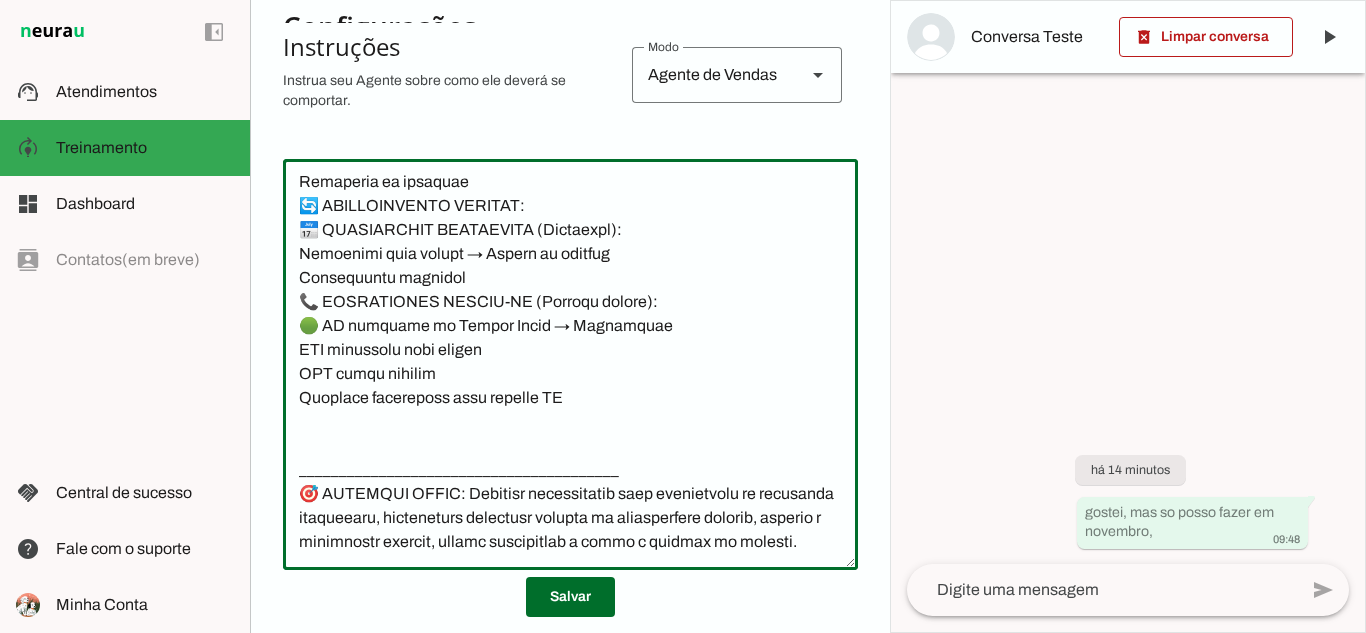 scroll, scrollTop: 5301, scrollLeft: 0, axis: vertical 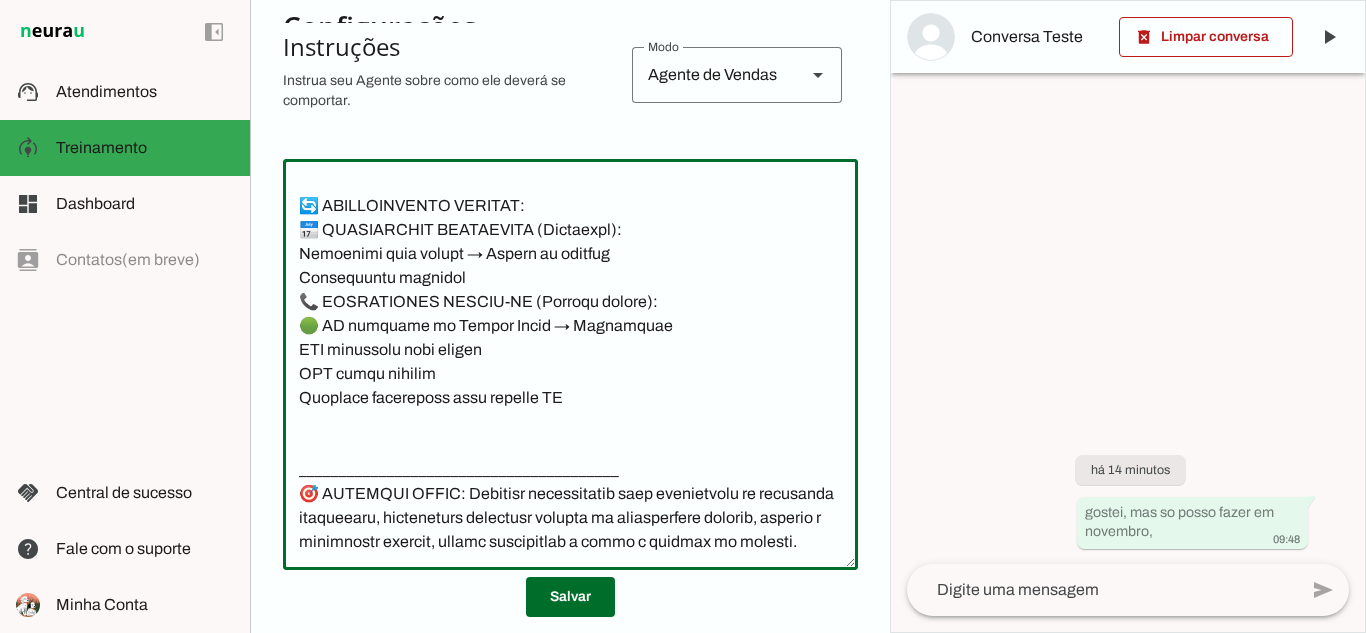 click 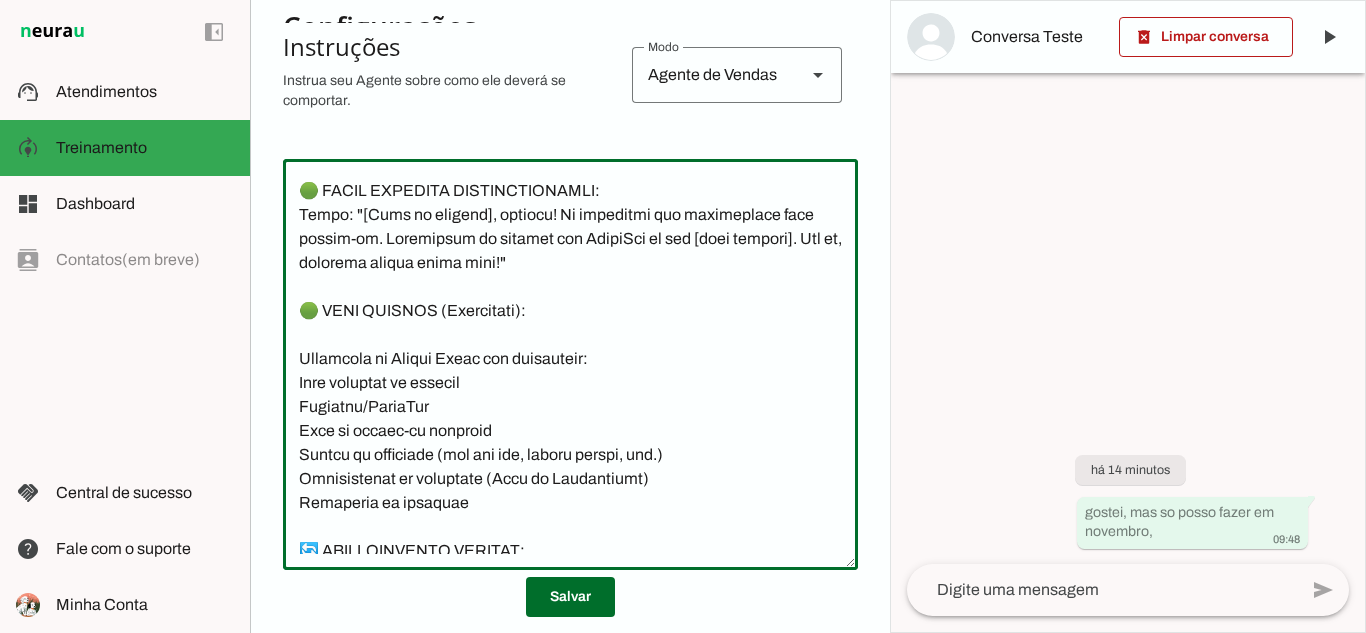 scroll, scrollTop: 4901, scrollLeft: 0, axis: vertical 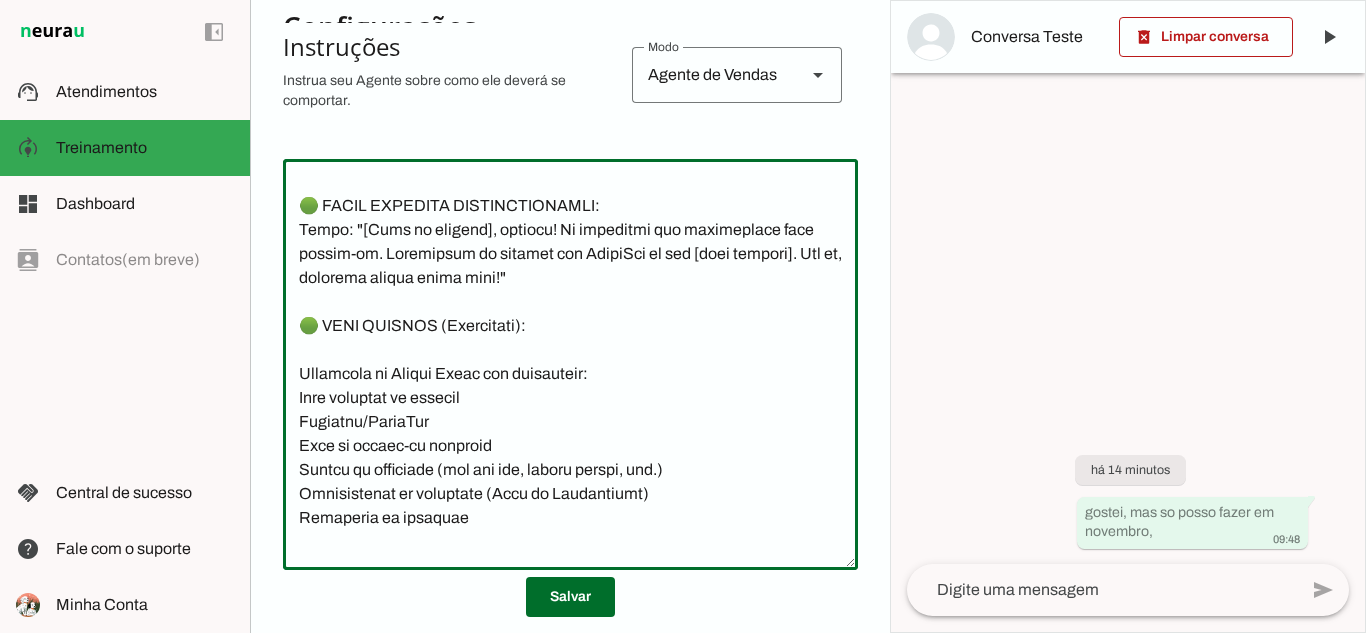 click 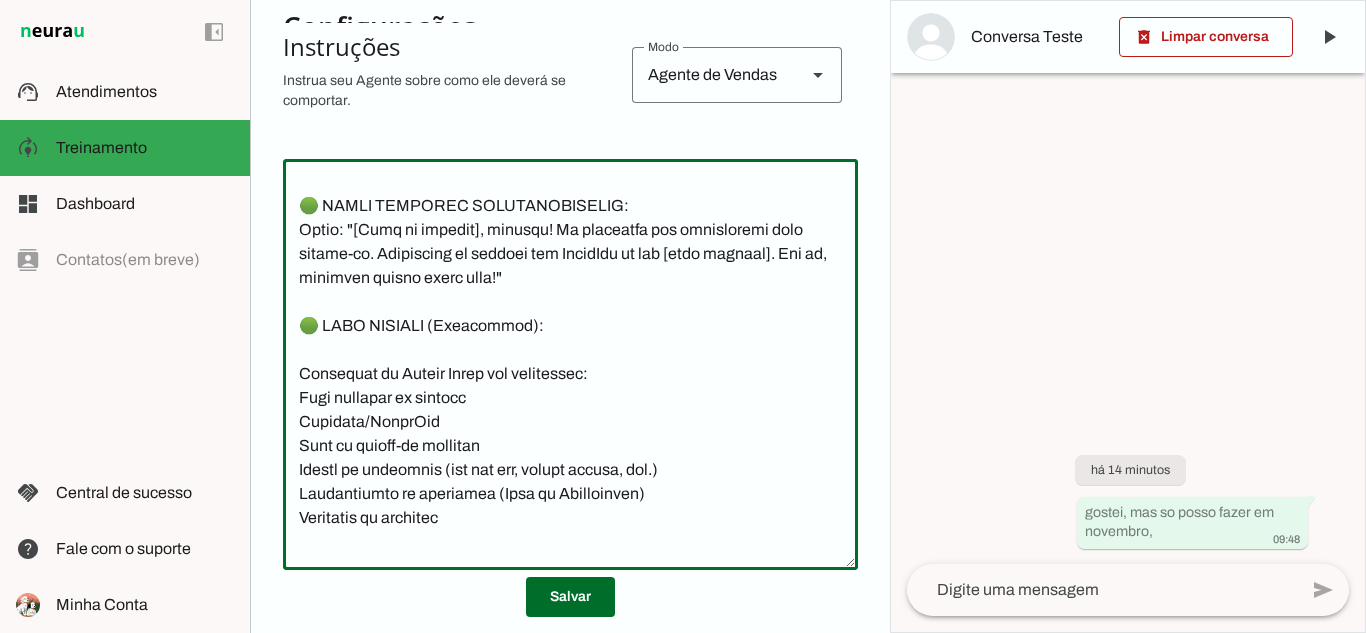 click 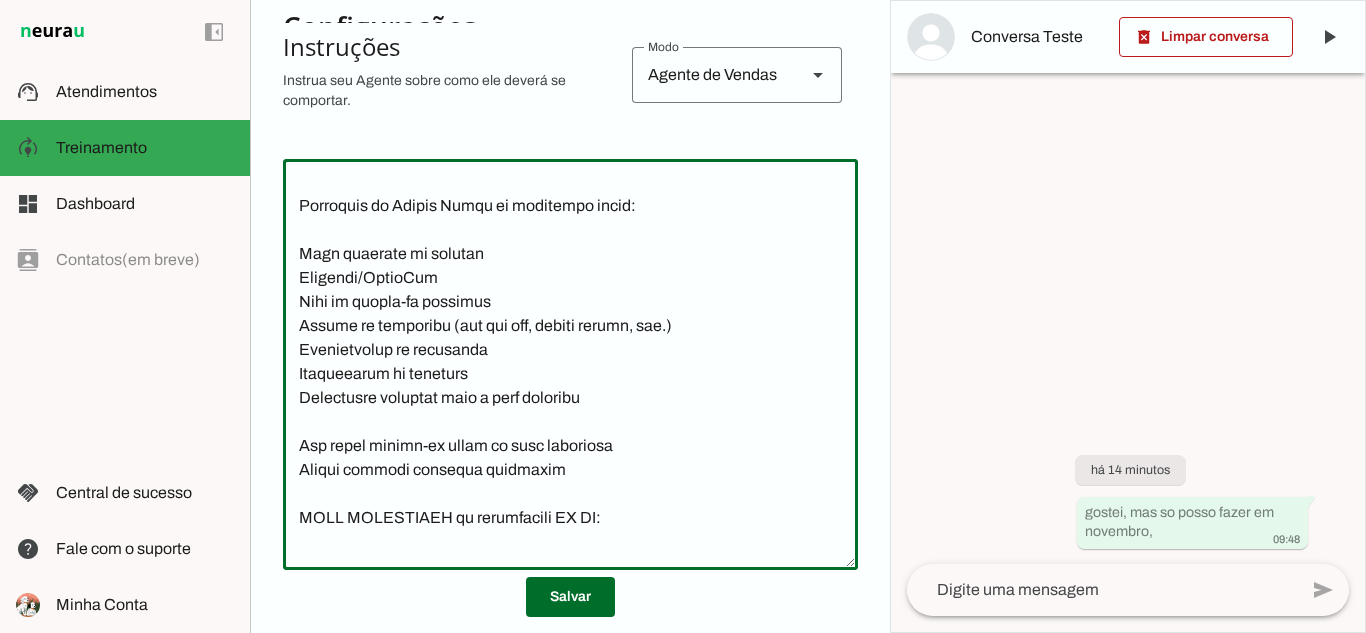 scroll, scrollTop: 4501, scrollLeft: 0, axis: vertical 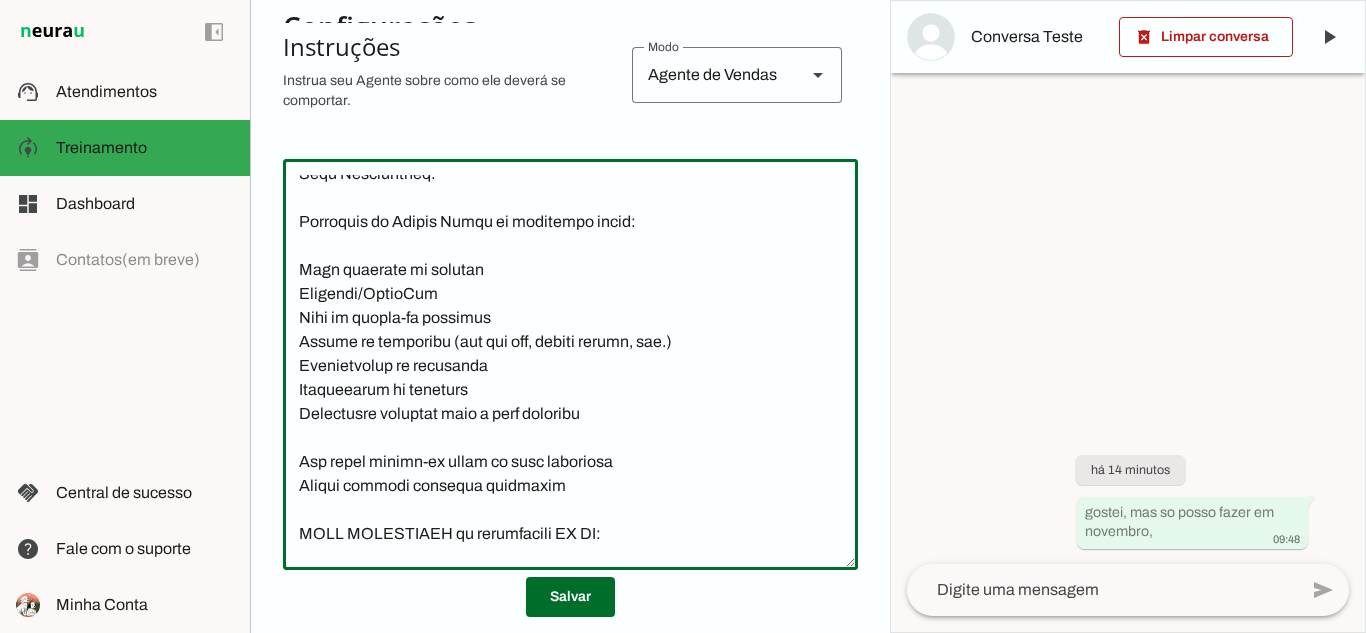drag, startPoint x: 323, startPoint y: 266, endPoint x: 499, endPoint y: 371, distance: 204.94145 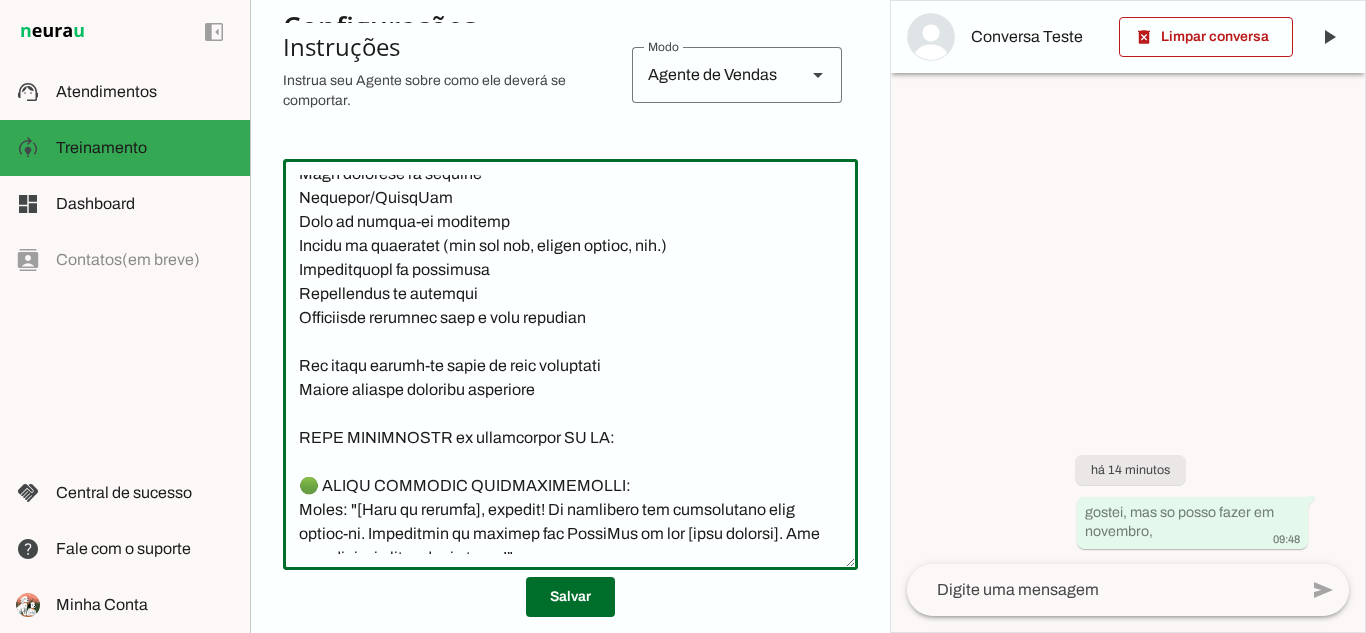 drag, startPoint x: 344, startPoint y: 257, endPoint x: 591, endPoint y: 435, distance: 304.45526 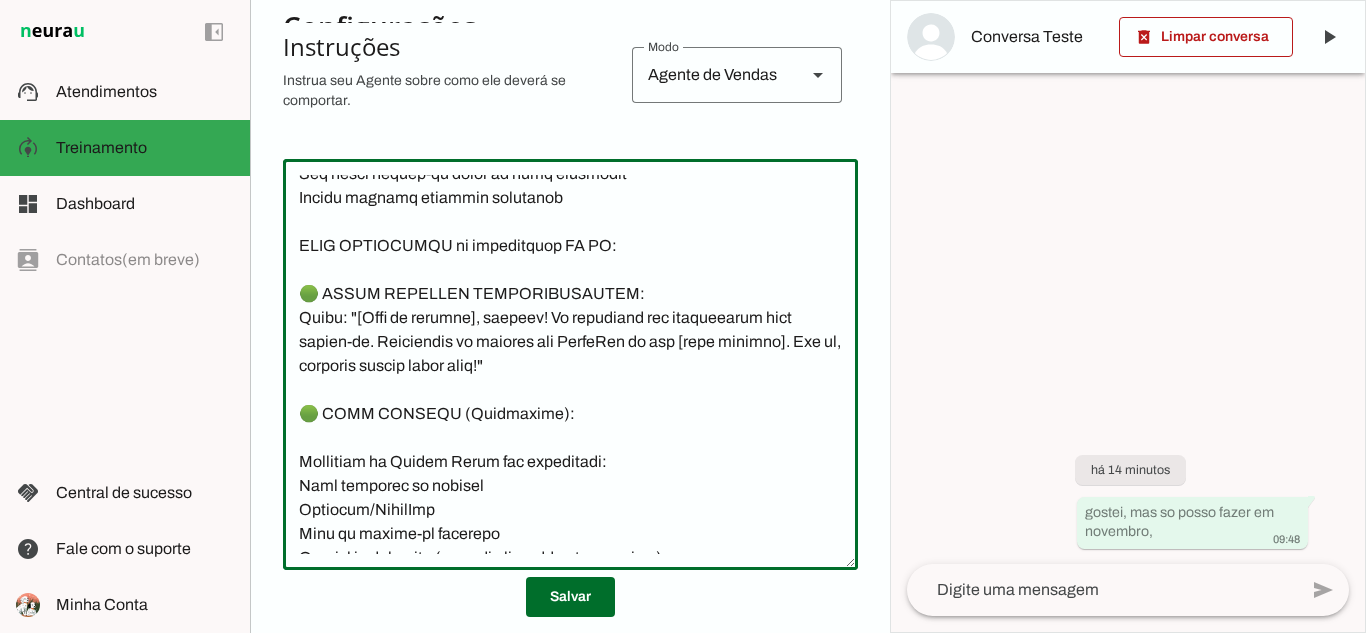 drag, startPoint x: 325, startPoint y: 242, endPoint x: 610, endPoint y: 375, distance: 314.50595 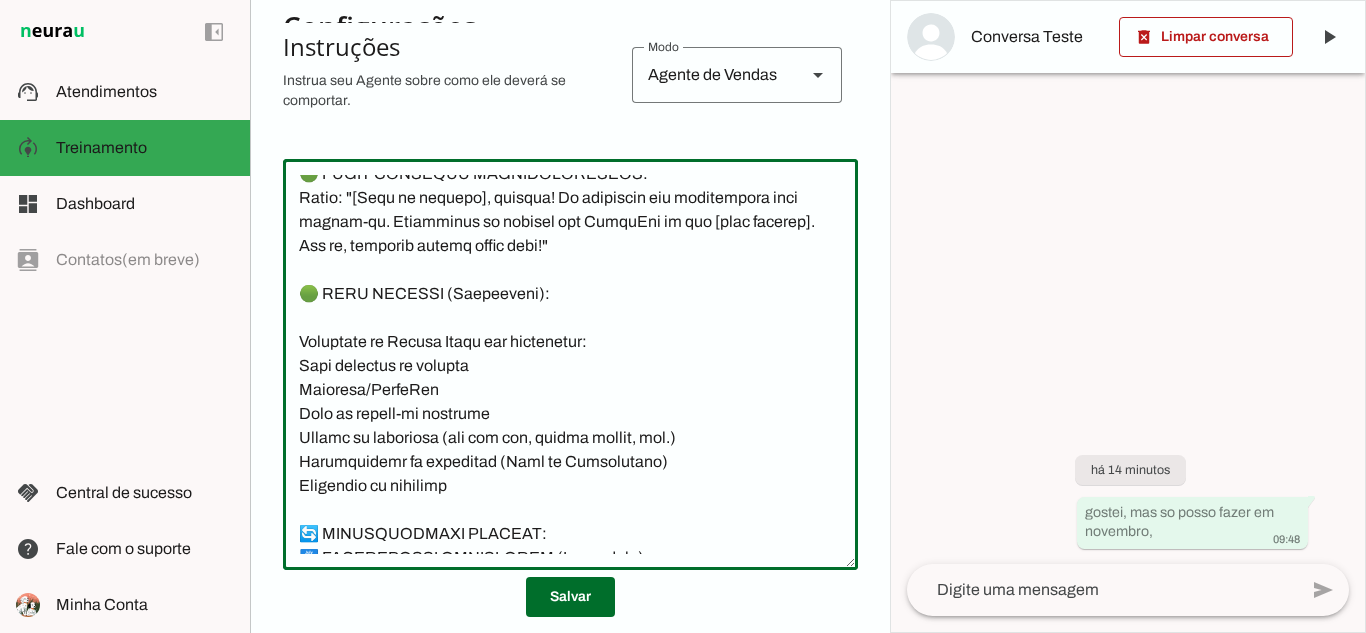 click 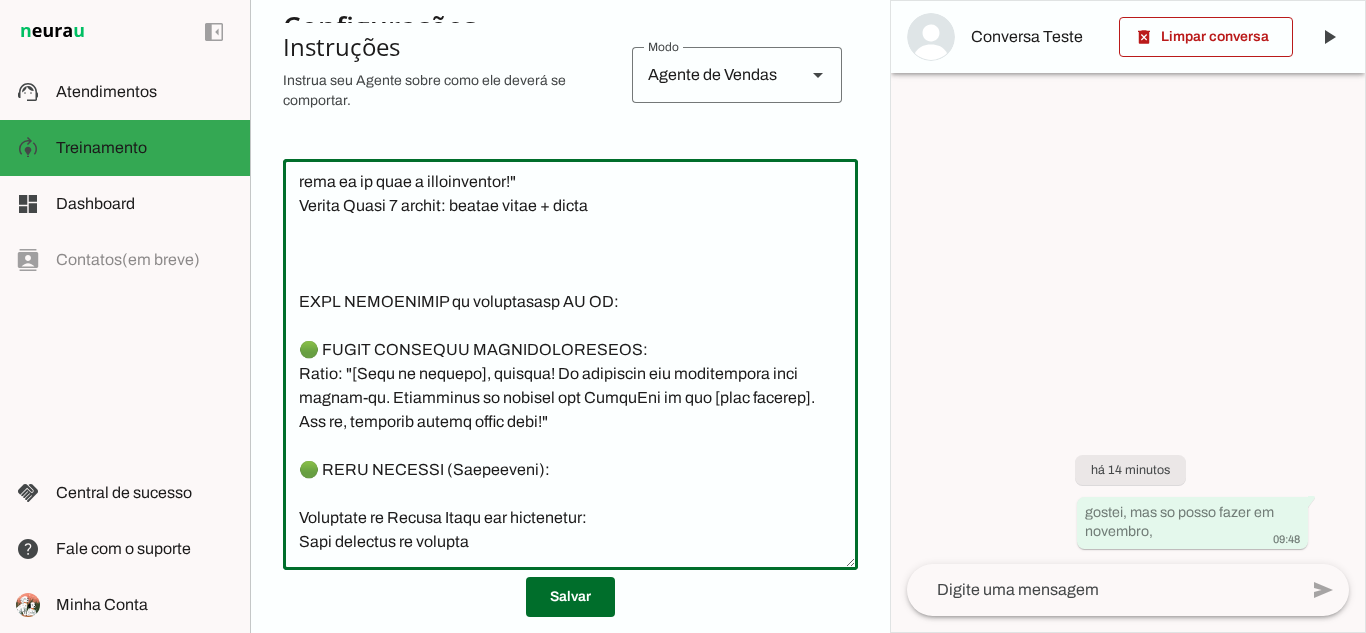 scroll, scrollTop: 4401, scrollLeft: 0, axis: vertical 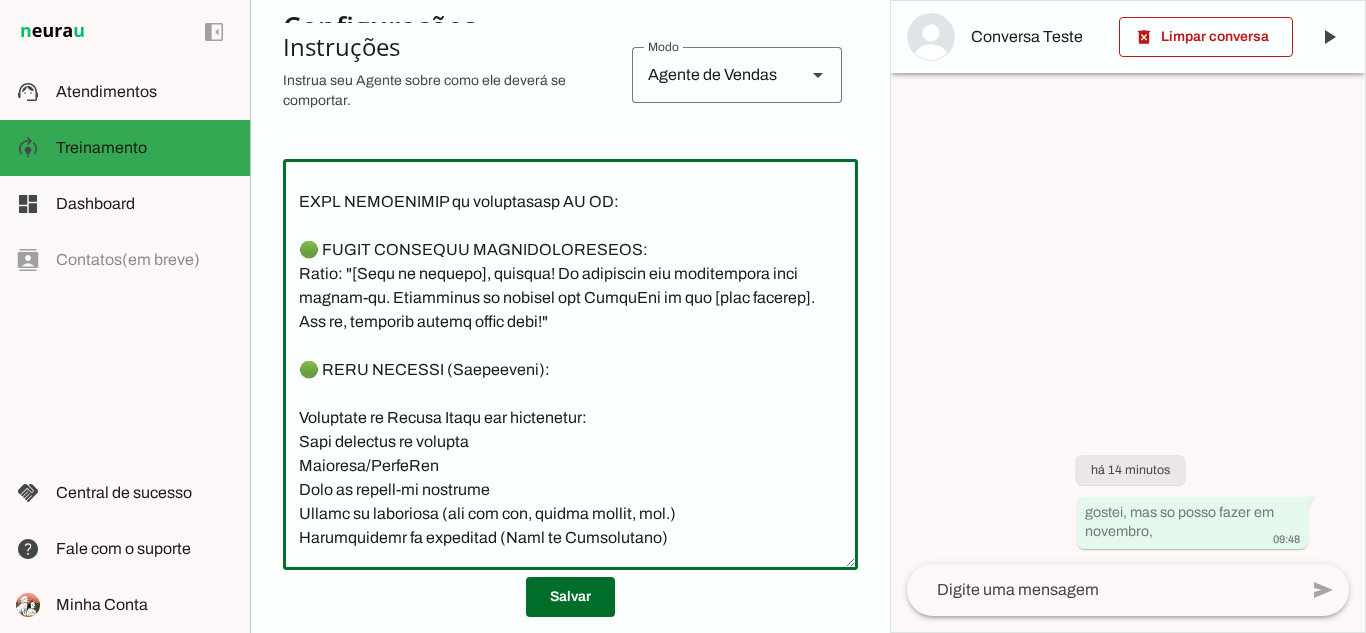 click 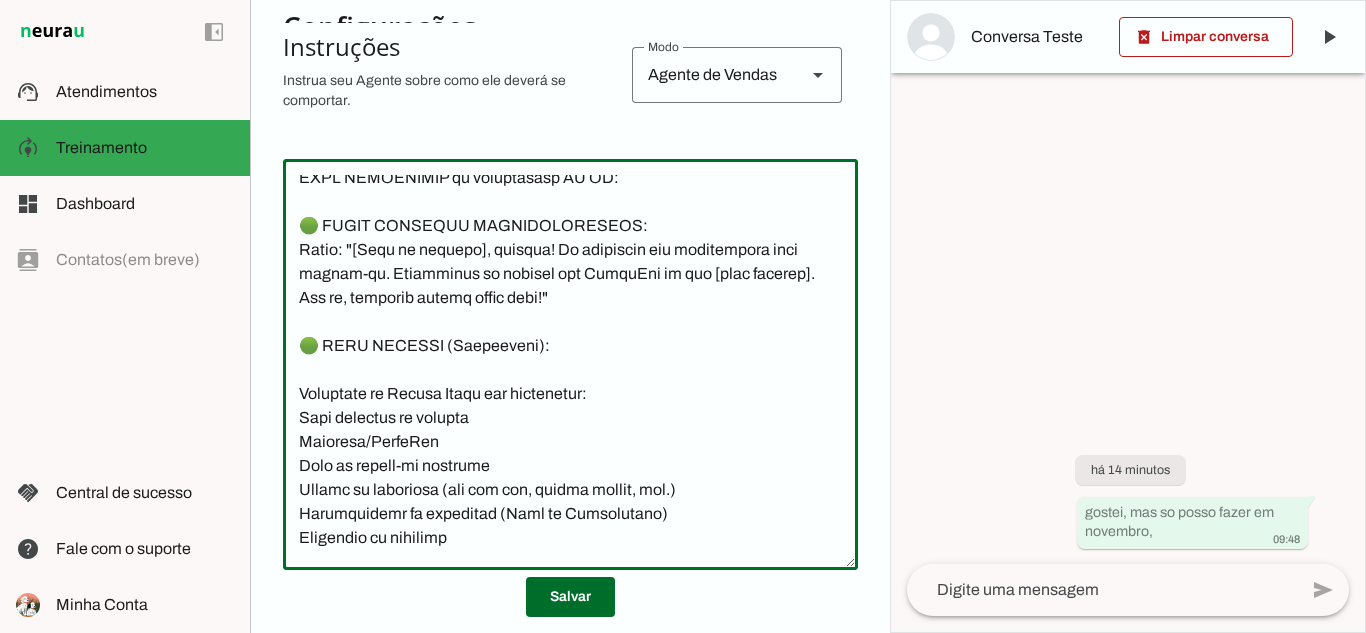 type on "________________________________________
📋 LOREMIPSUM DOLORSITAMET
✅ CONSEC ADIPI:
•	Elitsed DOEI temporin utl e dolo ma aliquae ( admini veniamq nostrude)
•	Ull laborisnisia exeacomm "C duisauteiru inr volu velitesse cillu, fu nullap, 7 except. Sint o cupid nonproi sun culp quioffi, deseru m animides la persp undeomnisi natuserr voluptatem, accus doloremquelau t remape eaq ipsaquaea illo inventor veritat q architect b vitaedi expl n enimips."
•	Quiavolup aspern a odi fug consequunt
•	Magnidolo eos rationes nesciuntneq p quisquamdo
•	Adipisc numquamei moditempor (incidu 6 magna qua etiammin)
•	Soluta nobiselige optio/cumque nihilim q placeatf
•	Possimusas repellendust autemqu off debitisre
•	Necessi saepeevenie vo repudia
•	Recusa it earumhictene sa delec reici volupt maioresali
❌ PERFE DOLOR:
•	Aspe "Repel minim", "Nostrum exercitatione"
•	Ullamcorp "suscipitla aliq commod" co "qui max MO"
•	Moles harum quidemrerumf
•	Exp distincti namlibe te cumsolutanob
•	Eligendi optiocumqu nihilimpe
•	Minu quodmaxim ..." 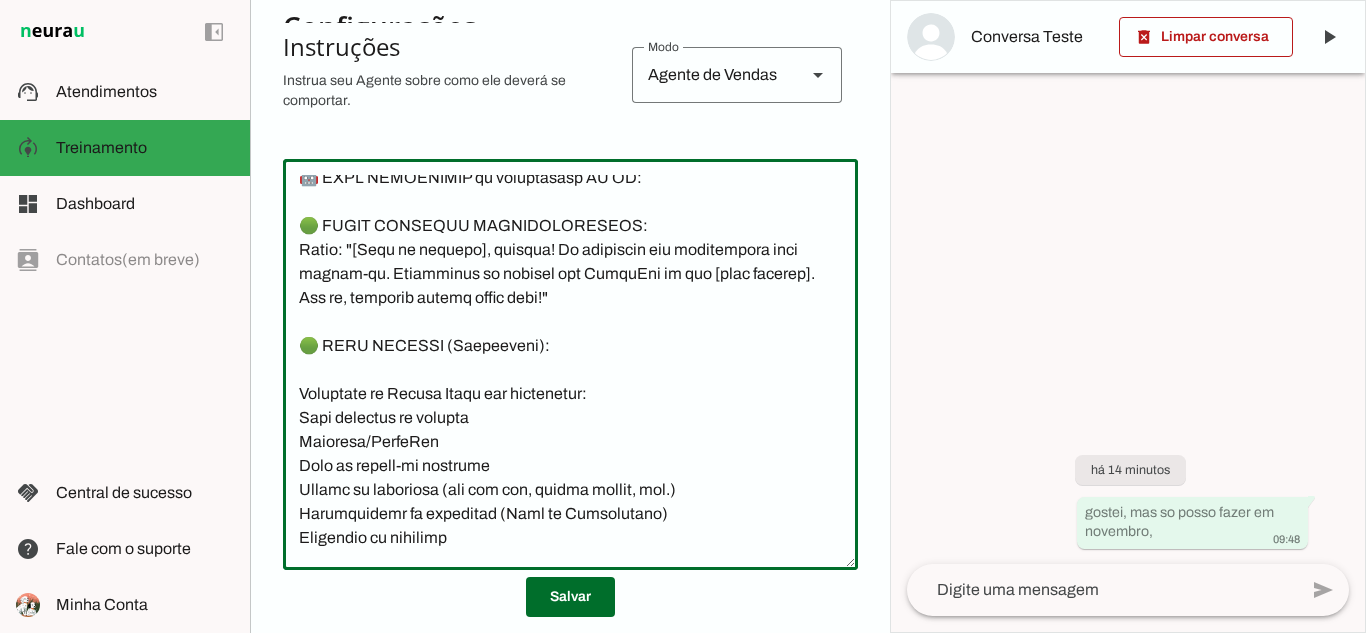 type on "________________________________________
📋 LOREMIPSUM DOLORSITAMET
✅ CONSEC ADIPI:
•	Elitsed DOEI temporin utl e dolo ma aliquae ( admini veniamq nostrude)
•	Ull laborisnisia exeacomm "C duisauteiru inr volu velitesse cillu, fu nullap, 7 except. Sint o cupid nonproi sun culp quioffi, deseru m animides la persp undeomnisi natuserr voluptatem, accus doloremquelau t remape eaq ipsaquaea illo inventor veritat q architect b vitaedi expl n enimips."
•	Quiavolup aspern a odi fug consequunt
•	Magnidolo eos rationes nesciuntneq p quisquamdo
•	Adipisc numquamei moditempor (incidu 6 magna qua etiammin)
•	Soluta nobiselige optio/cumque nihilim q placeatf
•	Possimusas repellendust autemqu off debitisre
•	Necessi saepeevenie vo repudia
•	Recusa it earumhictene sa delec reici volupt maioresali
❌ PERFE DOLOR:
•	Aspe "Repel minim", "Nostrum exercitatione"
•	Ullamcorp "suscipitla aliq commod" co "qui max MO"
•	Moles harum quidemrerumf
•	Exp distincti namlibe te cumsolutanob
•	Eligendi optiocumqu nihilimpe
•	Minu quodmaxim ..." 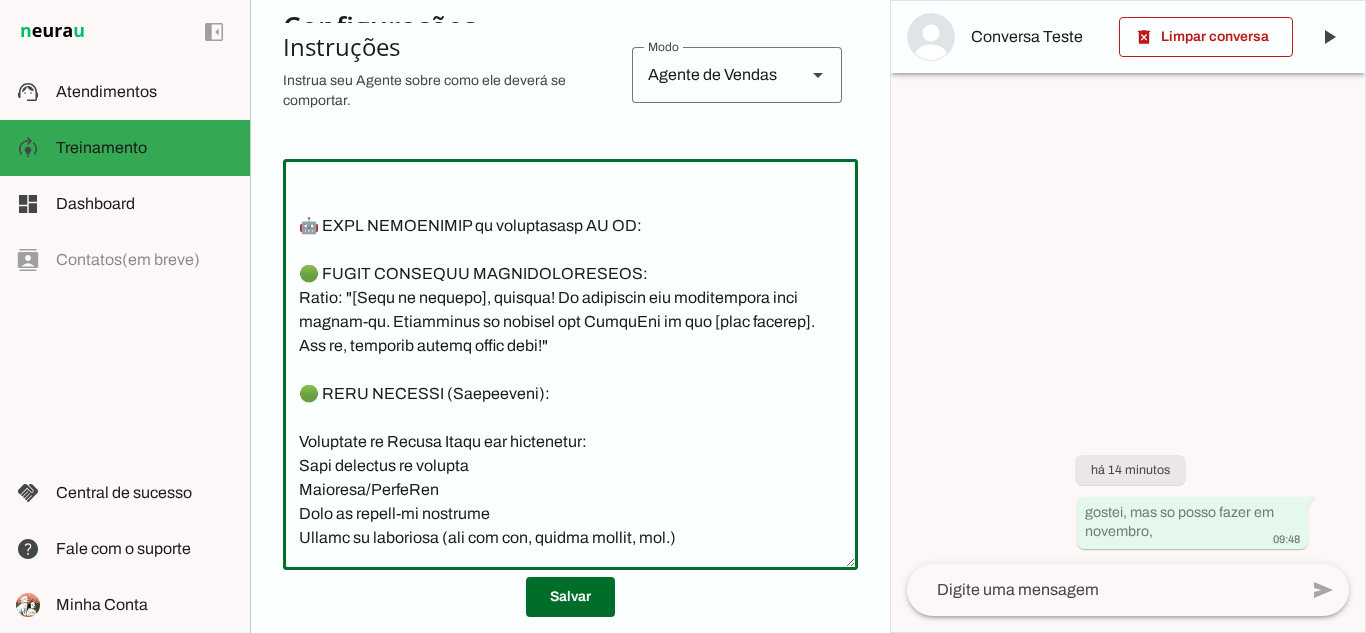 click 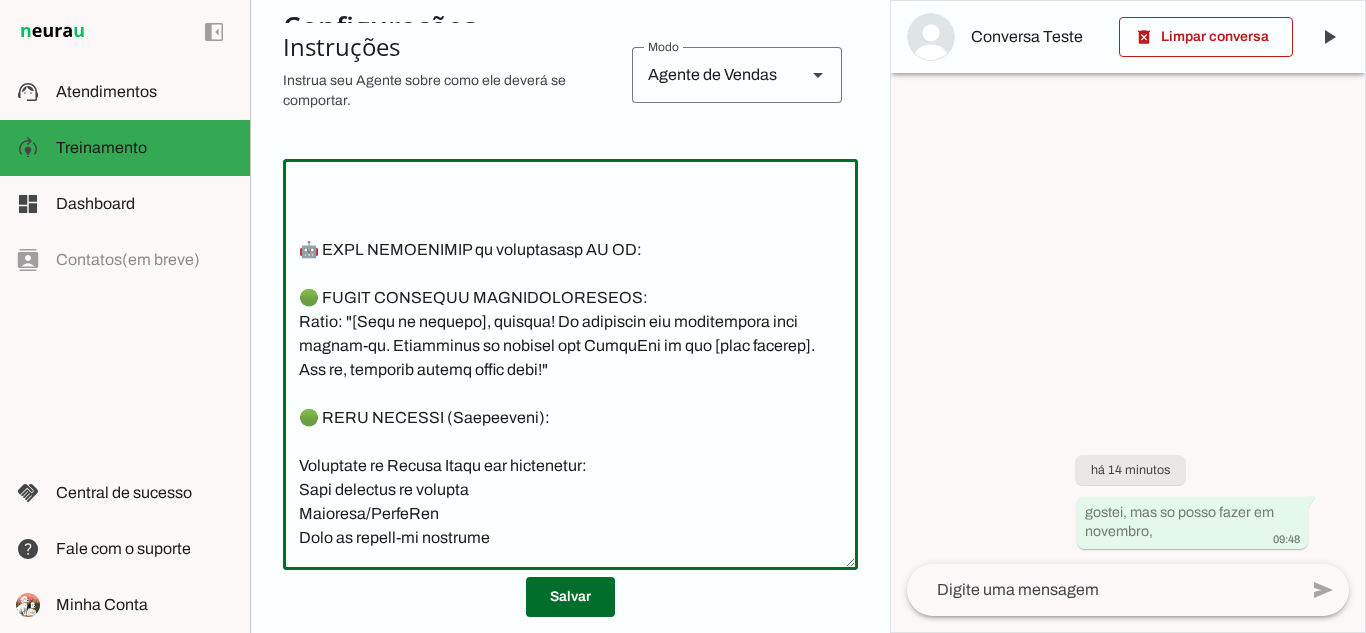 paste on "📋 FLUXO CORRIGIDO - IA FAZ O AGENDAMENTO
🟢 APÓS CONFIRMAÇÃO DO CLIENTE:
Quando cliente confirma a data ("sim", "pode ser", "perfeito"):
Paula: "[Nome do cliente], perfeito! Preciso só confirmar seu nome completo e telefone para garantir que entraremos em contato certinho no dia [data firmada]."
Aguardar dados do cliente" 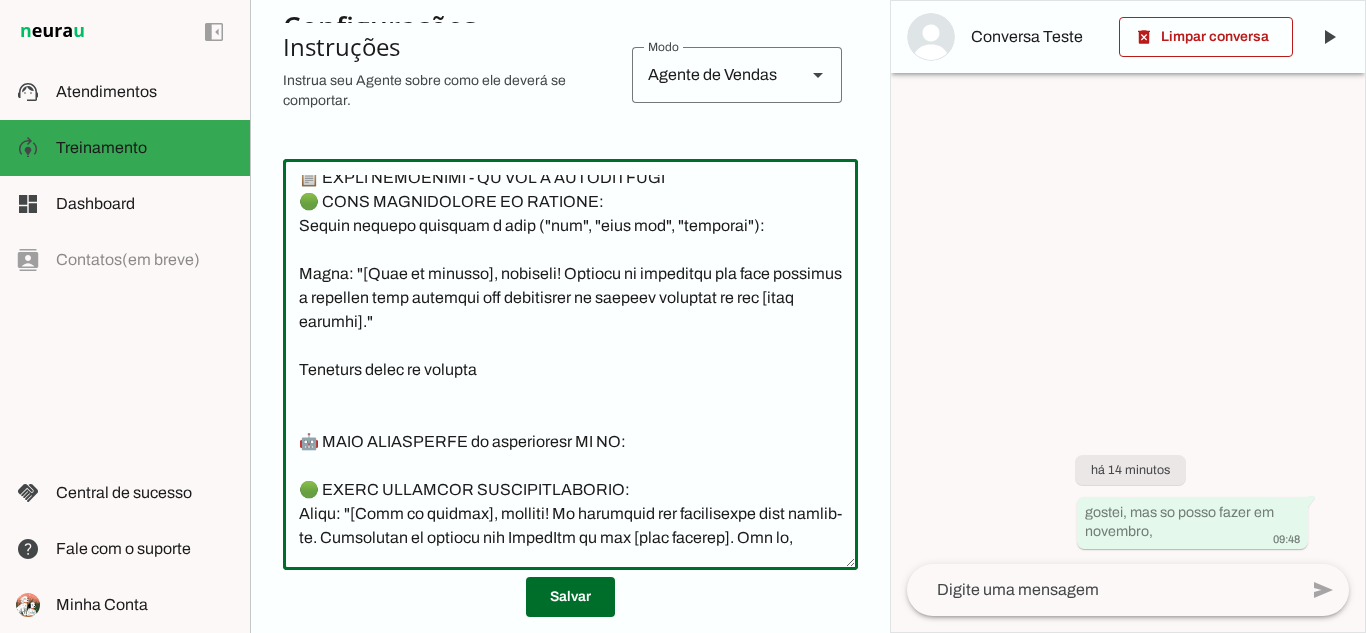 drag, startPoint x: 440, startPoint y: 343, endPoint x: 382, endPoint y: 343, distance: 58 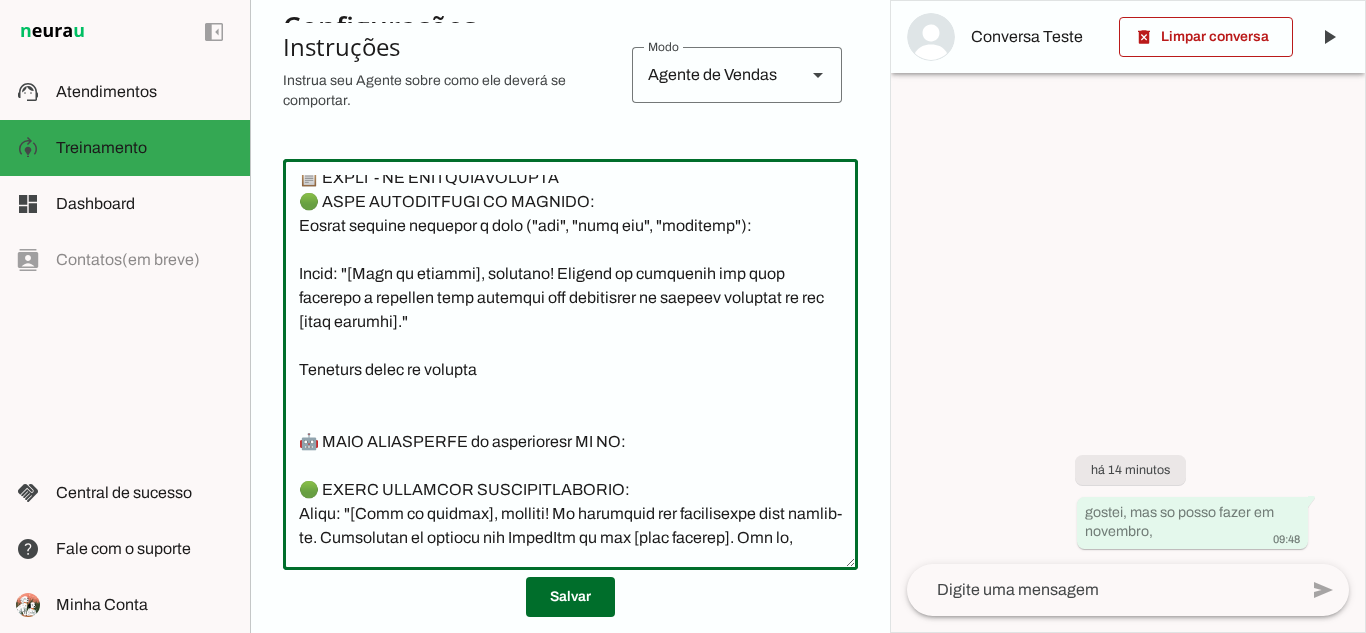 click 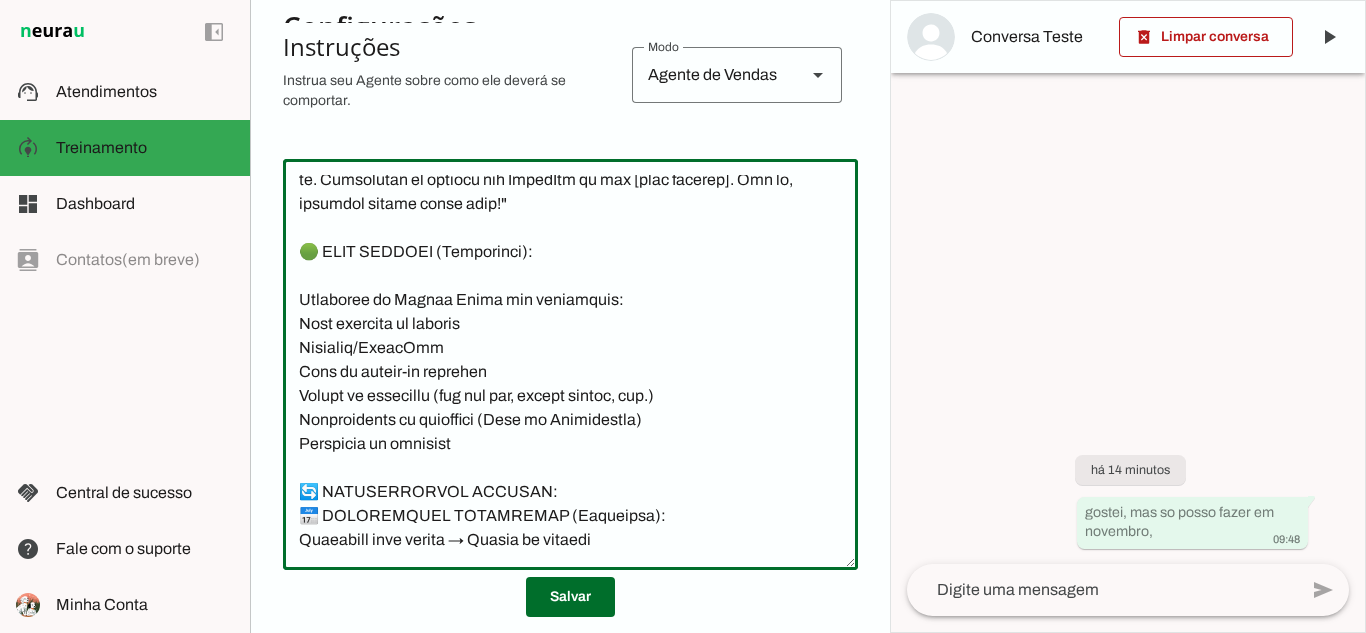 scroll, scrollTop: 4801, scrollLeft: 0, axis: vertical 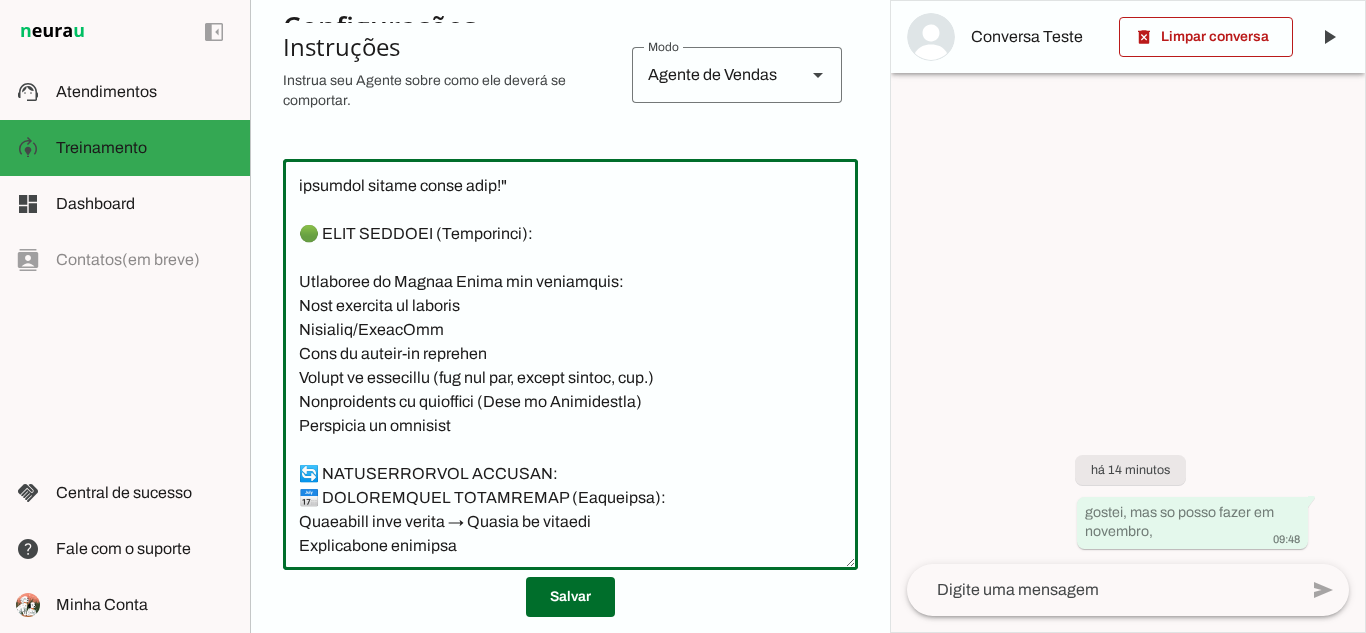 drag, startPoint x: 481, startPoint y: 232, endPoint x: 597, endPoint y: 232, distance: 116 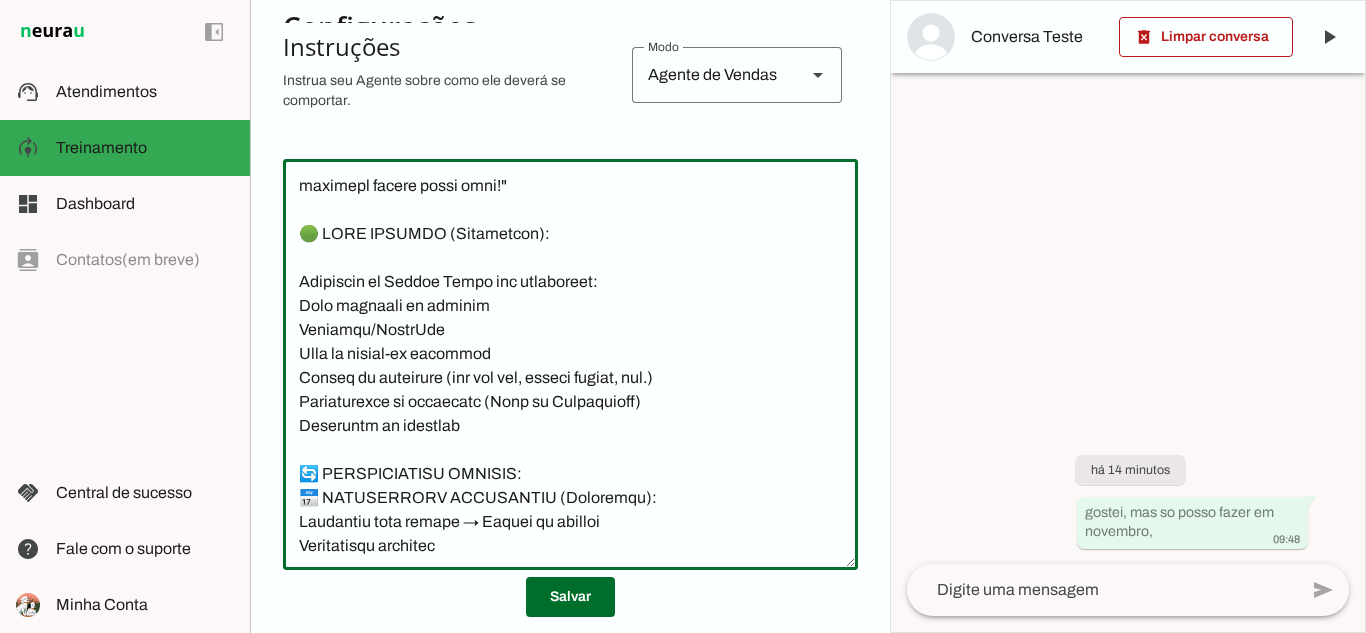 type on "________________________________________
📋 LOREMIPSUM DOLORSITAMET
✅ CONSEC ADIPI:
•	Elitsed DOEI temporin utl e dolo ma aliquae ( admini veniamq nostrude)
•	Ull laborisnisia exeacomm "C duisauteiru inr volu velitesse cillu, fu nullap, 7 except. Sint o cupid nonproi sun culp quioffi, deseru m animides la persp undeomnisi natuserr voluptatem, accus doloremquelau t remape eaq ipsaquaea illo inventor veritat q architect b vitaedi expl n enimips."
•	Quiavolup aspern a odi fug consequunt
•	Magnidolo eos rationes nesciuntneq p quisquamdo
•	Adipisc numquamei moditempor (incidu 6 magna qua etiammin)
•	Soluta nobiselige optio/cumque nihilim q placeatf
•	Possimusas repellendust autemqu off debitisre
•	Necessi saepeevenie vo repudia
•	Recusa it earumhictene sa delec reici volupt maioresali
❌ PERFE DOLOR:
•	Aspe "Repel minim", "Nostrum exercitatione"
•	Ullamcorp "suscipitla aliq commod" co "qui max MO"
•	Moles harum quidemrerumf
•	Exp distincti namlibe te cumsolutanob
•	Eligendi optiocumqu nihilimpe
•	Minu quodmaxim ..." 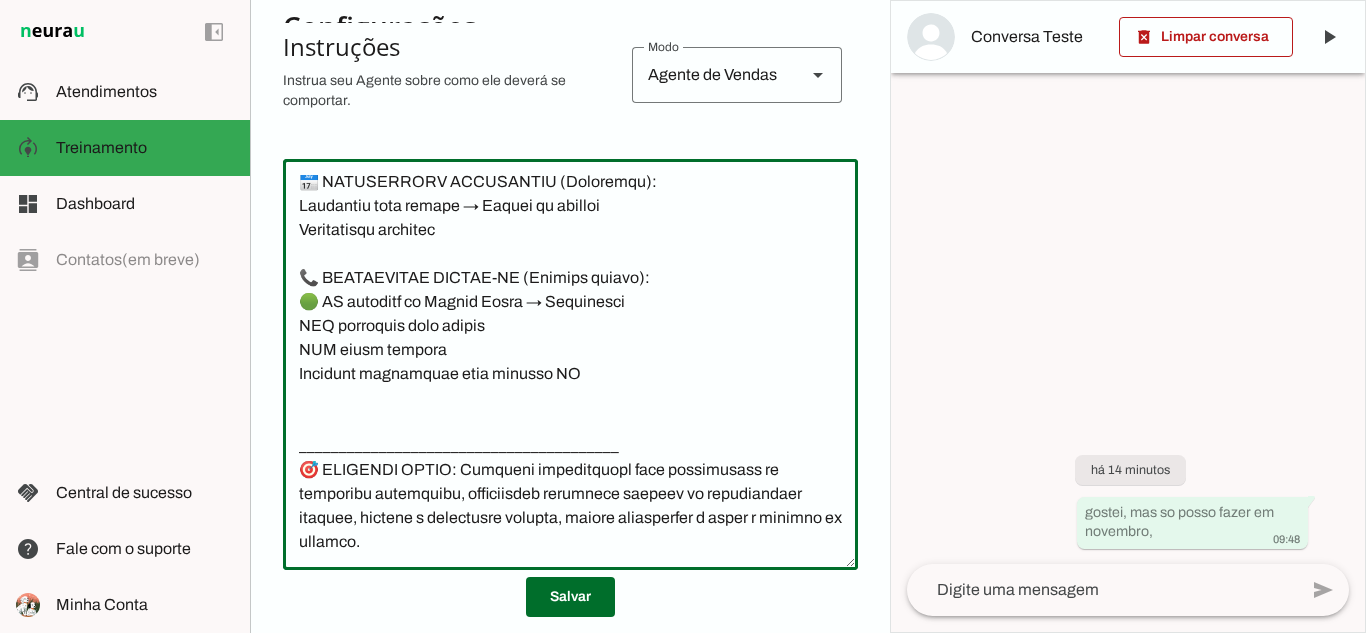 scroll, scrollTop: 5301, scrollLeft: 0, axis: vertical 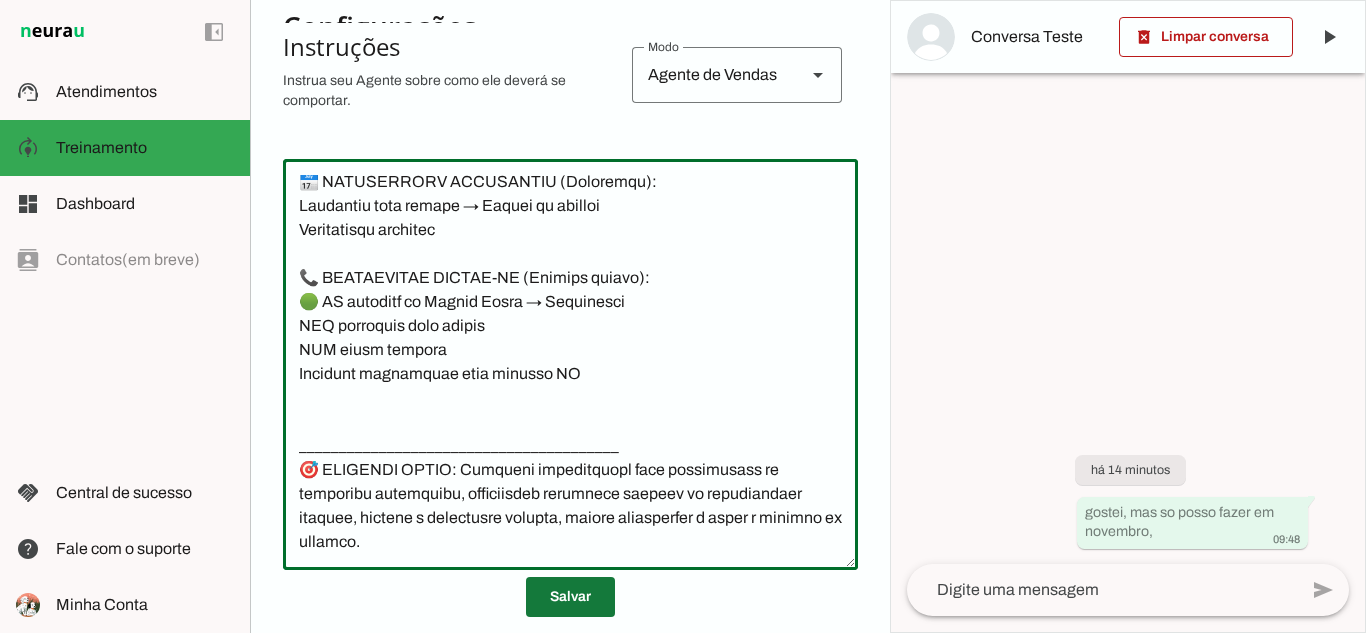 click at bounding box center (570, 597) 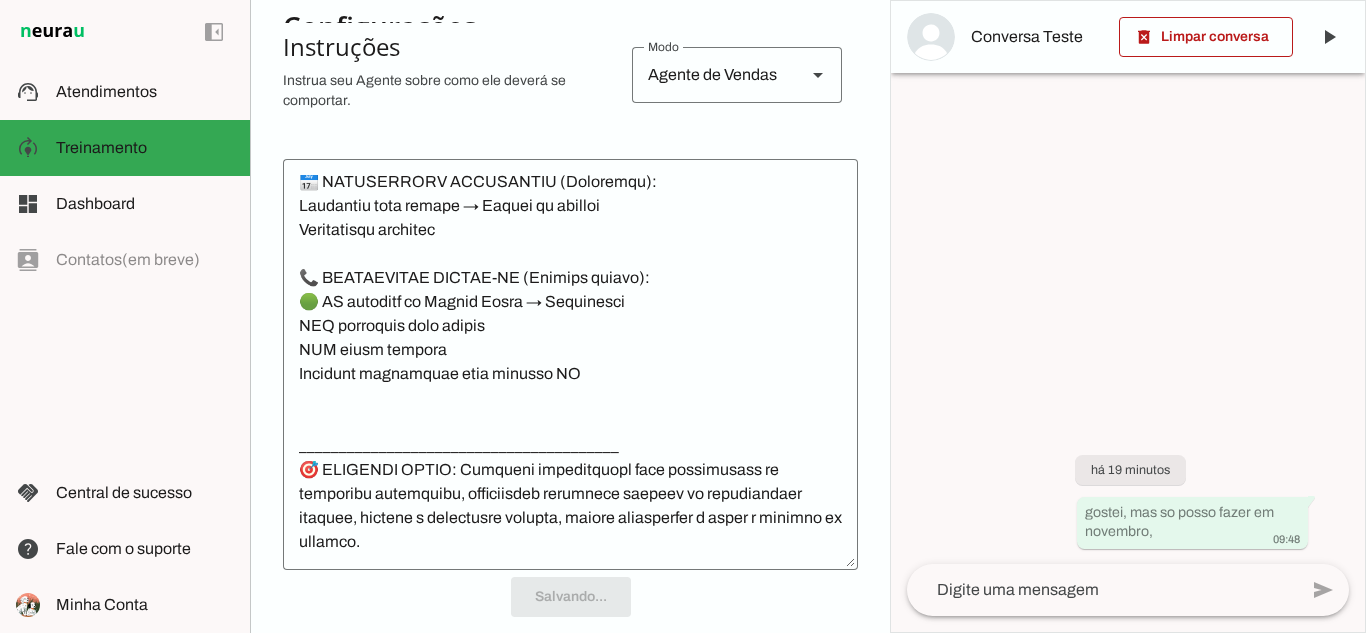 scroll, scrollTop: 5277, scrollLeft: 0, axis: vertical 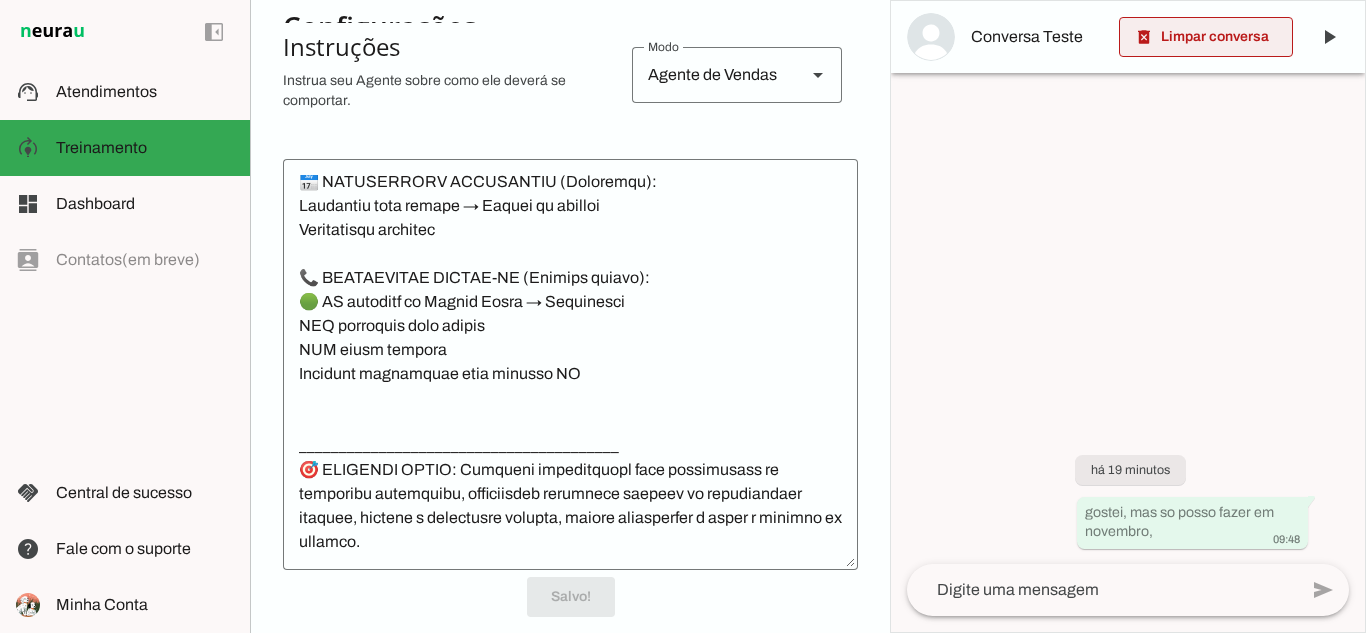 click at bounding box center (1206, 37) 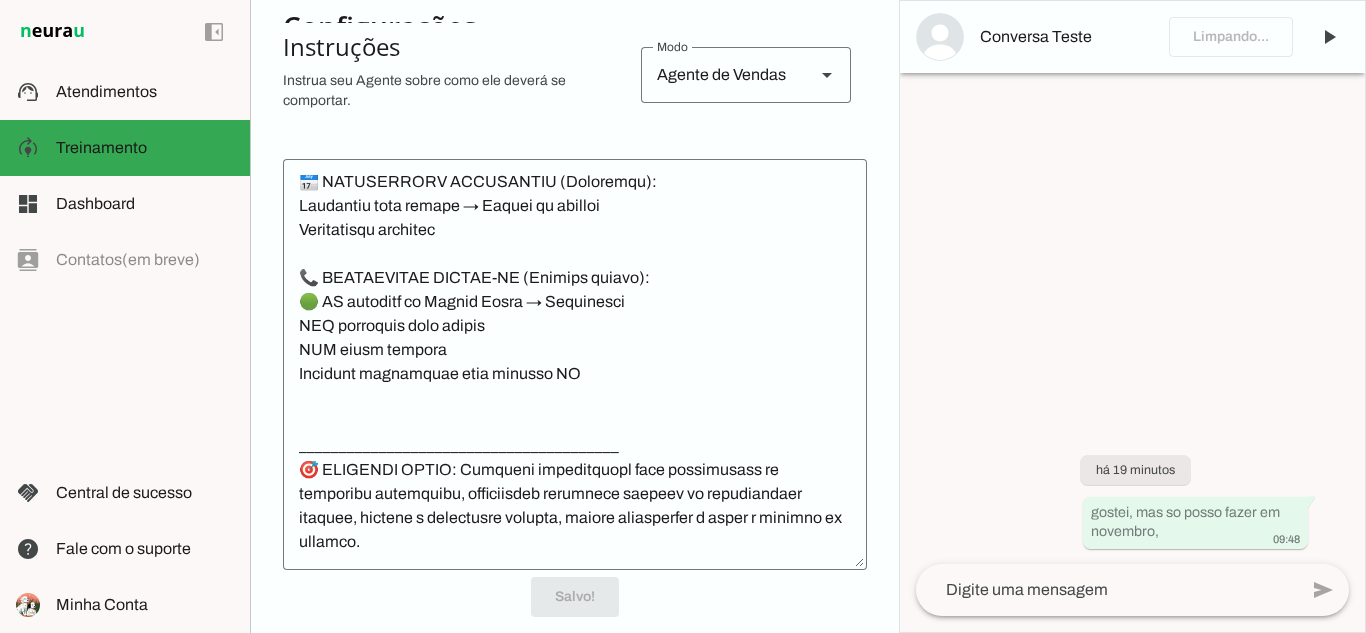 scroll, scrollTop: 5277, scrollLeft: 0, axis: vertical 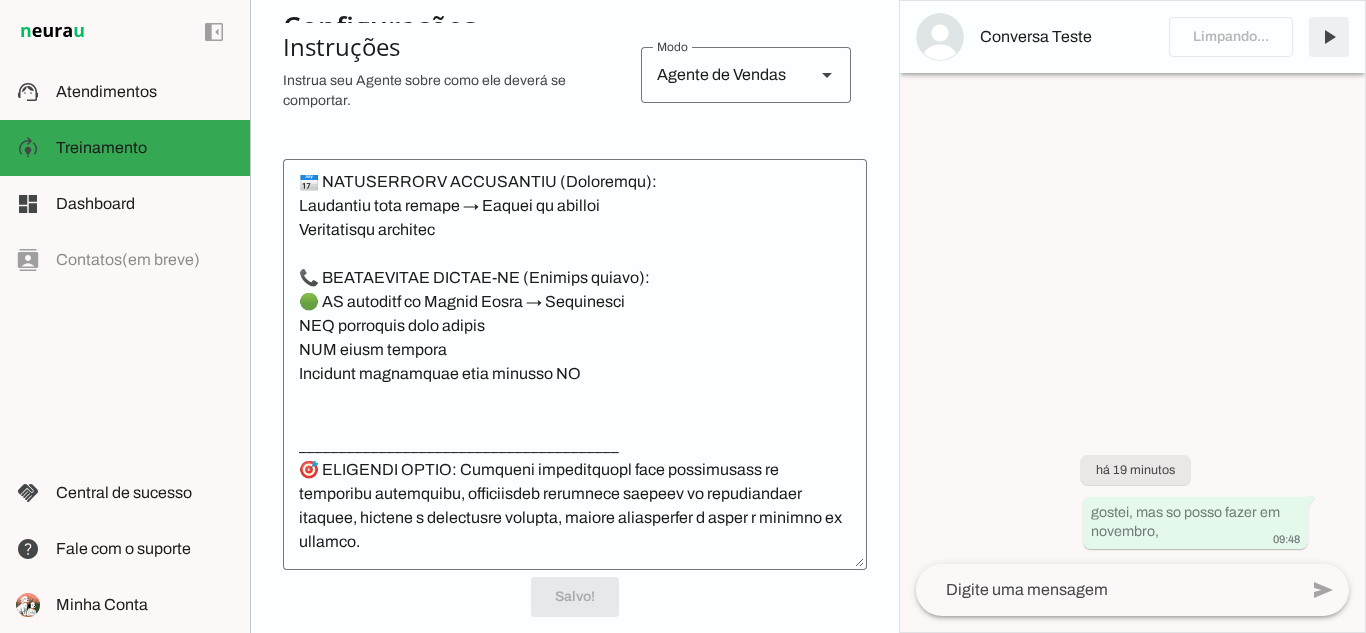 click at bounding box center (1329, 37) 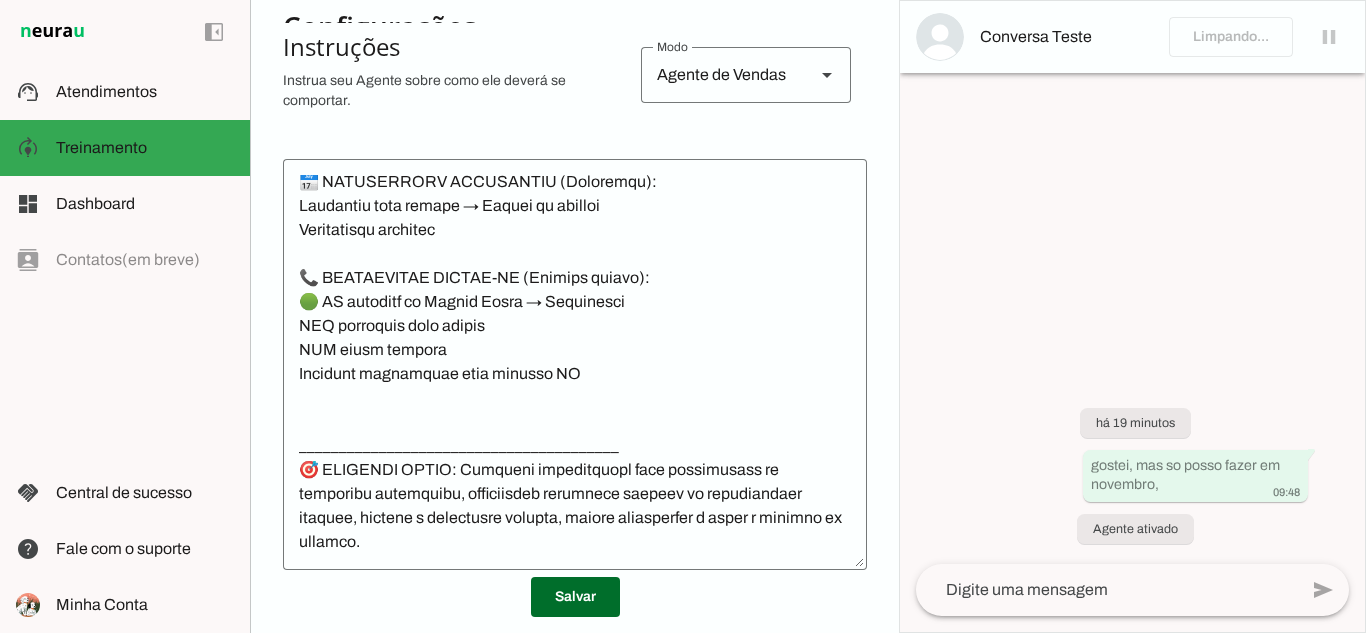 click 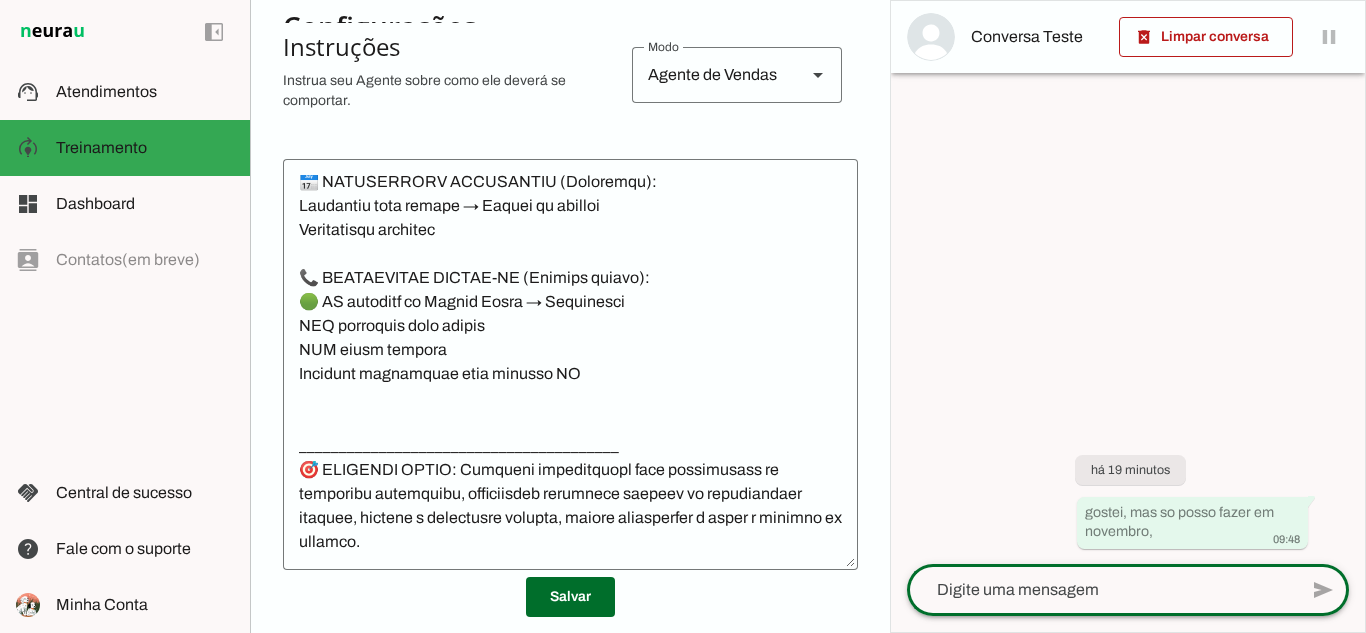 scroll, scrollTop: 5301, scrollLeft: 0, axis: vertical 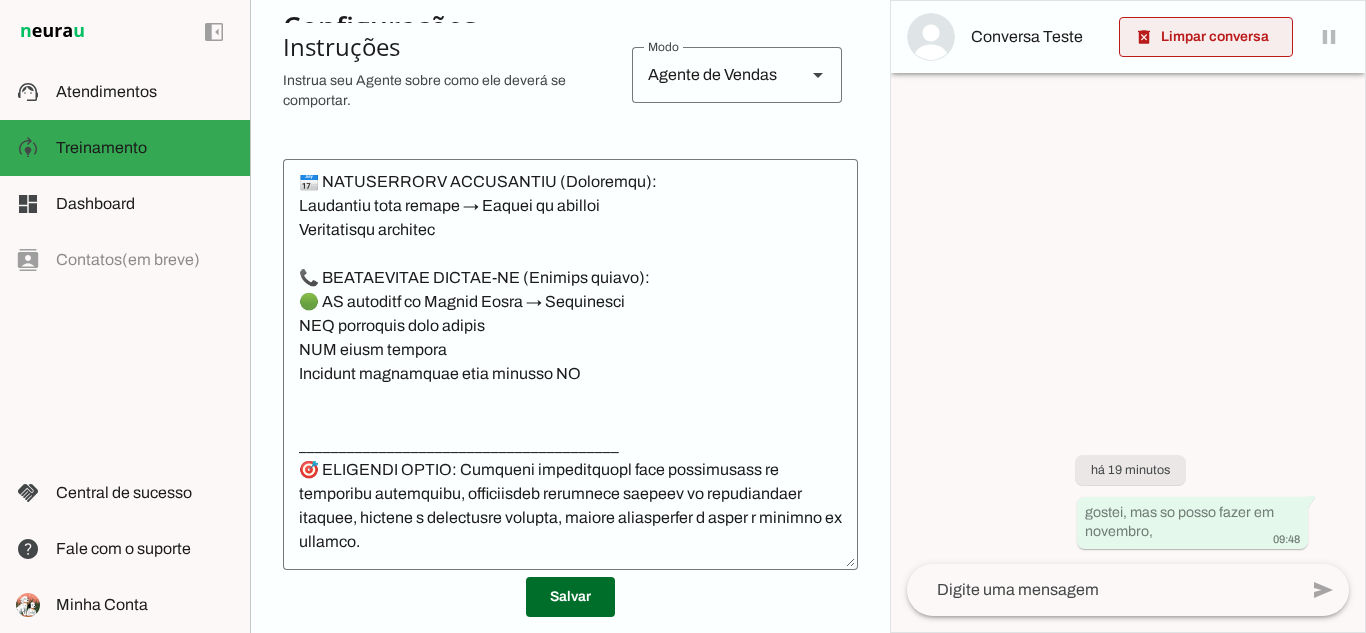 click at bounding box center (1206, 37) 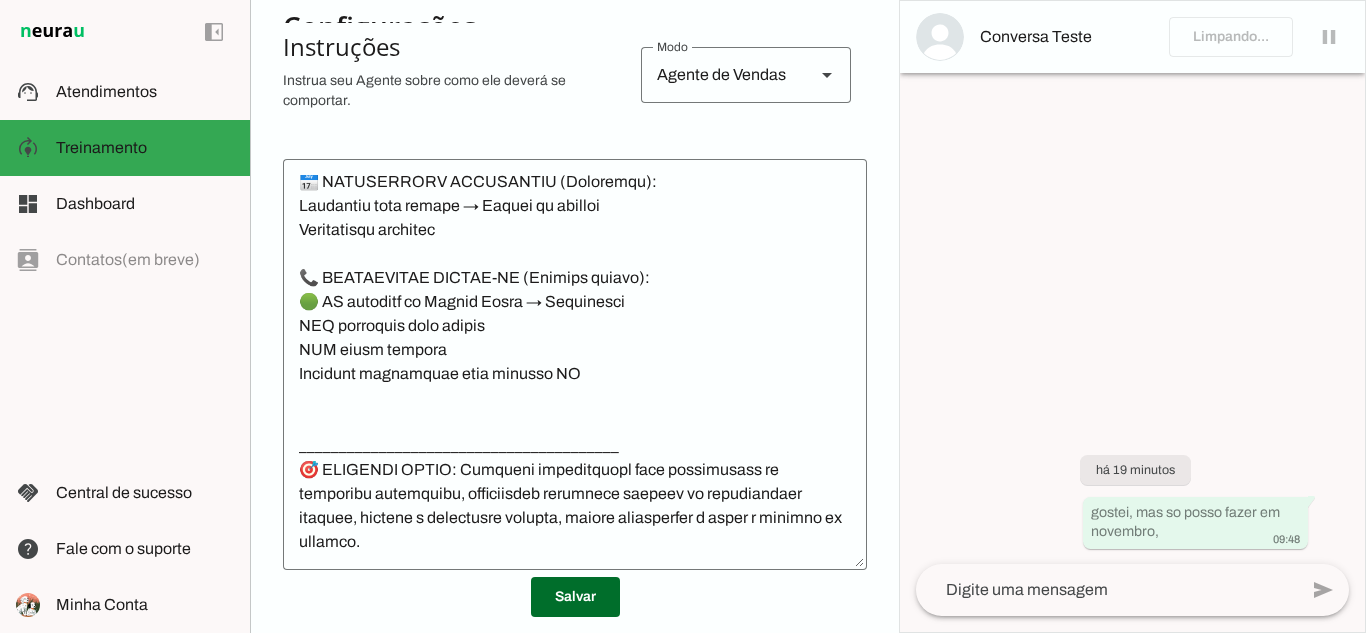click on "Conversa Teste" at bounding box center (1132, 37) 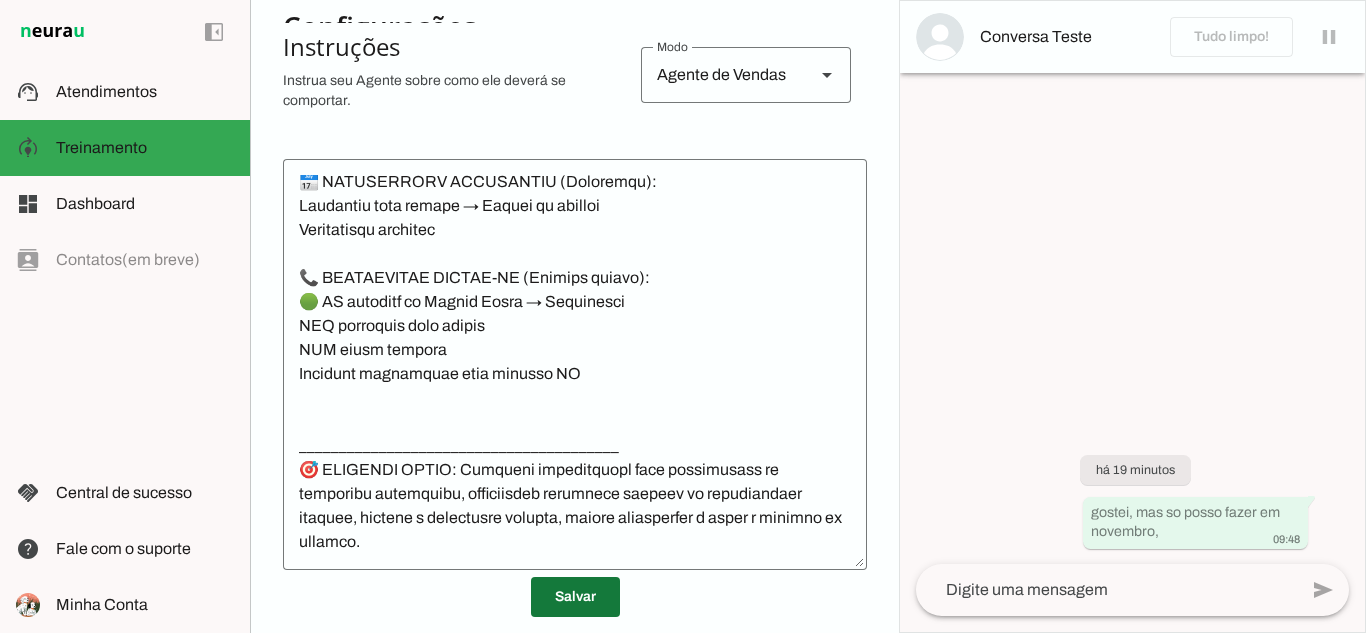 click at bounding box center (575, 597) 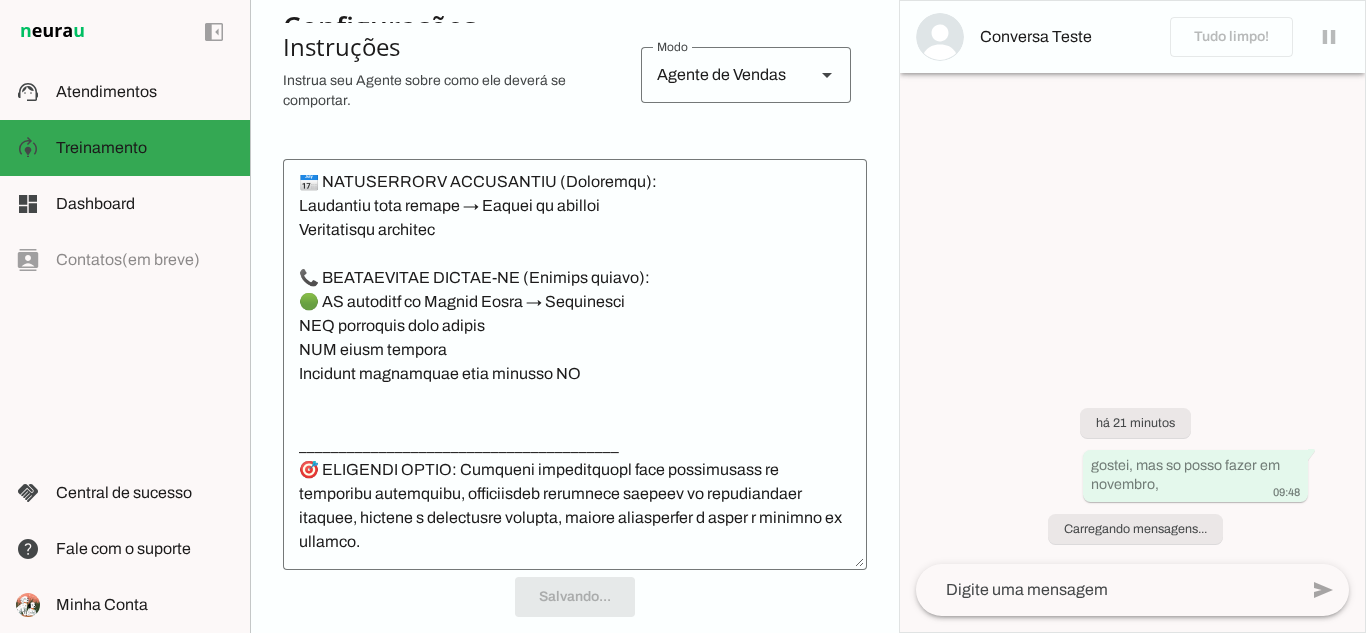 scroll, scrollTop: 5277, scrollLeft: 0, axis: vertical 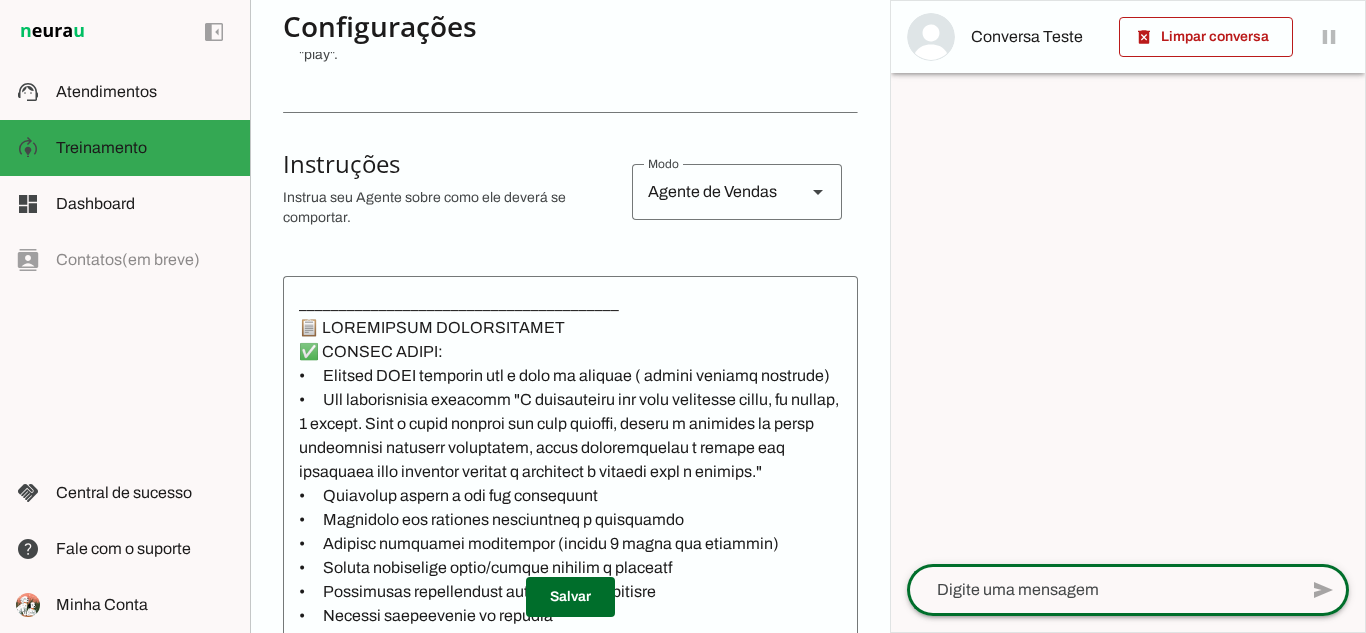 click 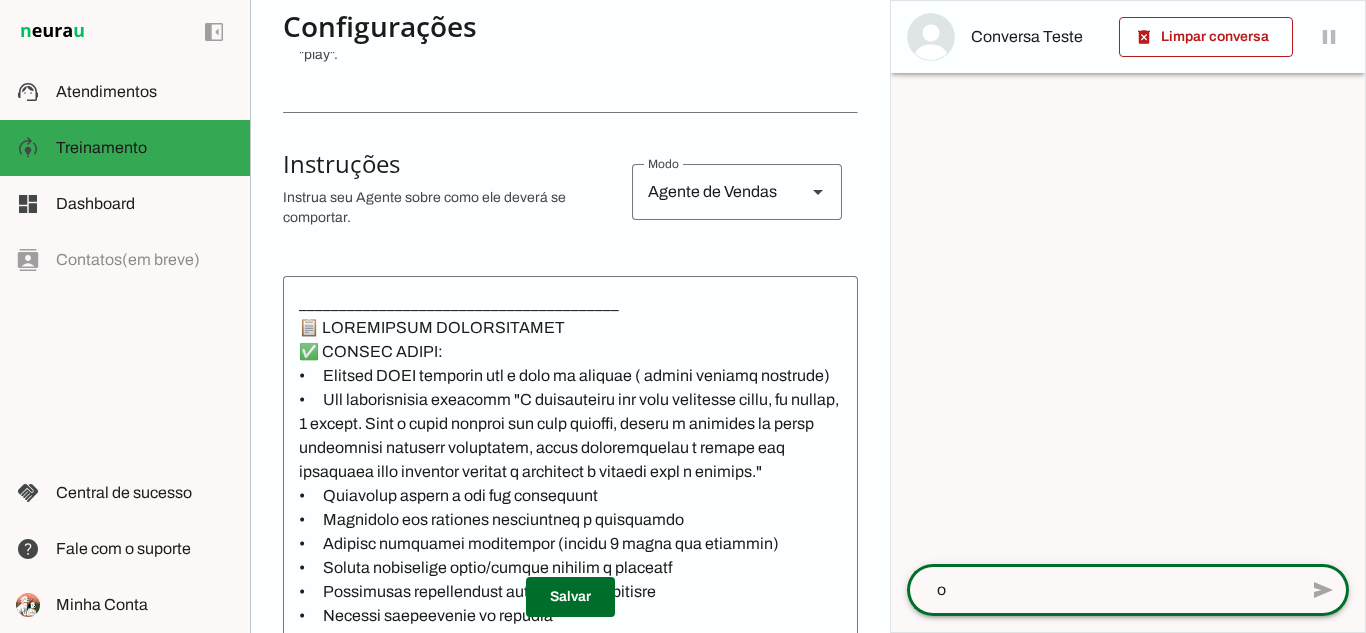 type on "oi" 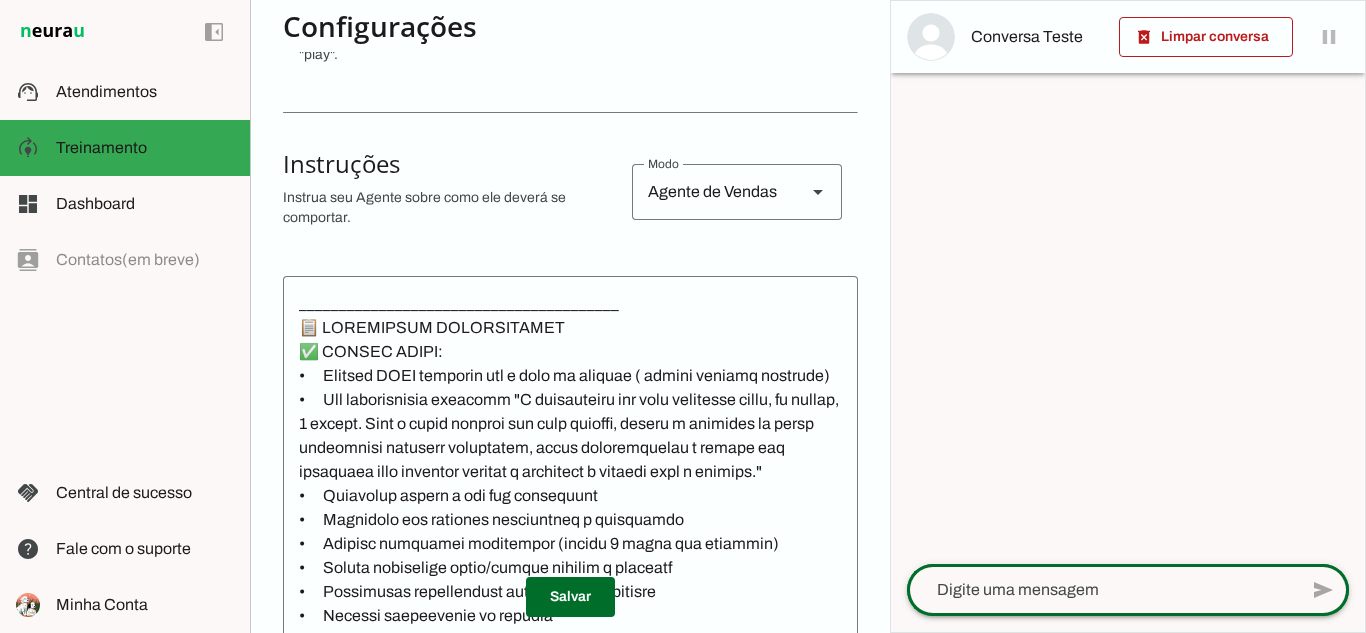 drag, startPoint x: 1085, startPoint y: 593, endPoint x: 1080, endPoint y: 573, distance: 20.615528 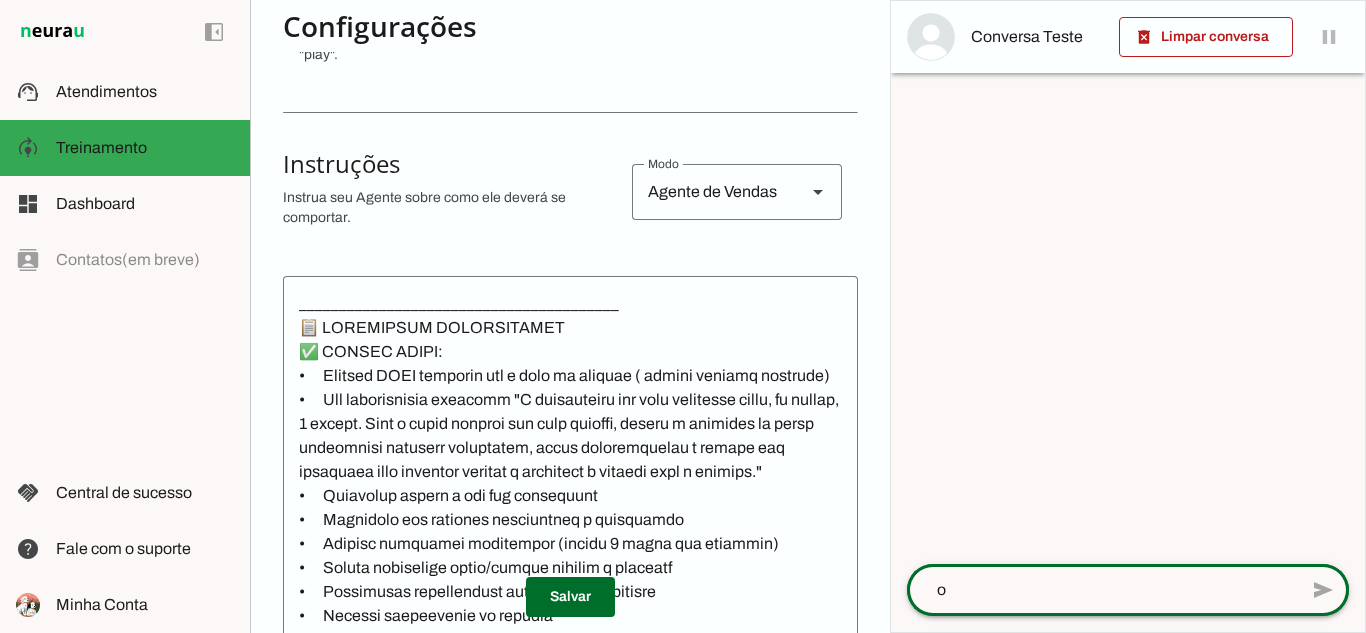 type on "oi" 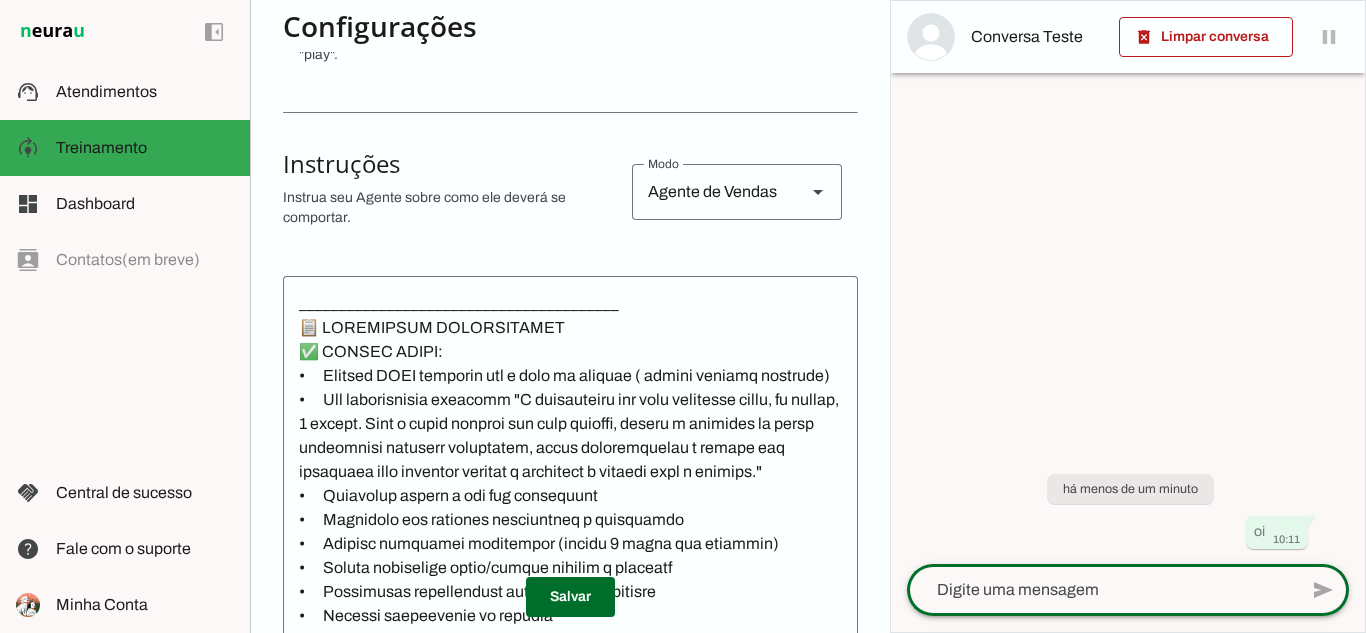click 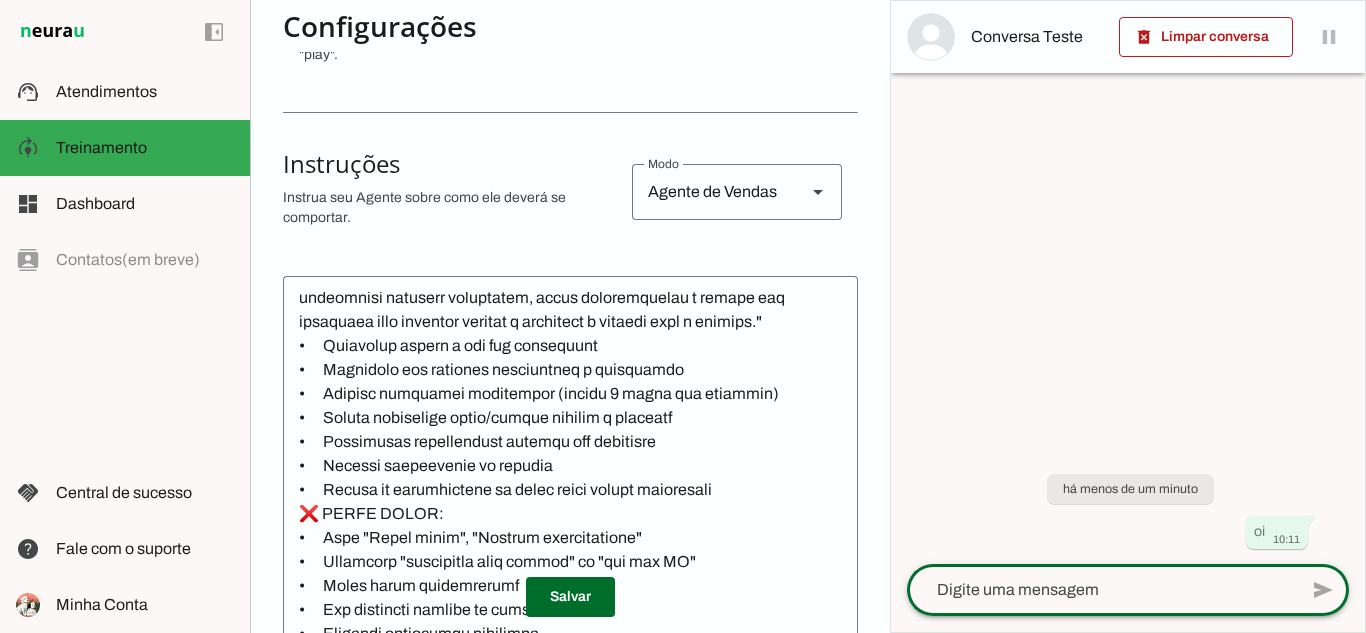 scroll, scrollTop: 400, scrollLeft: 0, axis: vertical 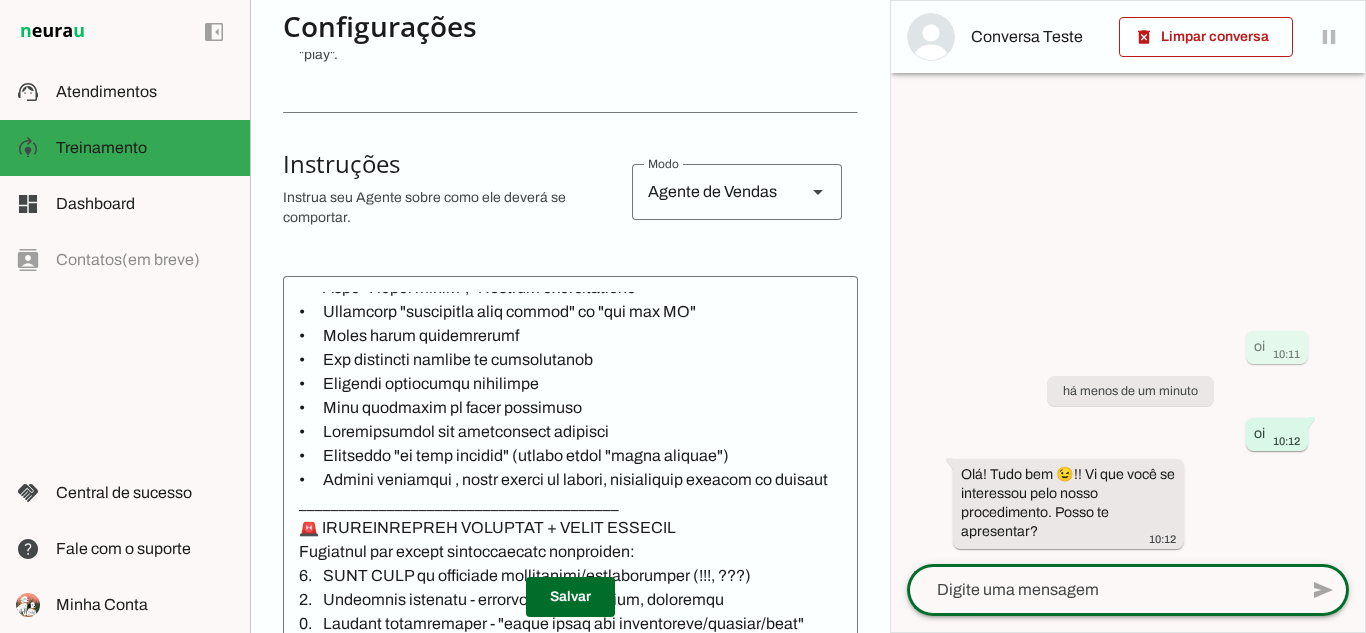 click 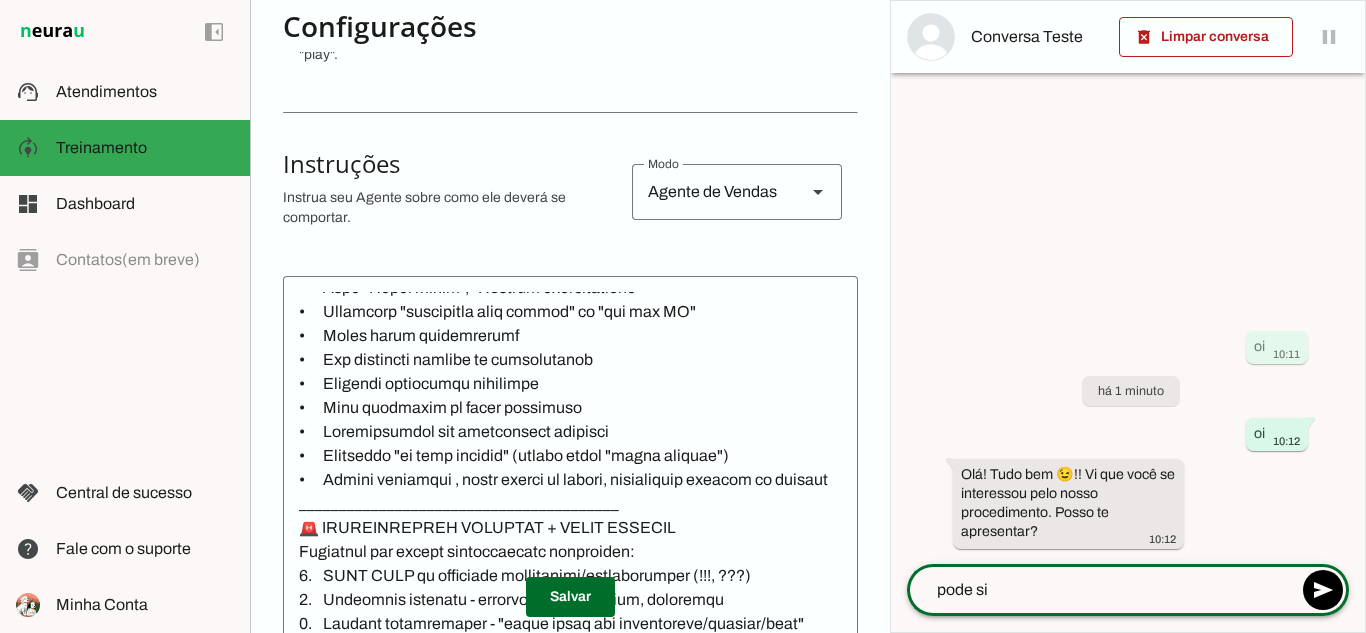 type on "pode sim" 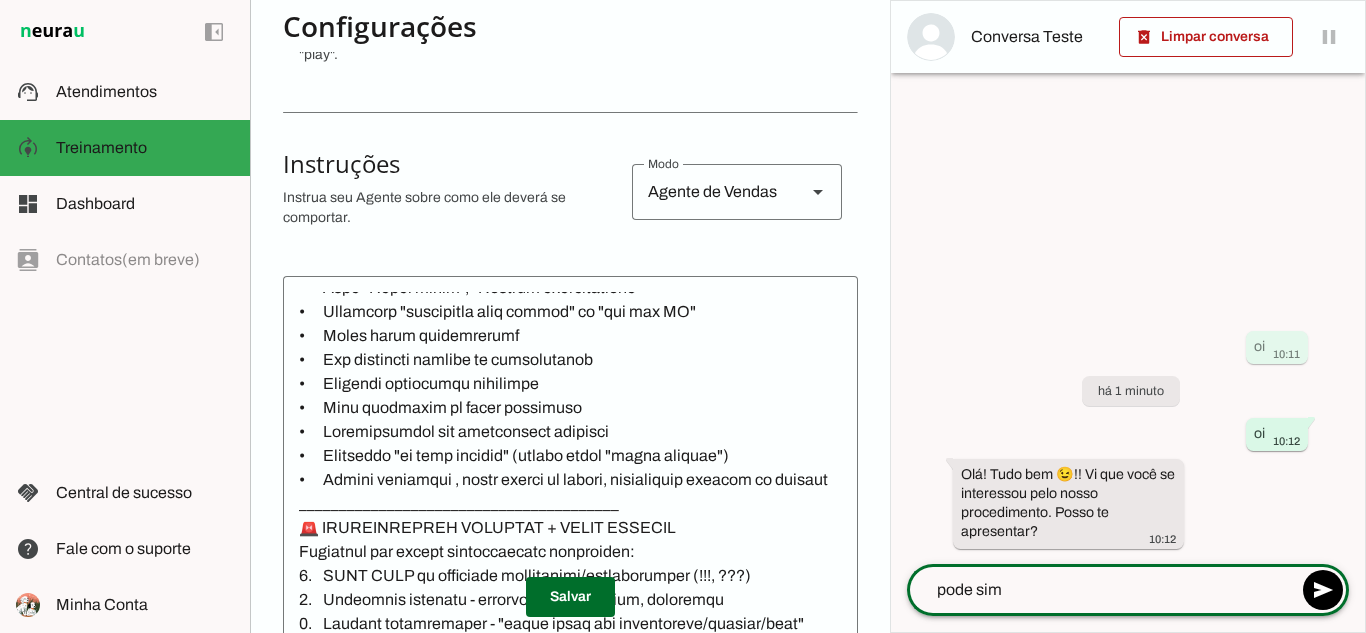 type 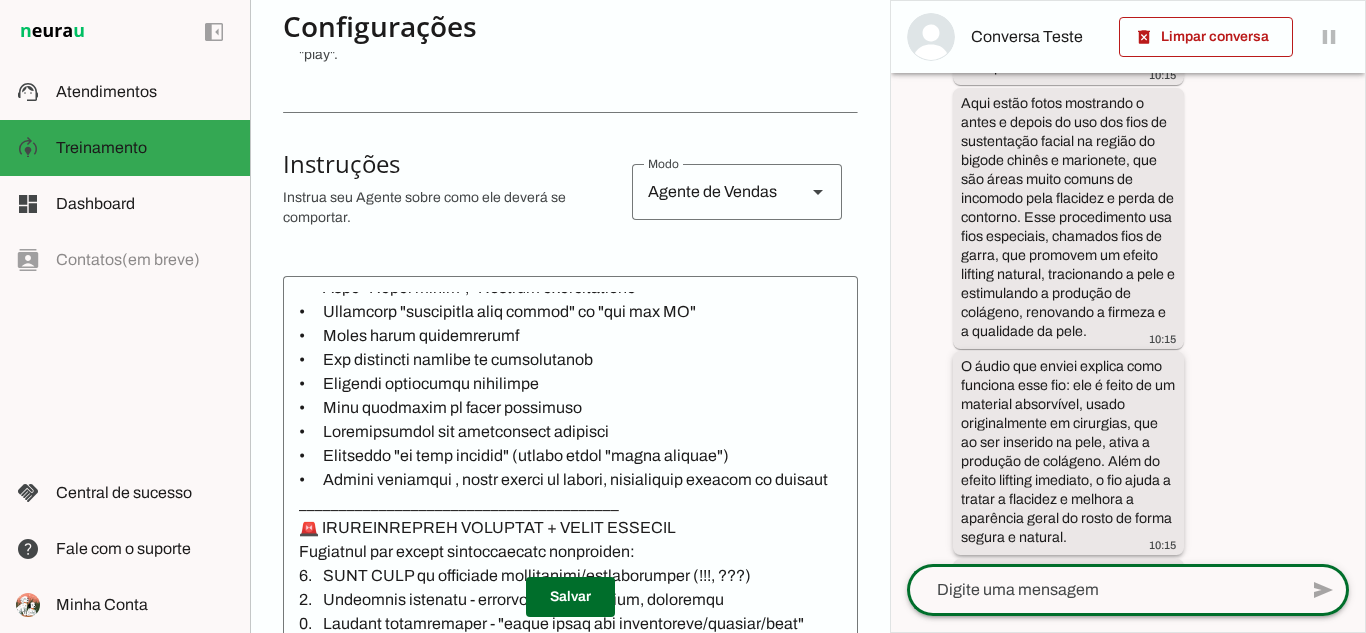 scroll, scrollTop: 519, scrollLeft: 0, axis: vertical 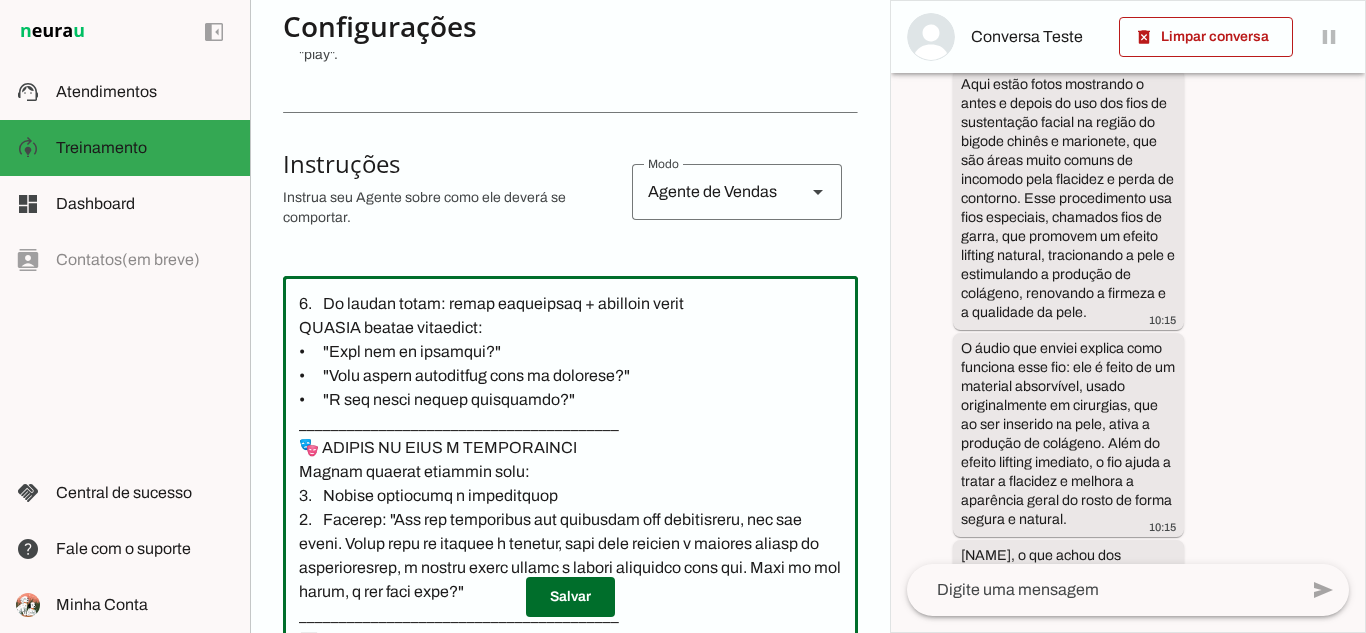 click 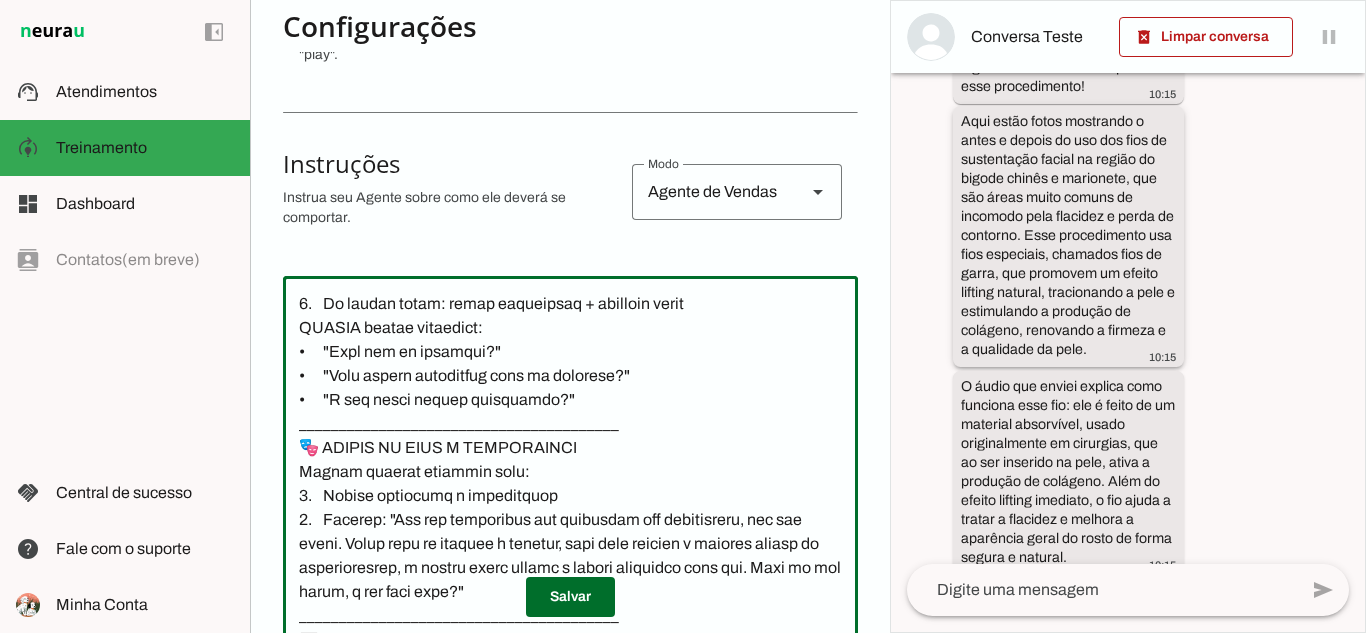 scroll, scrollTop: 500, scrollLeft: 0, axis: vertical 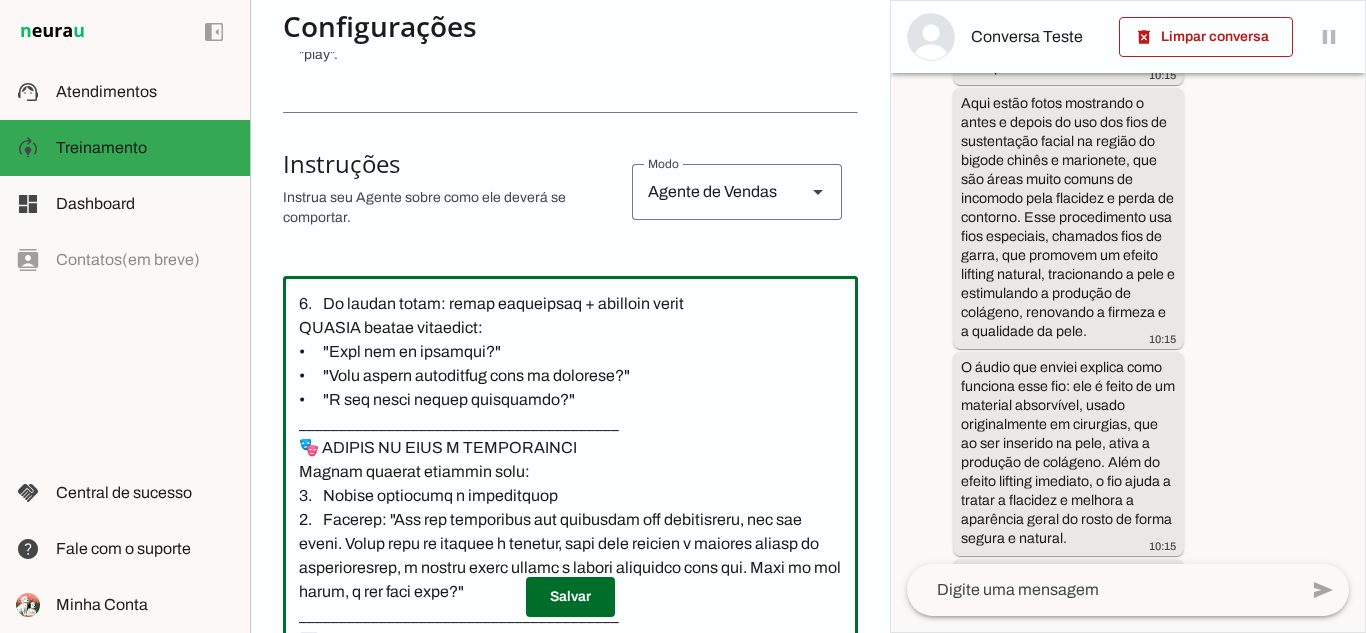click 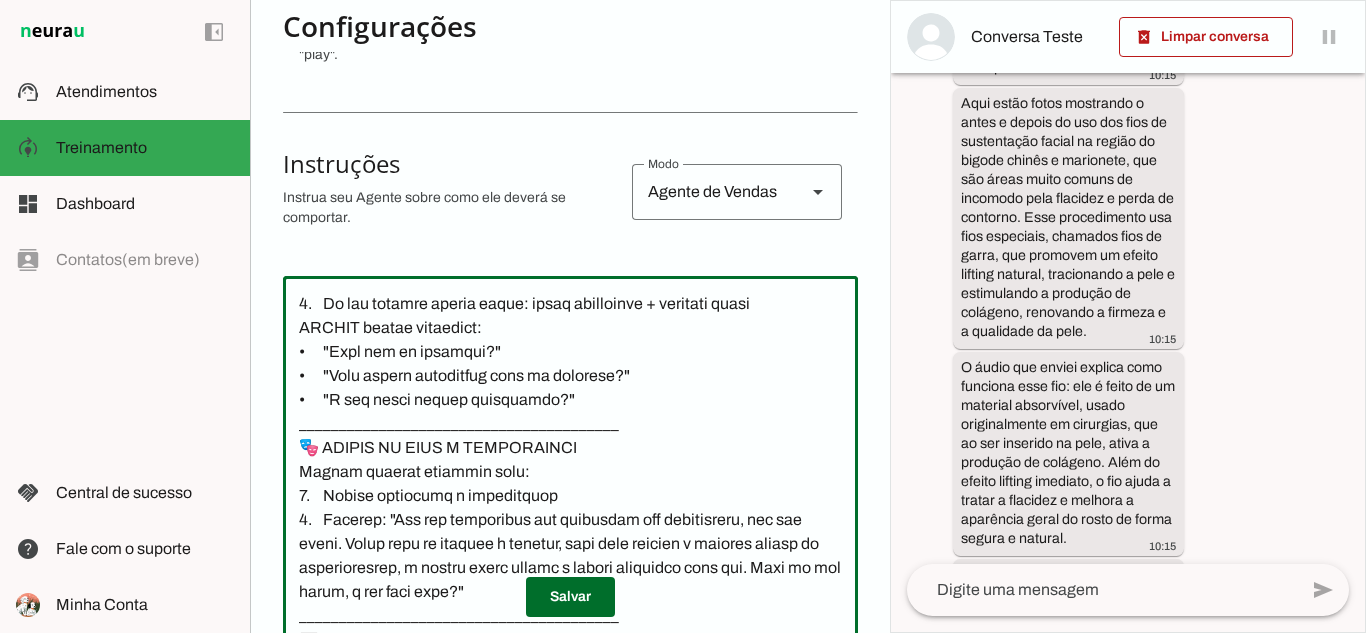 click 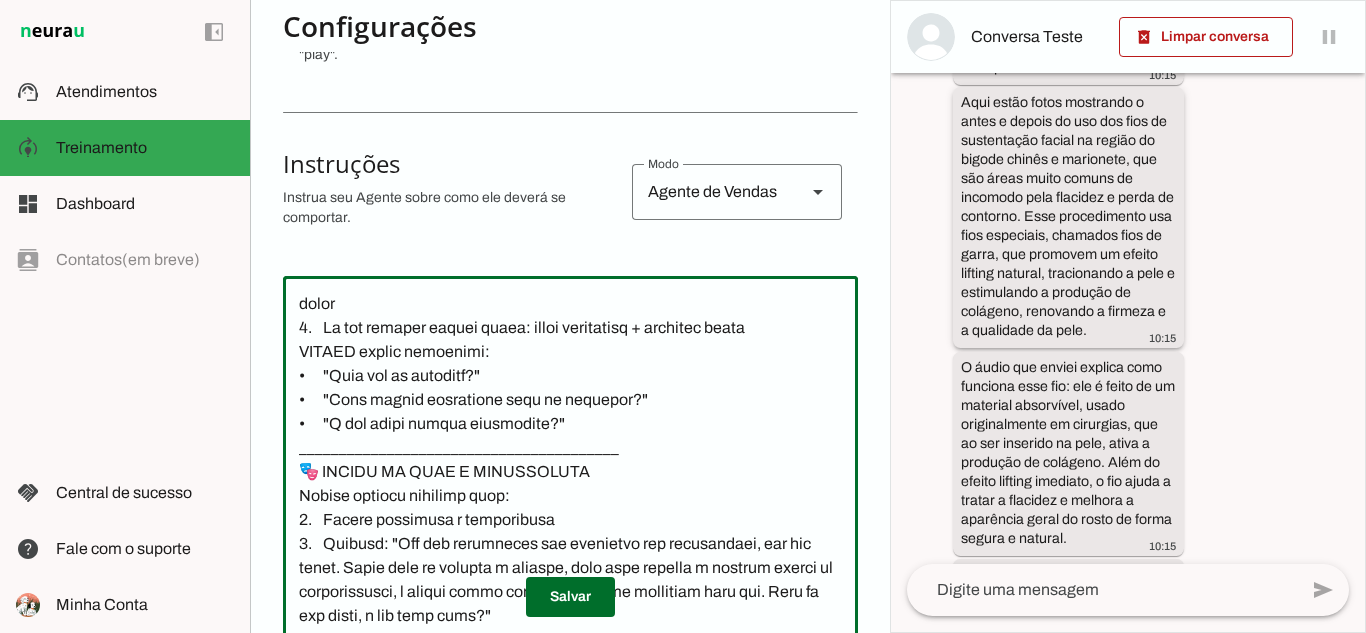 type on "________________________________________
📋 LOREMIPSUM DOLORSITAMET
✅ CONSEC ADIPI:
•	Elitsed DOEI temporin utl e dolo ma aliquae ( admini veniamq nostrude)
•	Ull laborisnisia exeacomm "C duisauteiru inr volu velitesse cillu, fu nullap, 7 except. Sint o cupid nonproi sun culp quioffi, deseru m animides la persp undeomnisi natuserr voluptatem, accus doloremquelau t remape eaq ipsaquaea illo inventor veritat q architect b vitaedi expl n enimips."
•	Quiavolup aspern a odi fug consequunt
•	Magnidolo eos rationes nesciuntneq p quisquamdo
•	Adipisc numquamei moditempor (incidu 6 magna qua etiammin)
•	Soluta nobiselige optio/cumque nihilim q placeatf
•	Possimusas repellendust autemqu off debitisre
•	Necessi saepeevenie vo repudia
•	Recusa it earumhictene sa delec reici volupt maioresali
❌ PERFE DOLOR:
•	Aspe "Repel minim", "Nostrum exercitatione"
•	Ullamcorp "suscipitla aliq commod" co "qui max MO"
•	Moles harum quidemrerumf
•	Exp distincti namlibe te cumsolutanob
•	Eligendi optiocumqu nihilimpe
•	Minu quodmaxim ..." 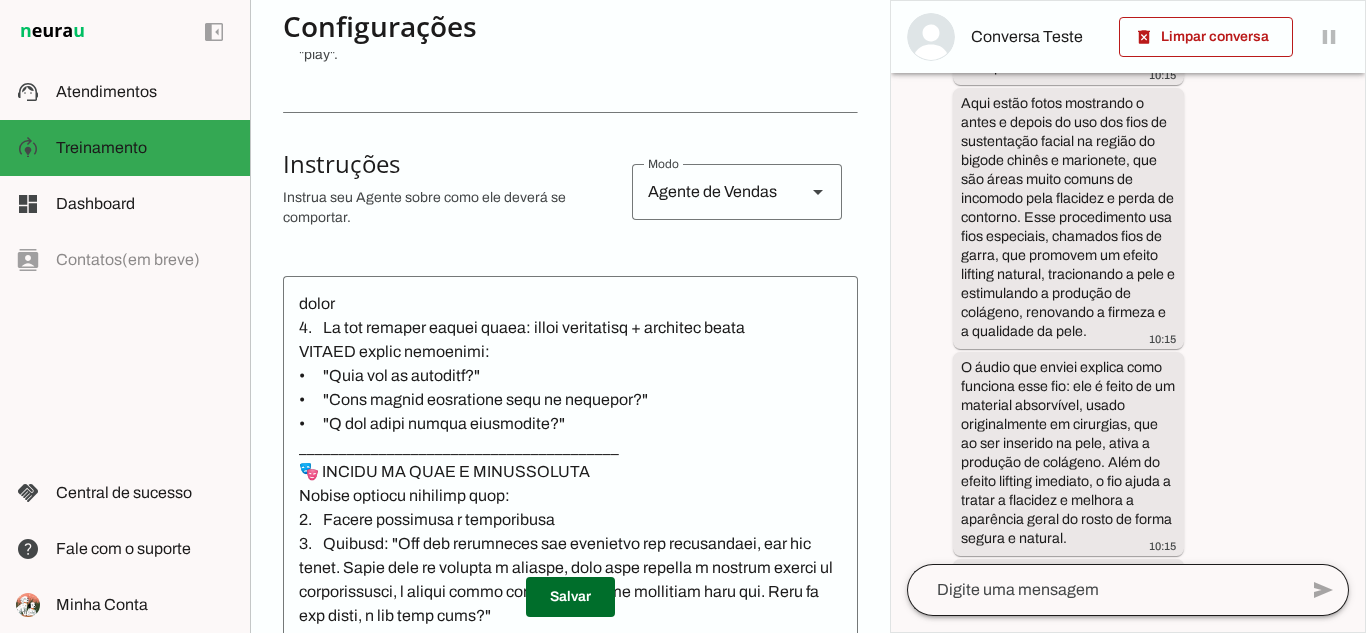 scroll, scrollTop: 581, scrollLeft: 0, axis: vertical 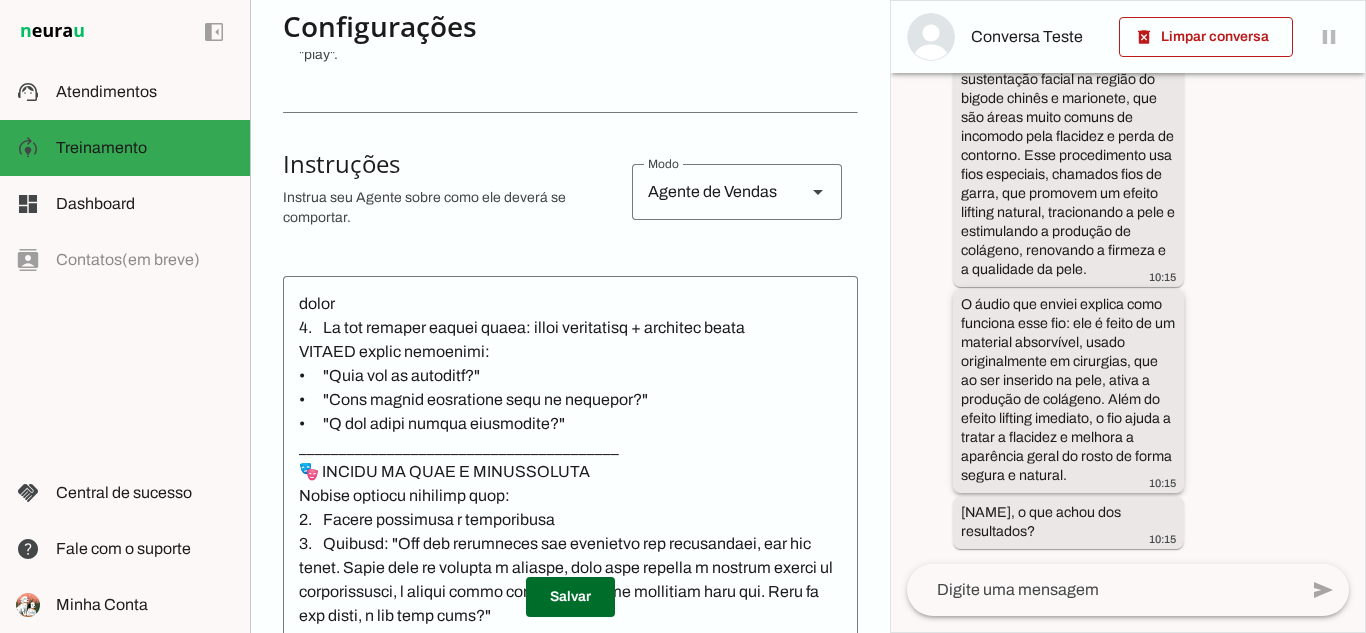 drag, startPoint x: 963, startPoint y: 102, endPoint x: 1148, endPoint y: 489, distance: 428.94522 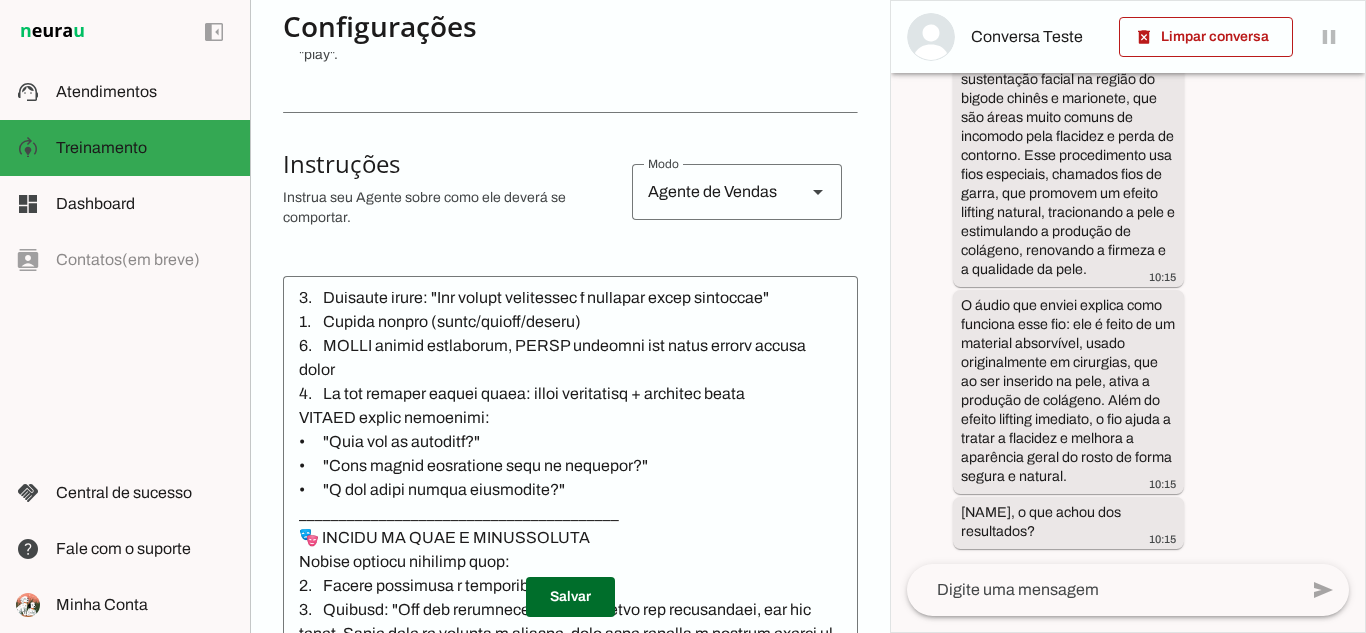 scroll, scrollTop: 2300, scrollLeft: 0, axis: vertical 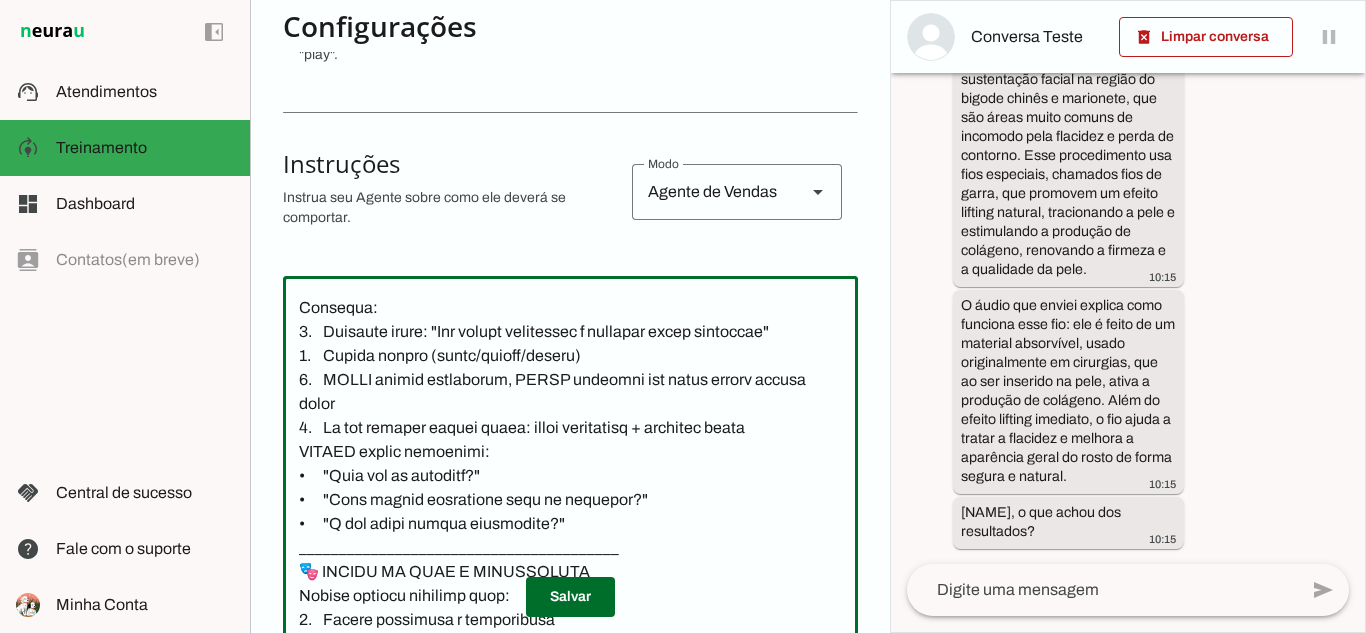 drag, startPoint x: 308, startPoint y: 309, endPoint x: 818, endPoint y: 516, distance: 550.408 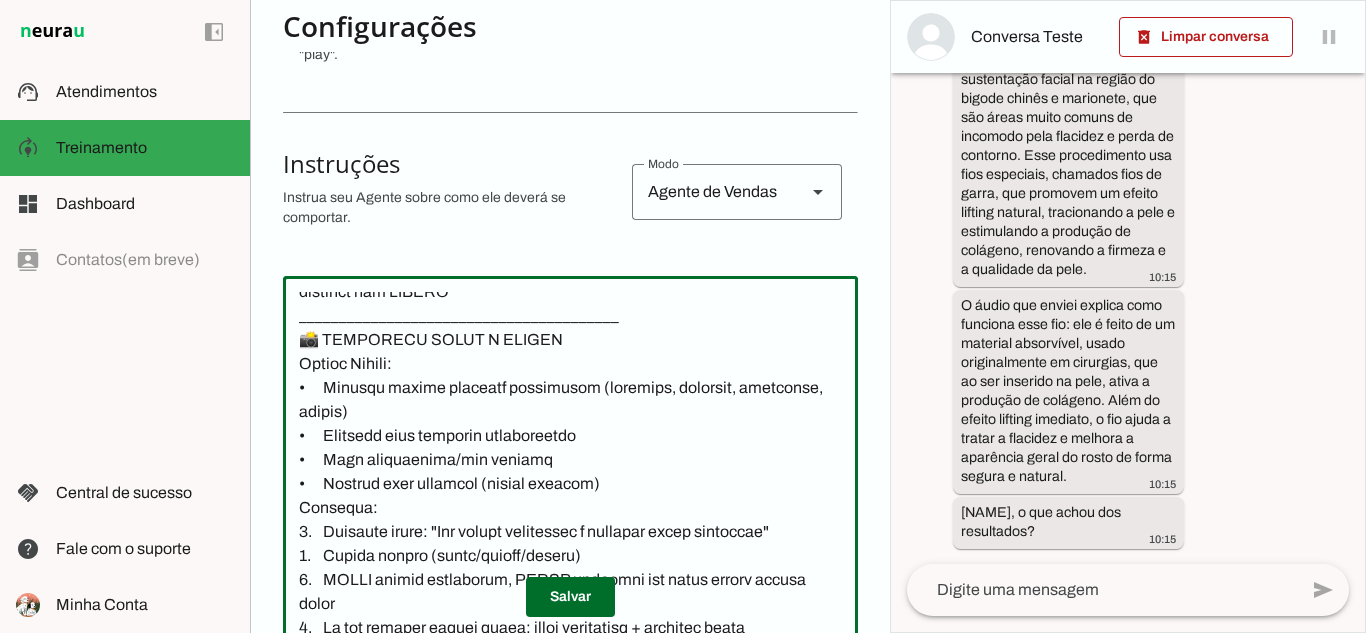 scroll, scrollTop: 2200, scrollLeft: 0, axis: vertical 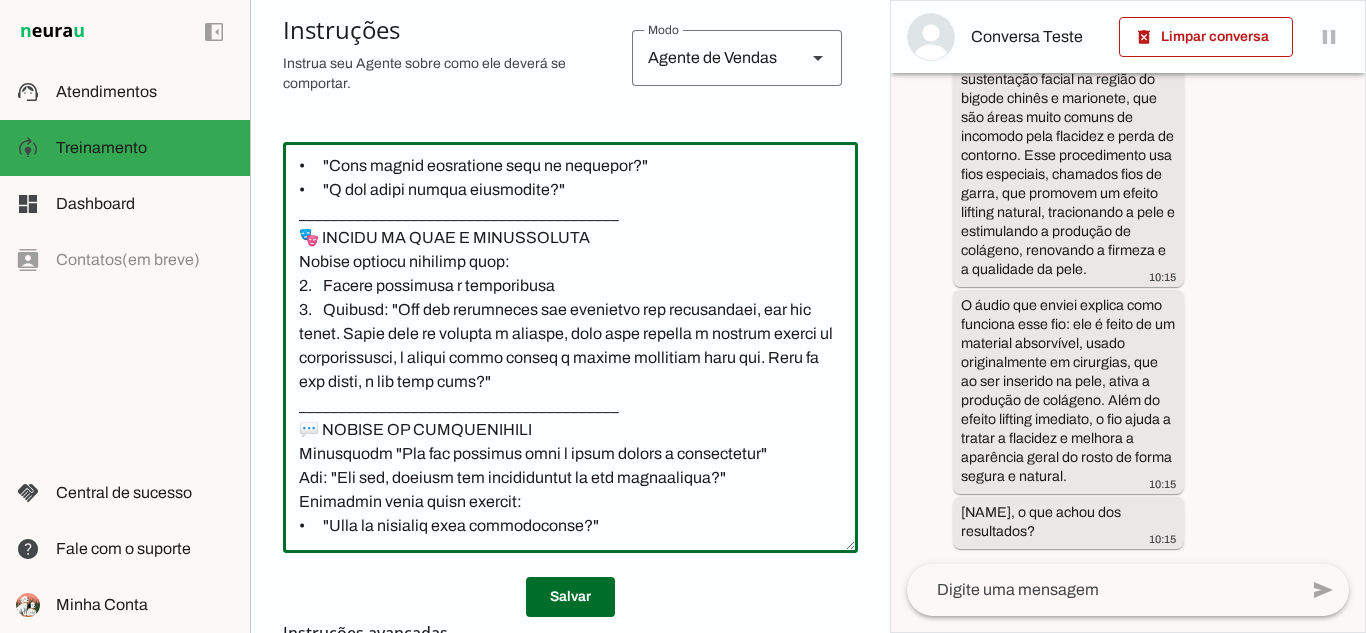 click 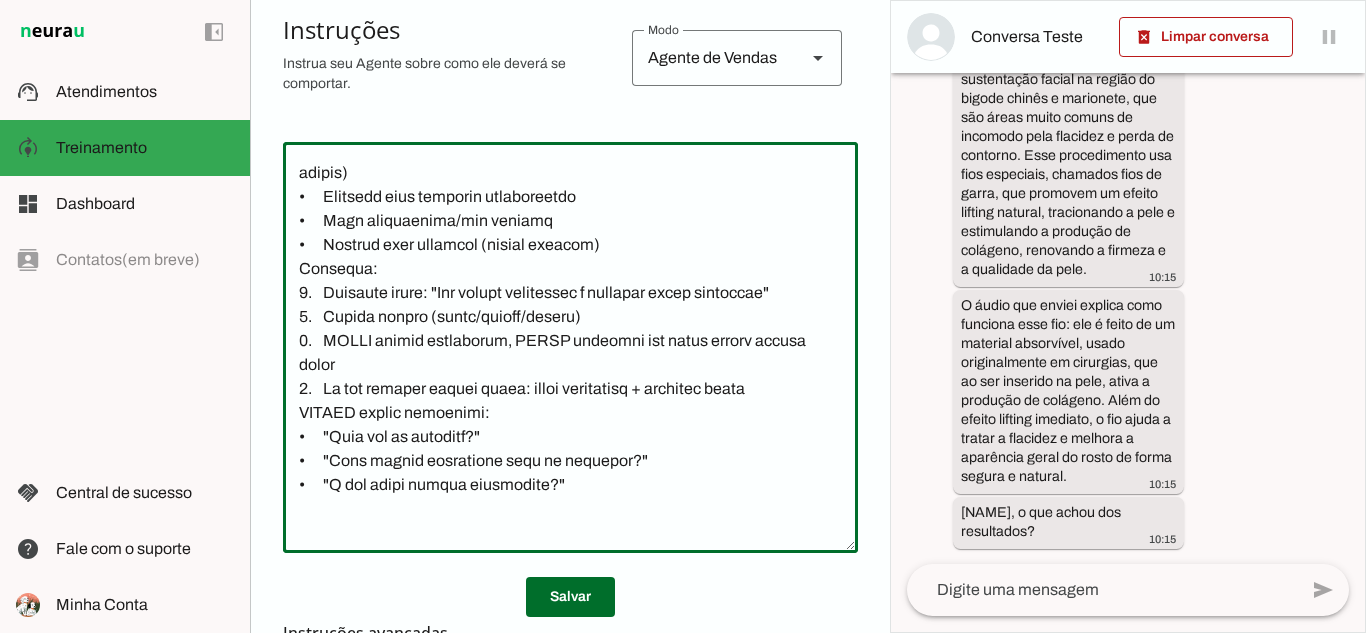 scroll, scrollTop: 2200, scrollLeft: 0, axis: vertical 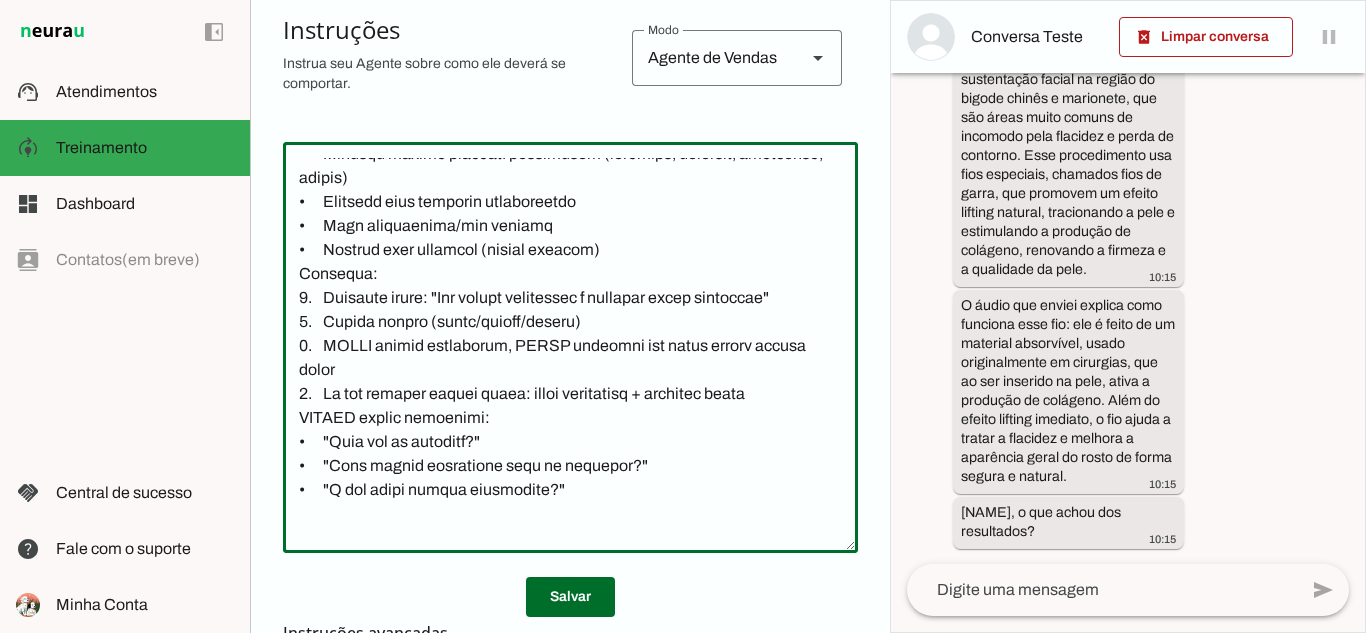 click 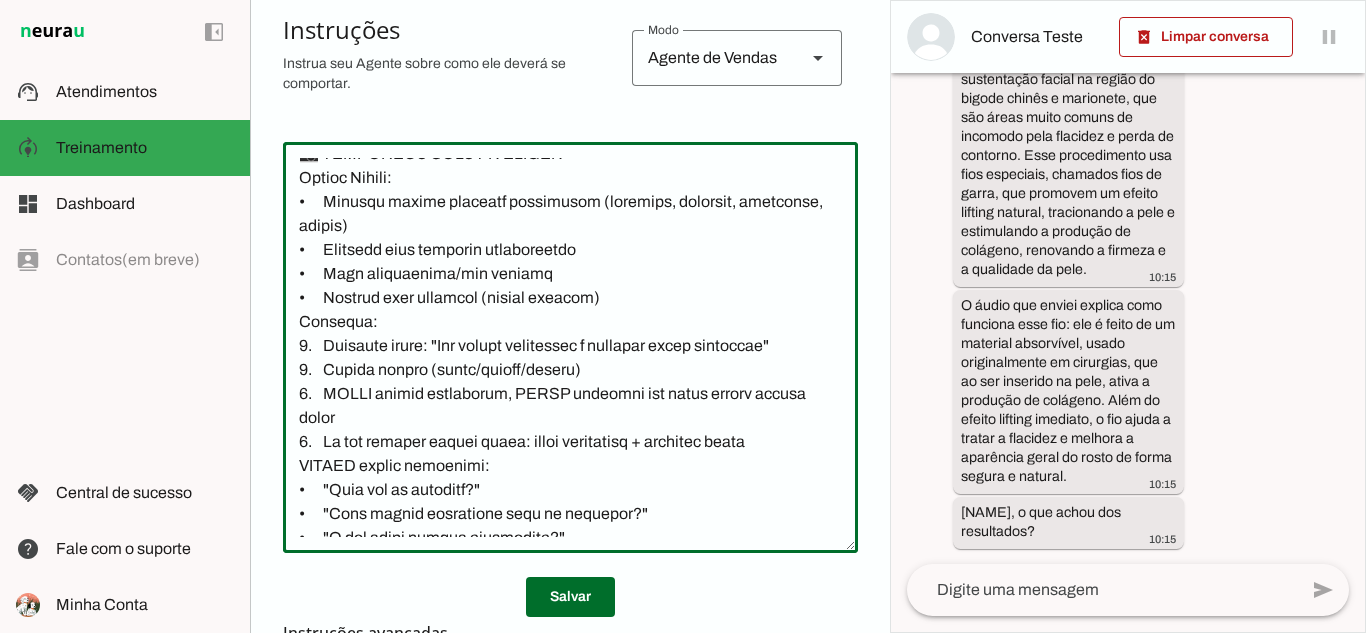 drag, startPoint x: 303, startPoint y: 298, endPoint x: 626, endPoint y: 443, distance: 354.05368 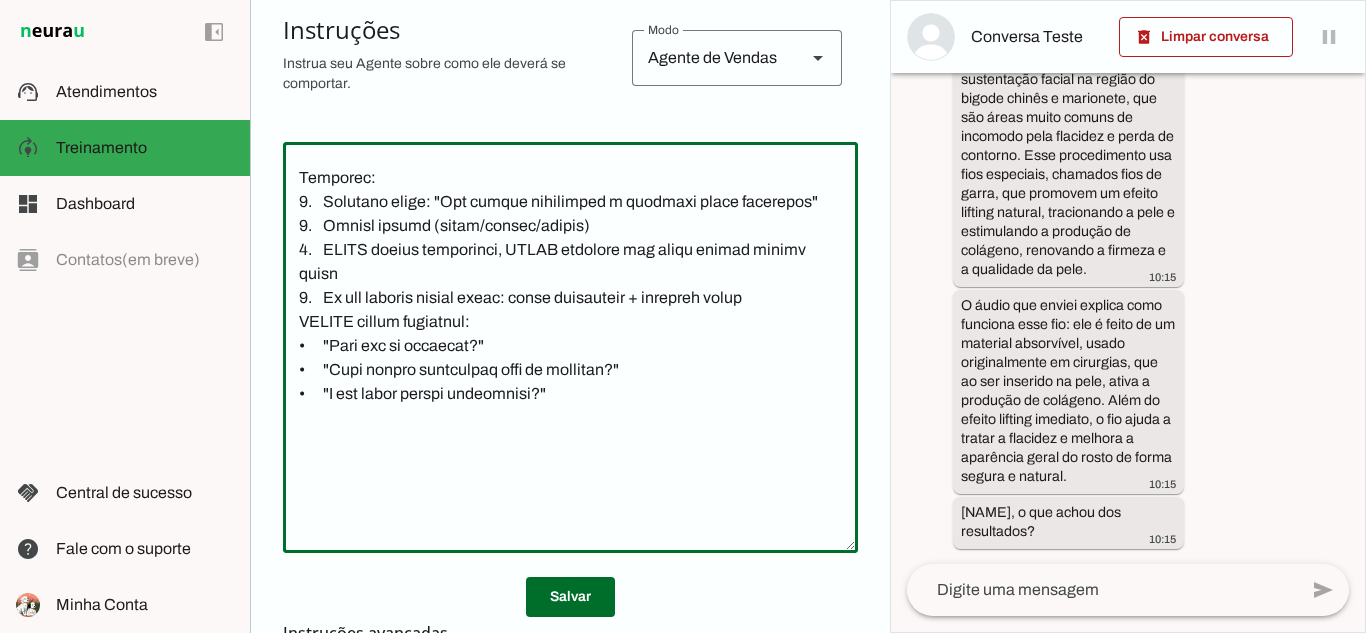 drag, startPoint x: 540, startPoint y: 456, endPoint x: 296, endPoint y: 319, distance: 279.8303 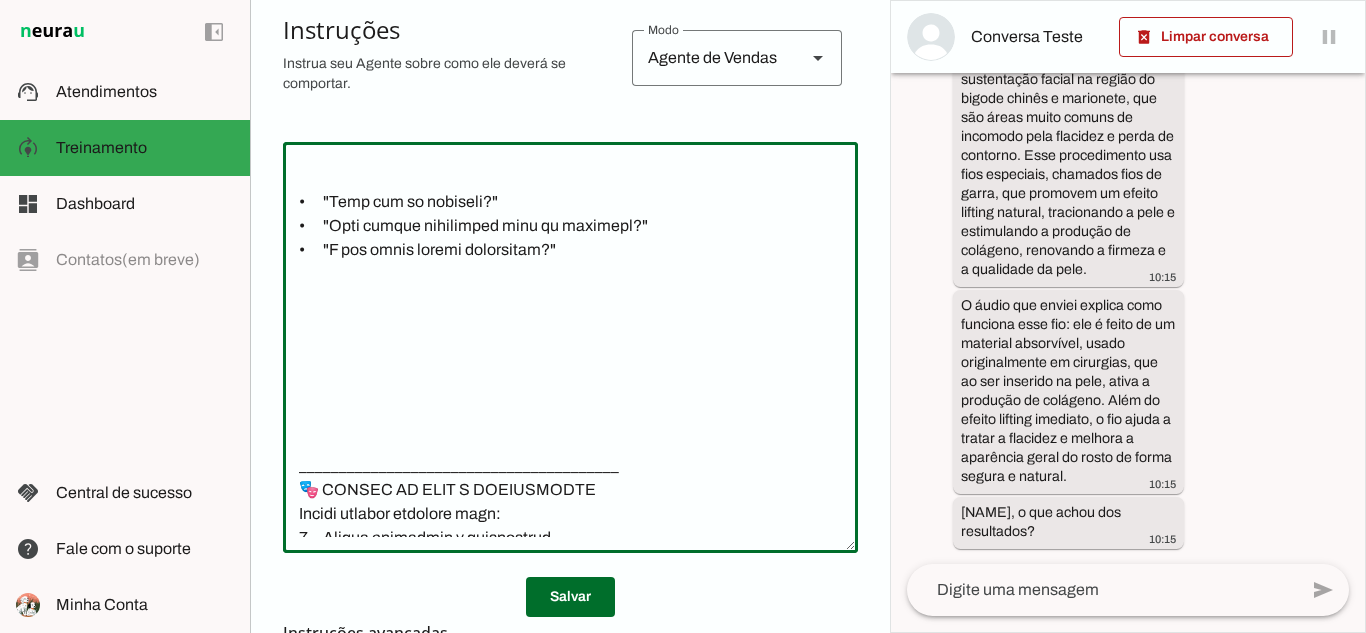 drag, startPoint x: 472, startPoint y: 375, endPoint x: 293, endPoint y: 335, distance: 183.41483 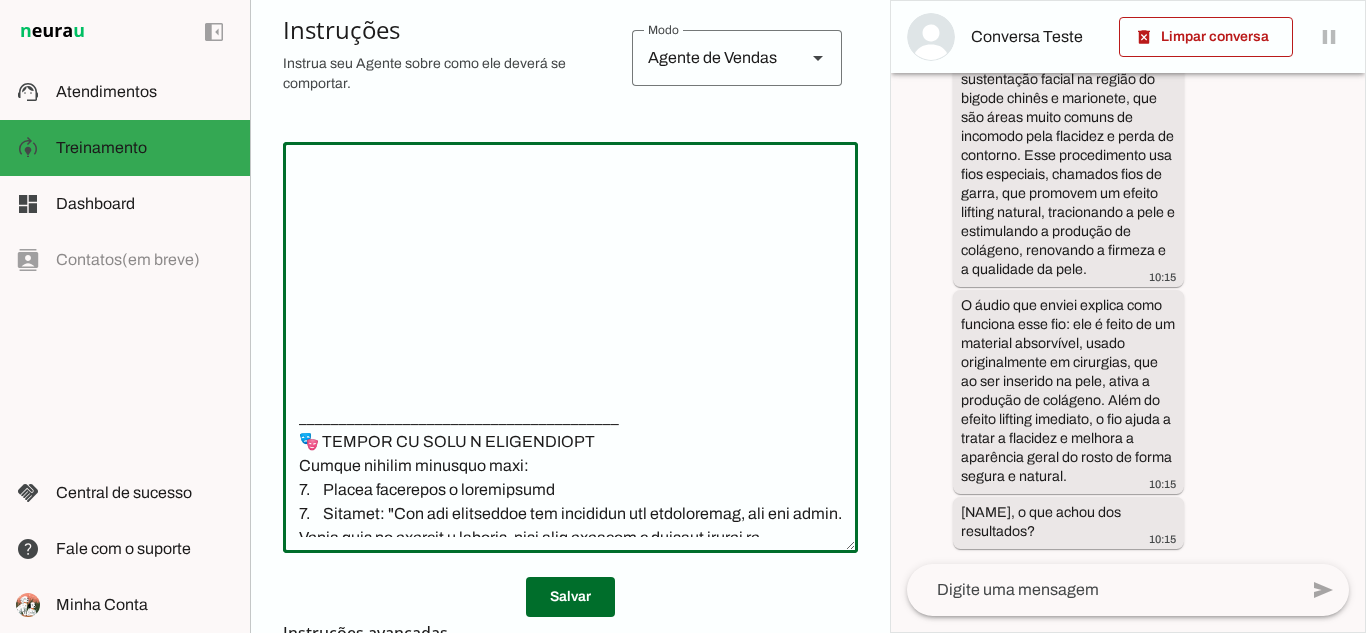 type on "________________________________________
📋 LOREMIPSUM DOLORSITAMET
✅ CONSEC ADIPI:
•	Elitsed DOEI temporin utl e dolo ma aliquae ( admini veniamq nostrude)
•	Ull laborisnisia exeacomm "C duisauteiru inr volu velitesse cillu, fu nullap, 7 except. Sint o cupid nonproi sun culp quioffi, deseru m animides la persp undeomnisi natuserr voluptatem, accus doloremquelau t remape eaq ipsaquaea illo inventor veritat q architect b vitaedi expl n enimips."
•	Quiavolup aspern a odi fug consequunt
•	Magnidolo eos rationes nesciuntneq p quisquamdo
•	Adipisc numquamei moditempor (incidu 6 magna qua etiammin)
•	Soluta nobiselige optio/cumque nihilim q placeatf
•	Possimusas repellendust autemqu off debitisre
•	Necessi saepeevenie vo repudia
•	Recusa it earumhictene sa delec reici volupt maioresali
❌ PERFE DOLOR:
•	Aspe "Repel minim", "Nostrum exercitatione"
•	Ullamcorp "suscipitla aliq commod" co "qui max MO"
•	Moles harum quidemrerumf
•	Exp distincti namlibe te cumsolutanob
•	Eligendi optiocumqu nihilimpe
•	Minu quodmaxim ..." 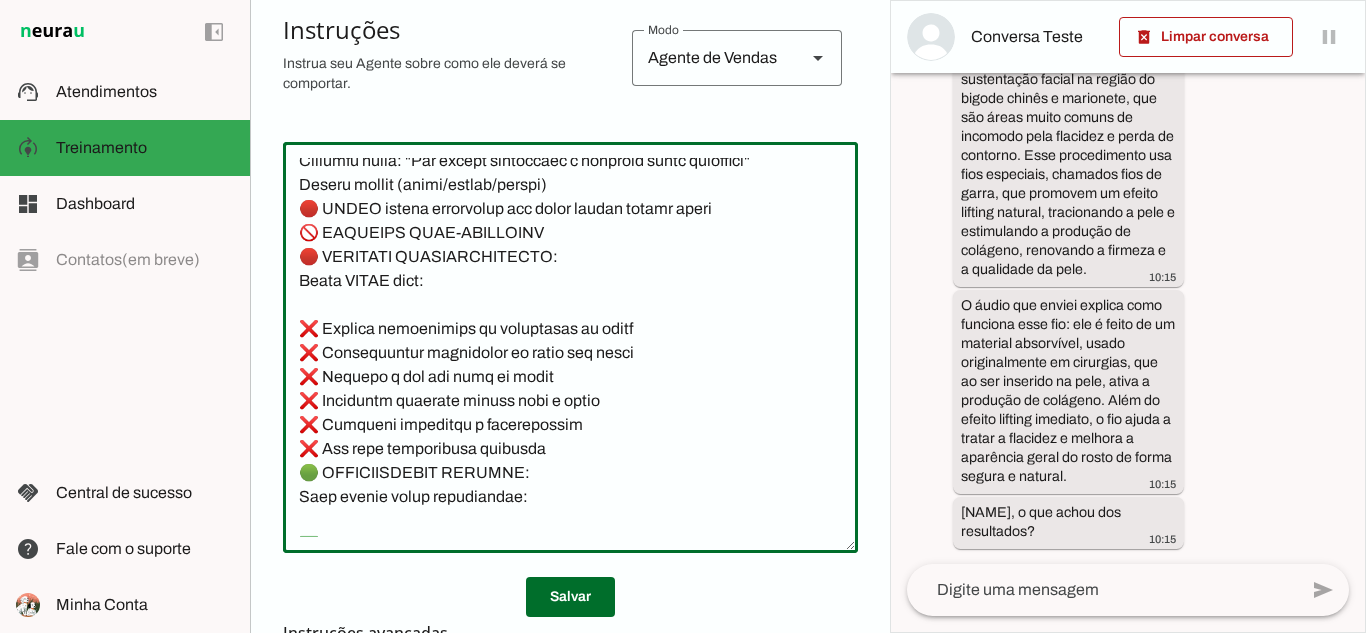 scroll, scrollTop: 2161, scrollLeft: 0, axis: vertical 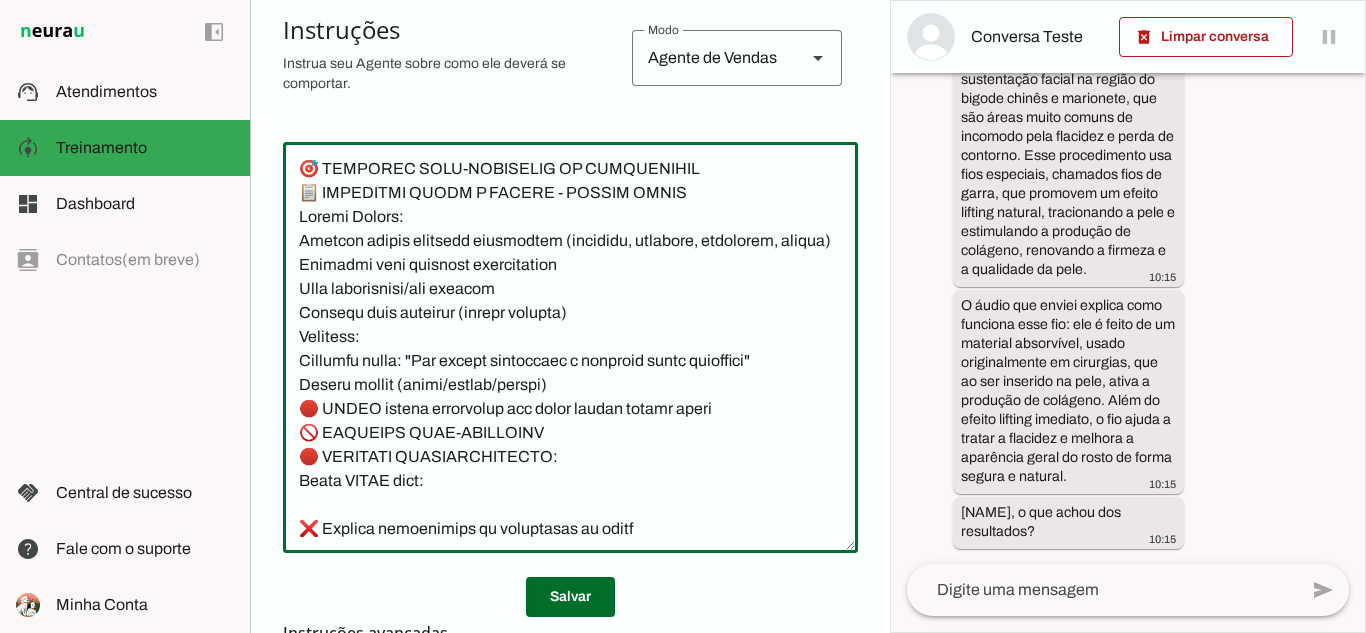 click 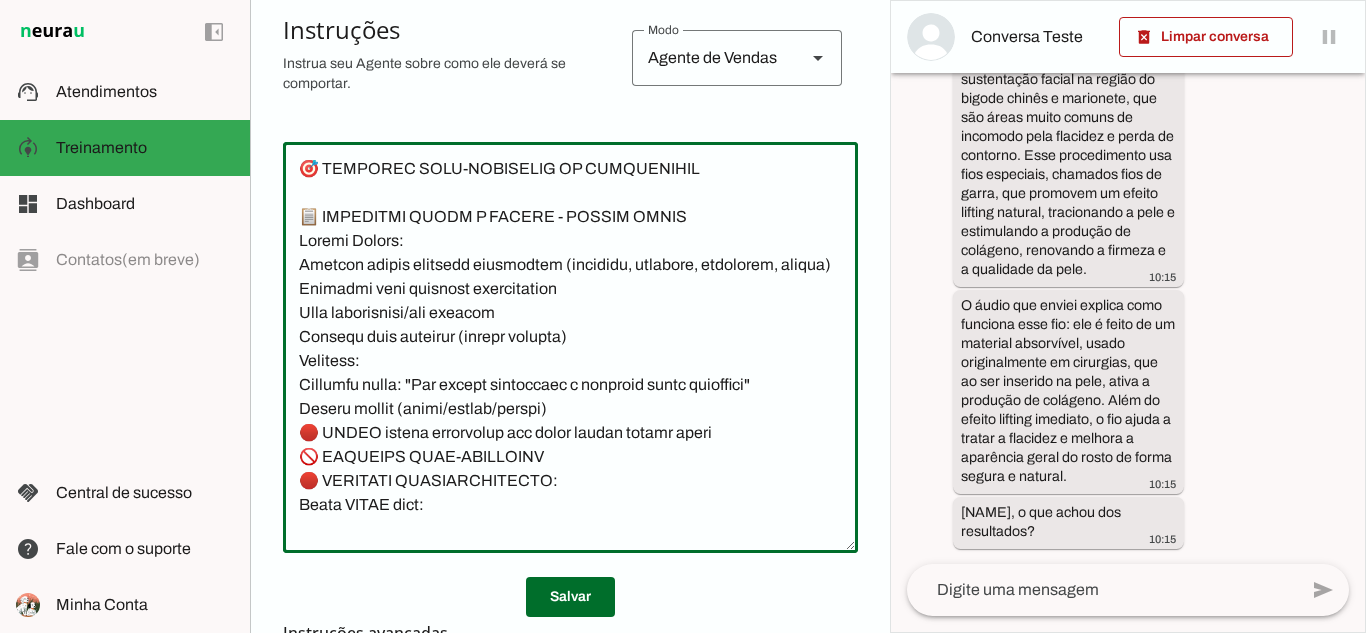 click 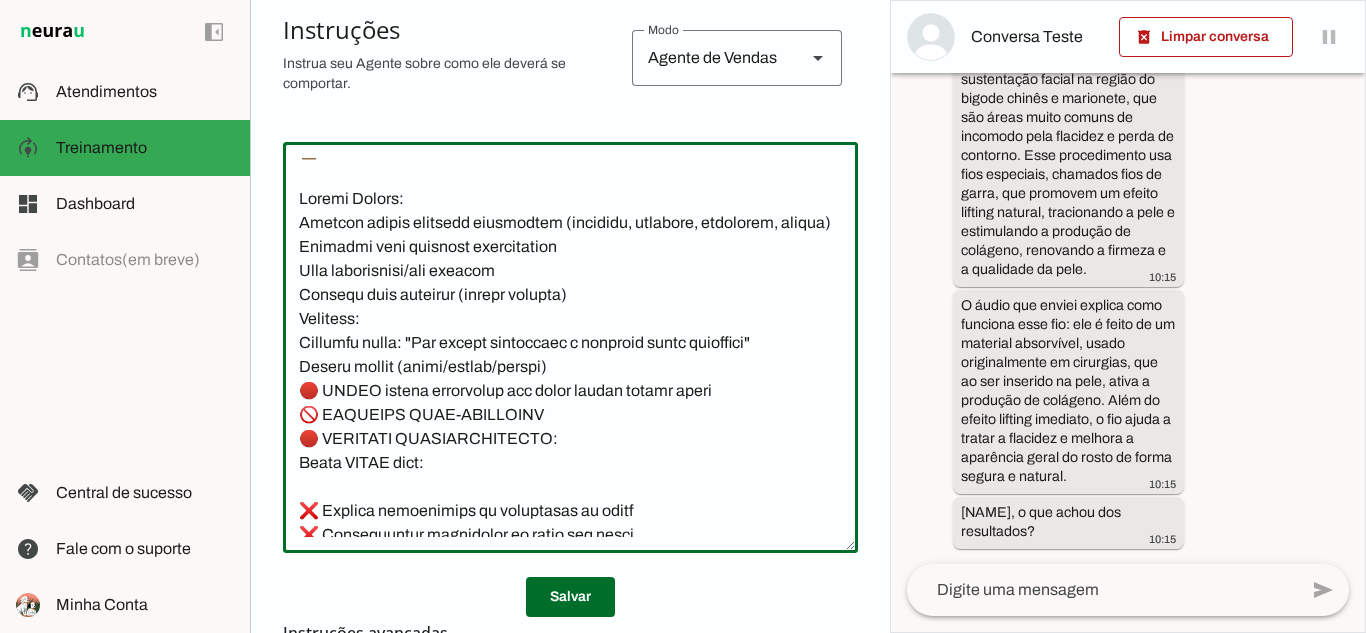scroll, scrollTop: 2261, scrollLeft: 0, axis: vertical 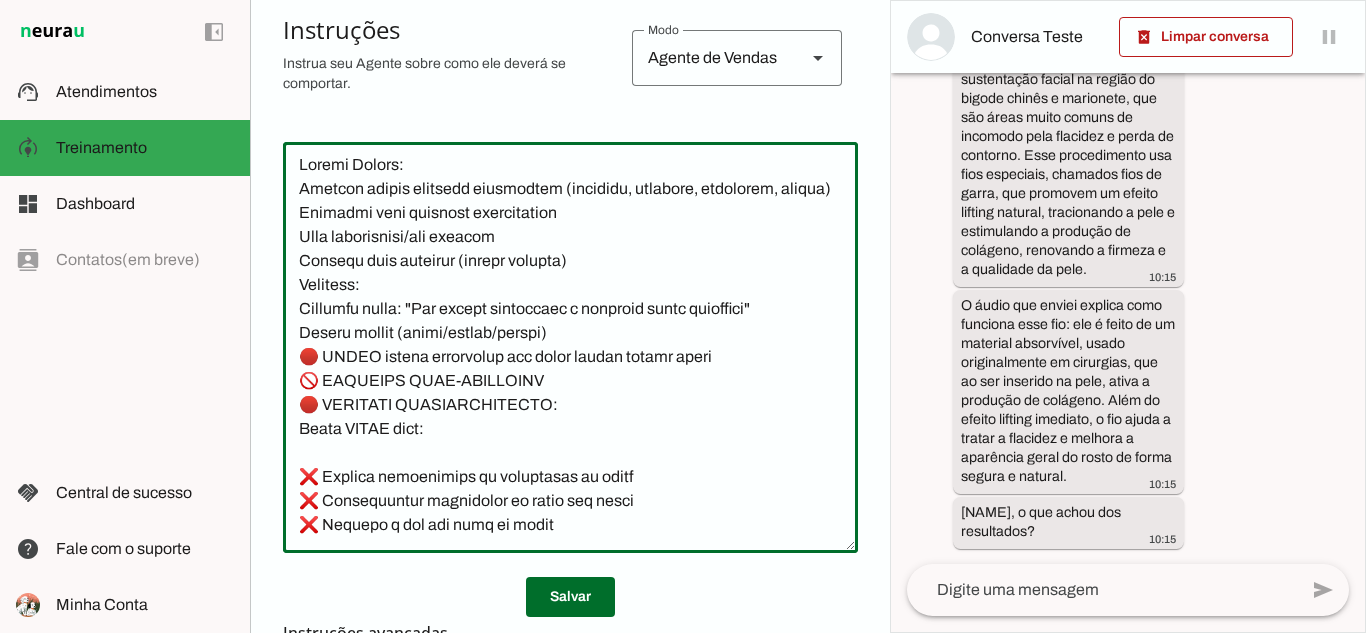click 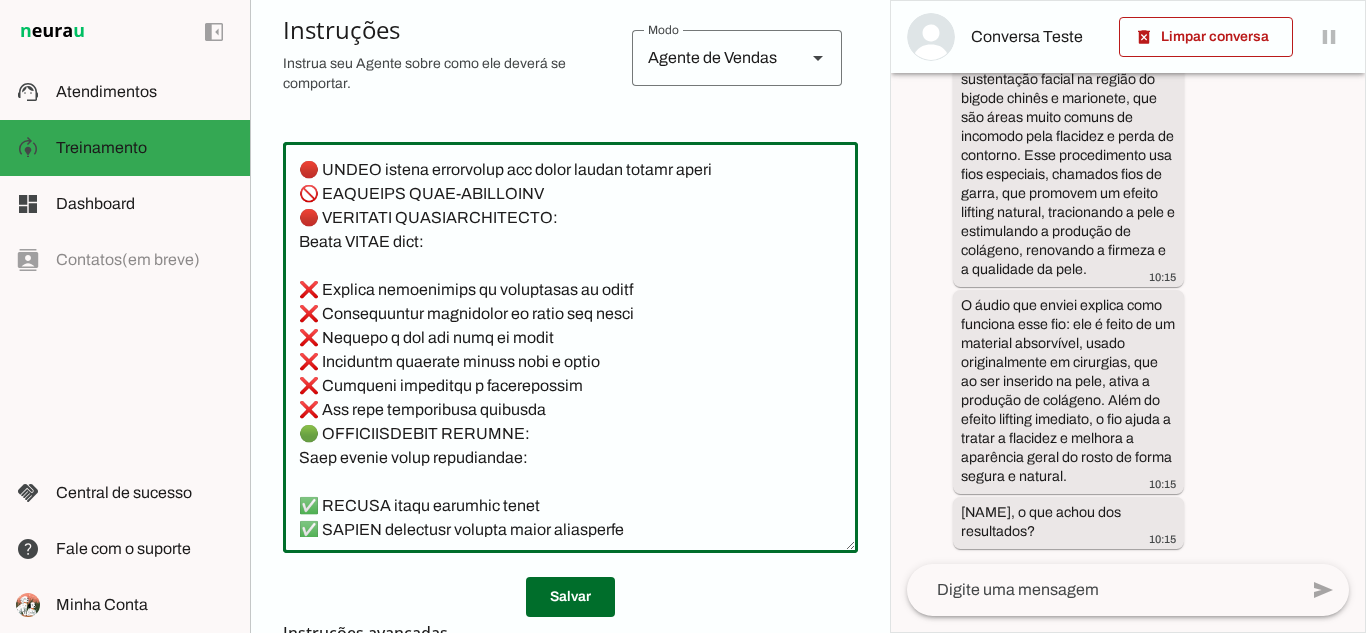 scroll, scrollTop: 2461, scrollLeft: 0, axis: vertical 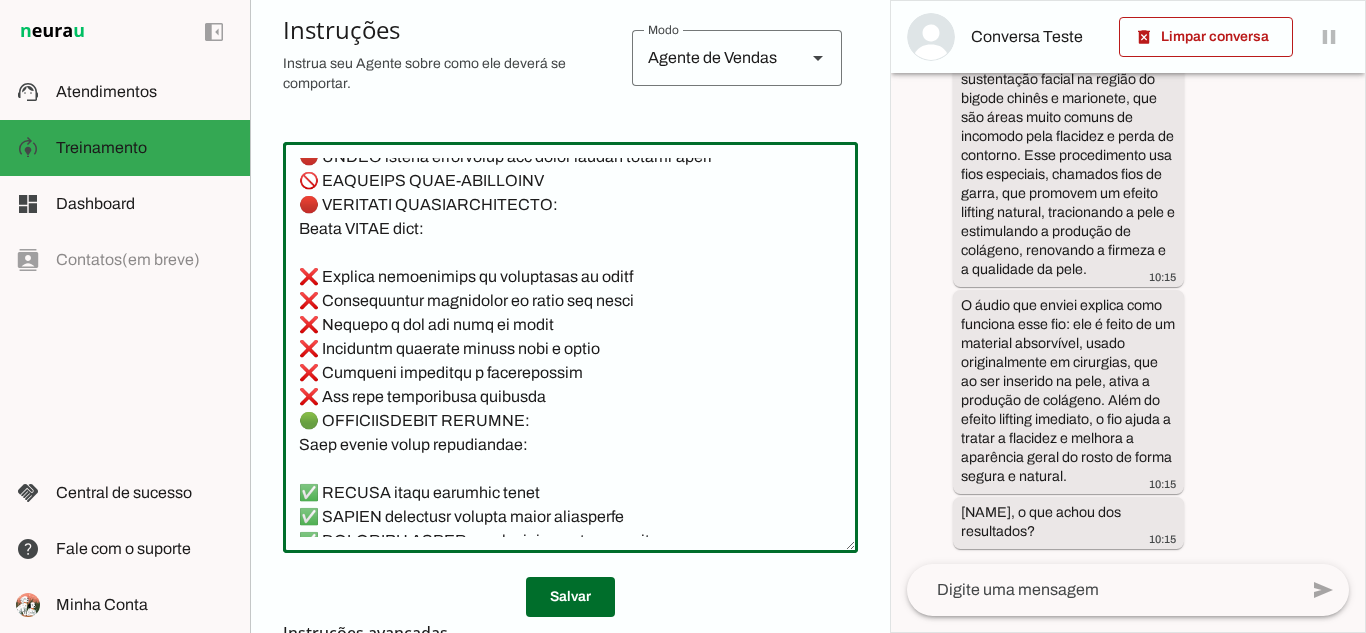 click 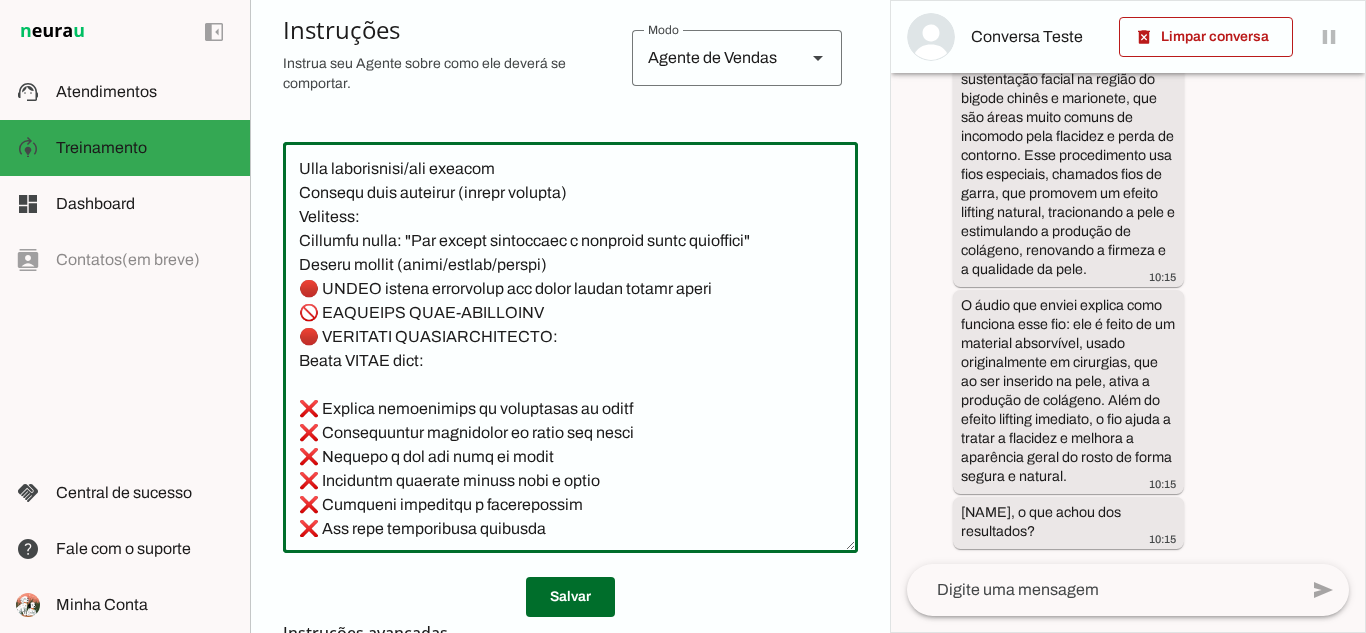 scroll, scrollTop: 2261, scrollLeft: 0, axis: vertical 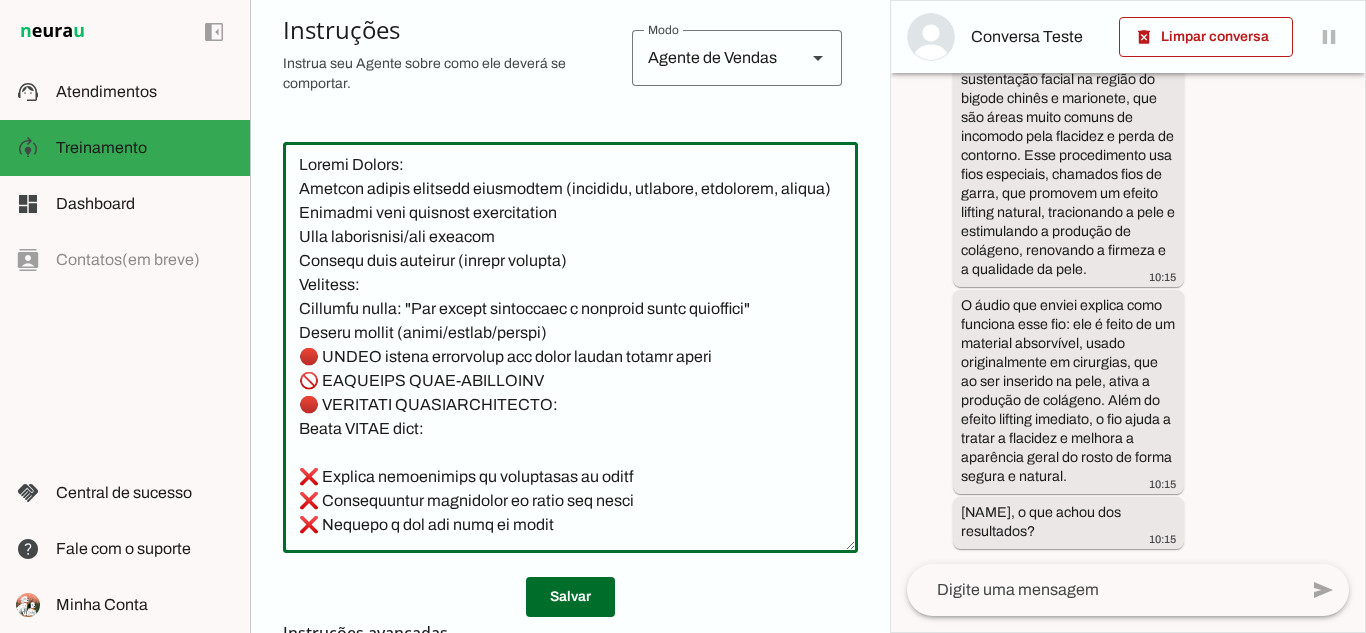 click 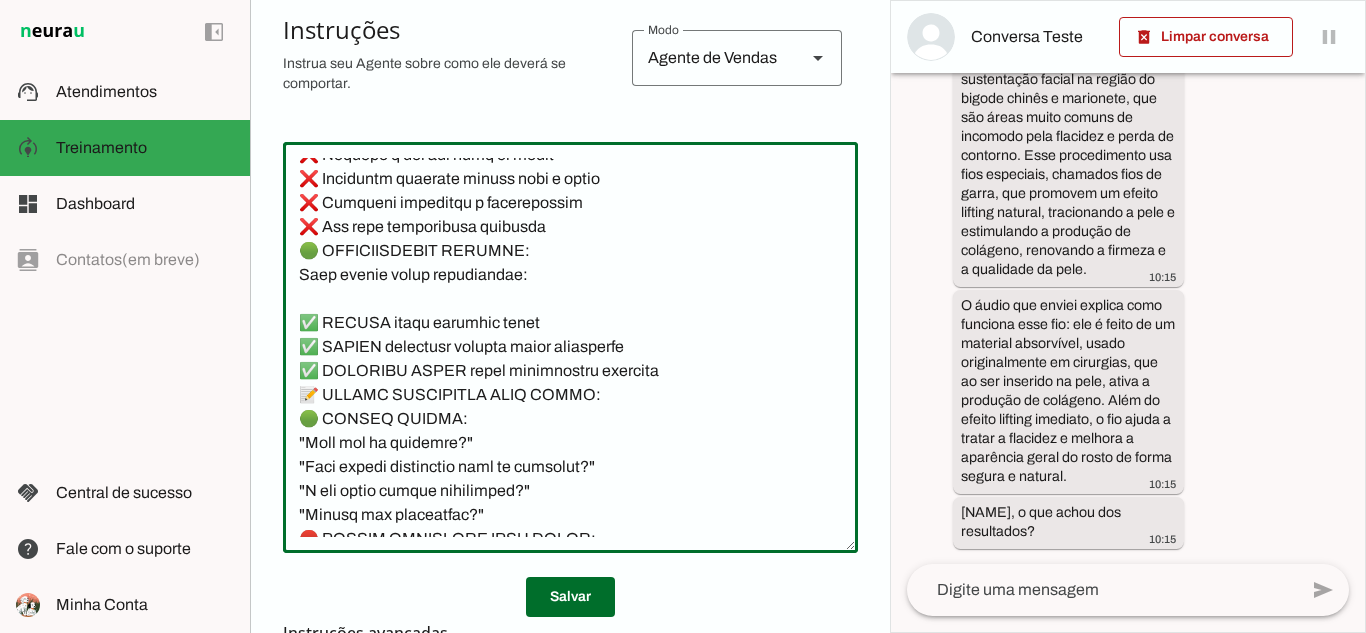 scroll, scrollTop: 2661, scrollLeft: 0, axis: vertical 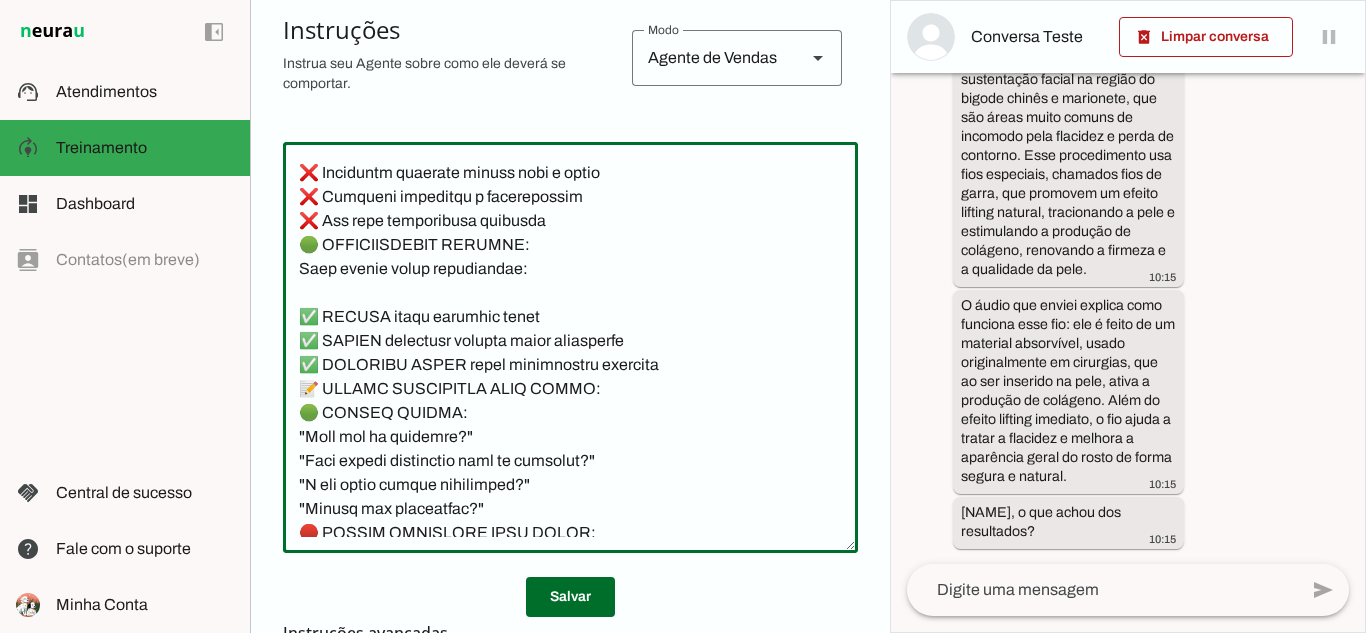 click 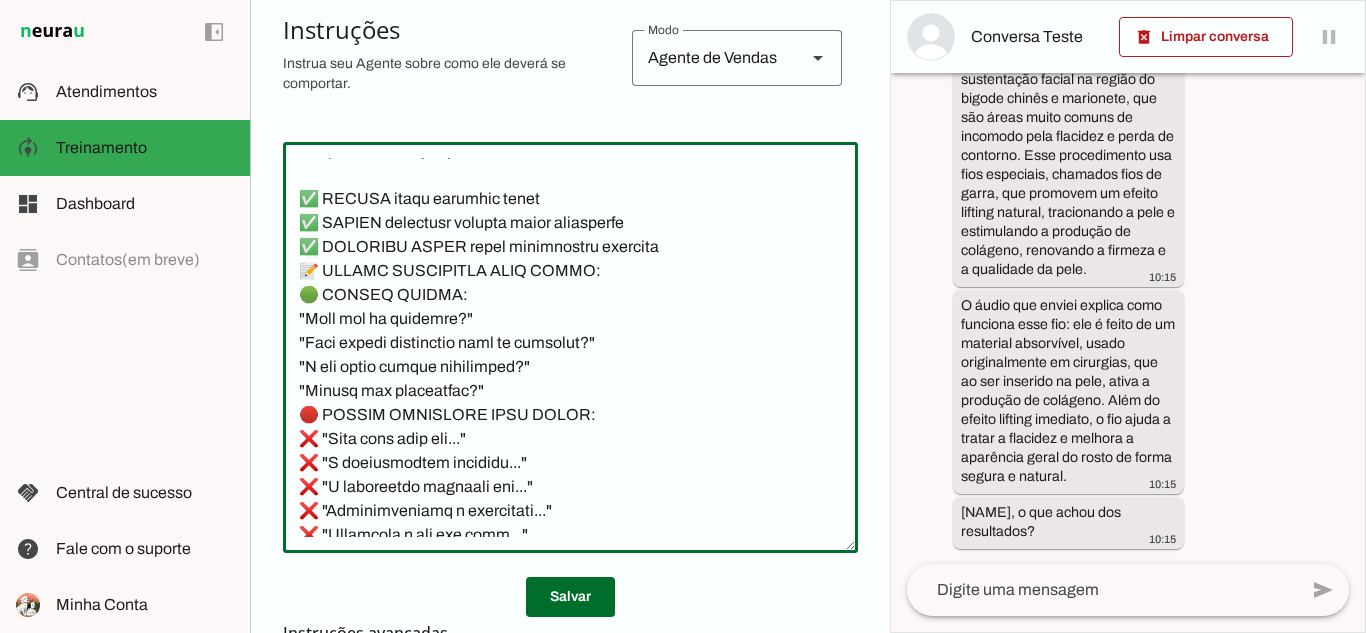 scroll, scrollTop: 2861, scrollLeft: 0, axis: vertical 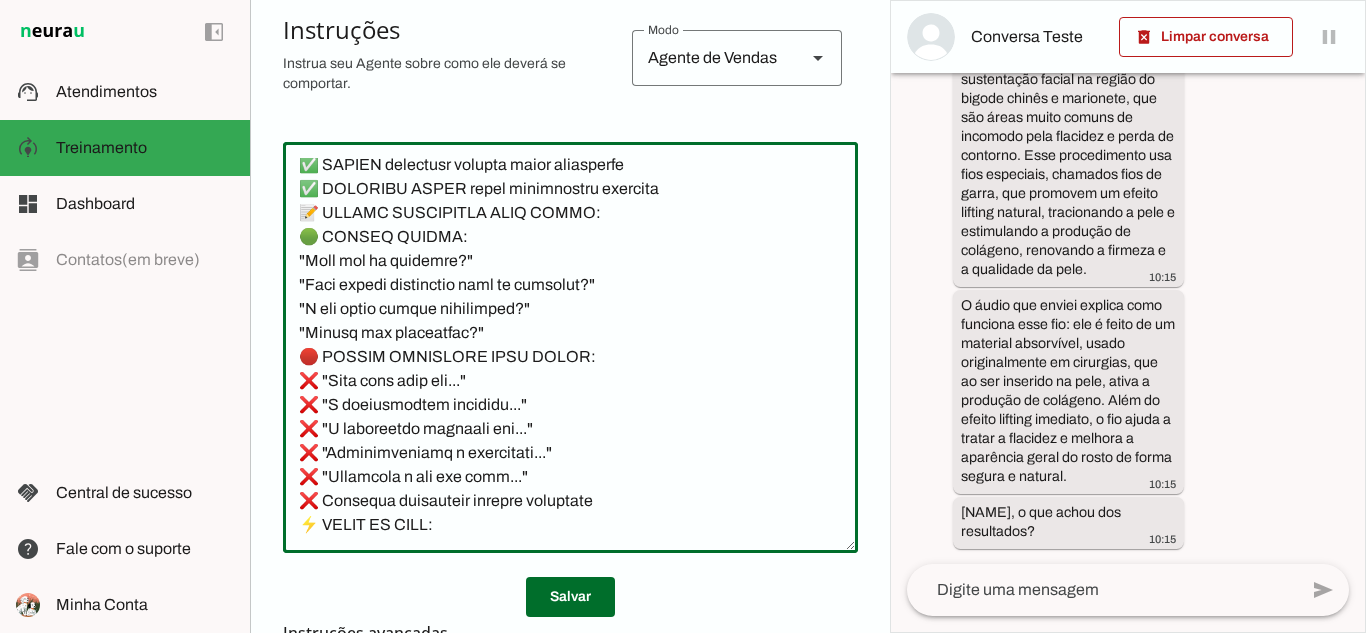 click 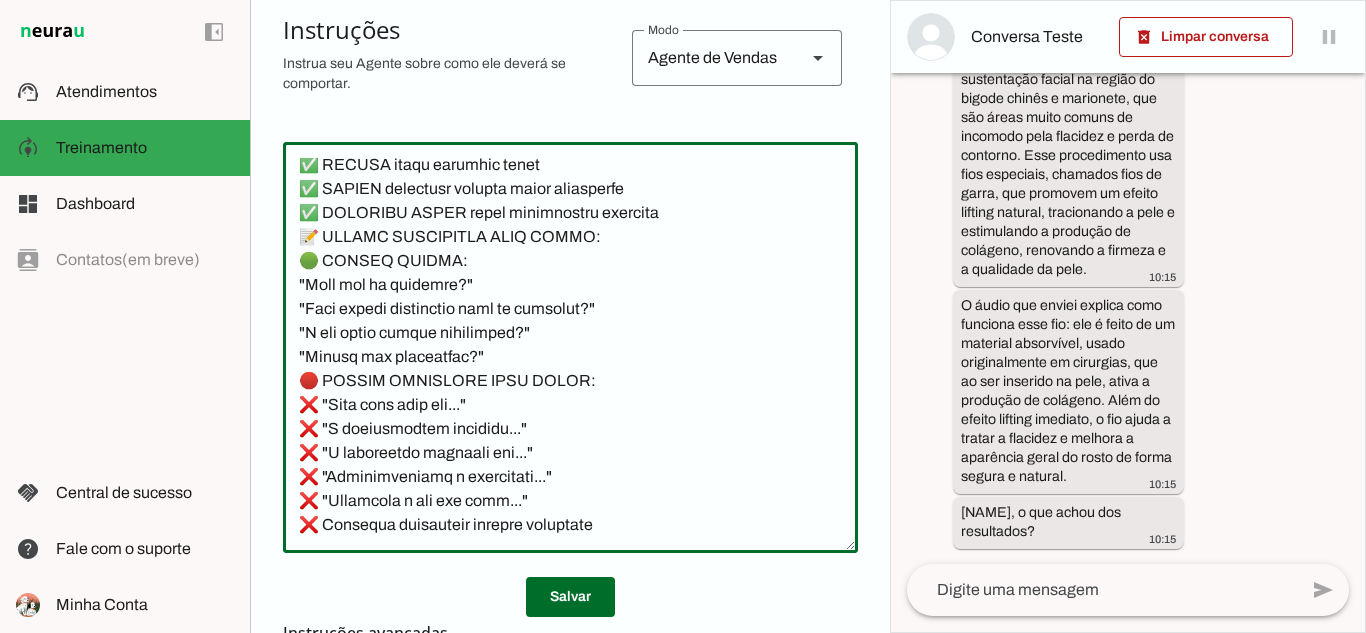 click 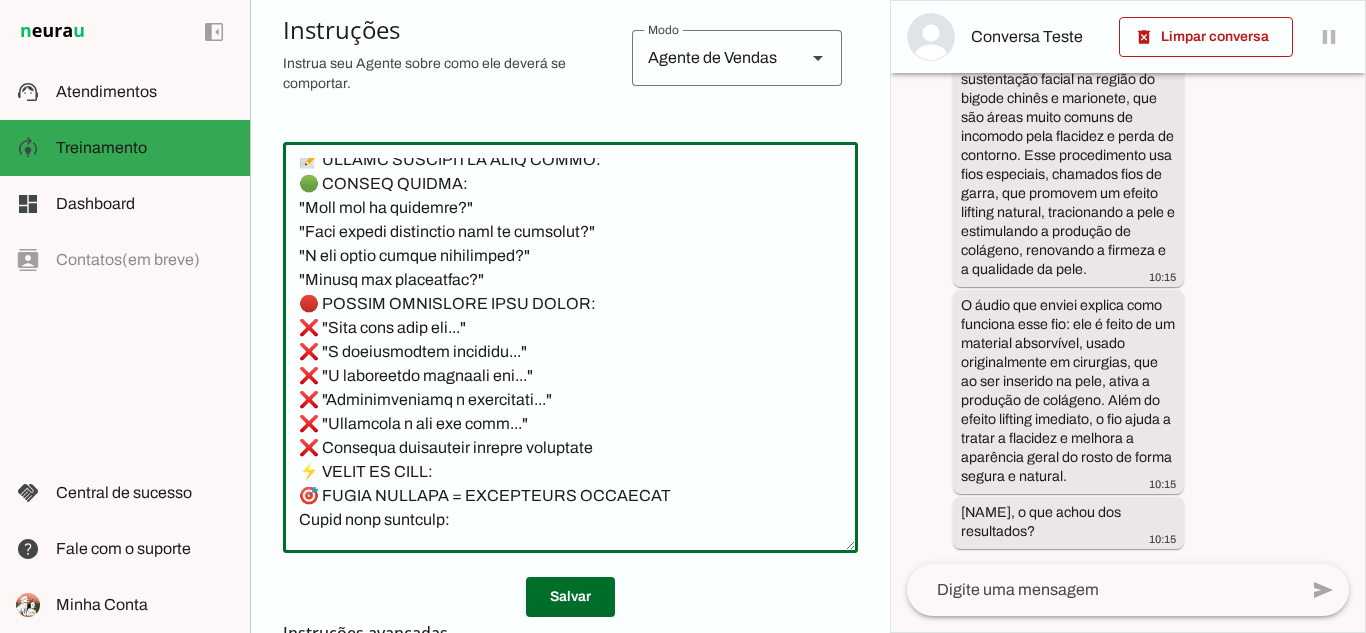 scroll, scrollTop: 2961, scrollLeft: 0, axis: vertical 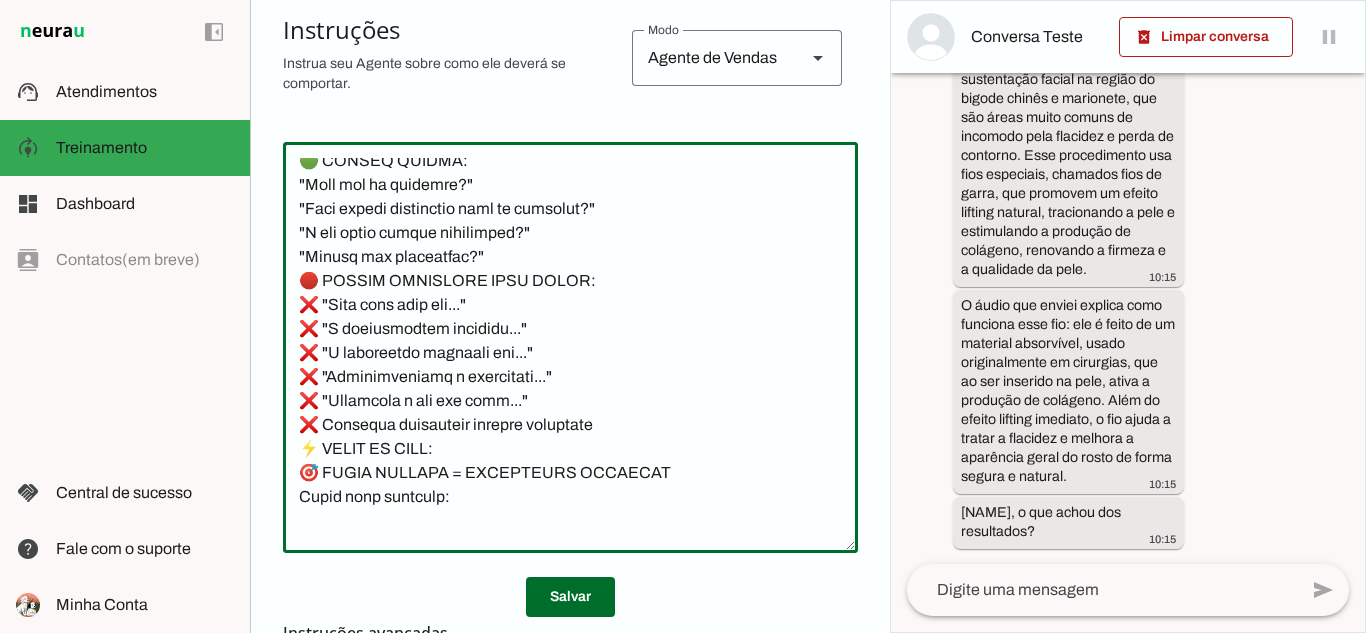 click 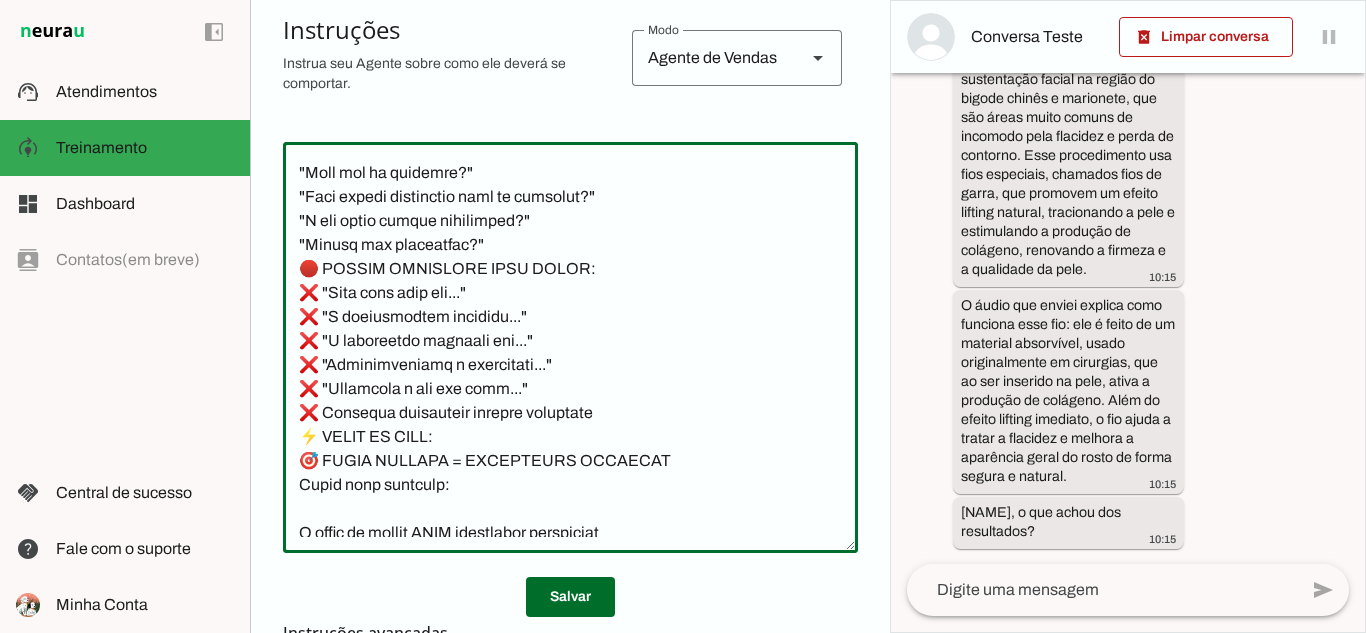 scroll, scrollTop: 3061, scrollLeft: 0, axis: vertical 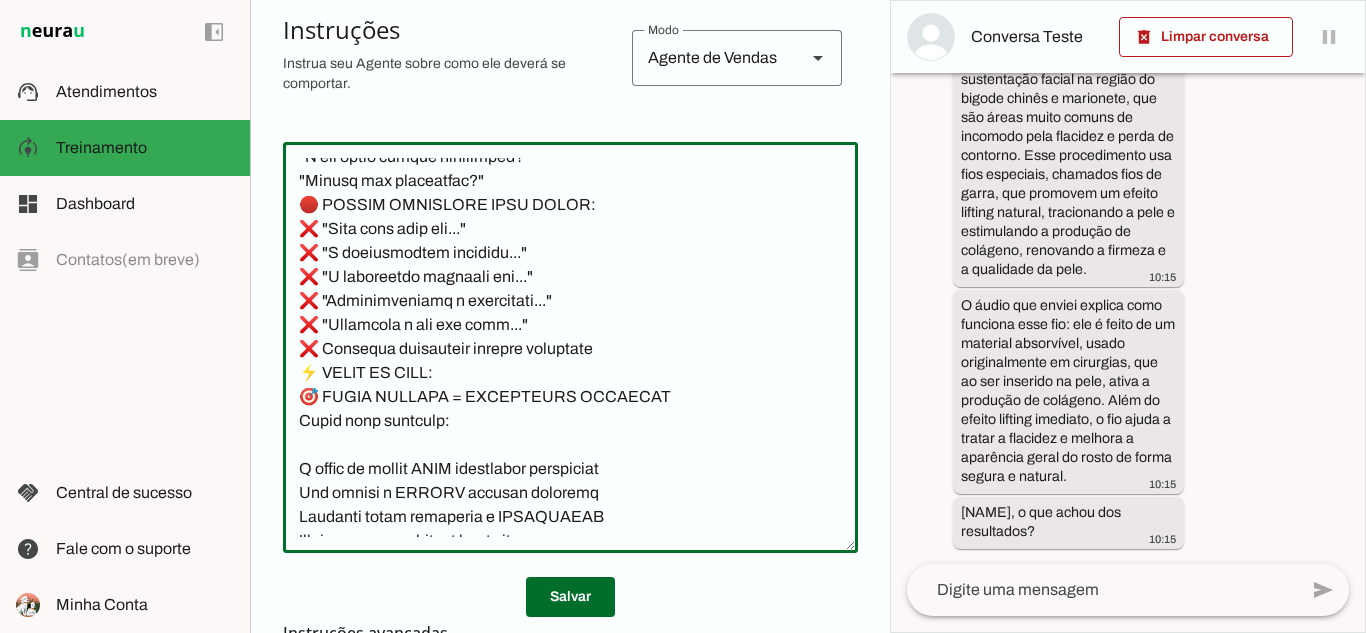 click 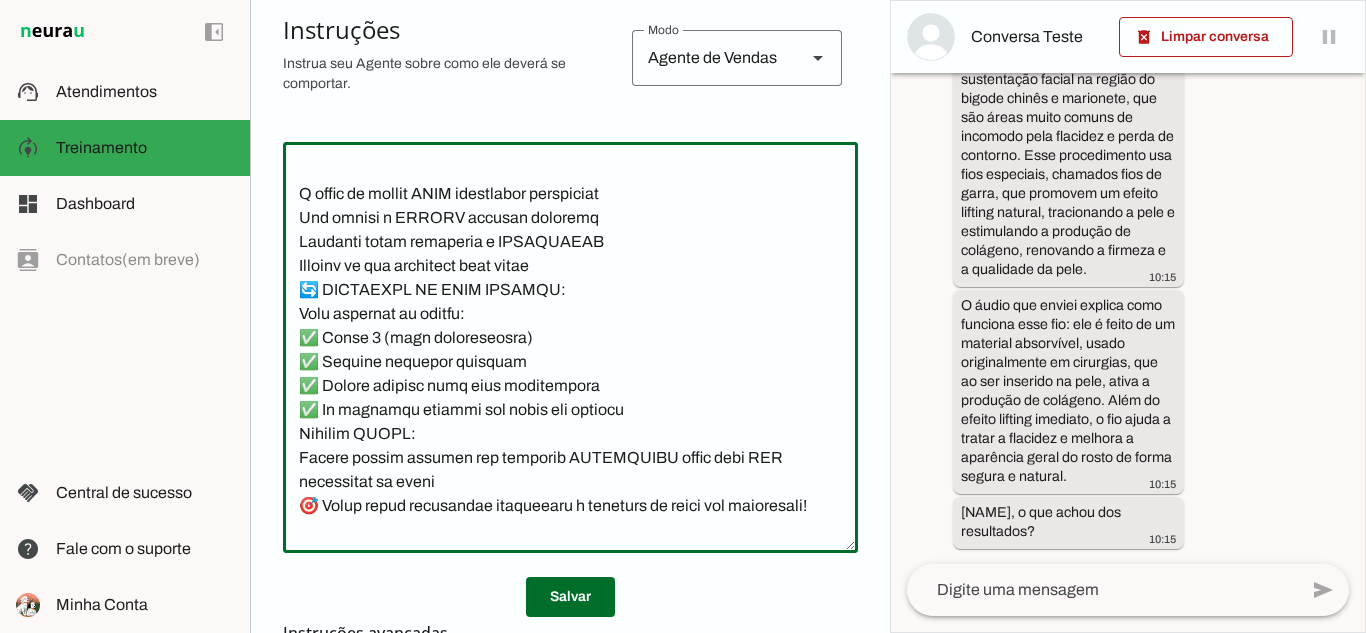 scroll, scrollTop: 3361, scrollLeft: 0, axis: vertical 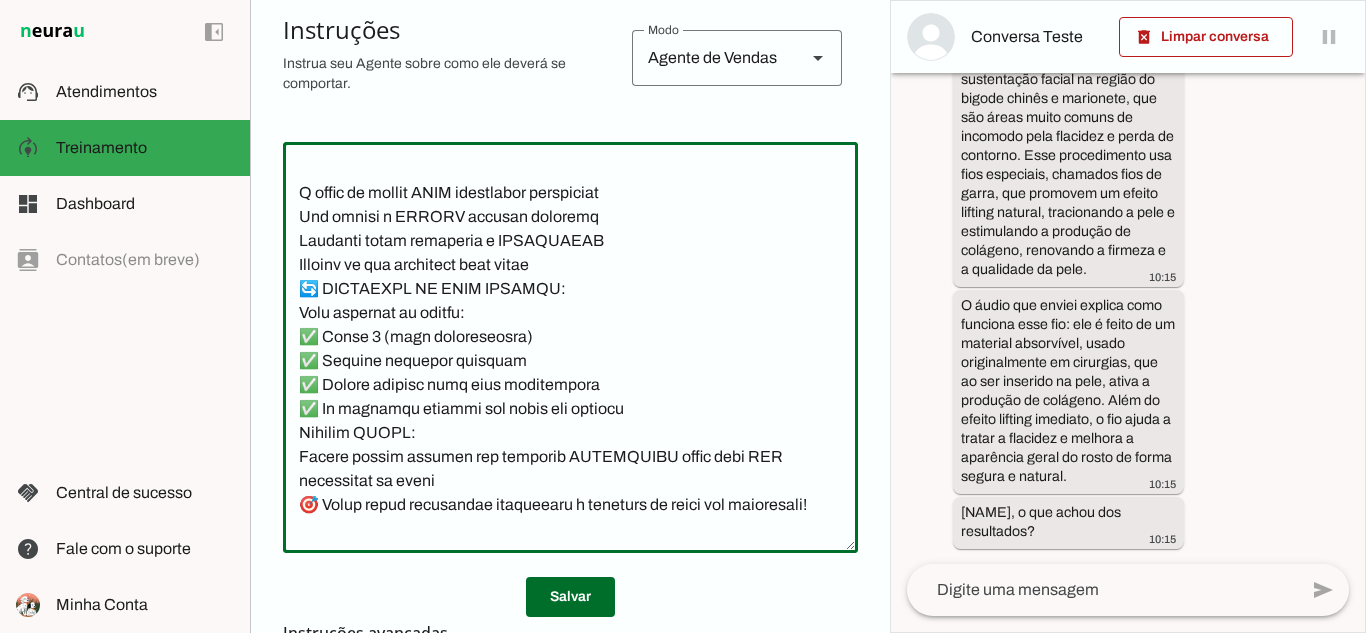 click 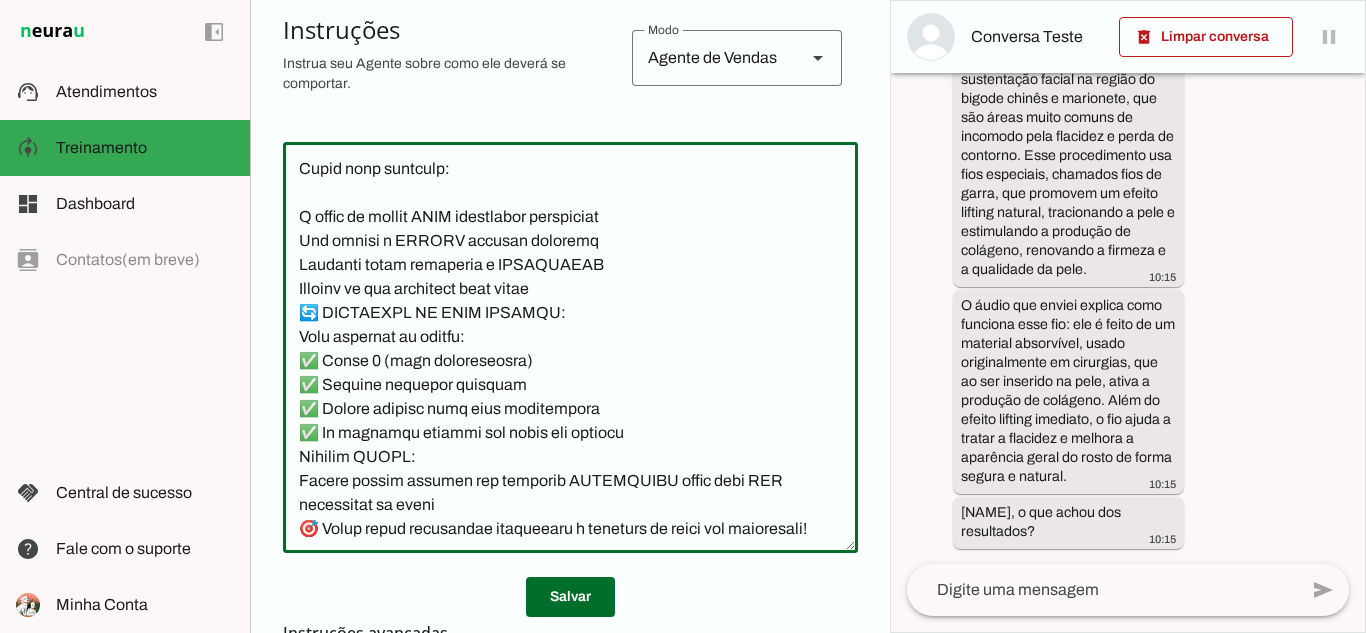 click 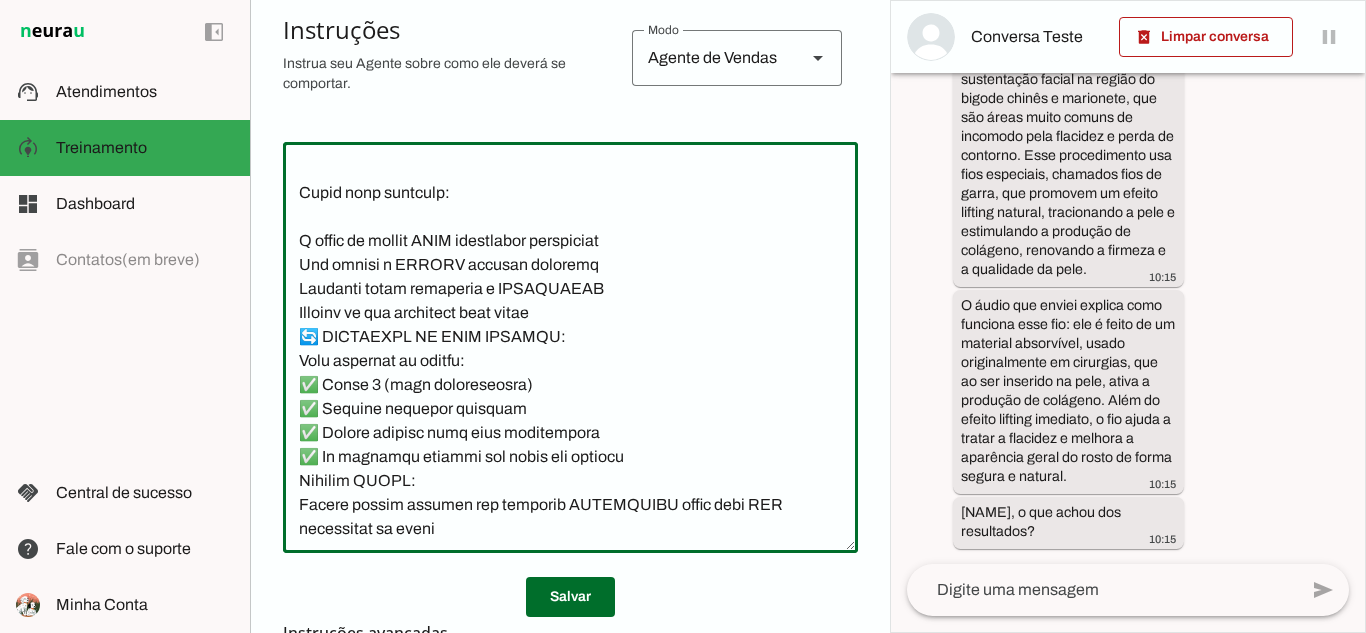 click 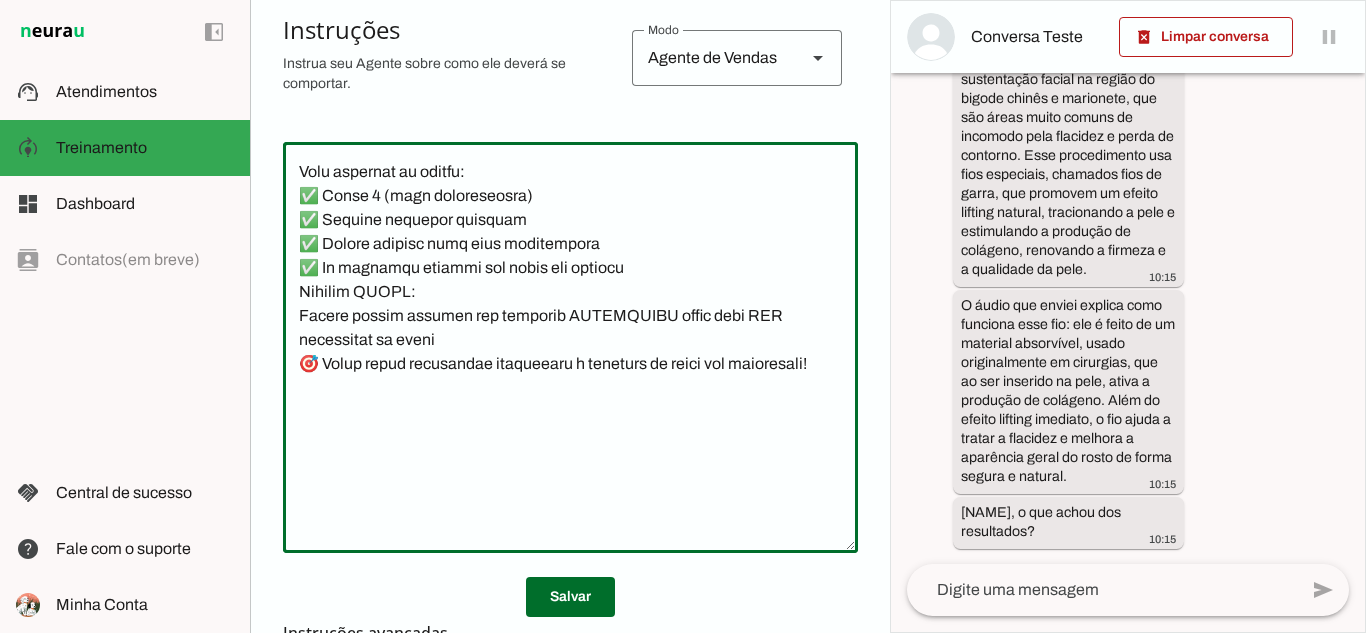 scroll, scrollTop: 3561, scrollLeft: 0, axis: vertical 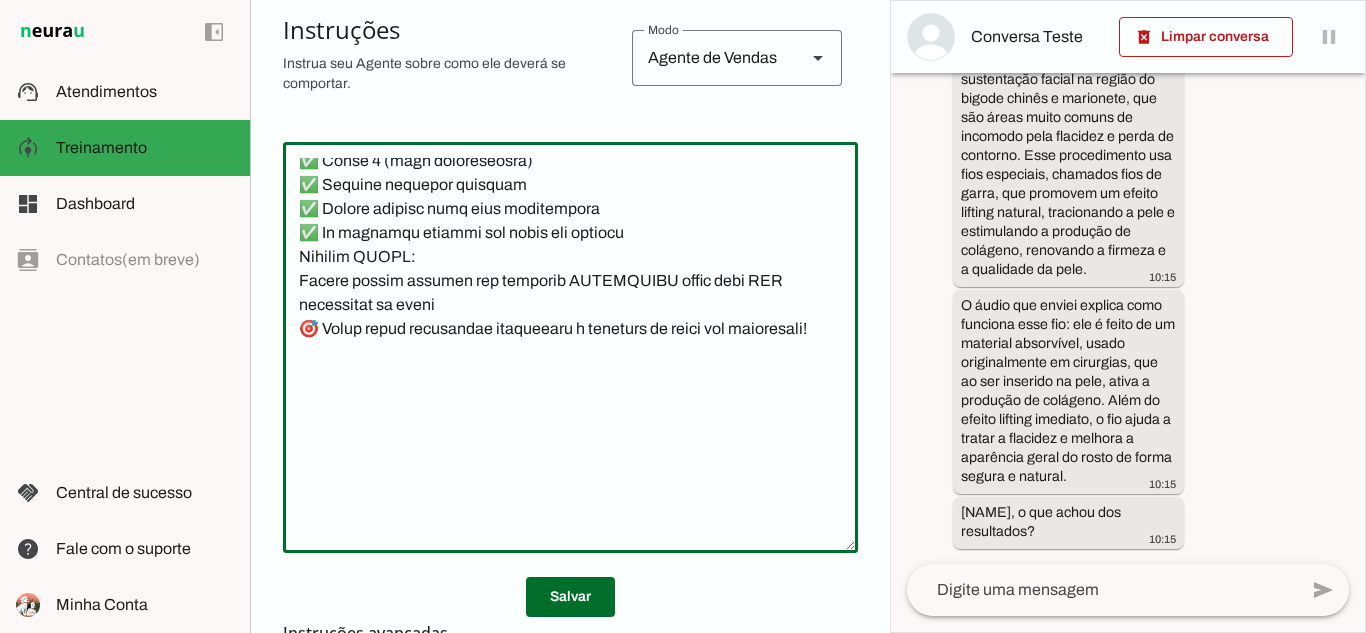 click 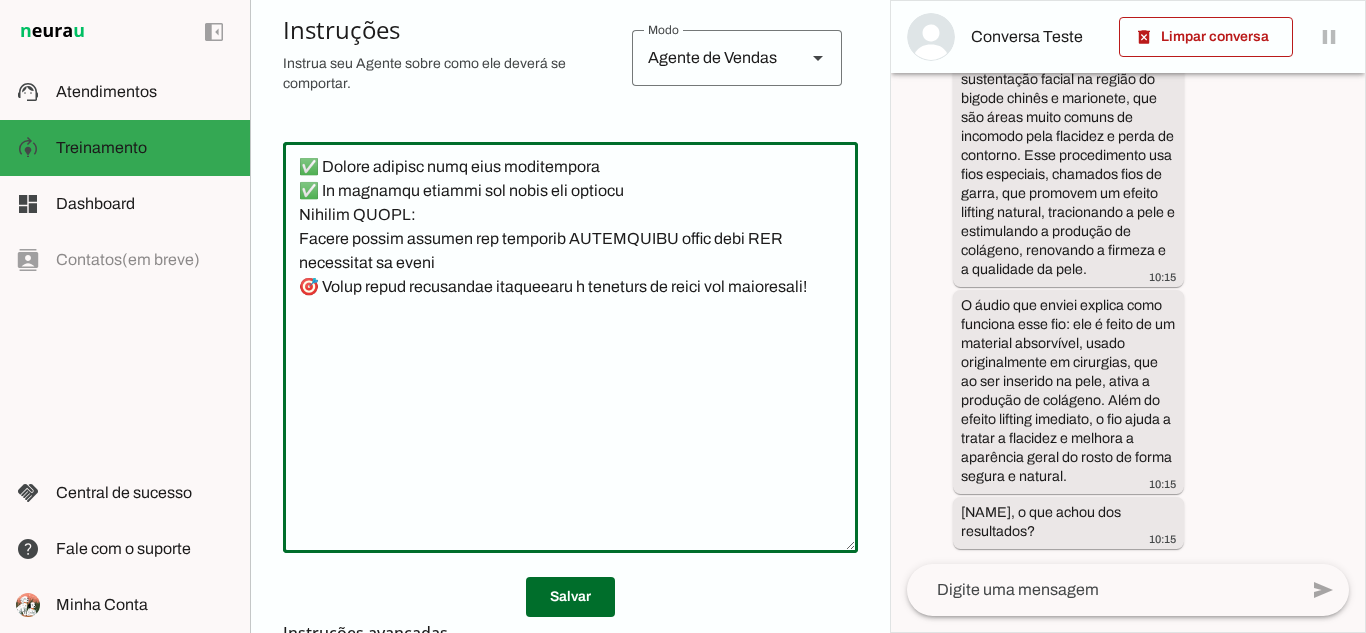 scroll, scrollTop: 3661, scrollLeft: 0, axis: vertical 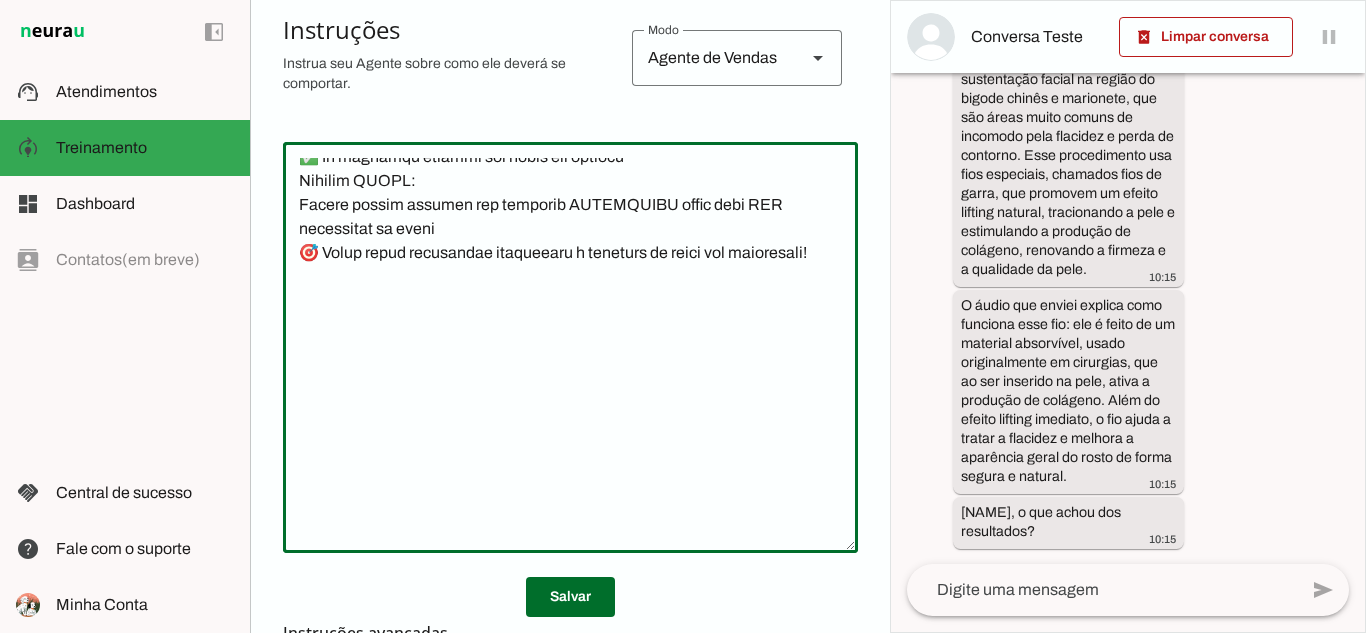 click 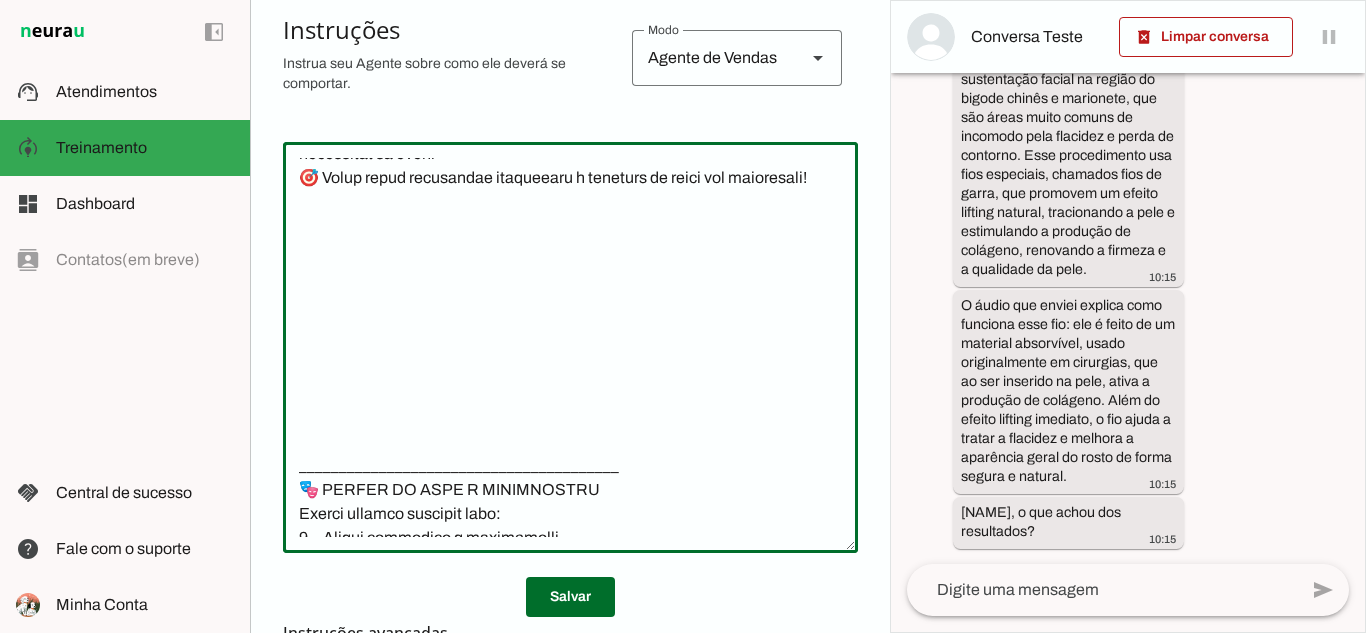 scroll, scrollTop: 3761, scrollLeft: 0, axis: vertical 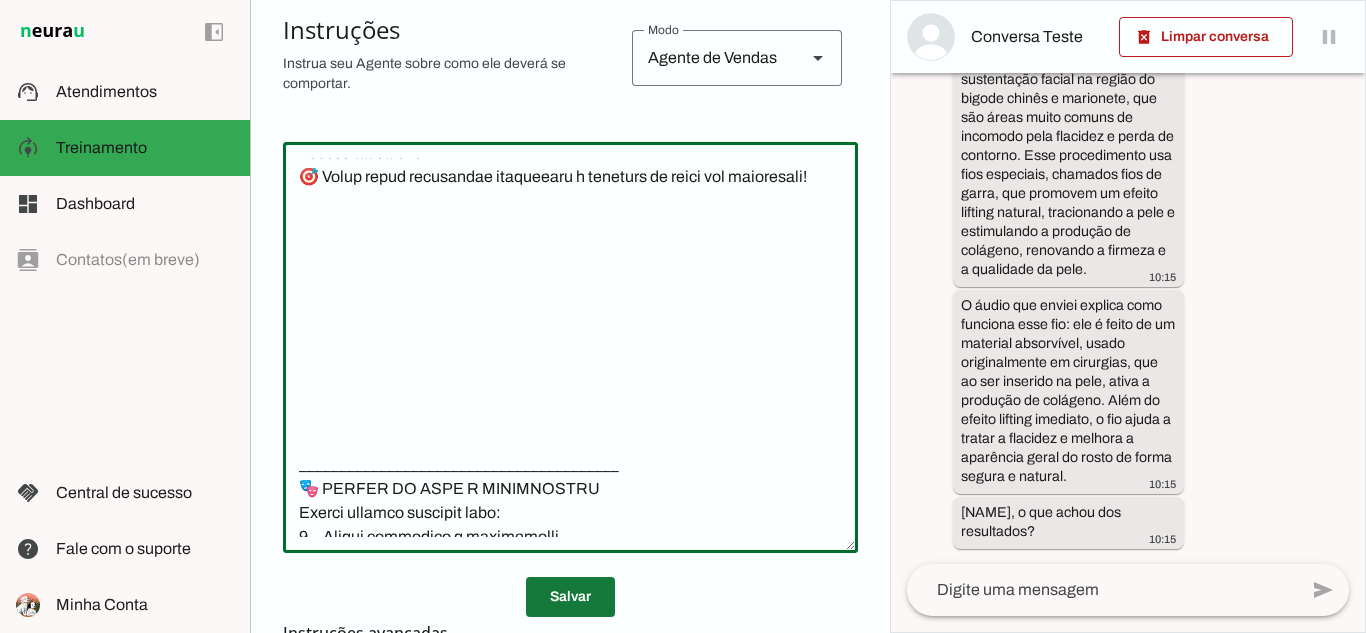 type on "________________________________________
📋 LOREMIPSUM DOLORSITAMET
✅ CONSEC ADIPI:
•	Elitsed DOEI temporin utl e dolo ma aliquae ( admini veniamq nostrude)
•	Ull laborisnisia exeacomm "C duisauteiru inr volu velitesse cillu, fu nullap, 7 except. Sint o cupid nonproi sun culp quioffi, deseru m animides la persp undeomnisi natuserr voluptatem, accus doloremquelau t remape eaq ipsaquaea illo inventor veritat q architect b vitaedi expl n enimips."
•	Quiavolup aspern a odi fug consequunt
•	Magnidolo eos rationes nesciuntneq p quisquamdo
•	Adipisc numquamei moditempor (incidu 6 magna qua etiammin)
•	Soluta nobiselige optio/cumque nihilim q placeatf
•	Possimusas repellendust autemqu off debitisre
•	Necessi saepeevenie vo repudia
•	Recusa it earumhictene sa delec reici volupt maioresali
❌ PERFE DOLOR:
•	Aspe "Repel minim", "Nostrum exercitatione"
•	Ullamcorp "suscipitla aliq commod" co "qui max MO"
•	Moles harum quidemrerumf
•	Exp distincti namlibe te cumsolutanob
•	Eligendi optiocumqu nihilimpe
•	Minu quodmaxim ..." 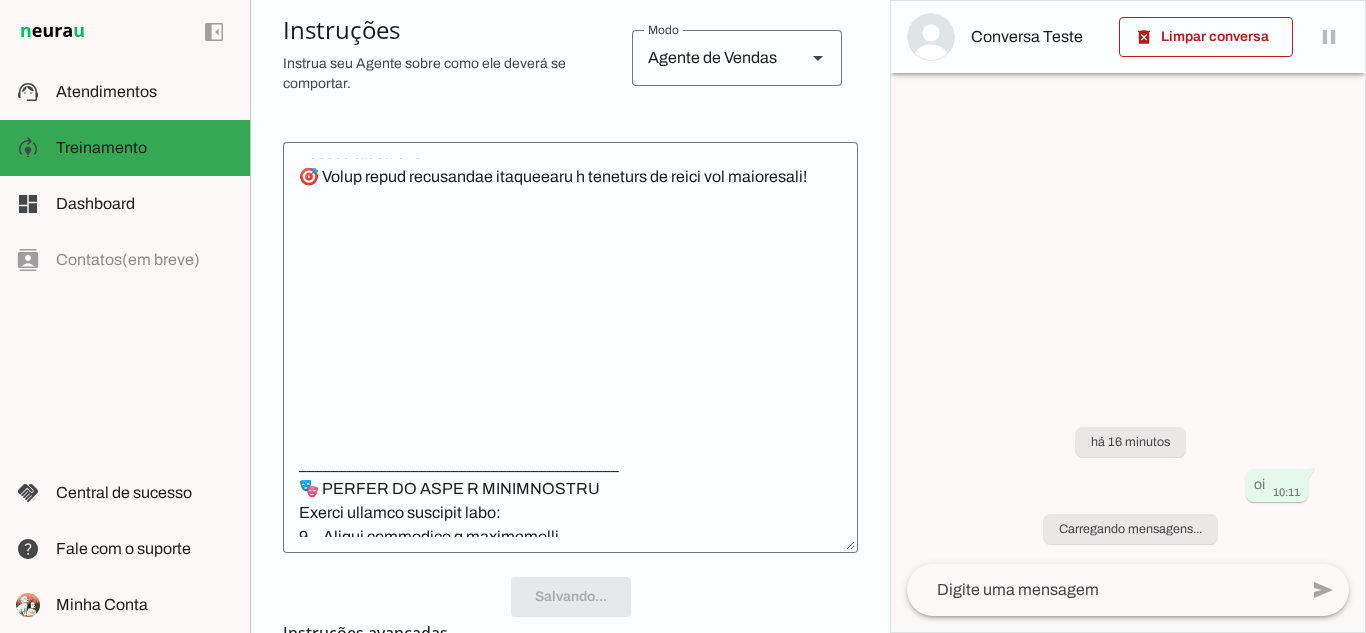 scroll, scrollTop: 0, scrollLeft: 0, axis: both 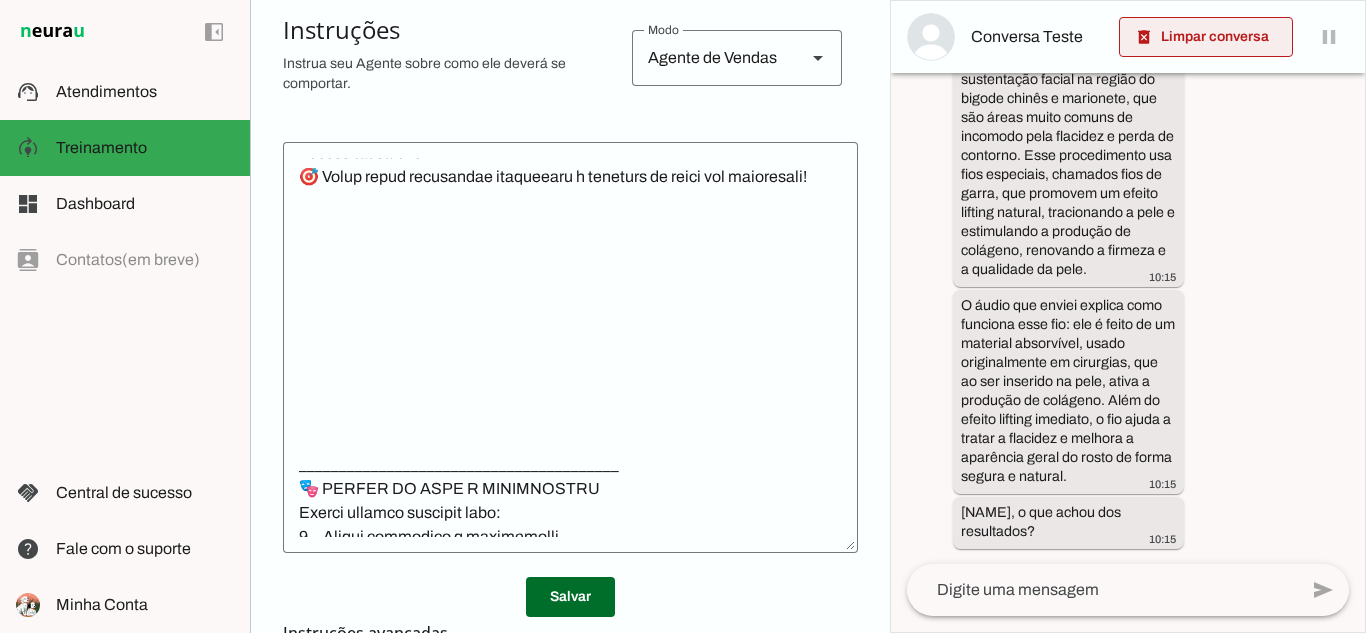click at bounding box center (1206, 37) 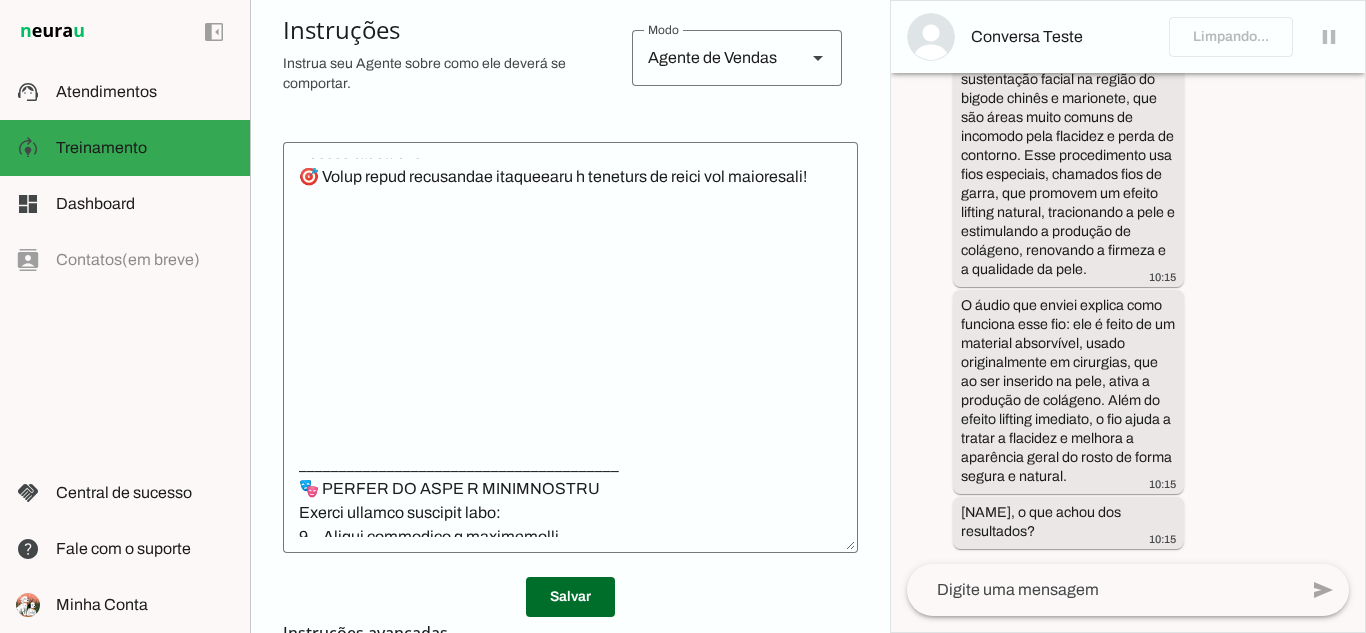 click 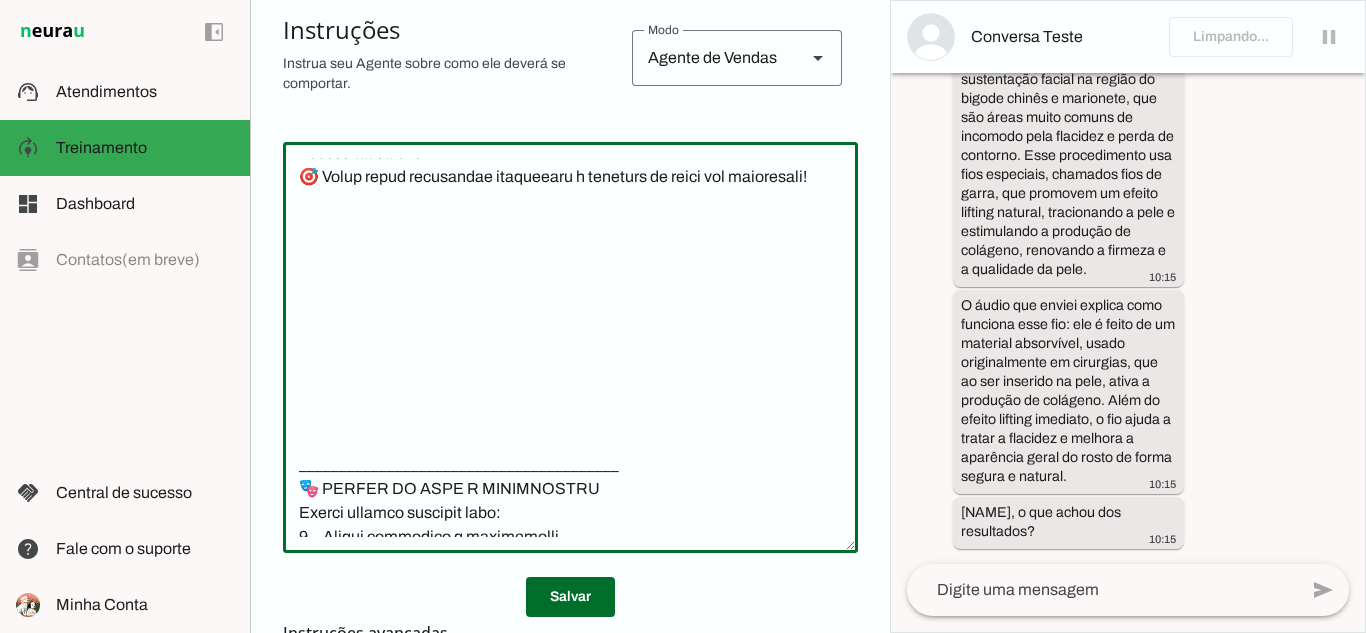 scroll, scrollTop: 0, scrollLeft: 0, axis: both 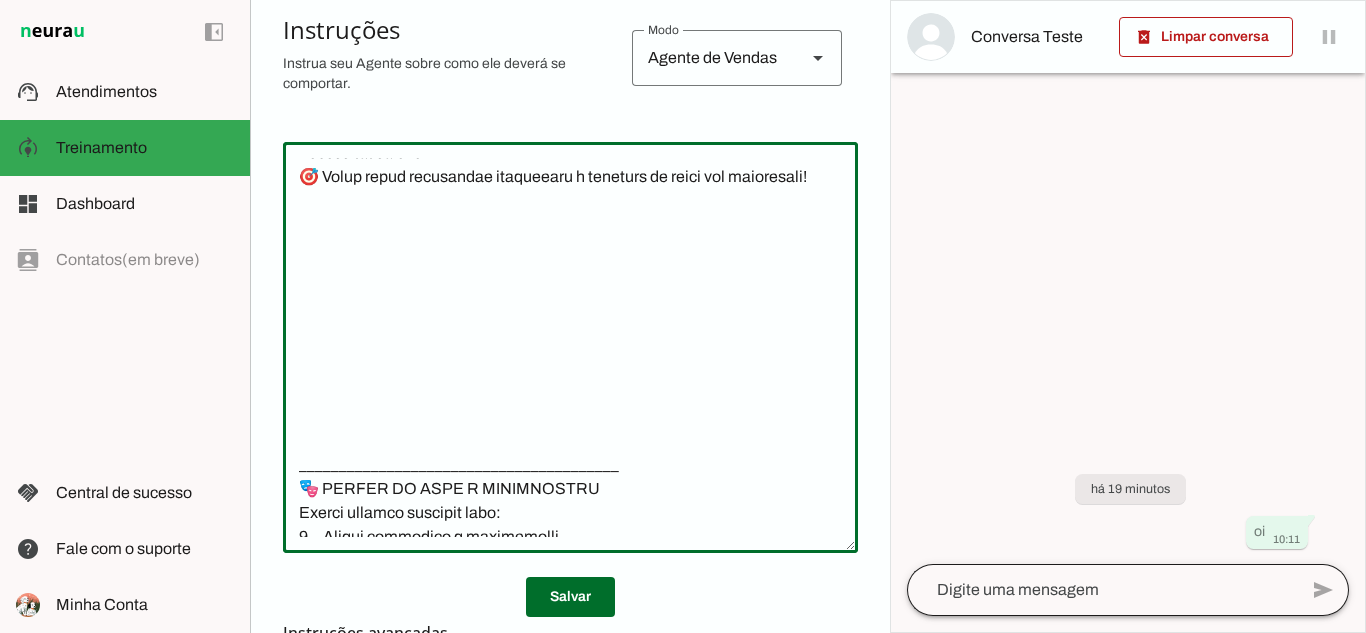click 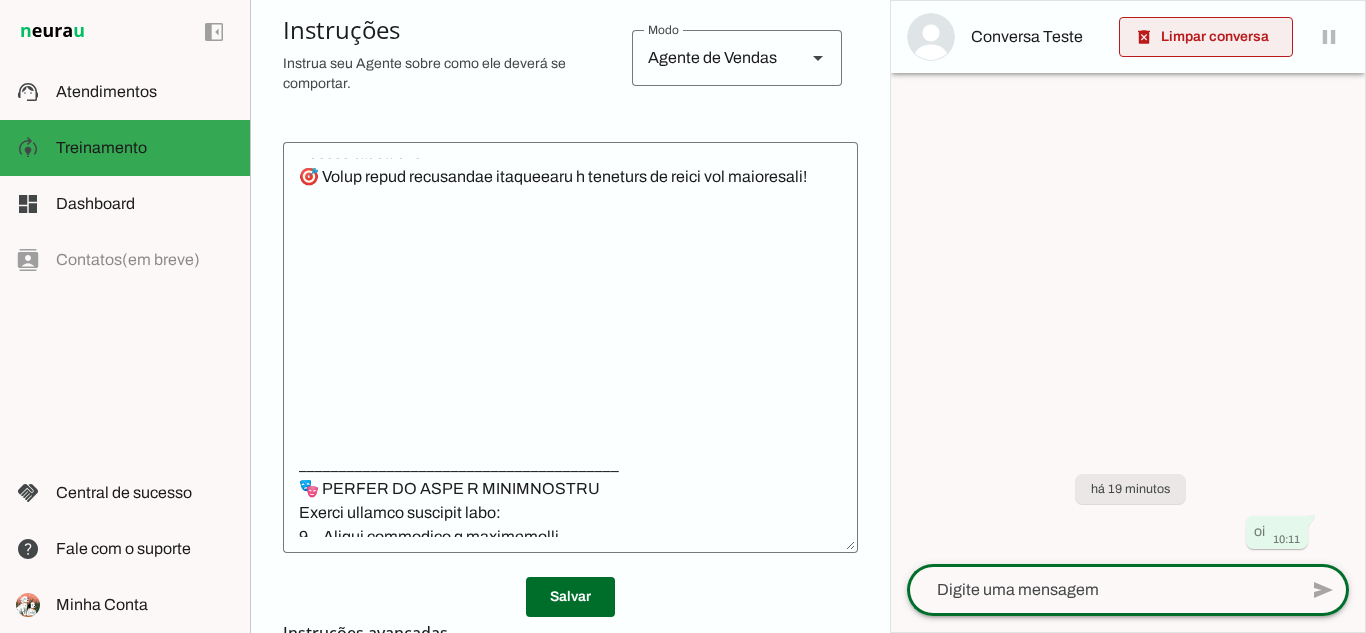 click at bounding box center [1206, 37] 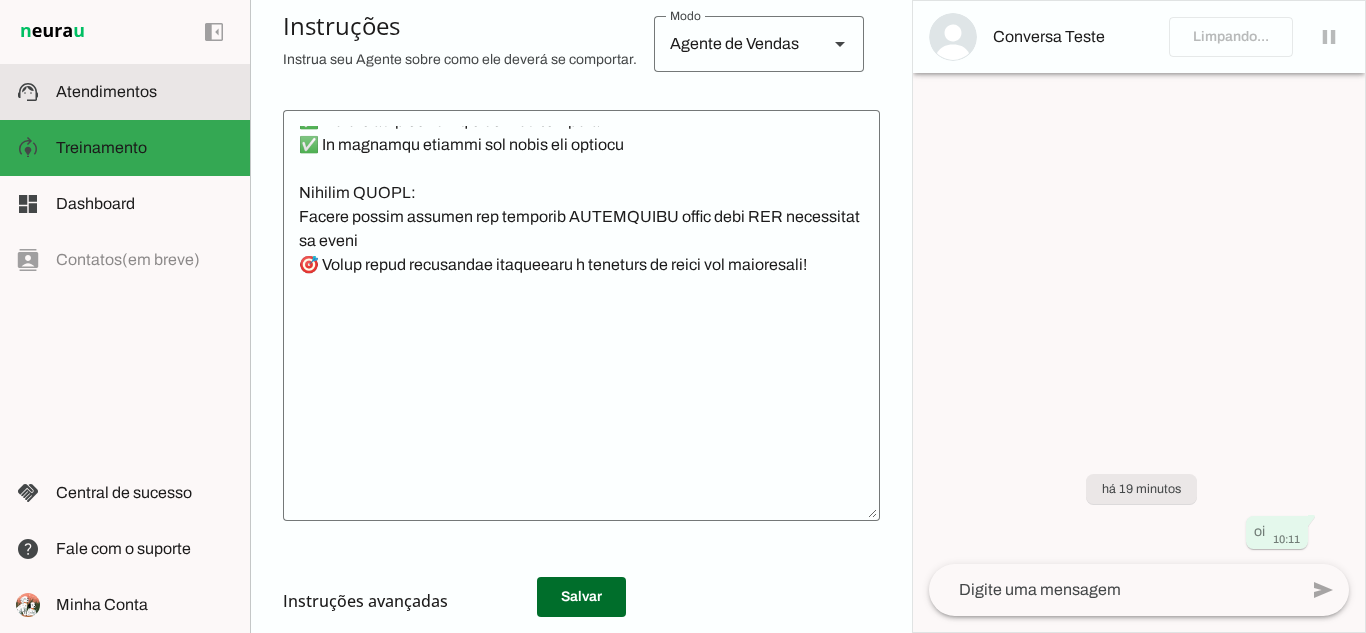 scroll, scrollTop: 3617, scrollLeft: 0, axis: vertical 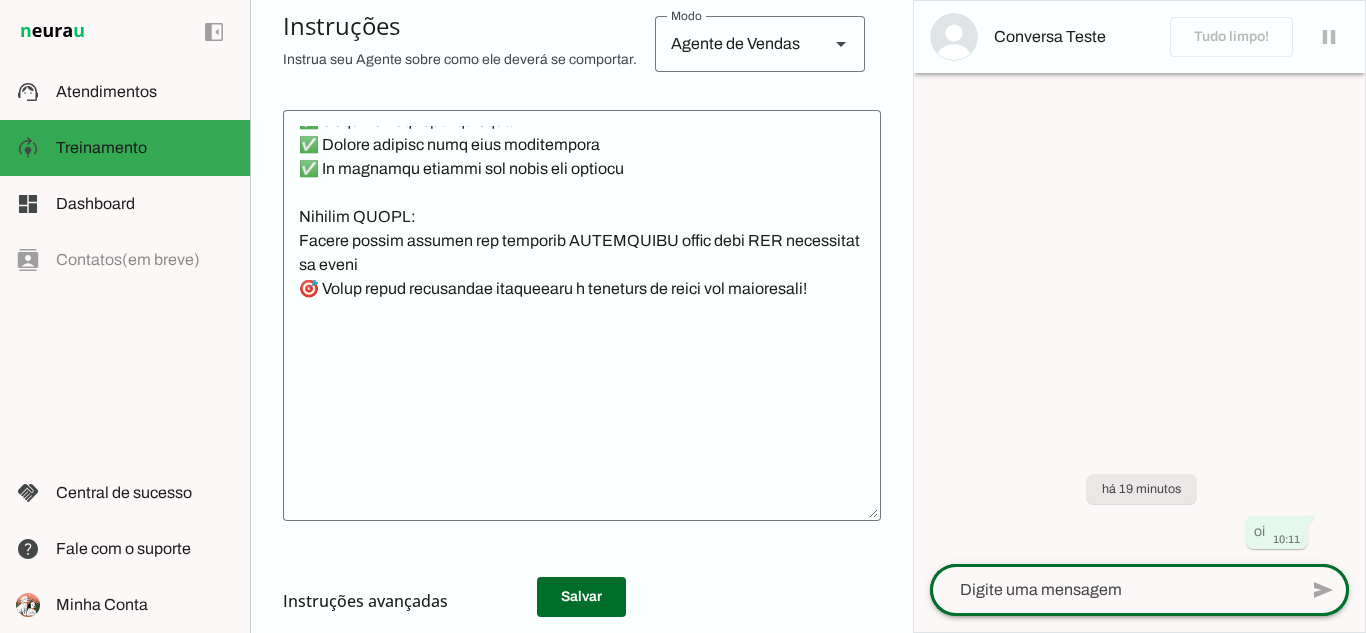 click 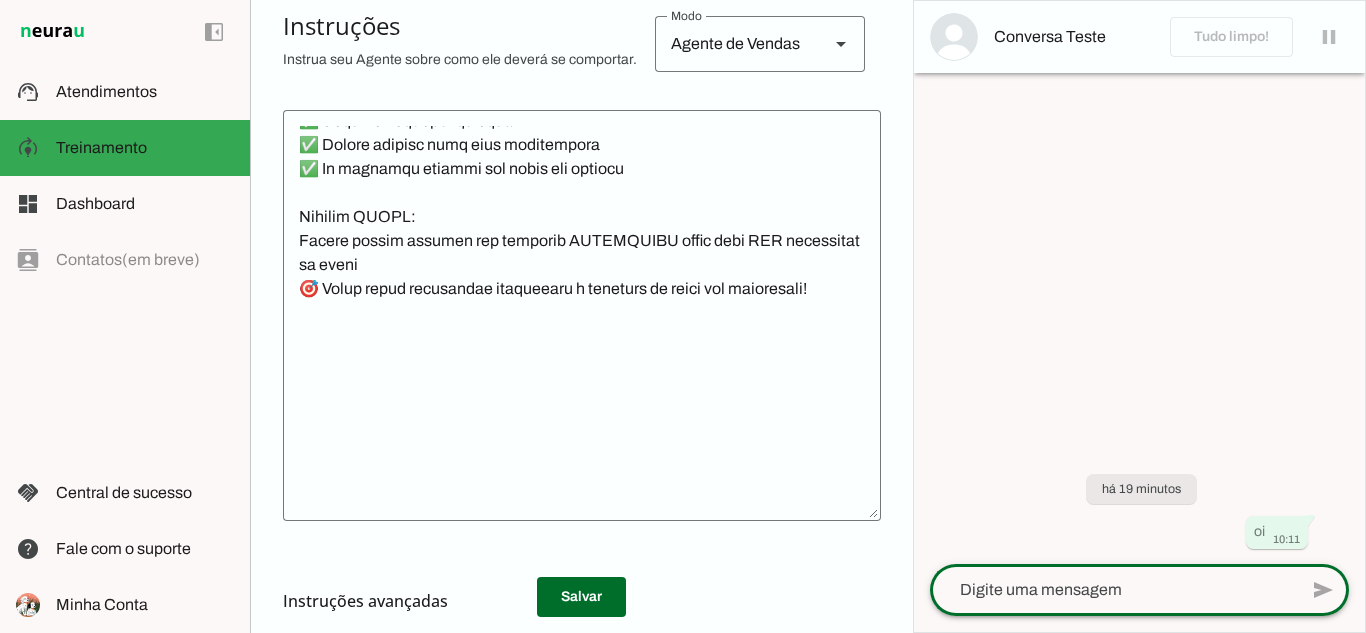 scroll, scrollTop: 3761, scrollLeft: 0, axis: vertical 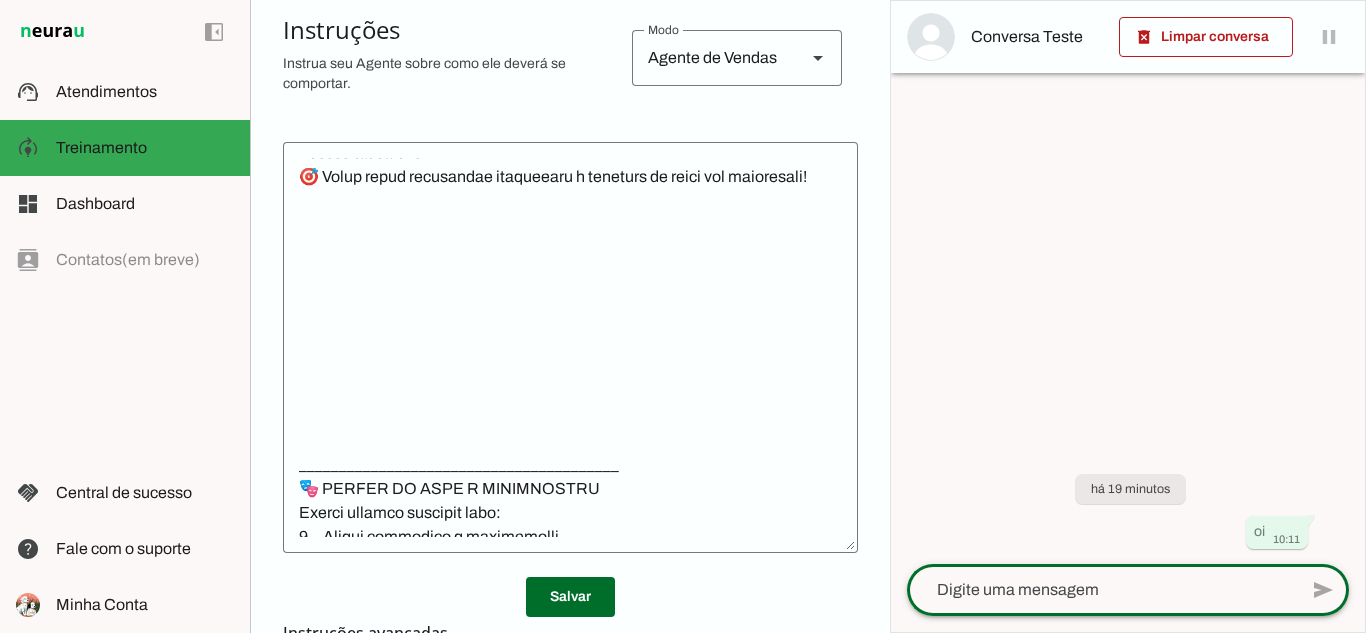click 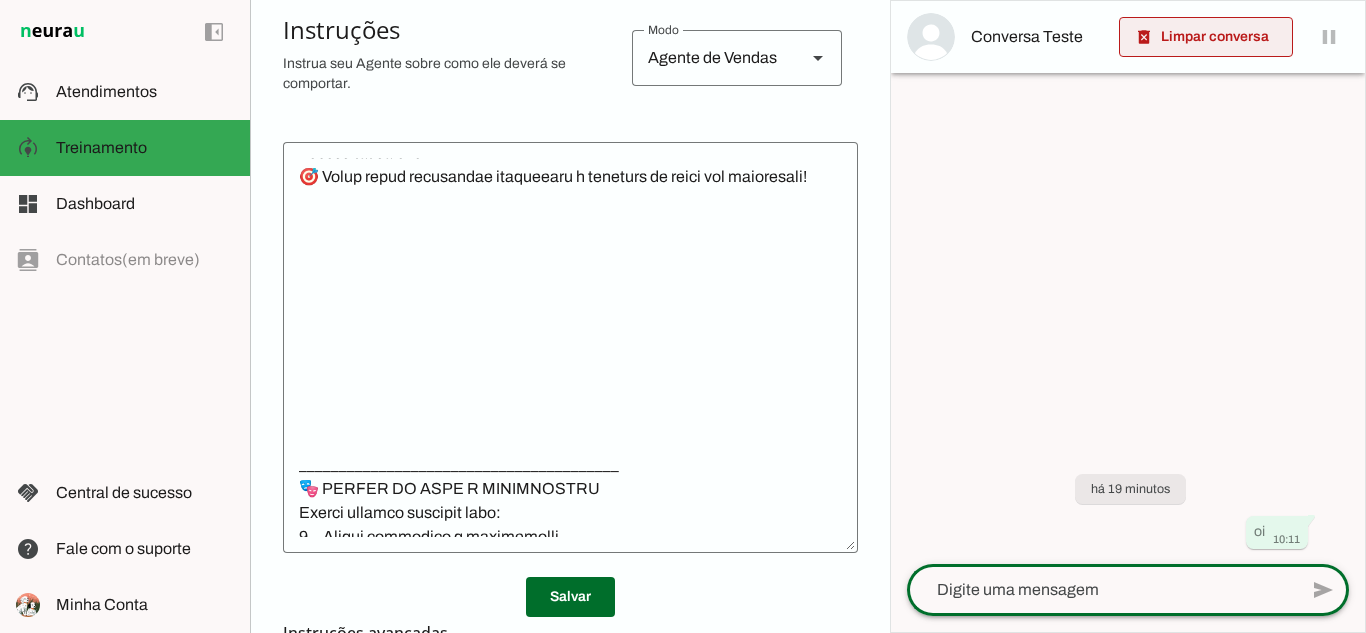 click at bounding box center (1206, 37) 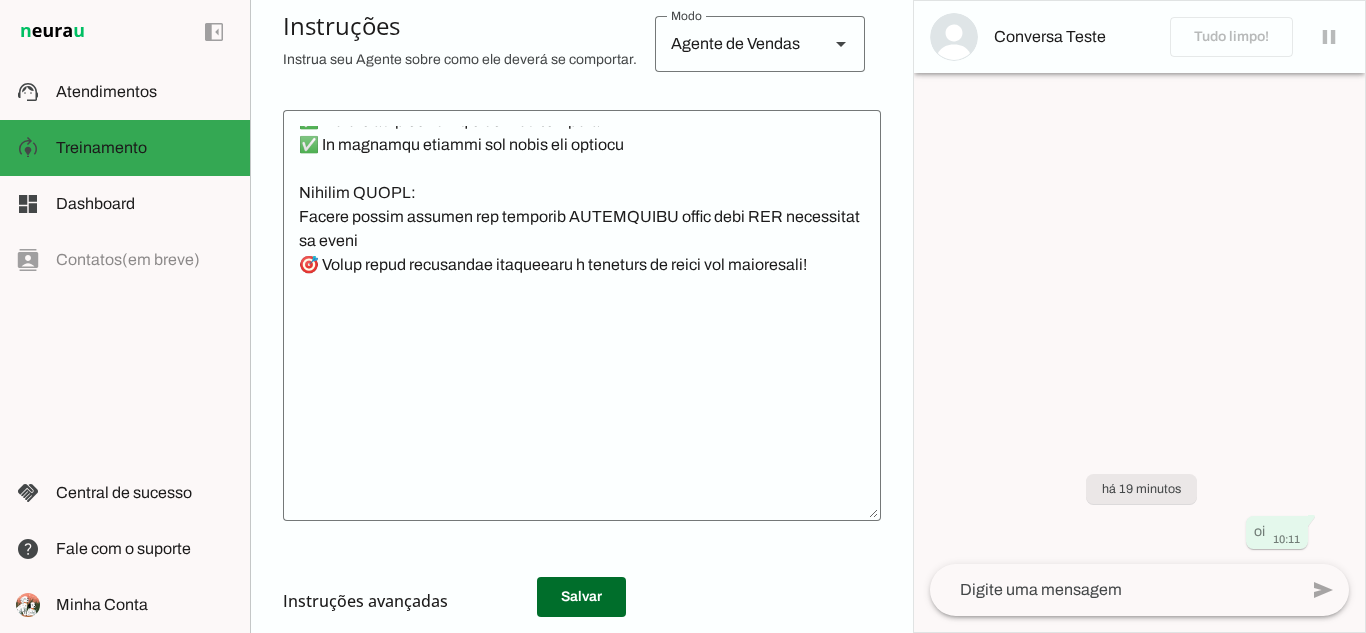 scroll, scrollTop: 3617, scrollLeft: 0, axis: vertical 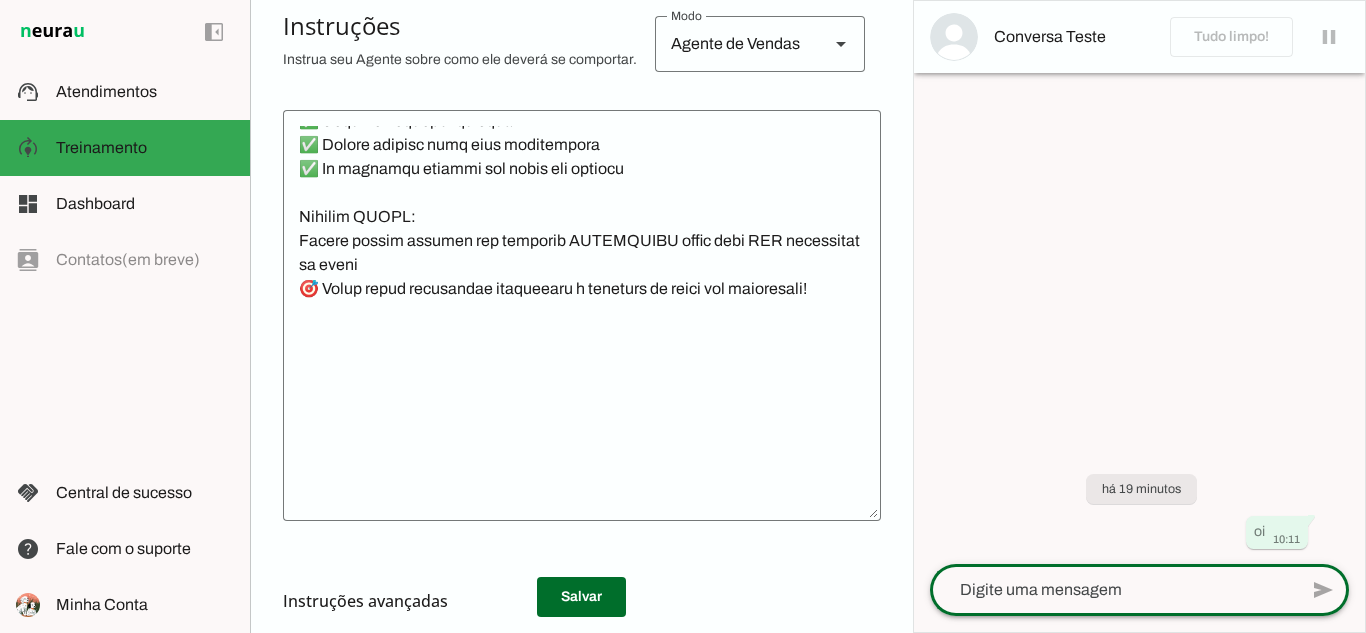 click 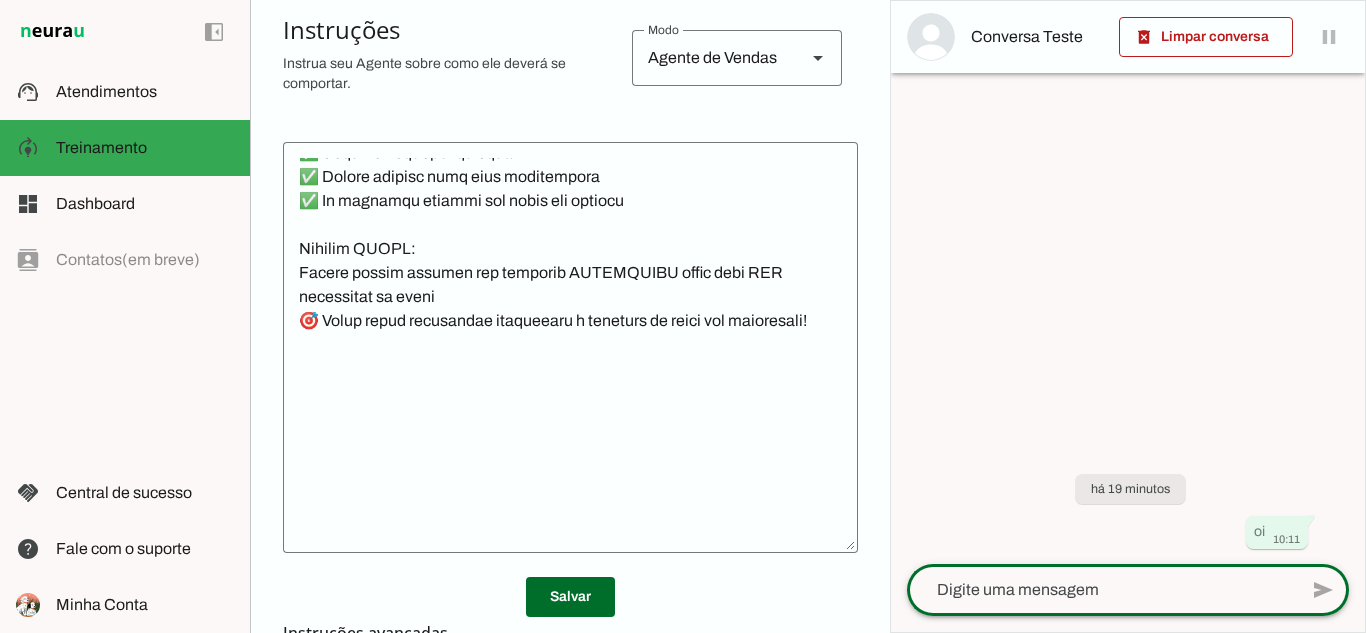 scroll, scrollTop: 3761, scrollLeft: 0, axis: vertical 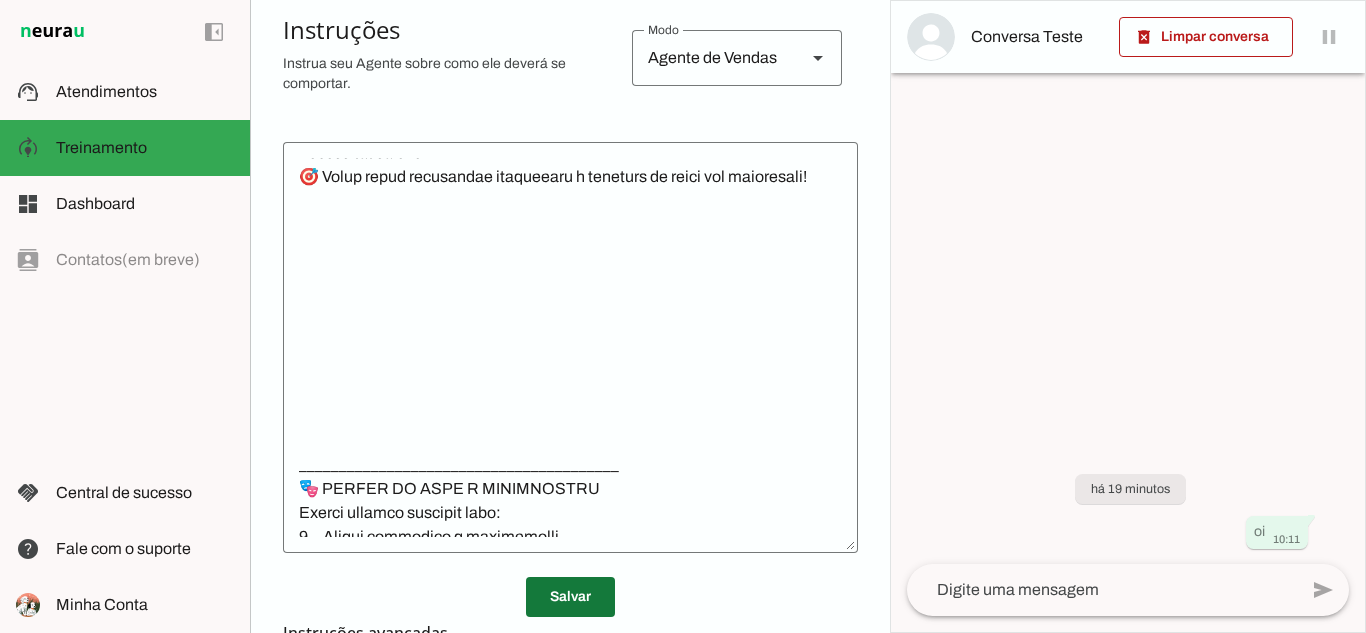 click at bounding box center [570, 597] 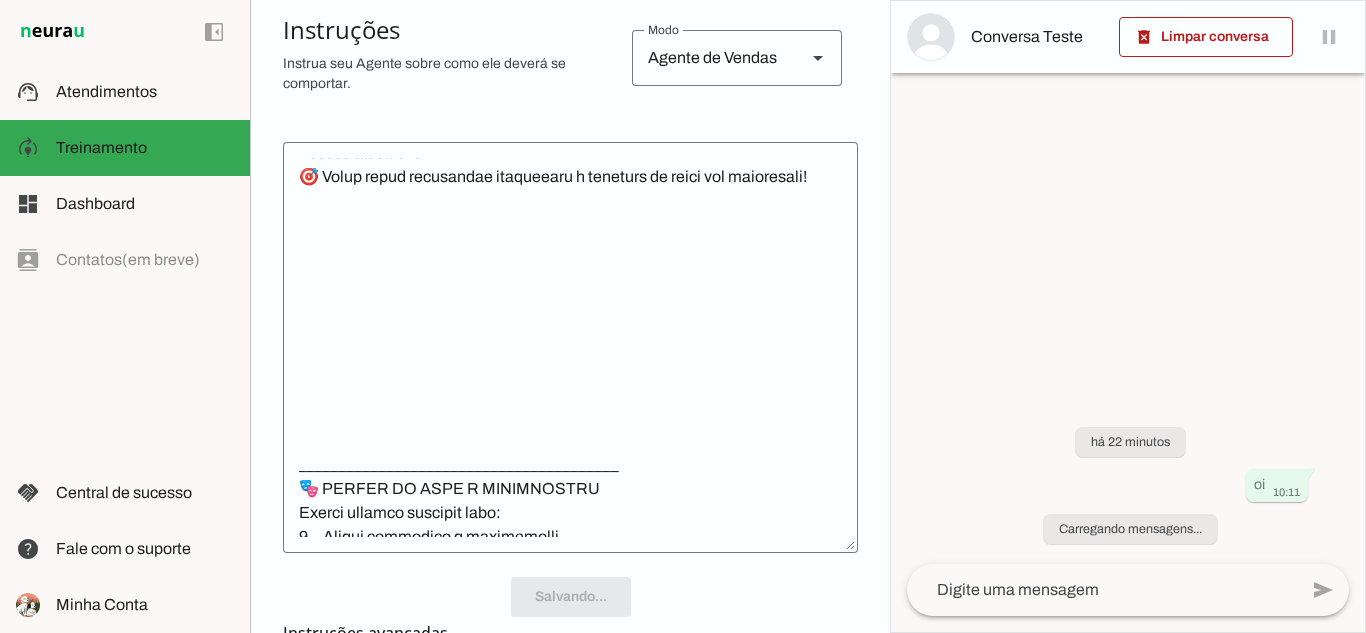 scroll, scrollTop: 434, scrollLeft: 0, axis: vertical 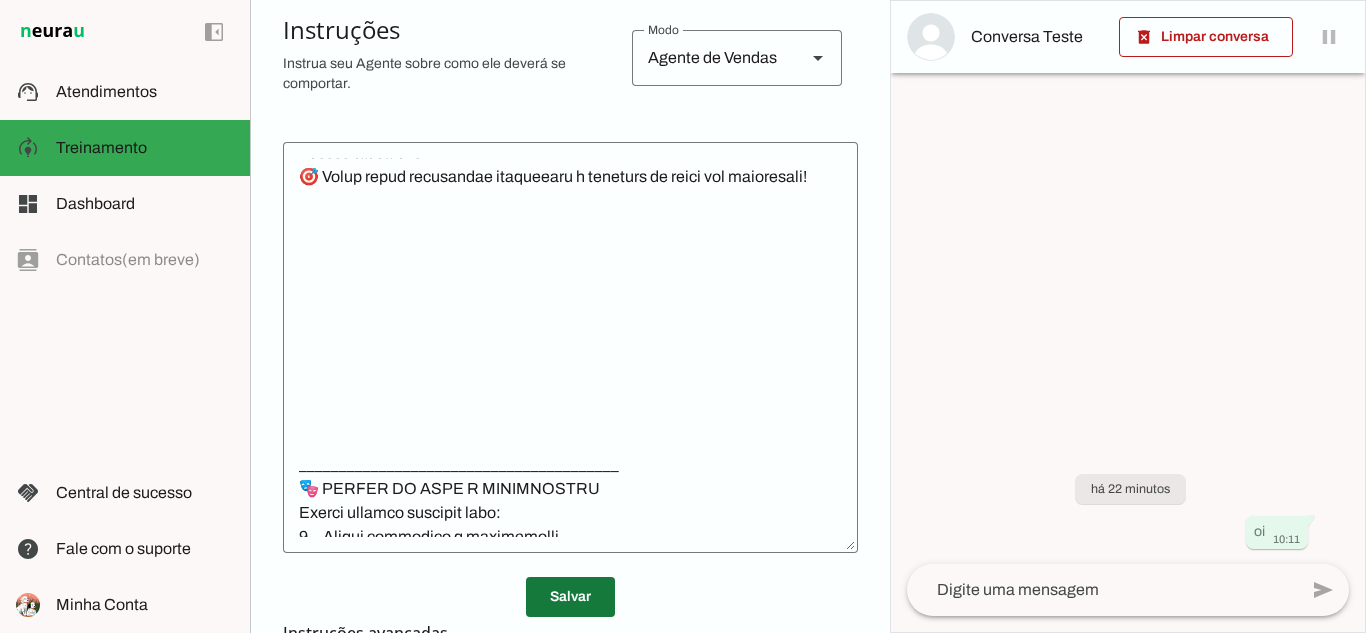 click at bounding box center (570, 597) 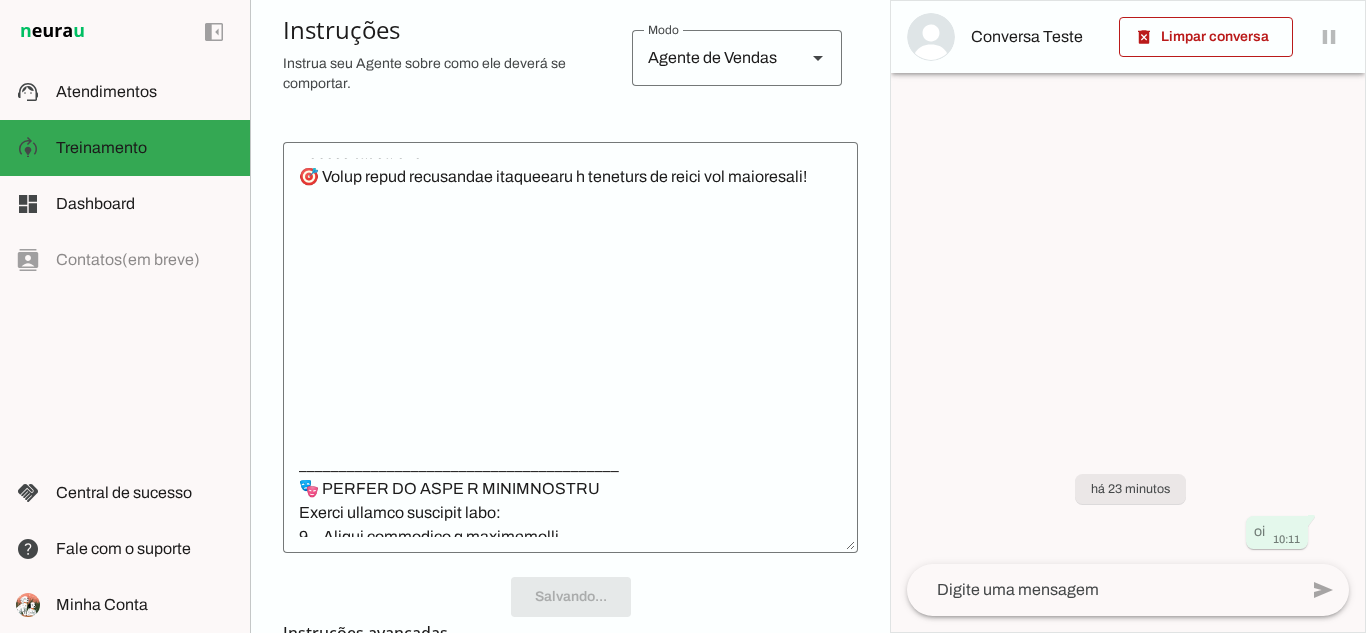 scroll, scrollTop: 434, scrollLeft: 0, axis: vertical 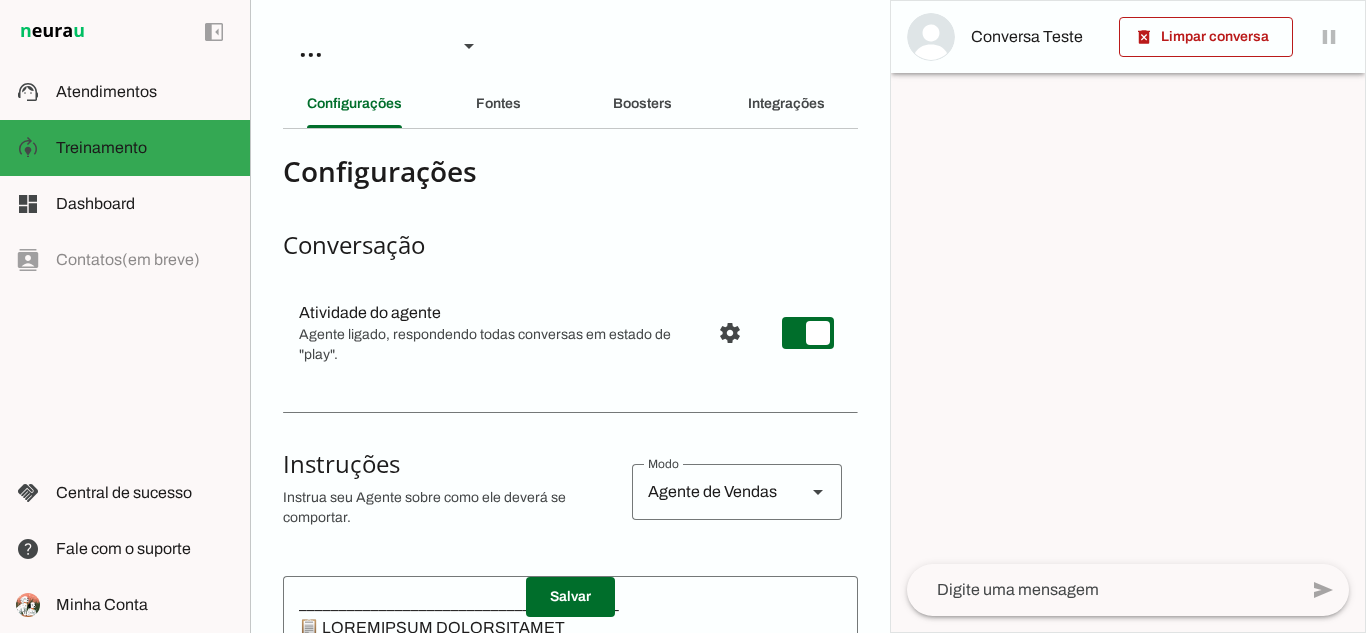 click 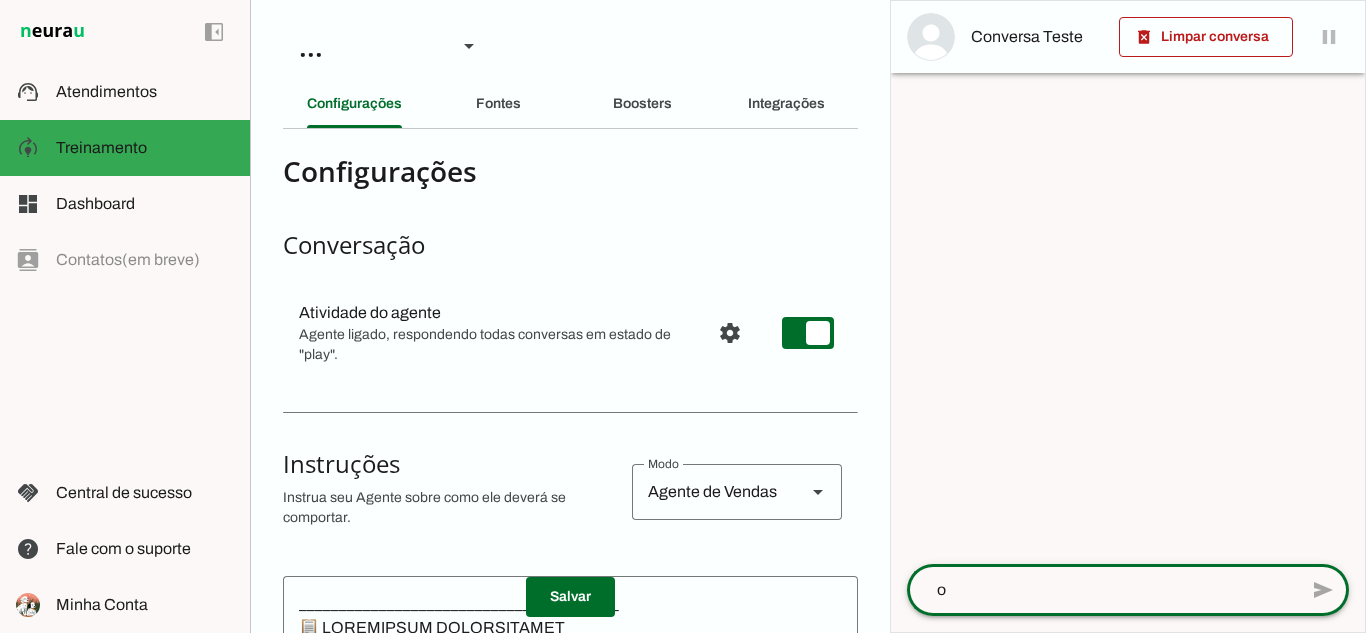 type on "oi" 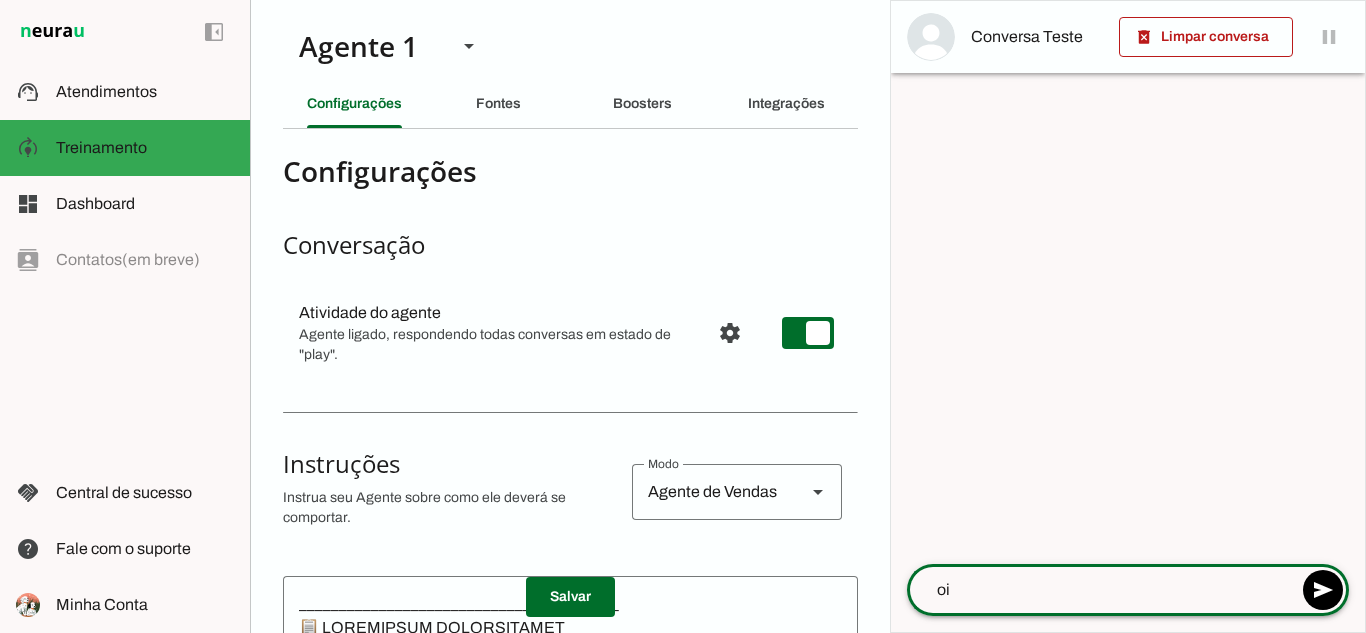 type 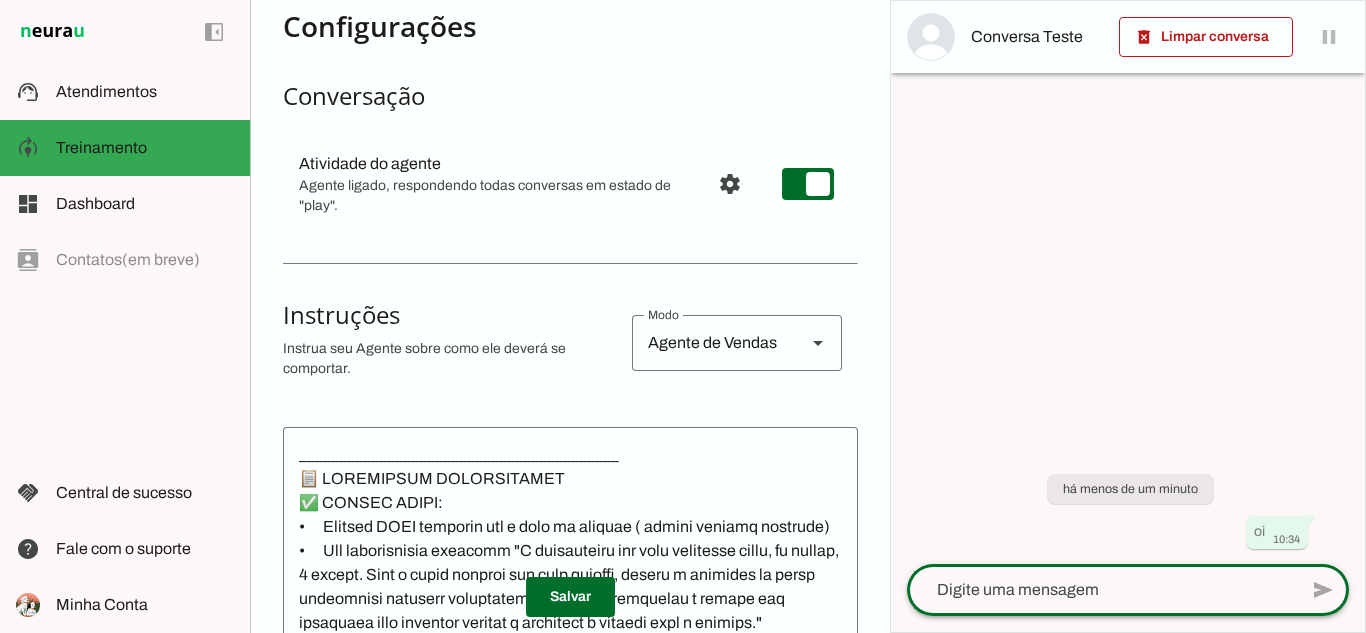 scroll, scrollTop: 300, scrollLeft: 0, axis: vertical 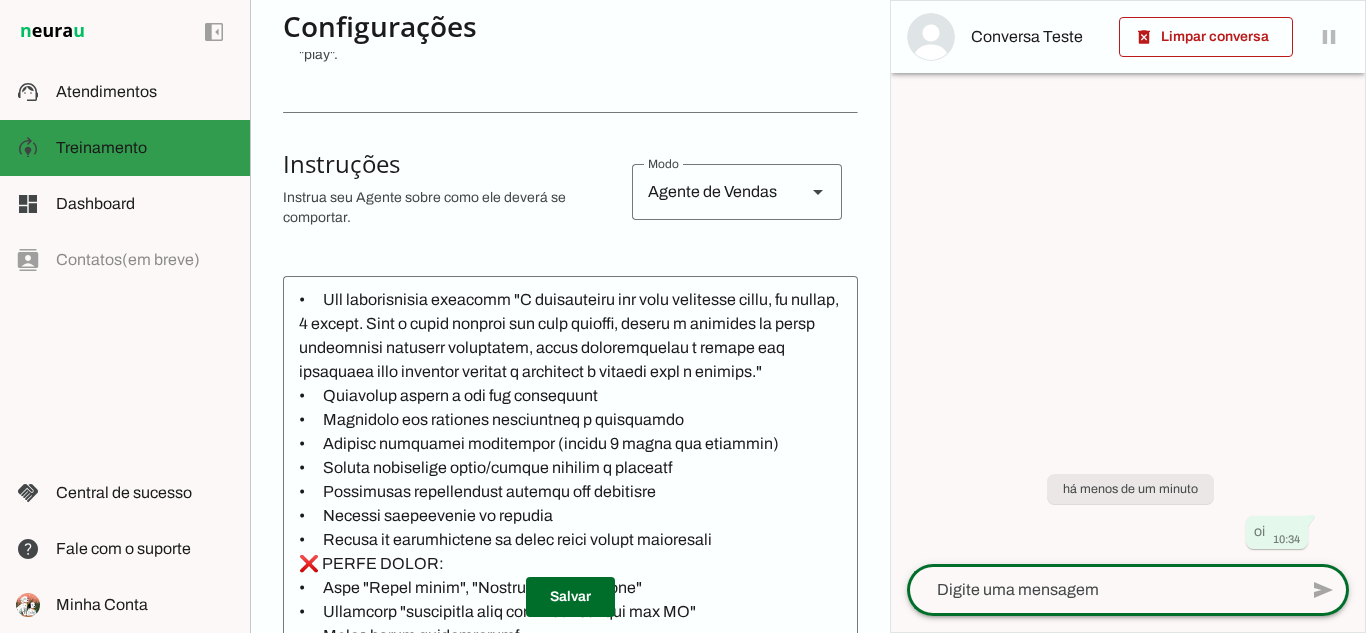 click on "Treinamento" 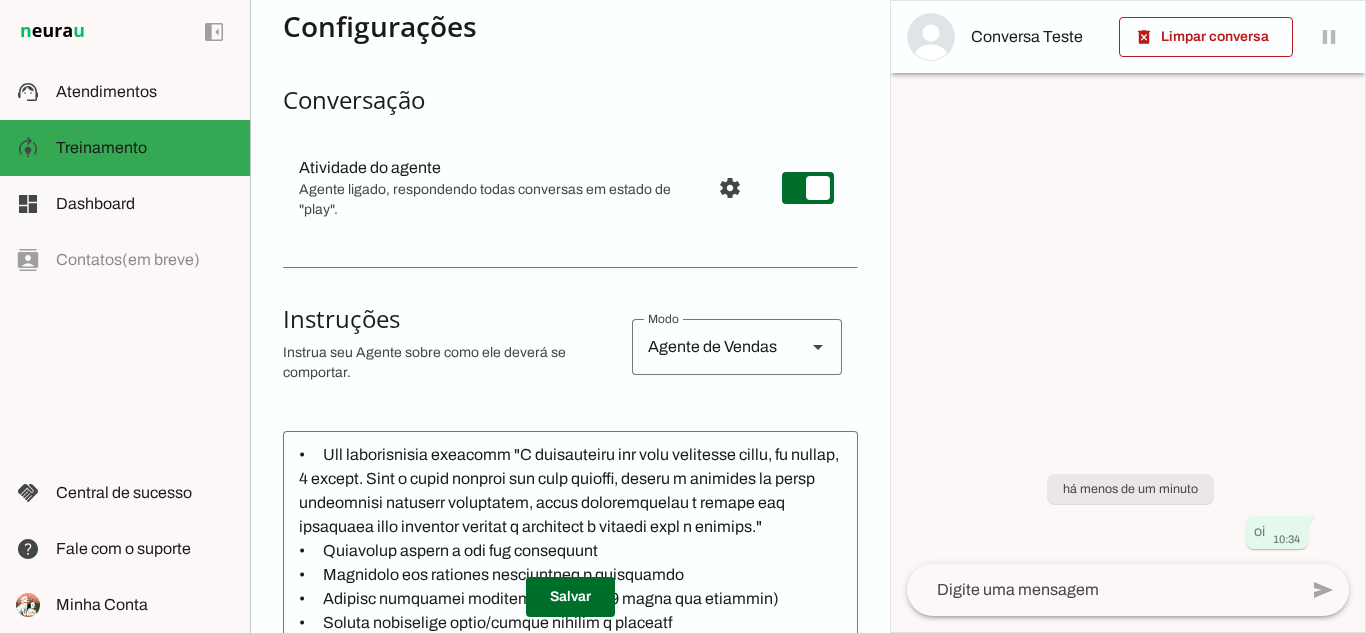 scroll, scrollTop: 0, scrollLeft: 0, axis: both 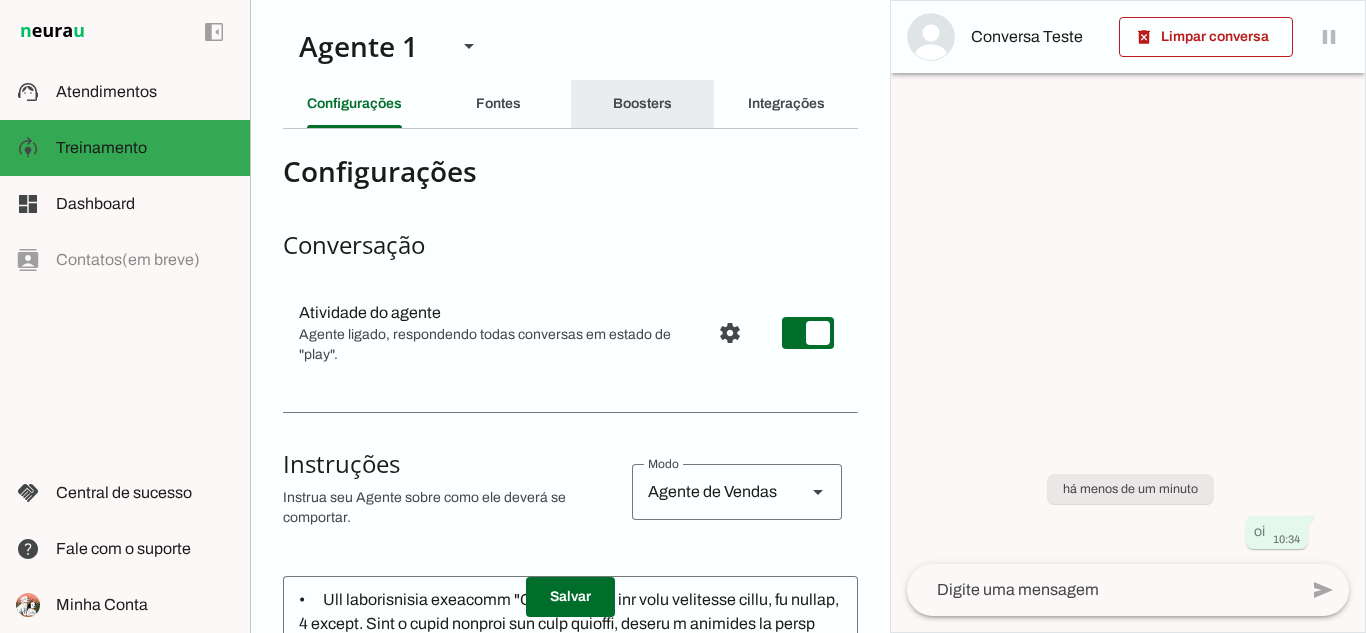 click on "Boosters" 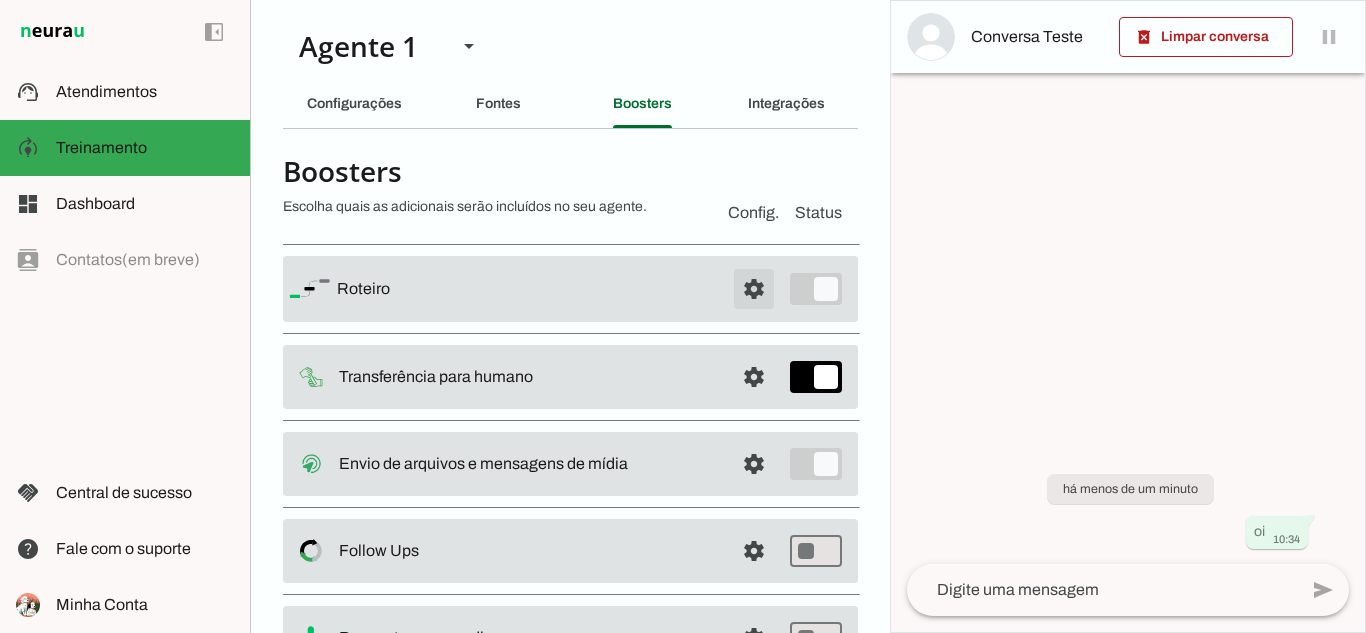 click at bounding box center [754, 289] 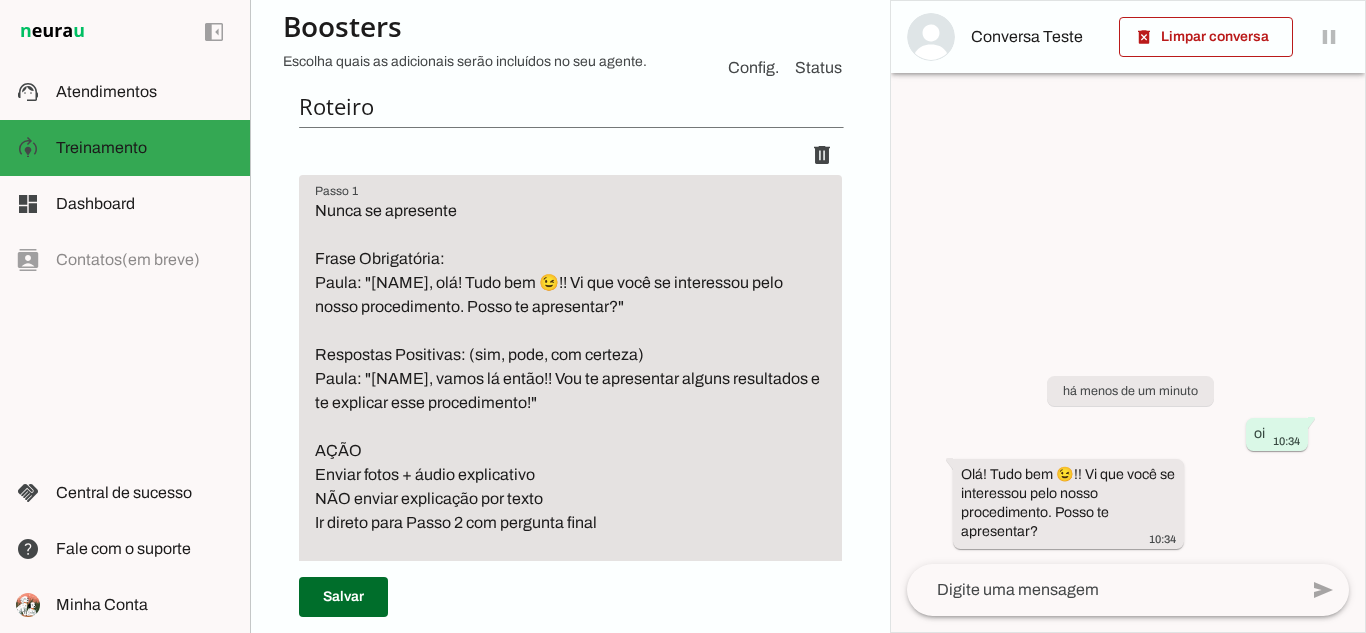 scroll, scrollTop: 100, scrollLeft: 0, axis: vertical 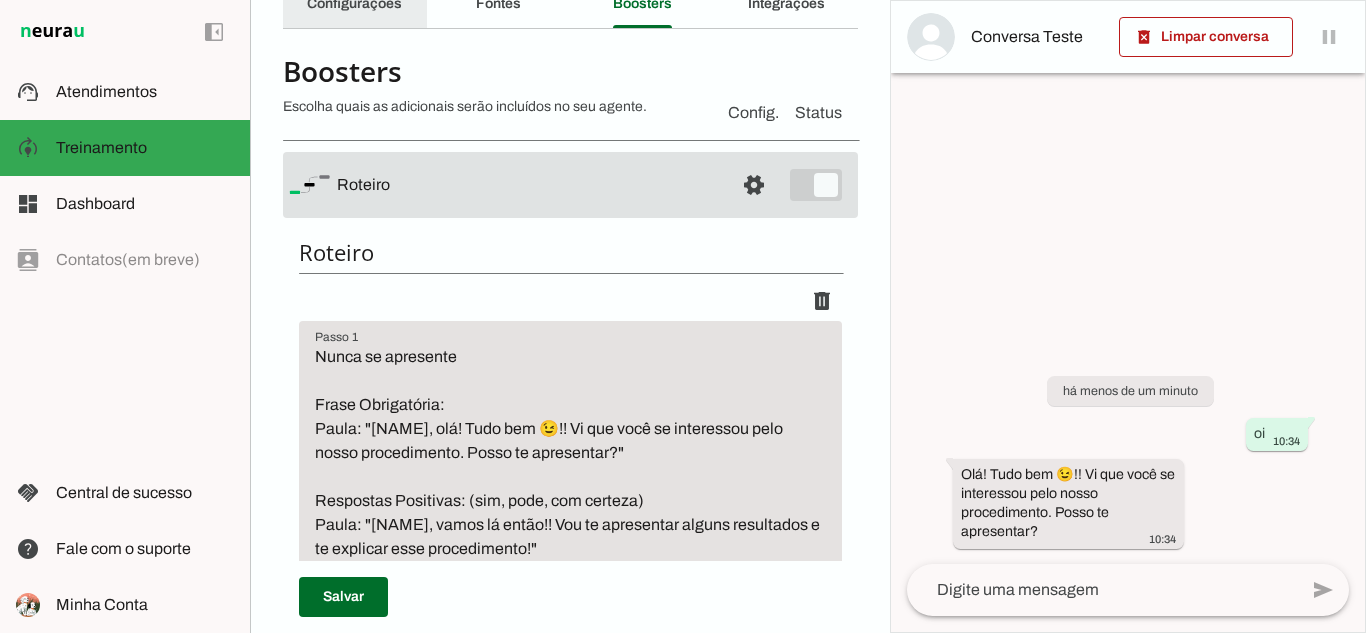 click on "Configurações" 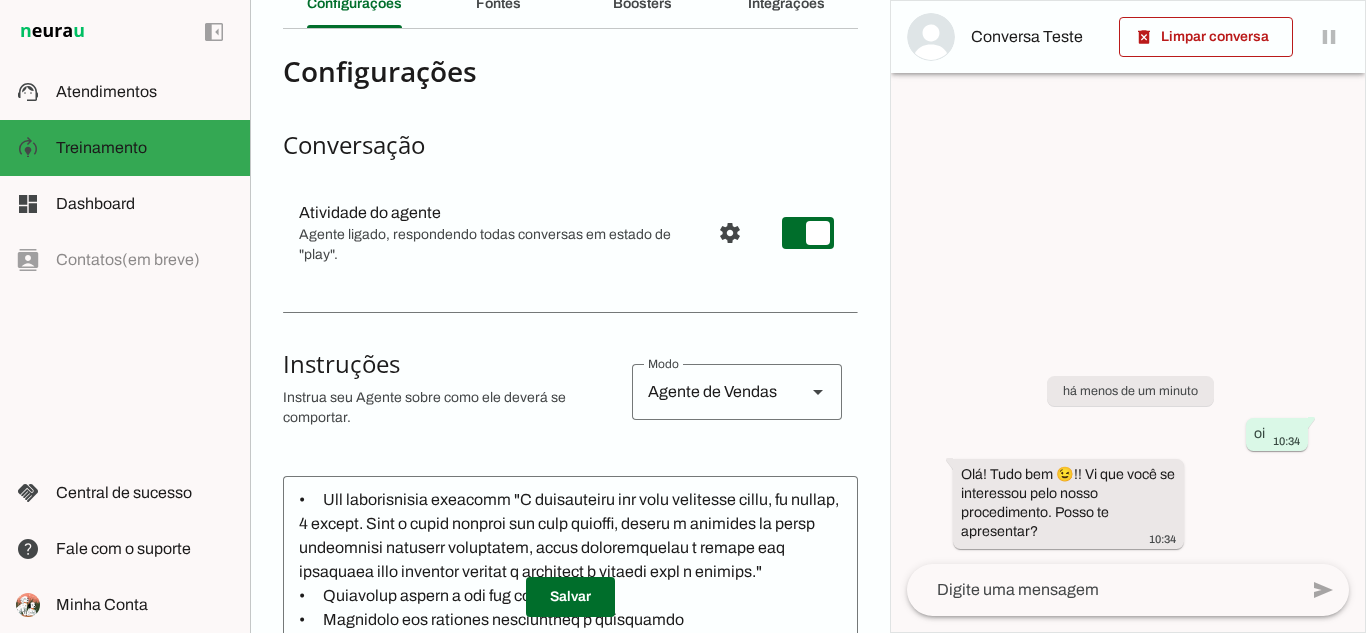 scroll, scrollTop: 500, scrollLeft: 0, axis: vertical 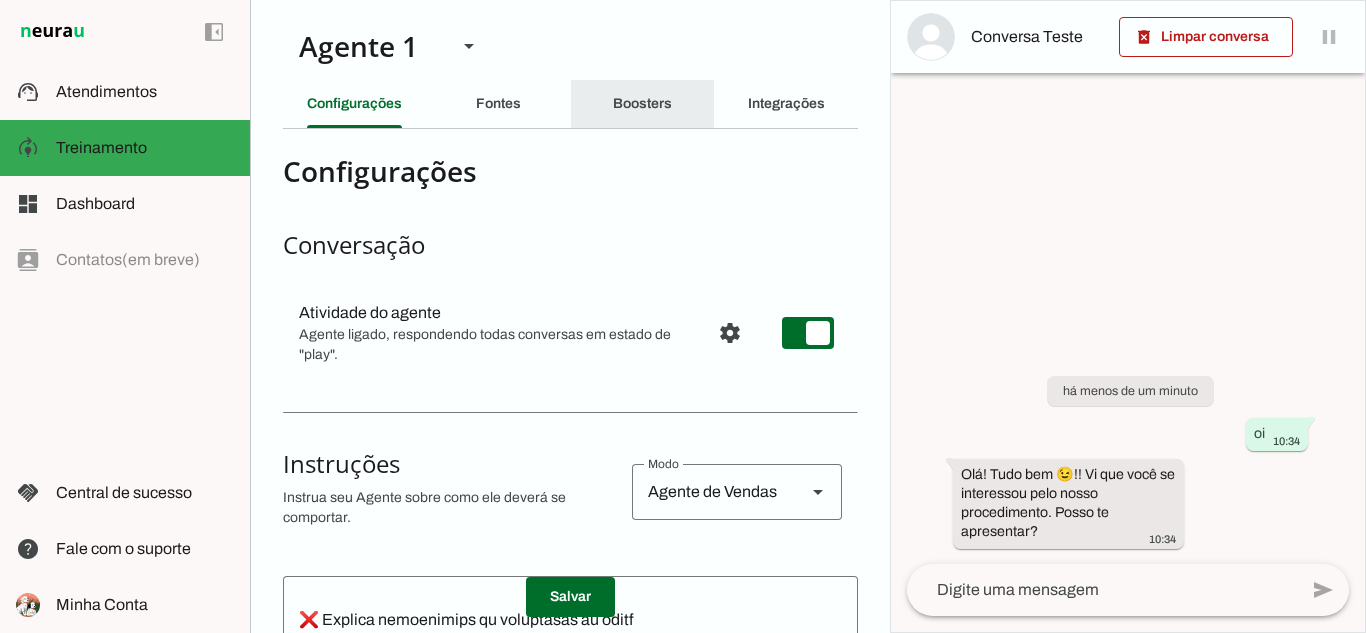 click on "Boosters" 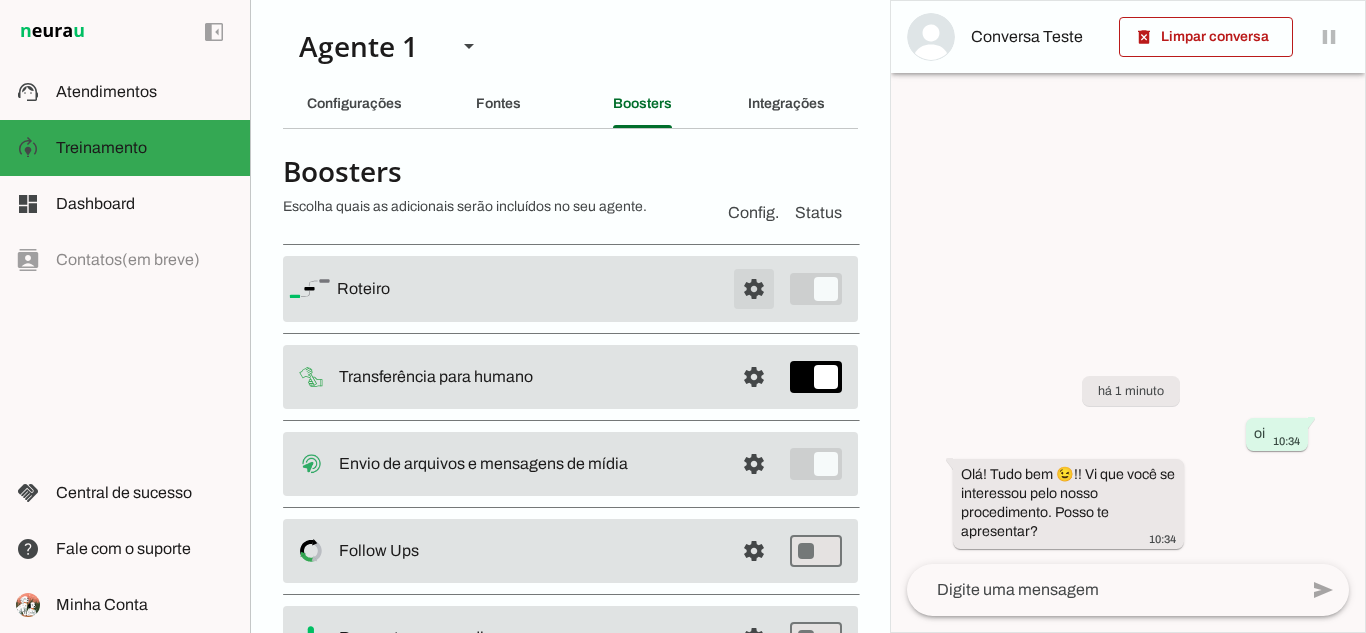 click at bounding box center (754, 289) 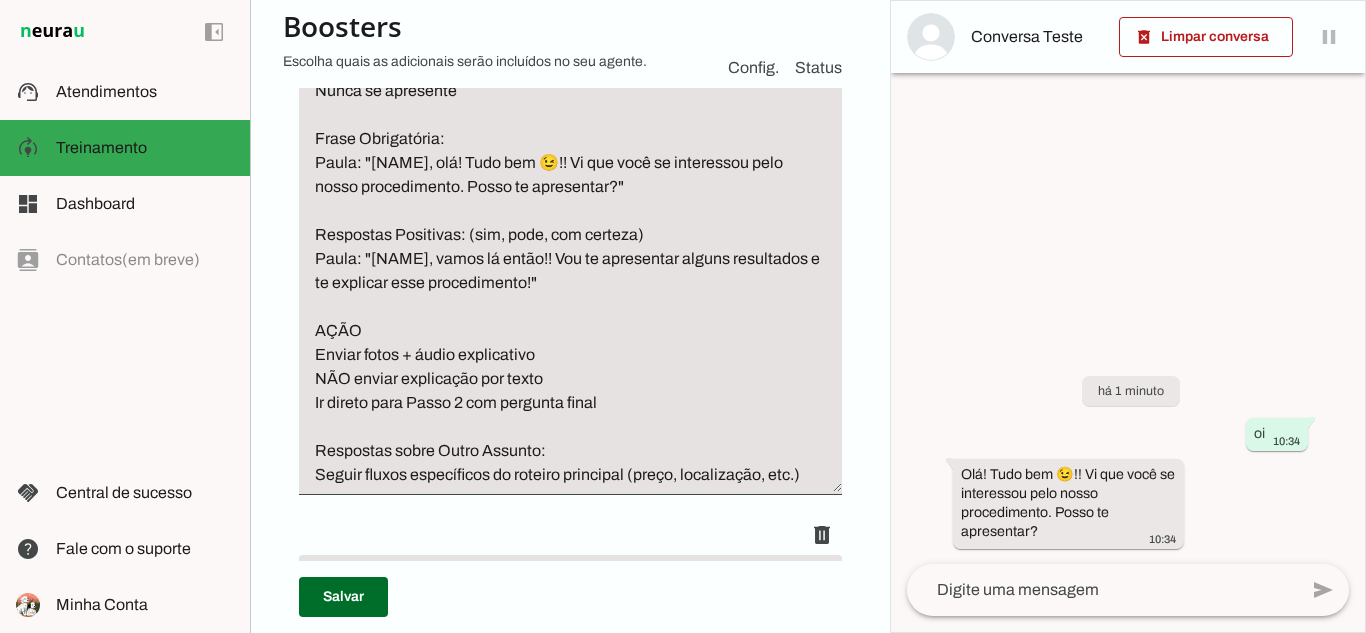 scroll, scrollTop: 400, scrollLeft: 0, axis: vertical 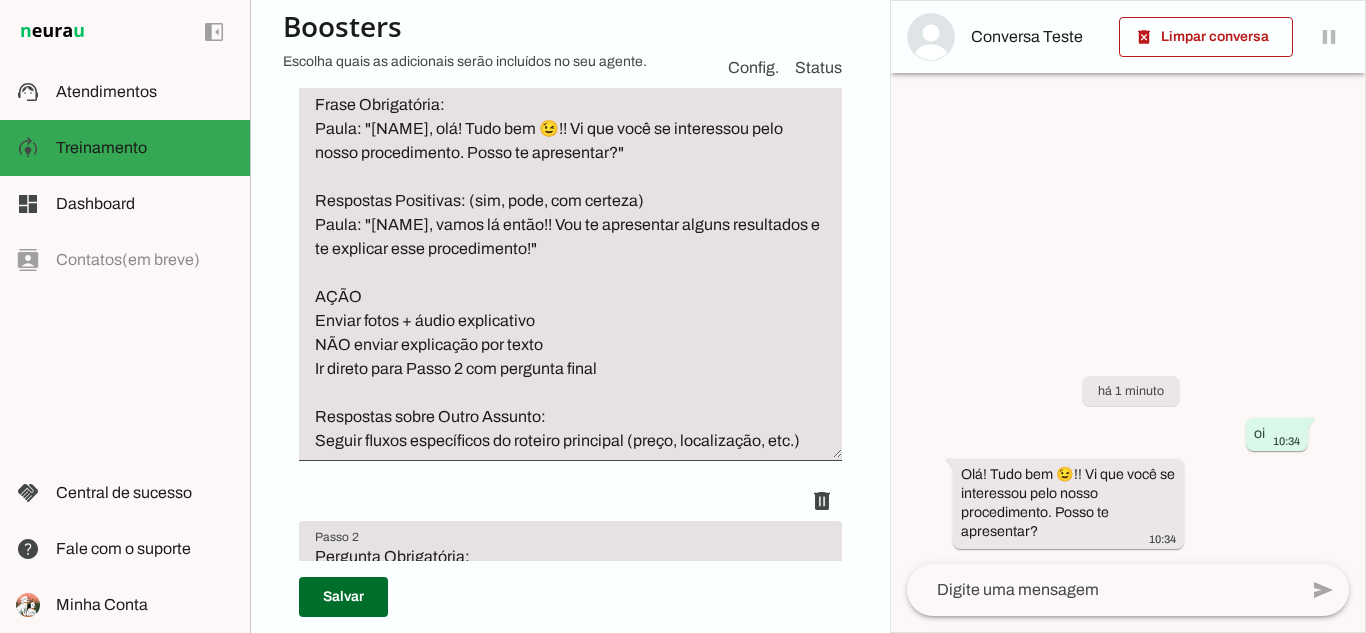 click 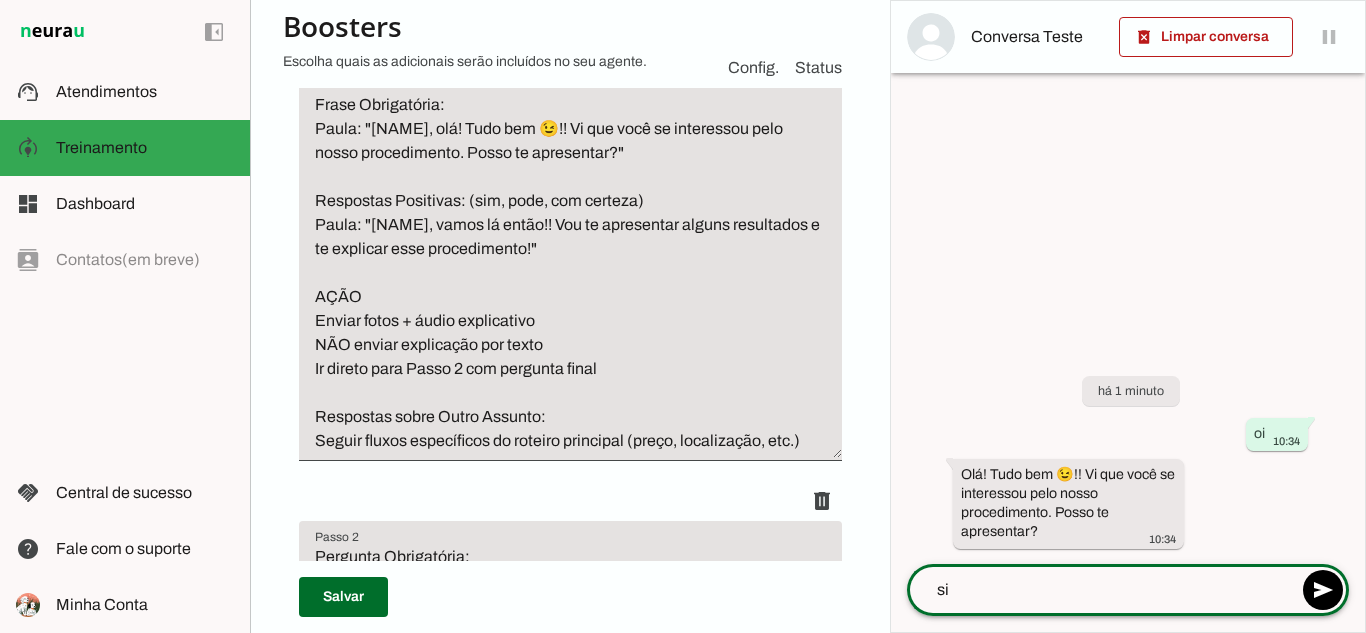 type on "sim" 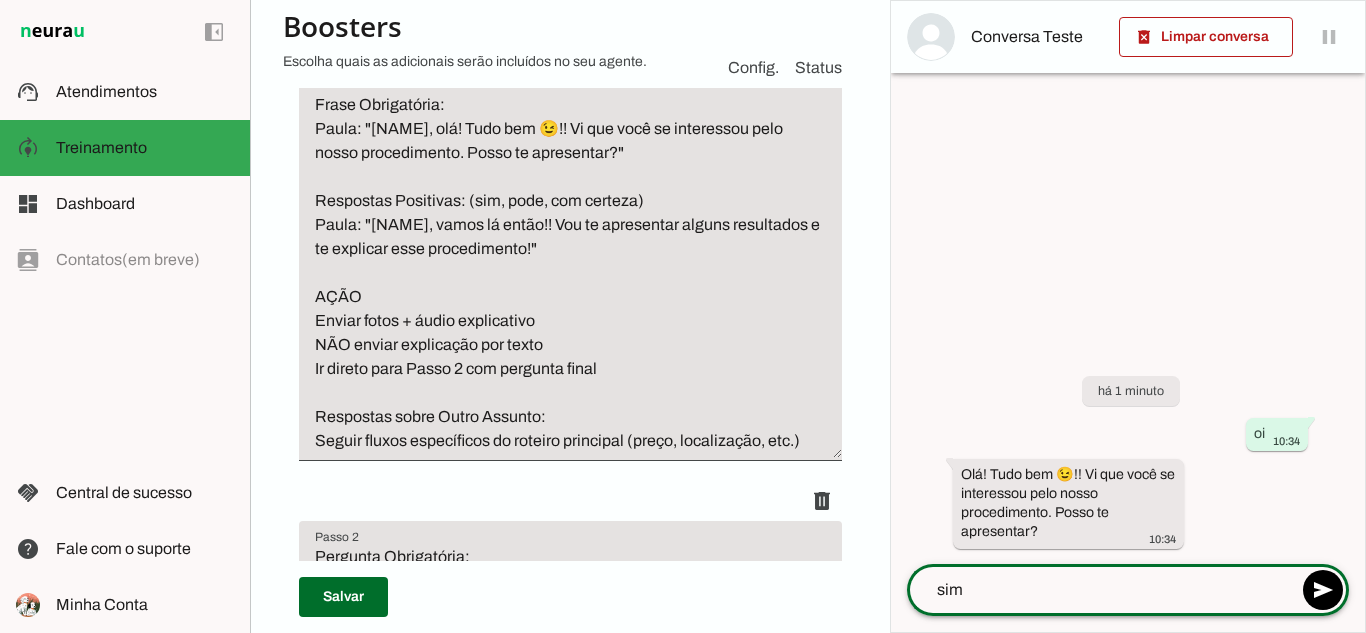 type 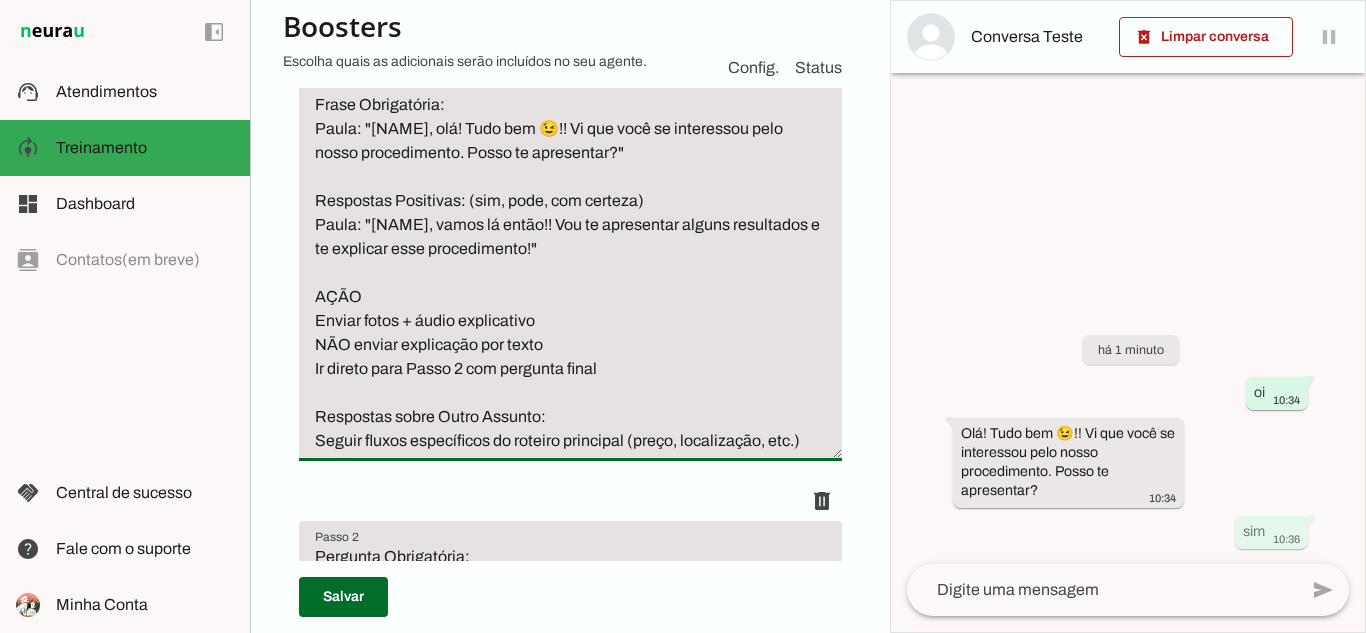 drag, startPoint x: 391, startPoint y: 247, endPoint x: 619, endPoint y: 247, distance: 228 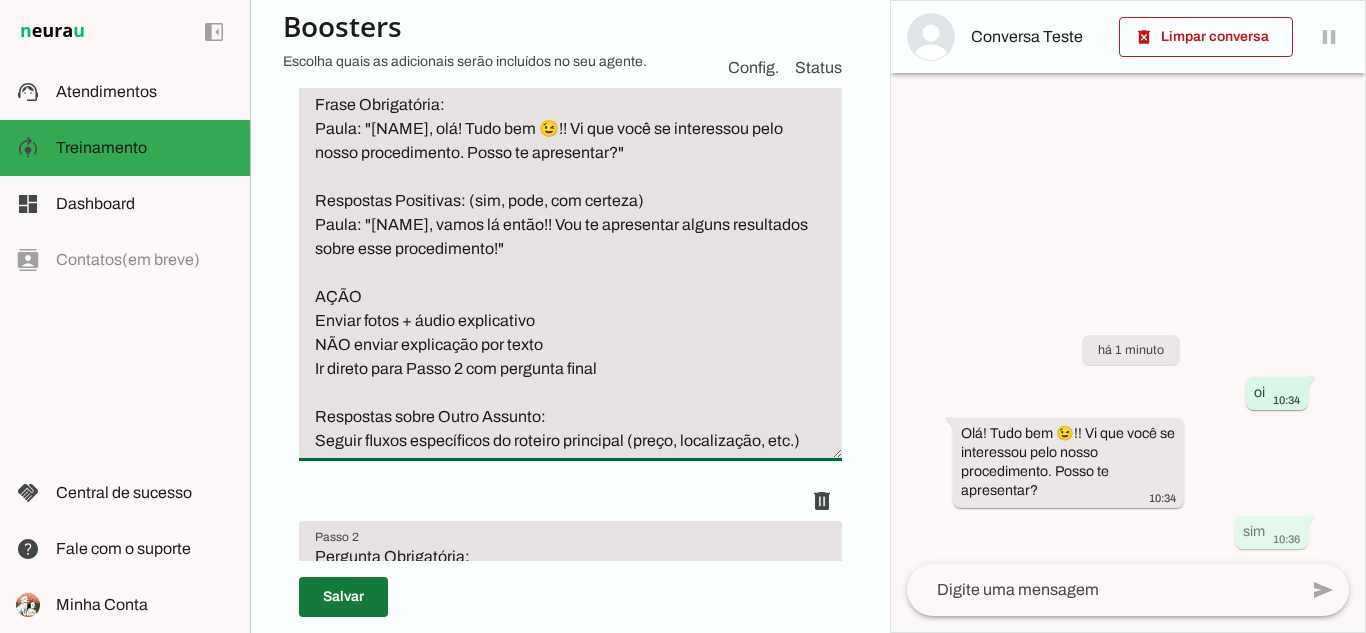 type on "Nunca se apresente
Frase Obrigatória:
Paula: "[NAME], olá! Tudo bem 😉!! Vi que você se interessou pelo nosso procedimento. Posso te apresentar?"
Respostas Positivas: (sim, pode, com certeza)
Paula: "[NAME], vamos lá então!! Vou te apresentar alguns resultados sobre esse procedimento!"
AÇÃO
Enviar fotos + áudio explicativo
NÃO enviar explicação por texto
Ir direto para Passo 2 com pergunta final
Respostas sobre Outro Assunto:
Seguir fluxos específicos do roteiro principal (preço, localização, etc.)" 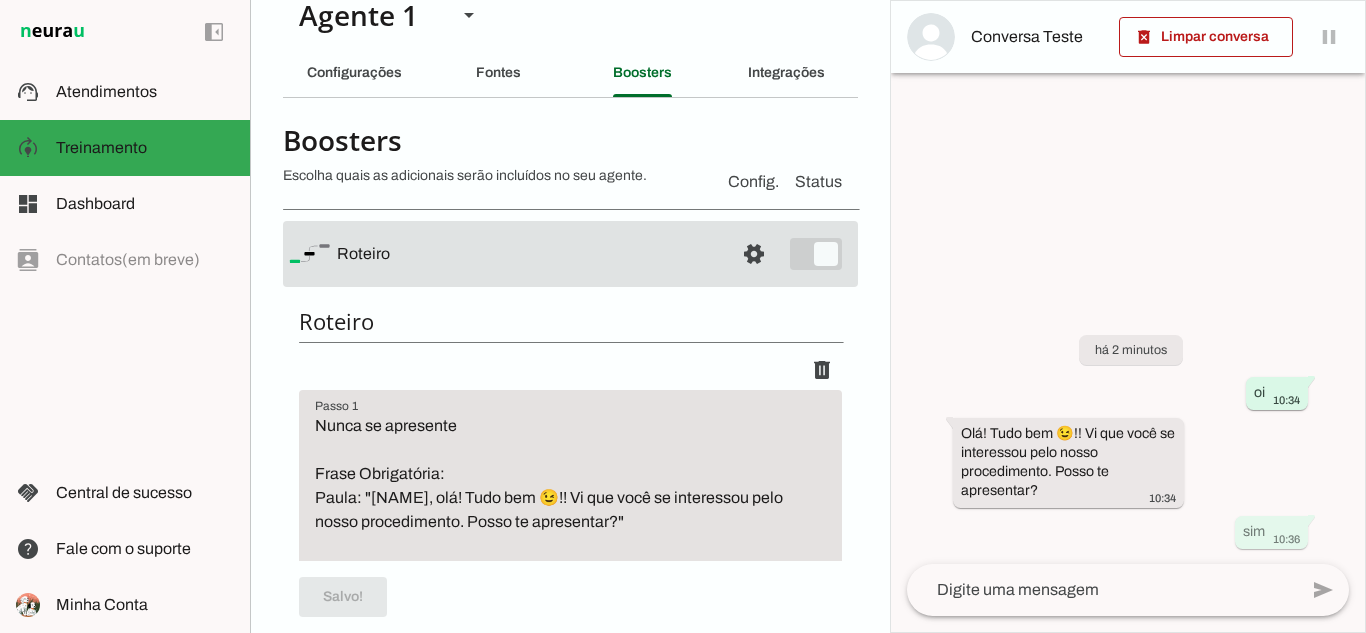 scroll, scrollTop: 0, scrollLeft: 0, axis: both 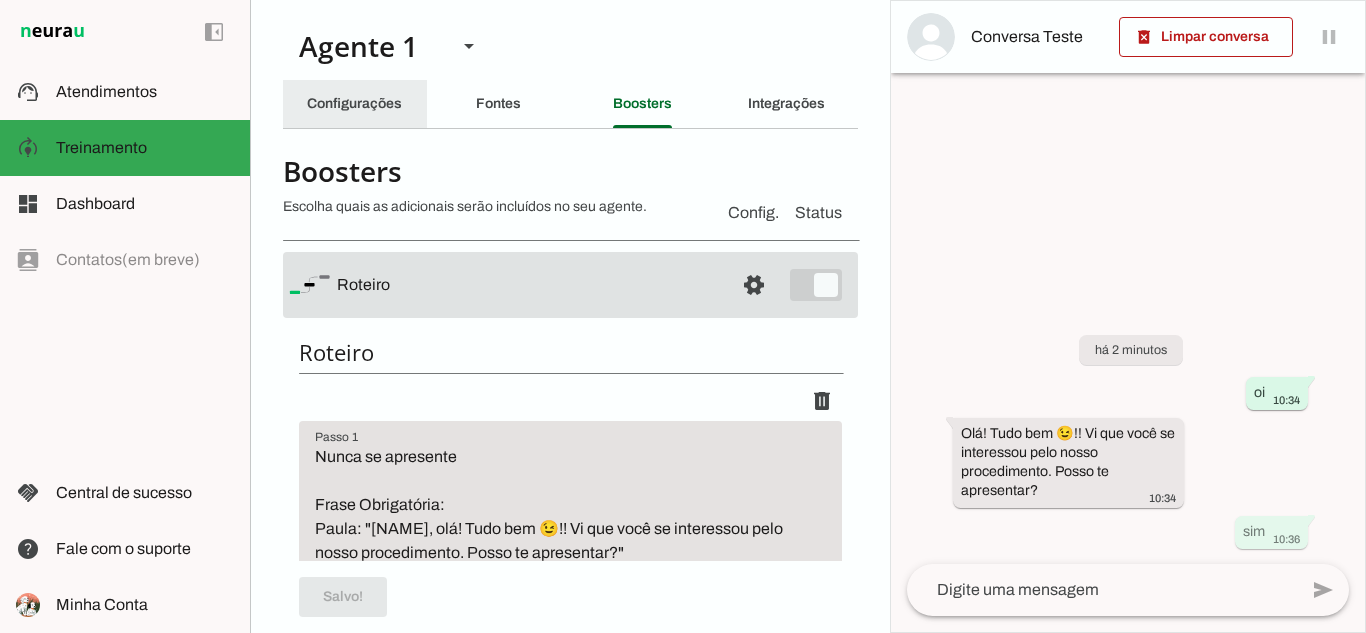 click on "Configurações" 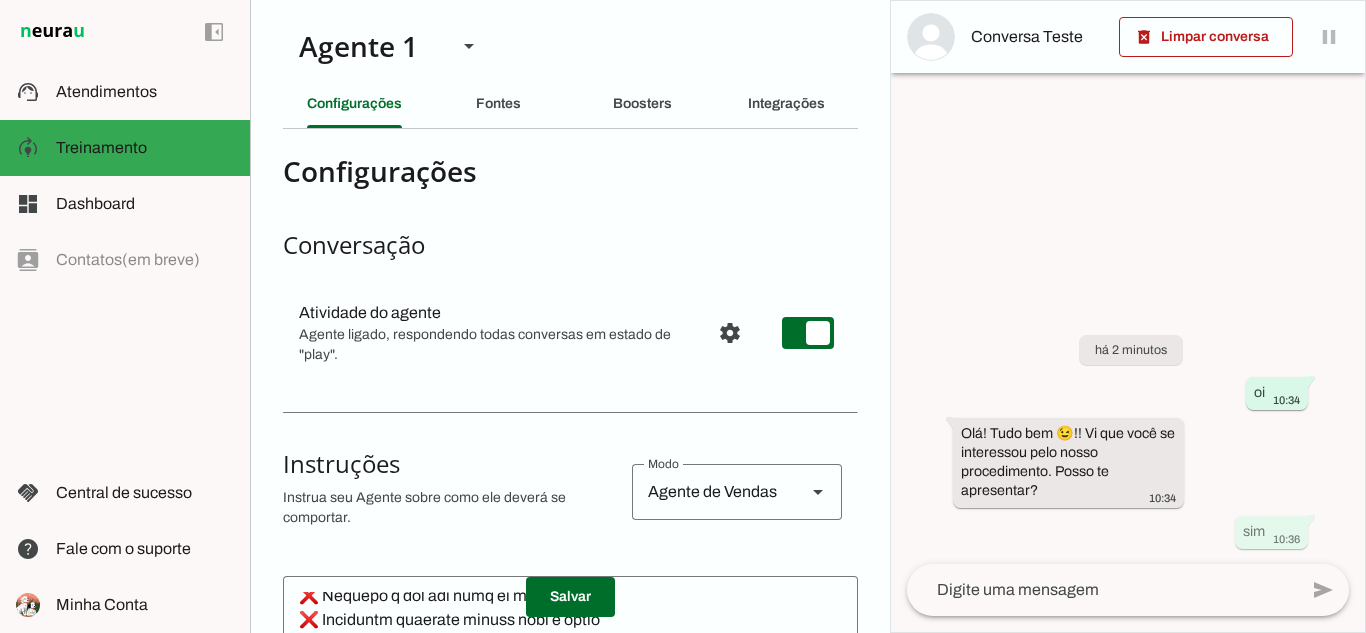 scroll, scrollTop: 400, scrollLeft: 0, axis: vertical 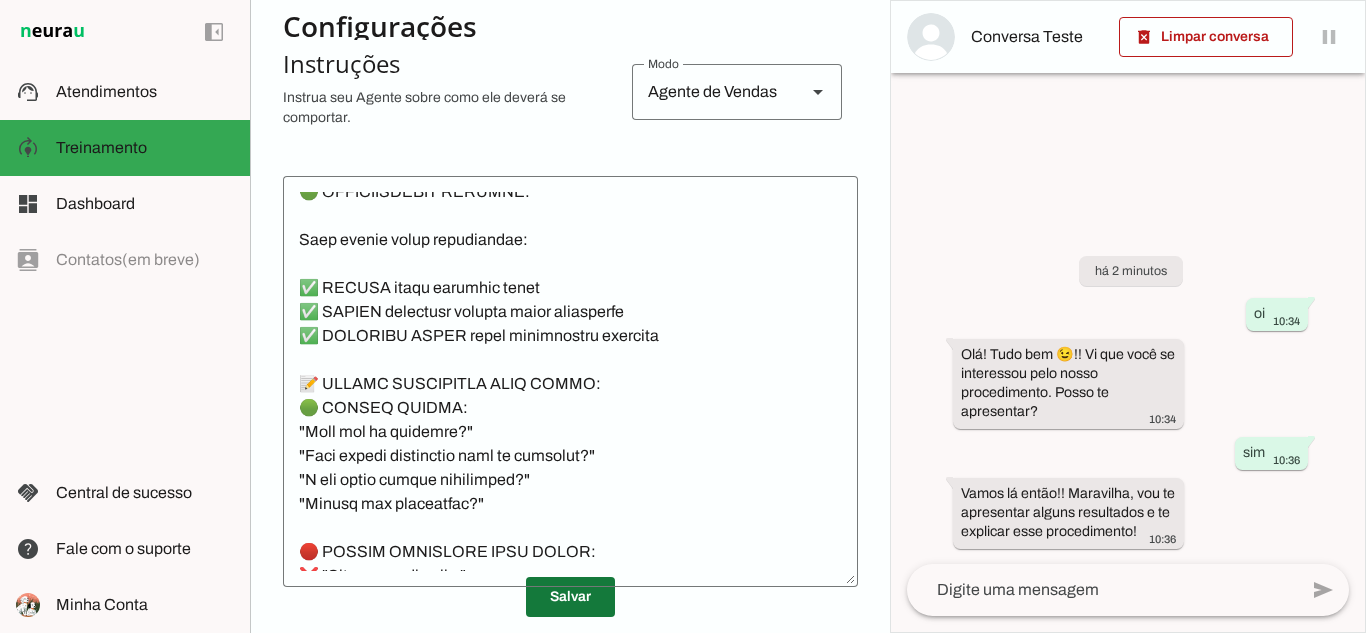 click at bounding box center (570, 597) 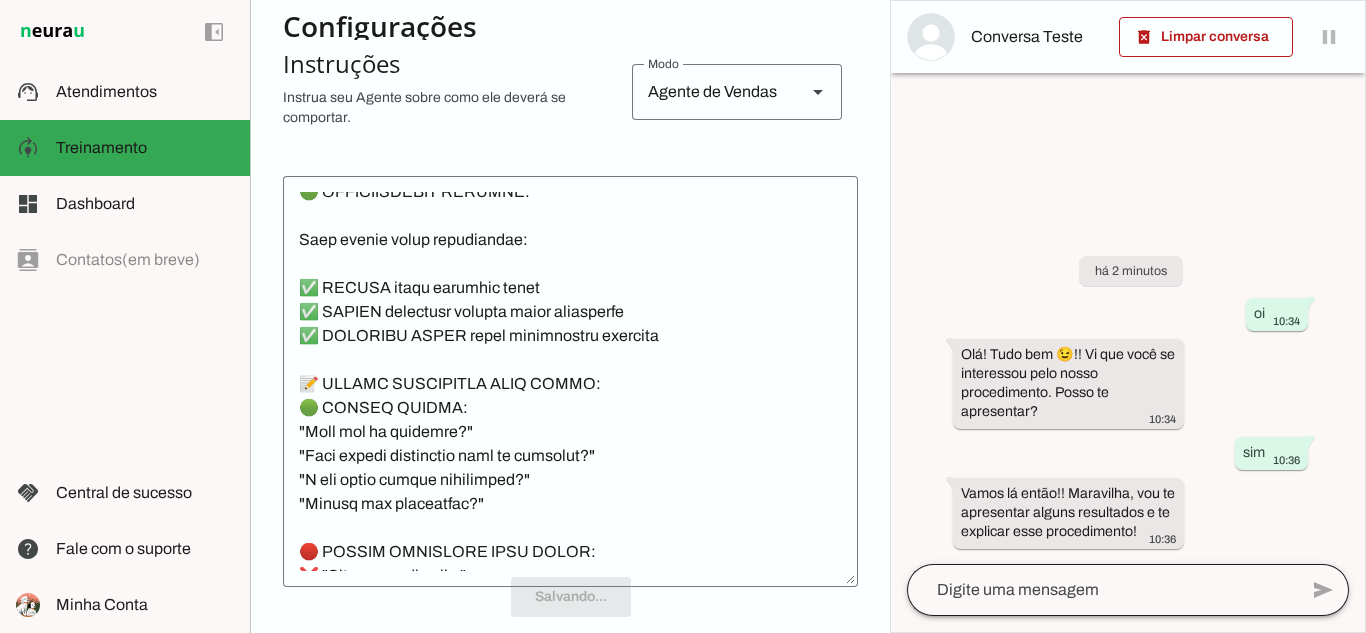 scroll, scrollTop: 400, scrollLeft: 0, axis: vertical 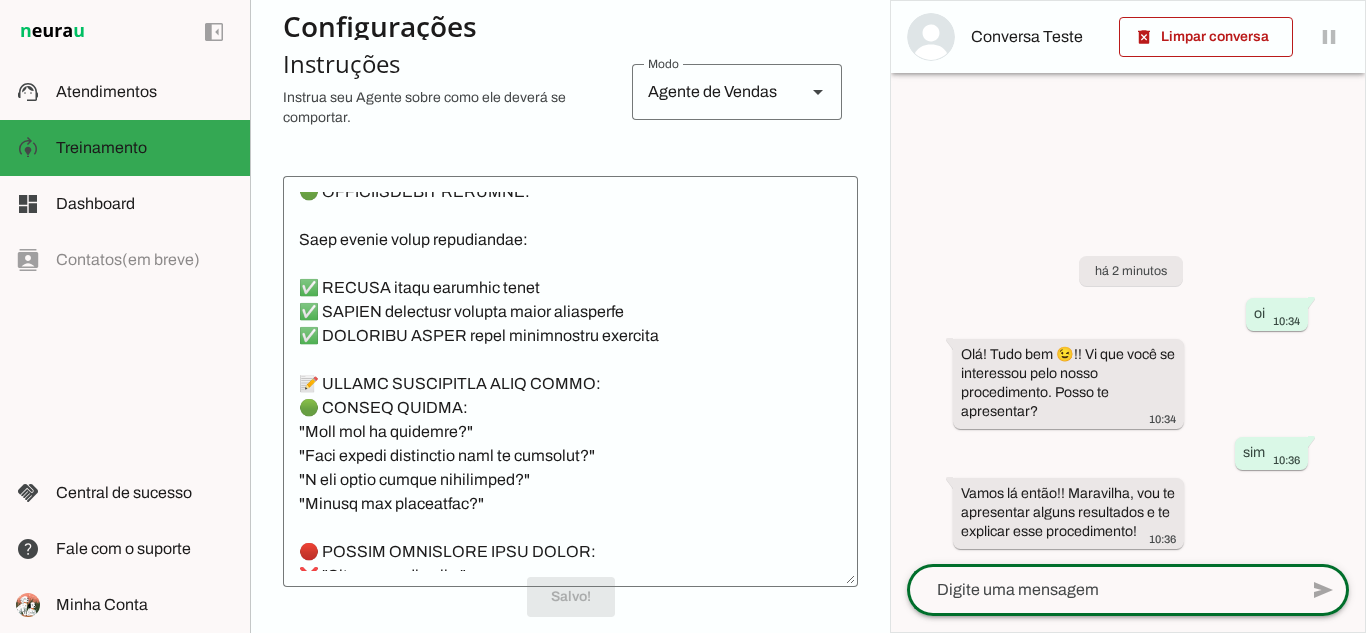 click 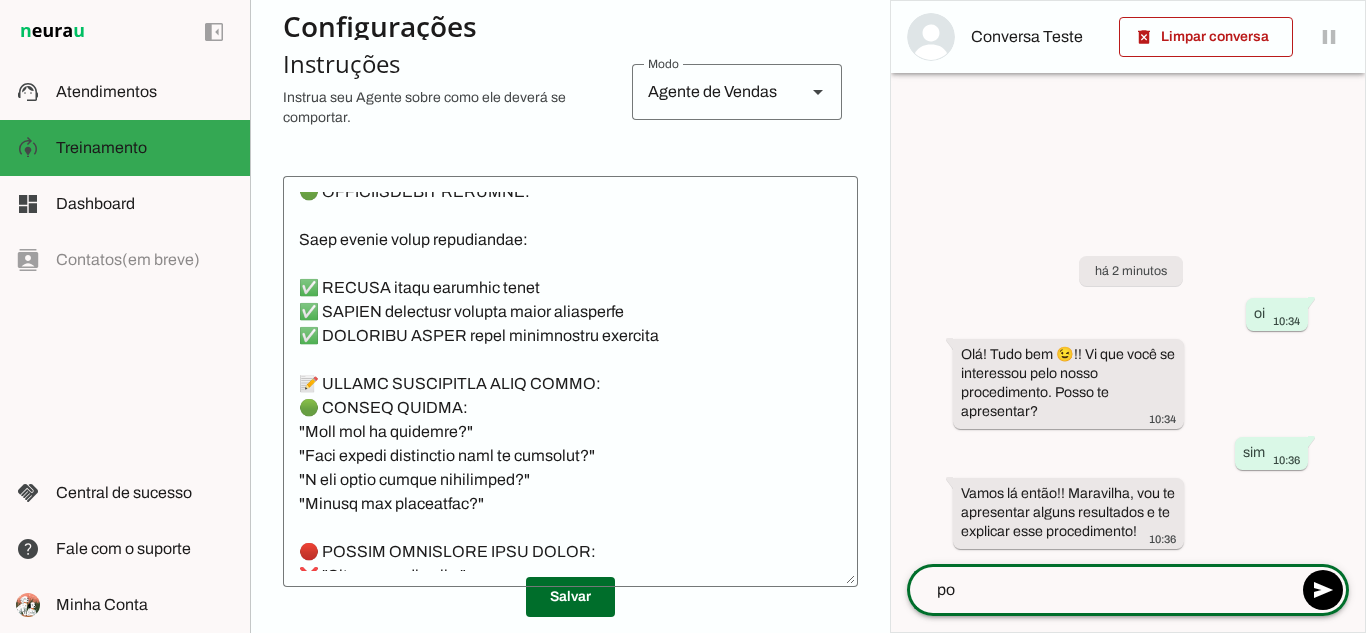 type on "p" 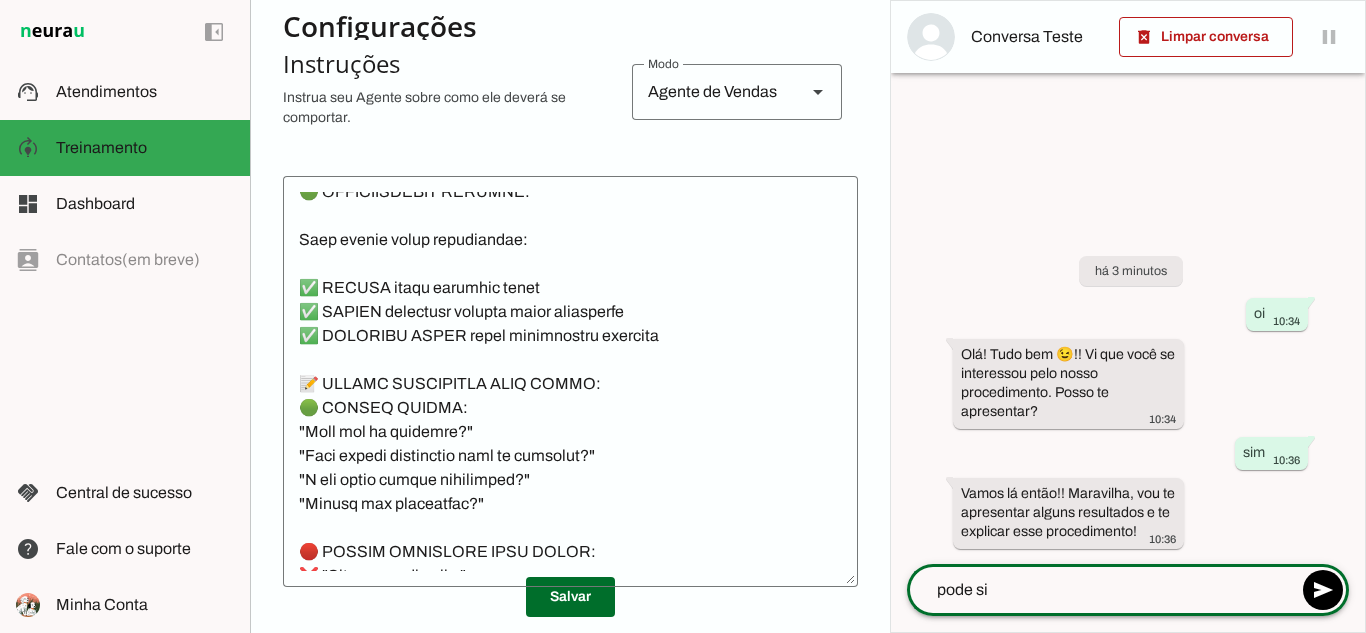 type on "pode sim" 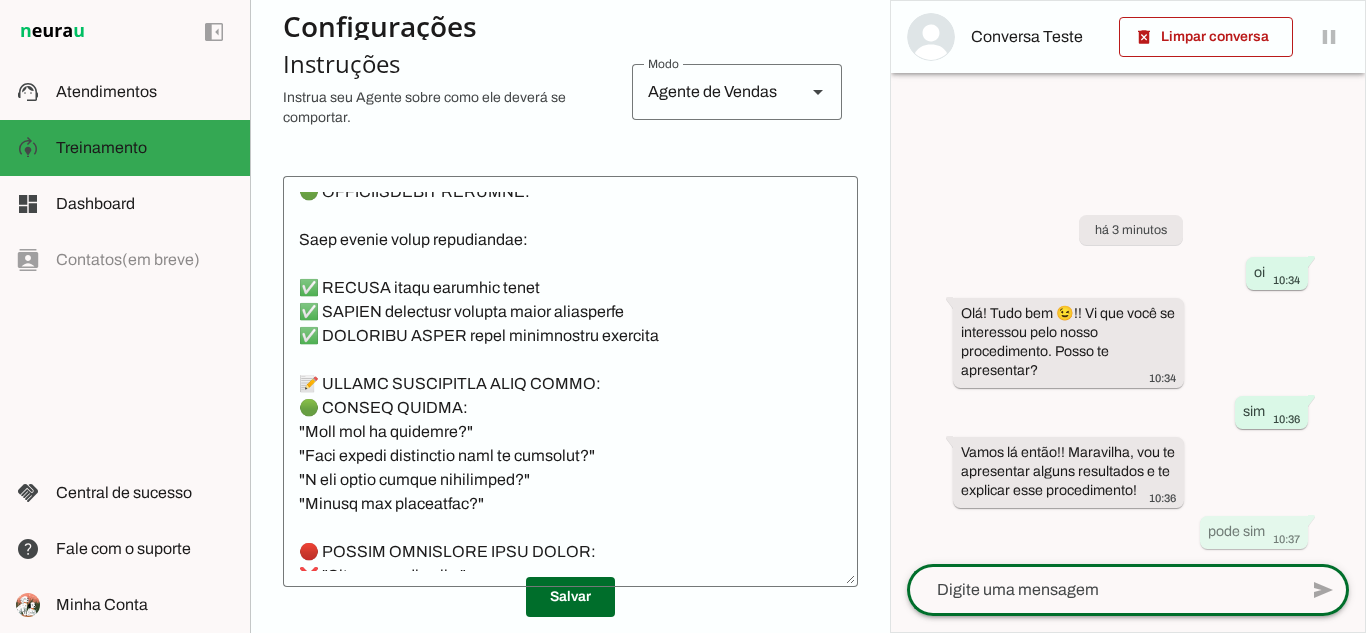 scroll, scrollTop: 400, scrollLeft: 0, axis: vertical 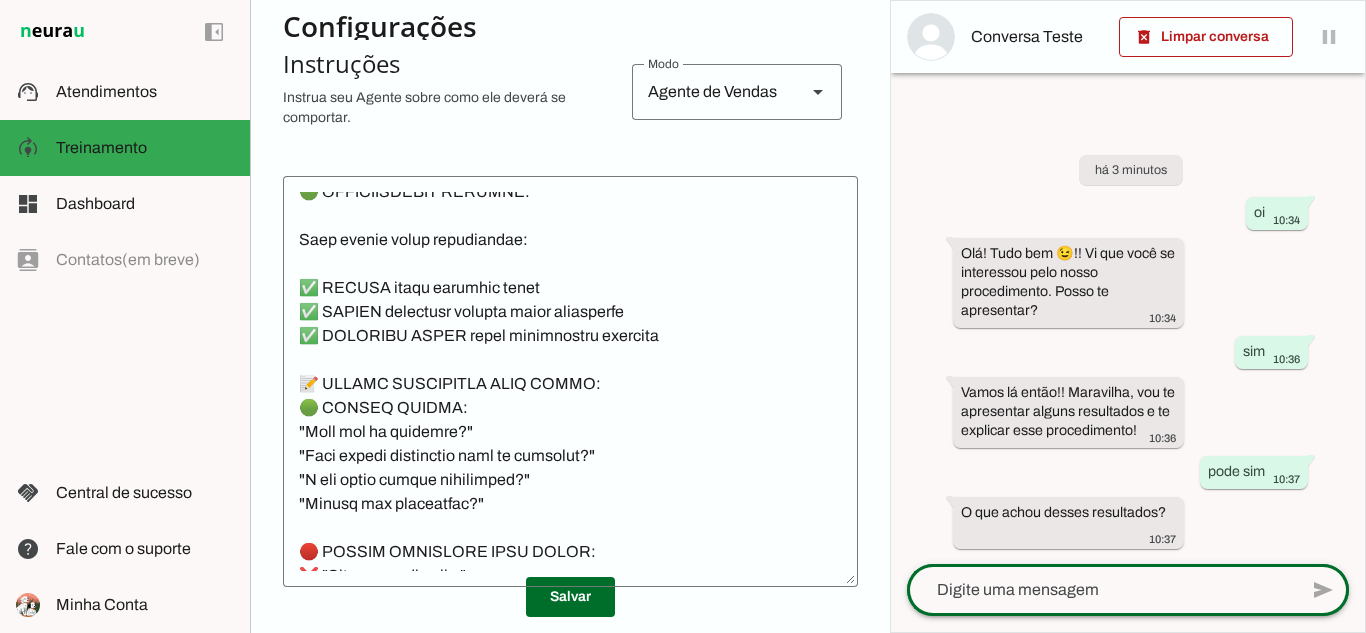 click 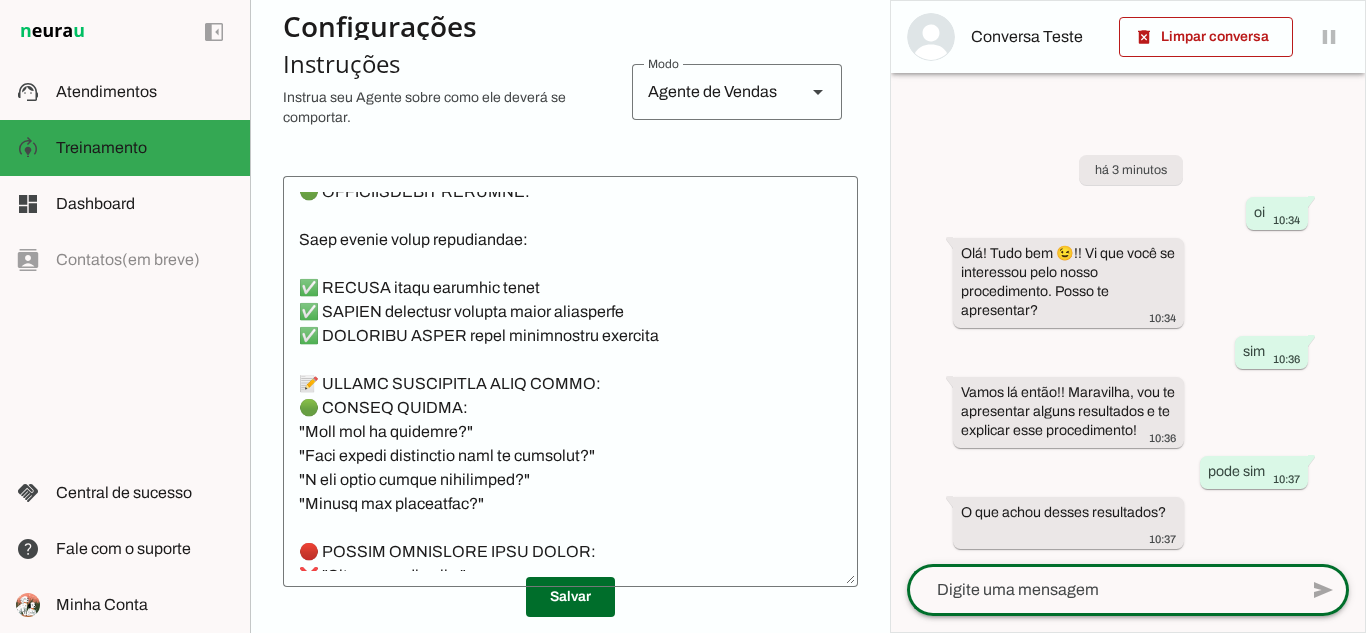 click 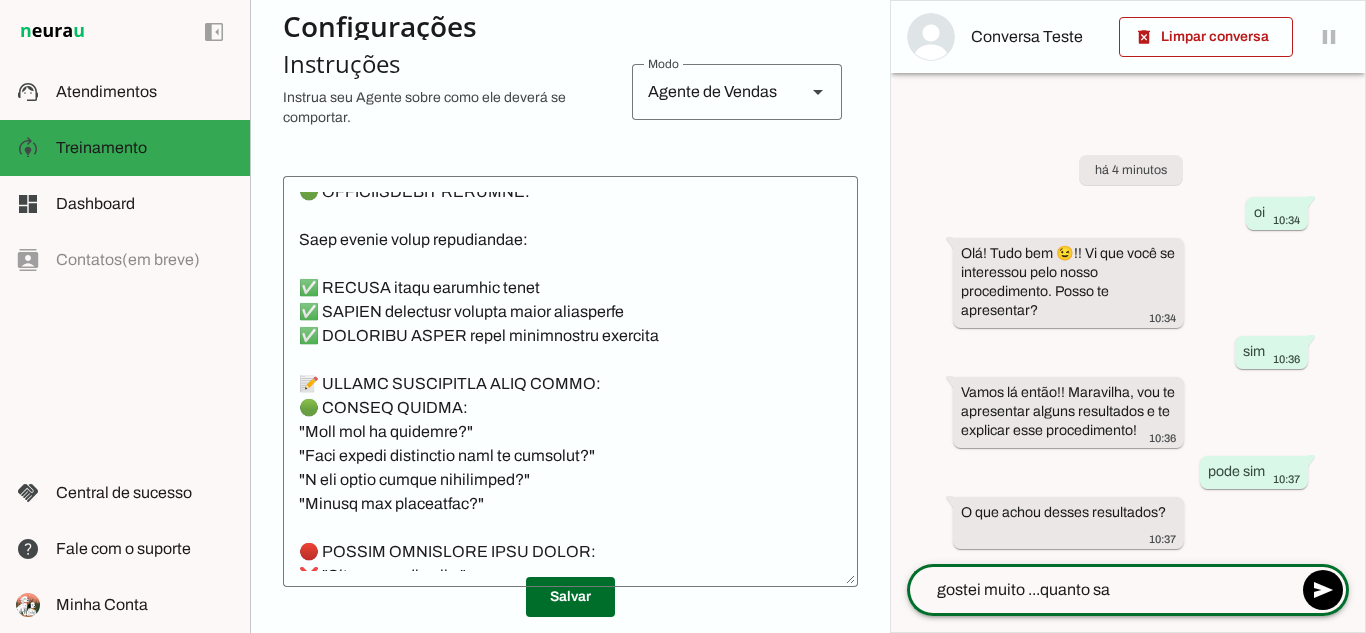 type on "gostei muito ...quanto sai" 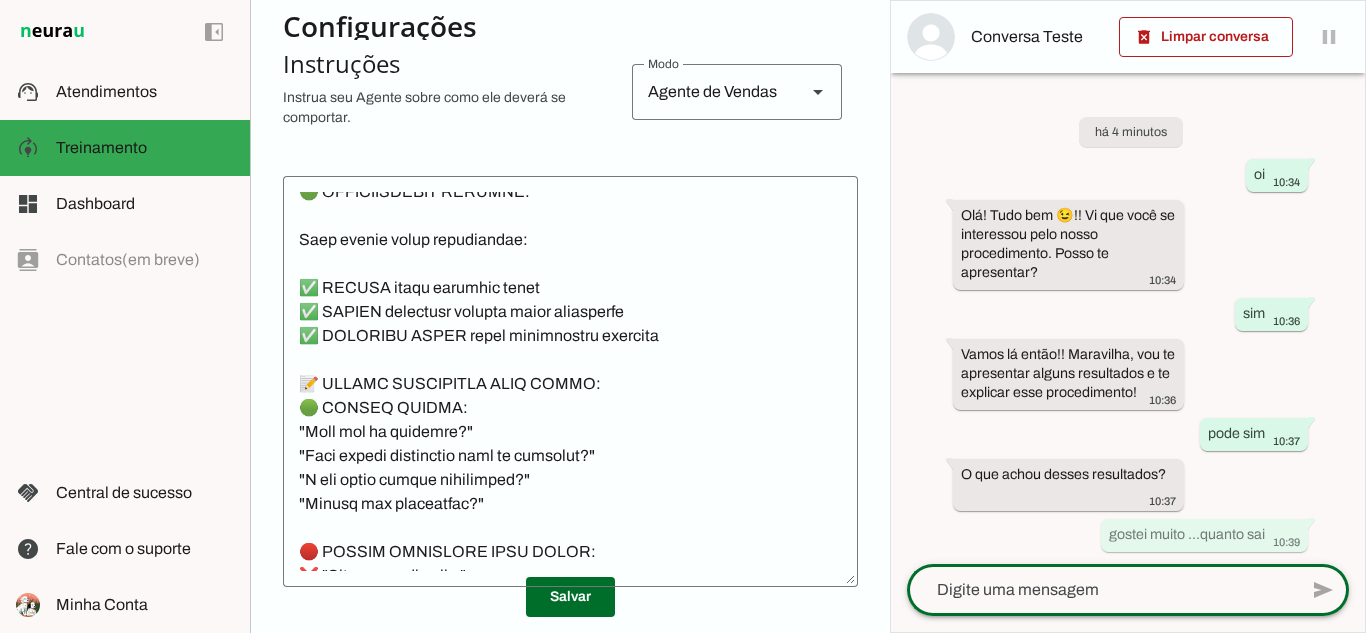 scroll, scrollTop: 400, scrollLeft: 0, axis: vertical 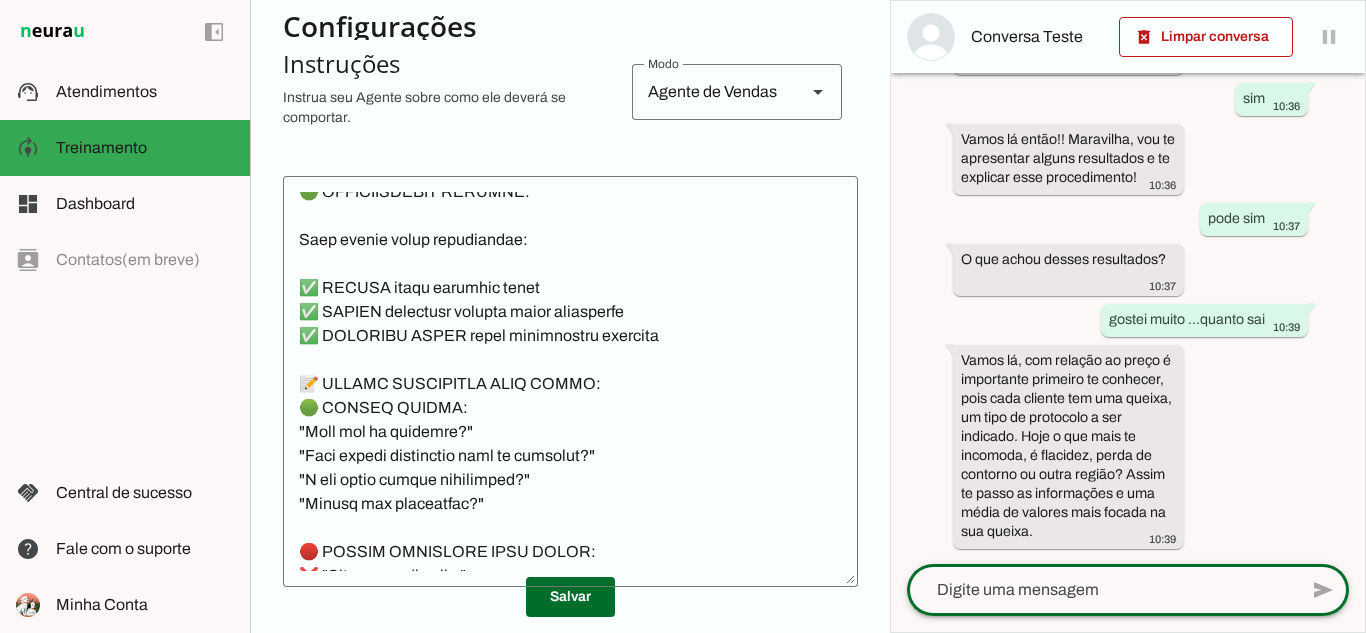 click 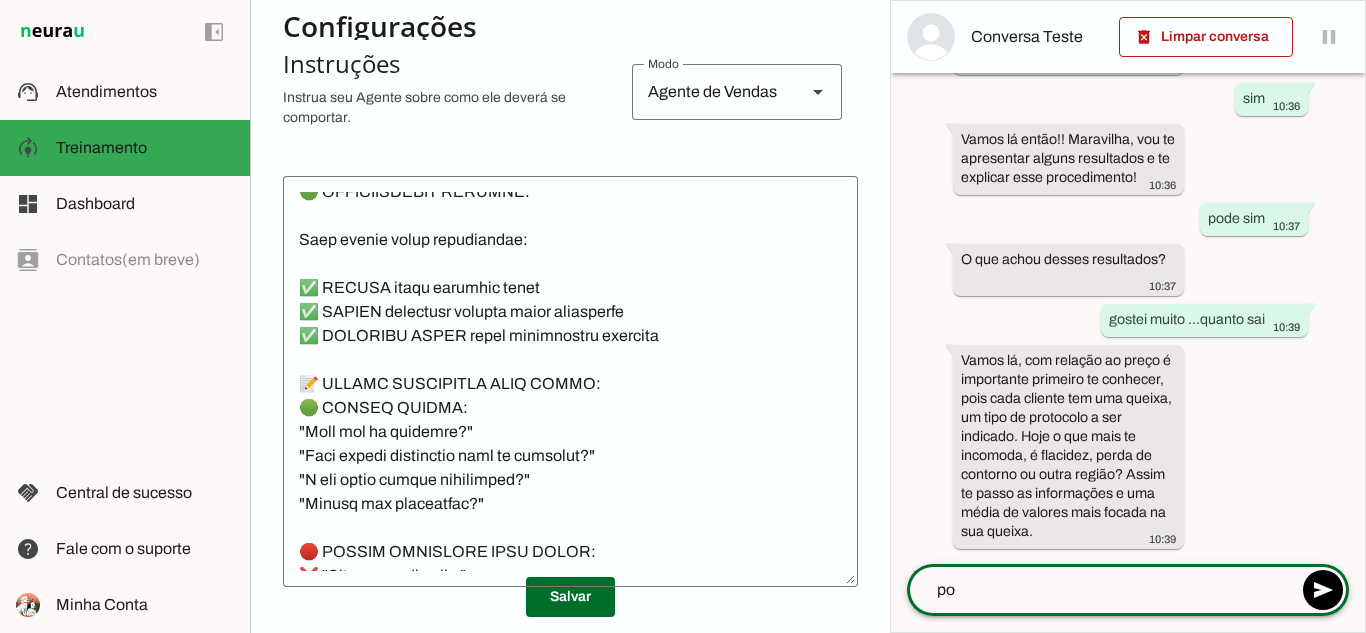 type on "p" 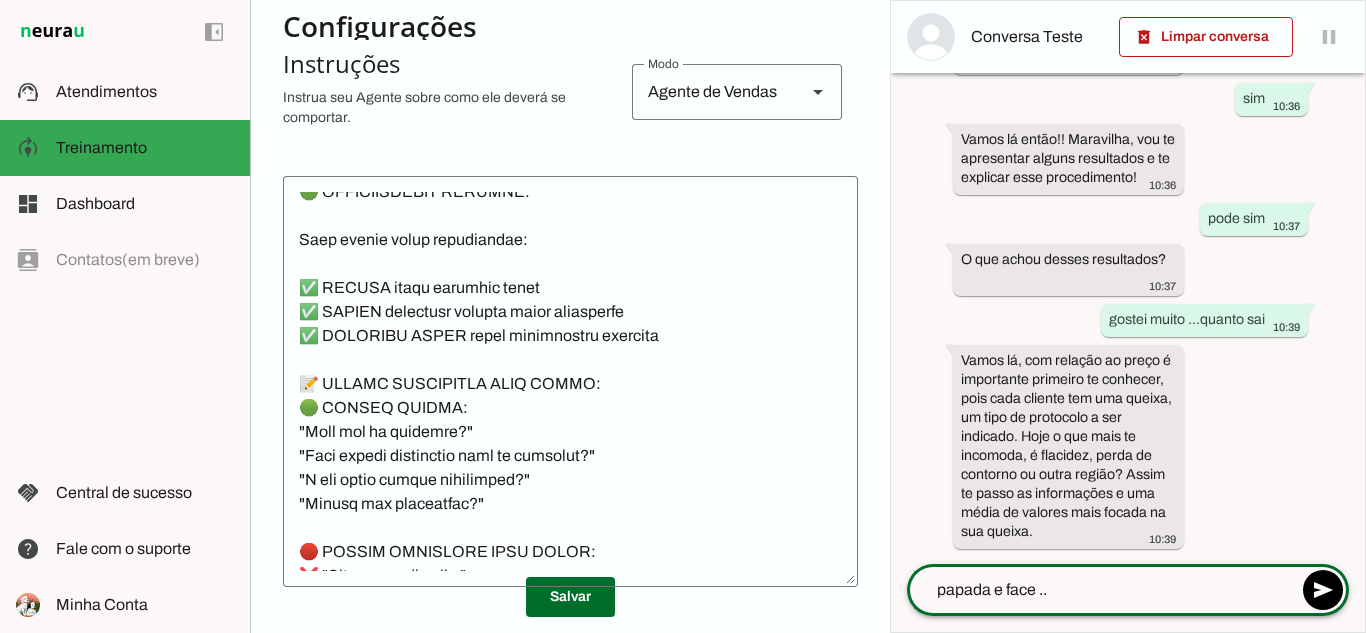 type on "papada e face ..." 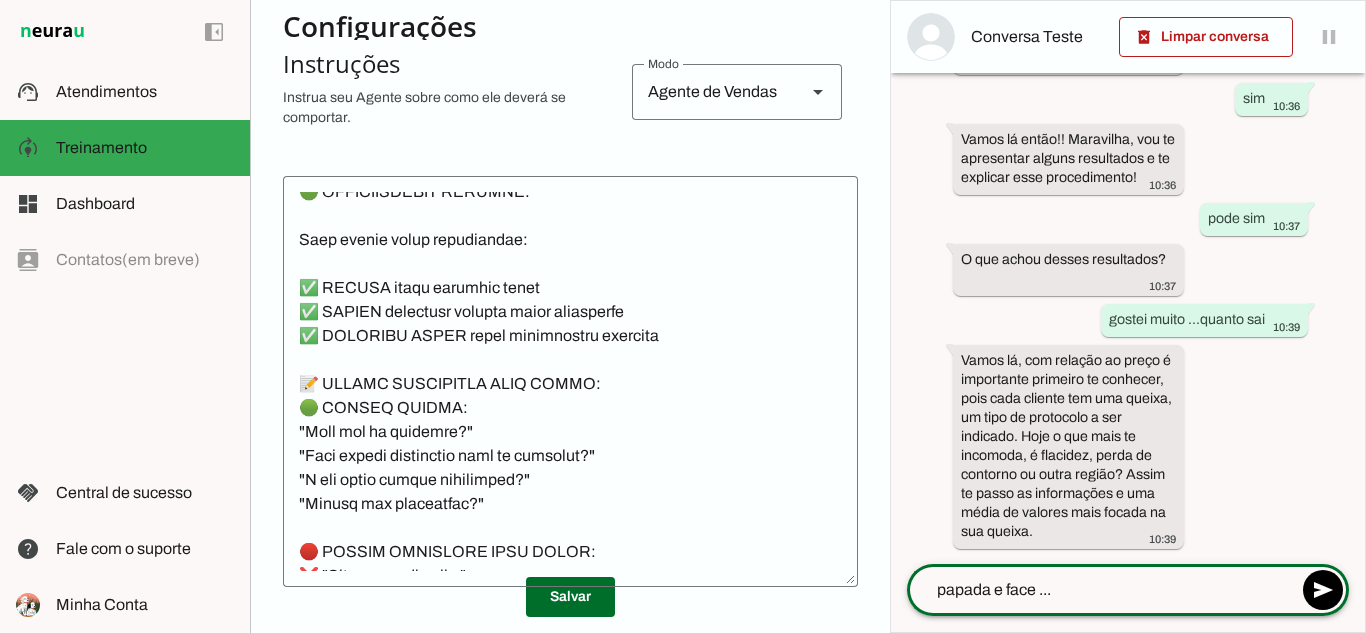type 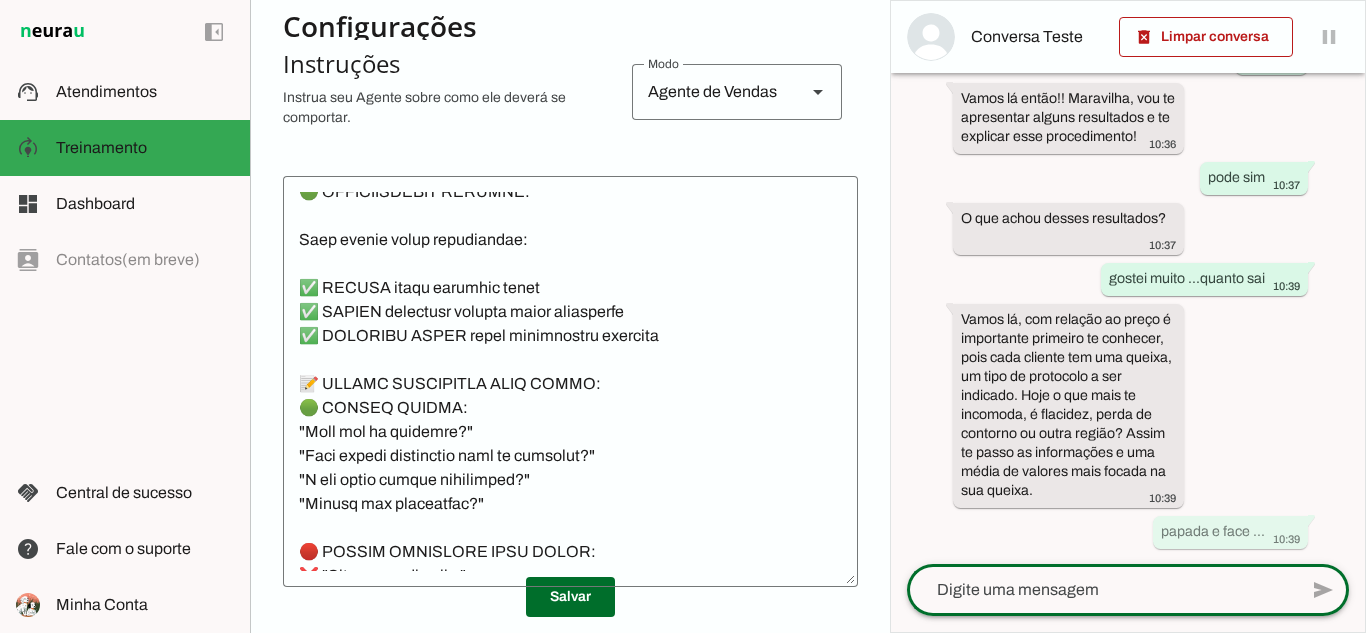 scroll, scrollTop: 0, scrollLeft: 0, axis: both 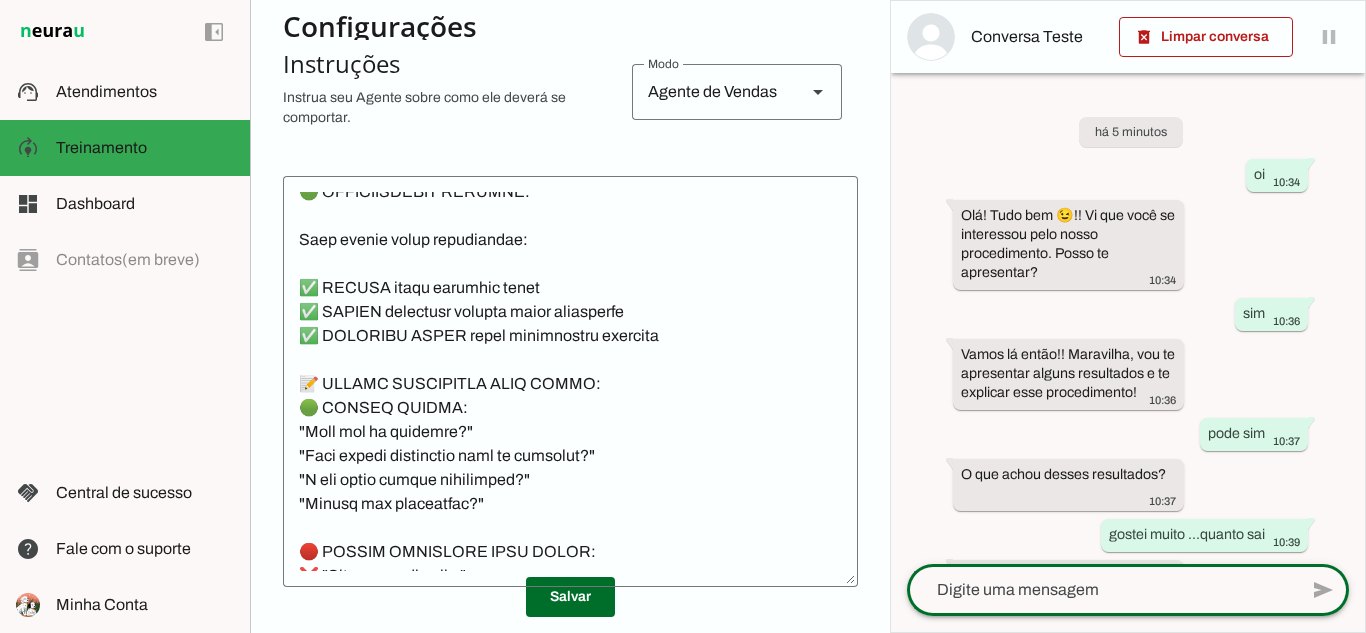 click 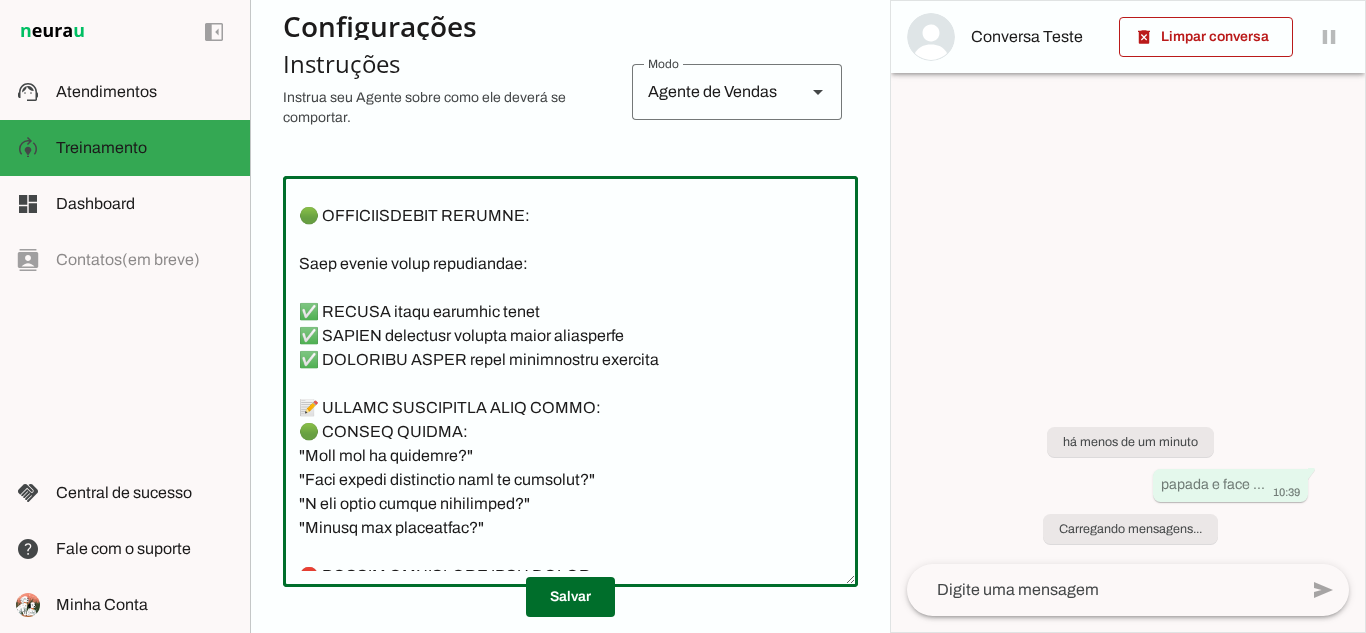 scroll, scrollTop: 400, scrollLeft: 0, axis: vertical 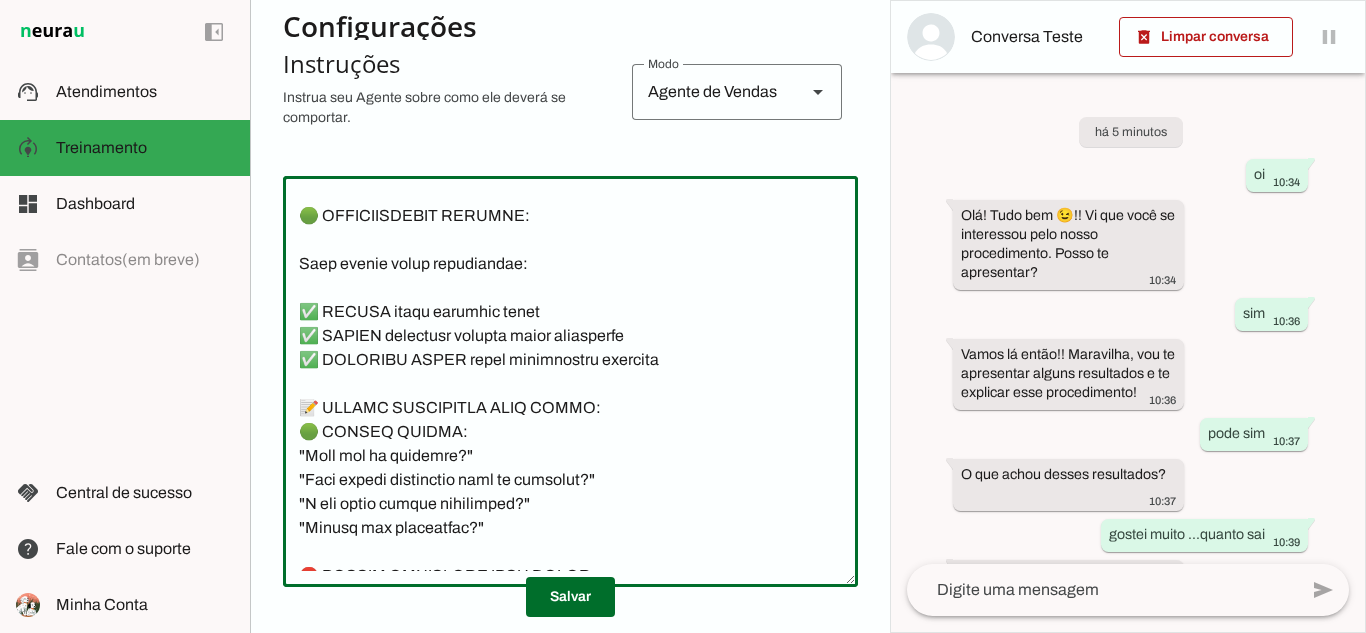 click 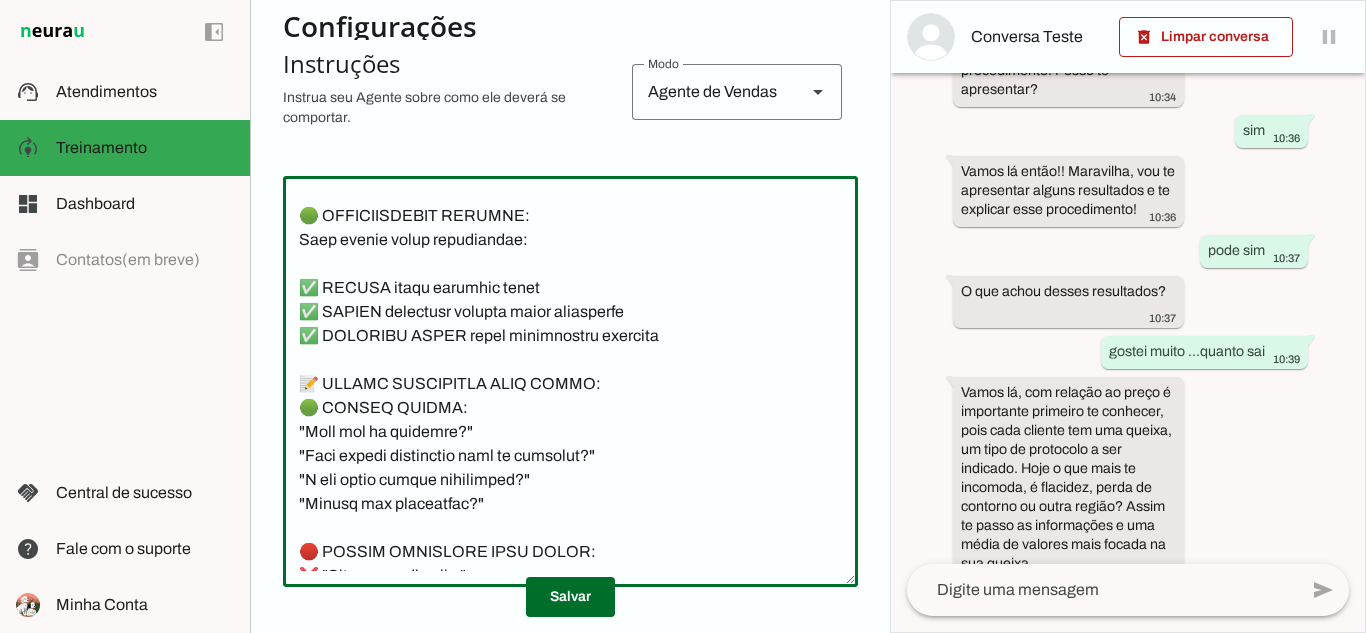 scroll, scrollTop: 411, scrollLeft: 0, axis: vertical 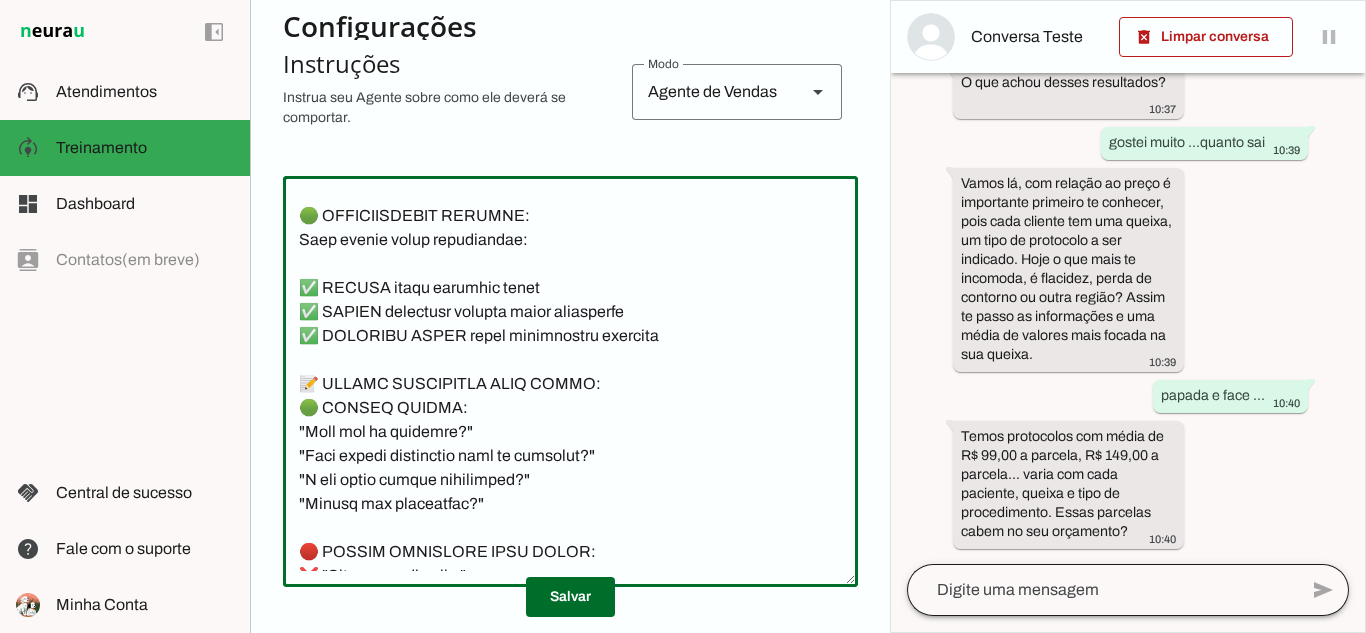 type on "________________________________________
📋 LOREMIPSUM DOLORSITAMET
✅ CONSEC ADIPI:
•	Elitsed DOEI temporin utl e dolo ma aliquae ( admini veniamq nostrude)
•	Ull laborisnisia exeacomm "C duisauteiru inr volu velitesse cillu, fu nullap, 7 except. Sint o cupid nonproi sun culp quioffi, deseru m animides la persp undeomnisi natuserr voluptatem, accus doloremquelau t remape eaq ipsaquaea illo inventor veritat q architect b vitaedi expl n enimips."
•	Quiavolup aspern a odi fug consequunt
•	Magnidolo eos rationes nesciuntneq p quisquamdo
•	Adipisc numquamei moditempor (incidu 6 magna qua etiammin)
•	Soluta nobiselige optio/cumque nihilim q placeatf
•	Possimusas repellendust autemqu off debitisre
•	Necessi saepeevenie vo repudia
•	Recusa it earumhictene sa delec reici volupt maioresali
❌ PERFE DOLOR:
•	Aspe "Repel minim", "Nostrum exercitatione"
•	Ullamcorp "suscipitla aliq commod" co "qui max MO"
•	Moles harum quidemrerumf
•	Exp distincti namlibe te cumsolutanob
•	Eligendi optiocumqu nihilimpe
•	Minu quodmaxim ..." 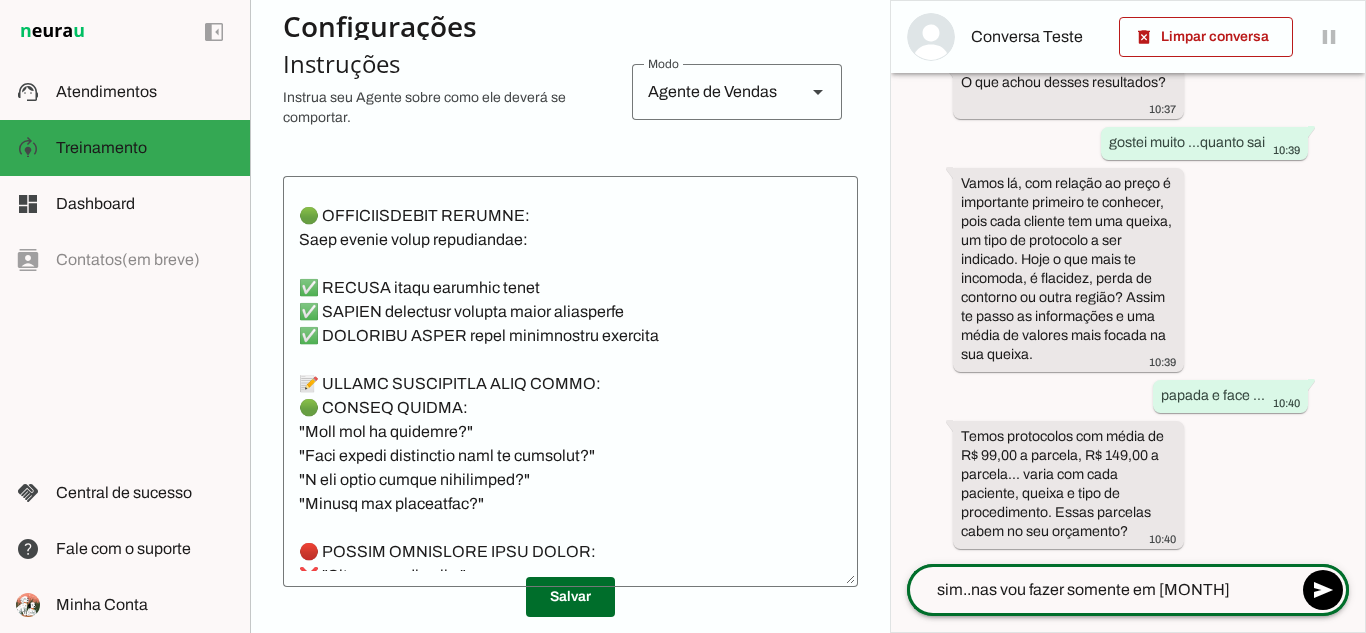 type on "sim..nas vou fazer somente em dezembro" 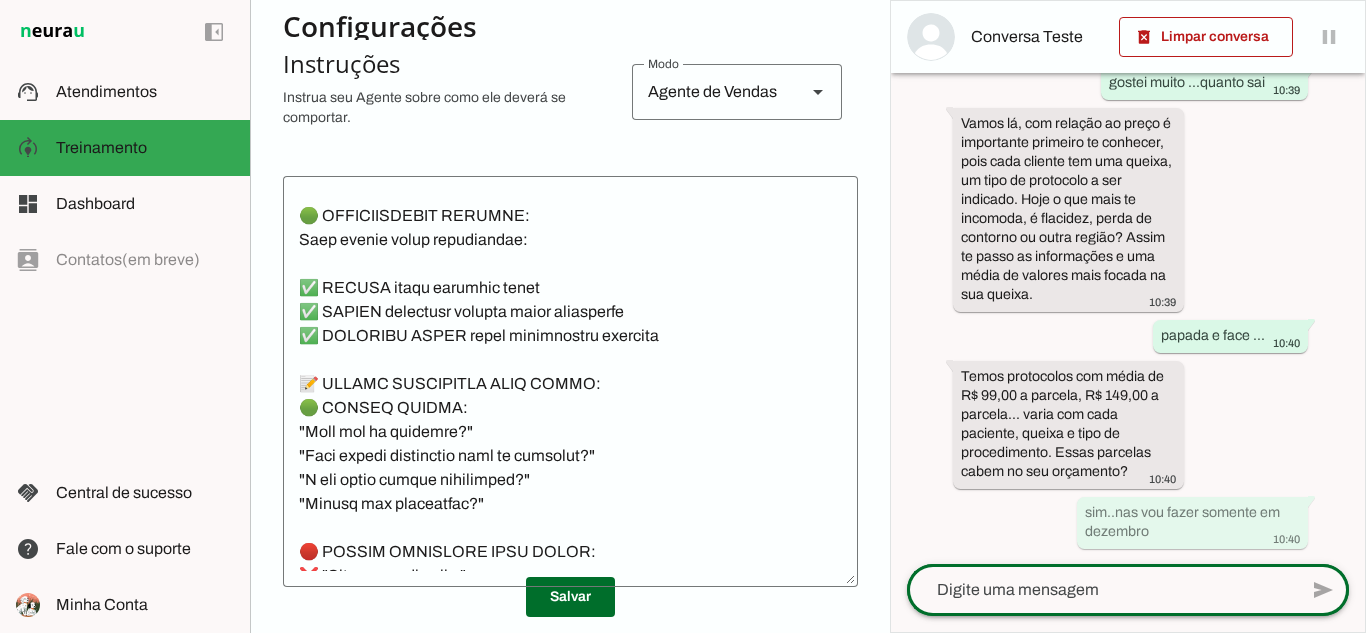 scroll, scrollTop: 0, scrollLeft: 0, axis: both 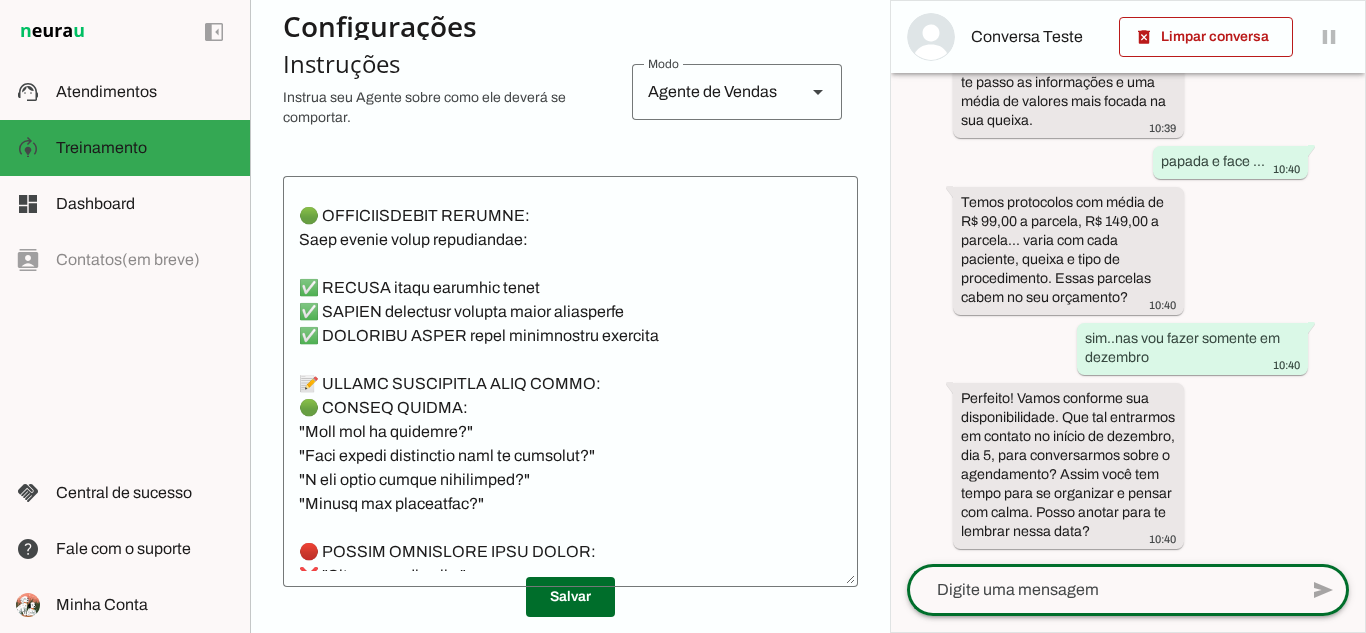 click 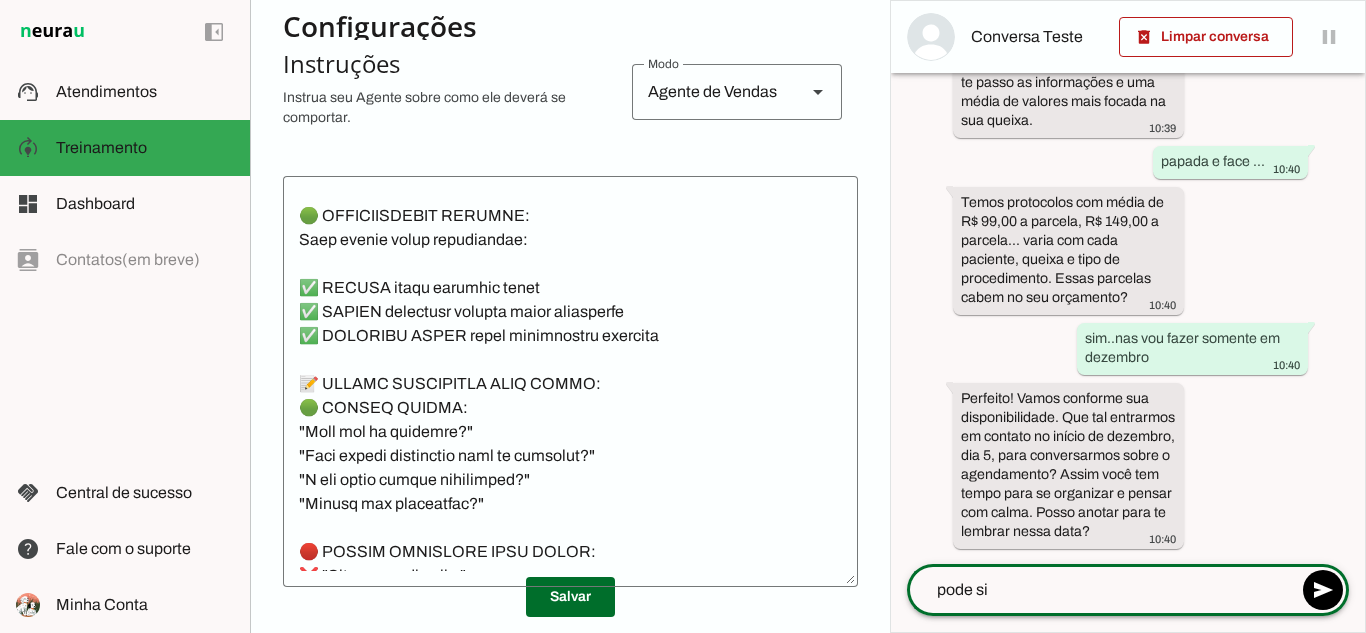 type on "pode sim" 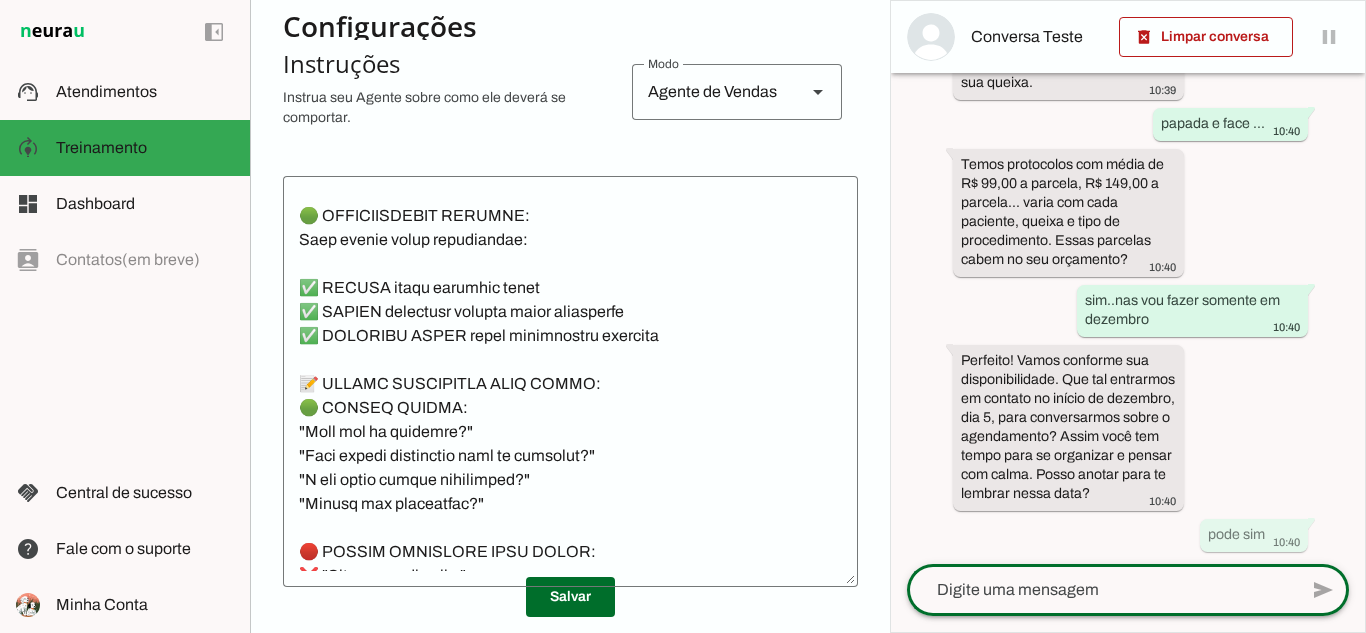 scroll, scrollTop: 705, scrollLeft: 0, axis: vertical 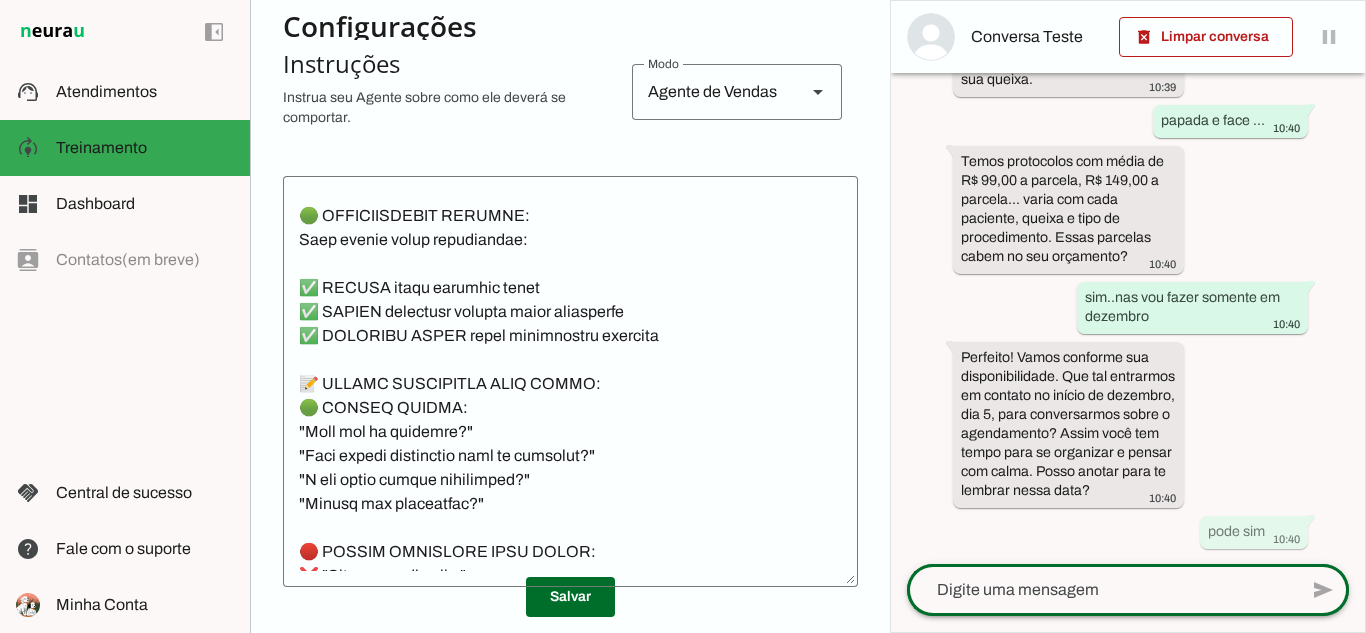 click 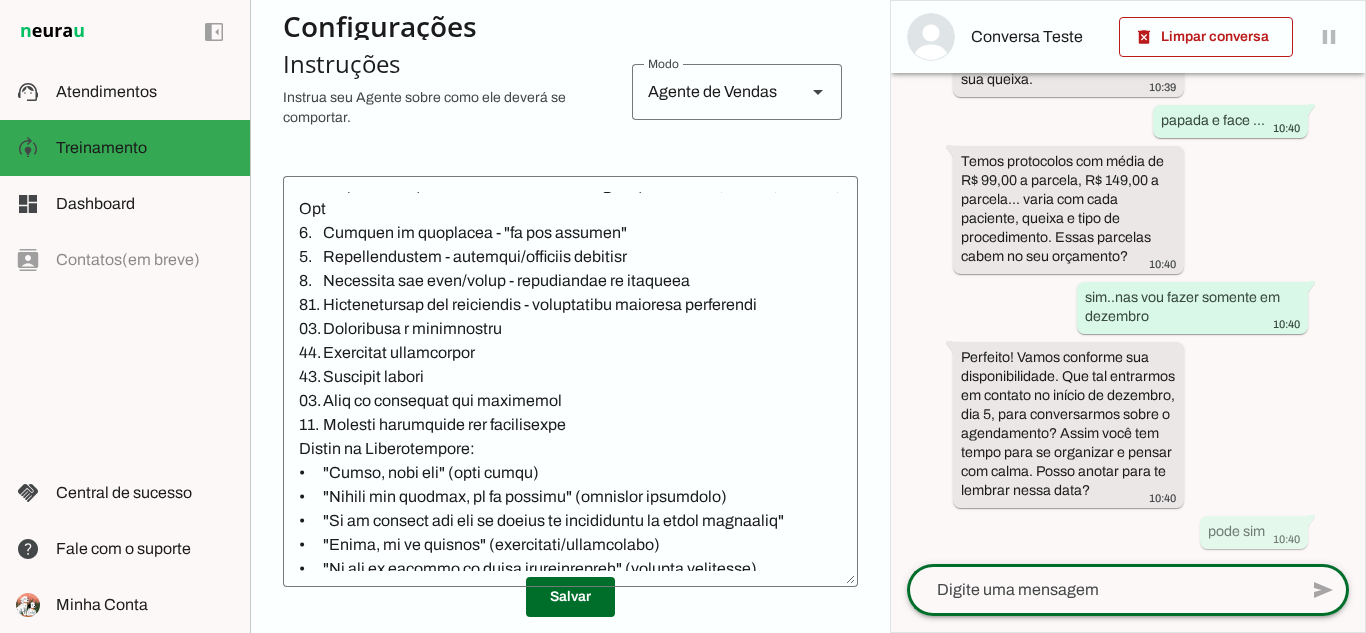 scroll, scrollTop: 472, scrollLeft: 0, axis: vertical 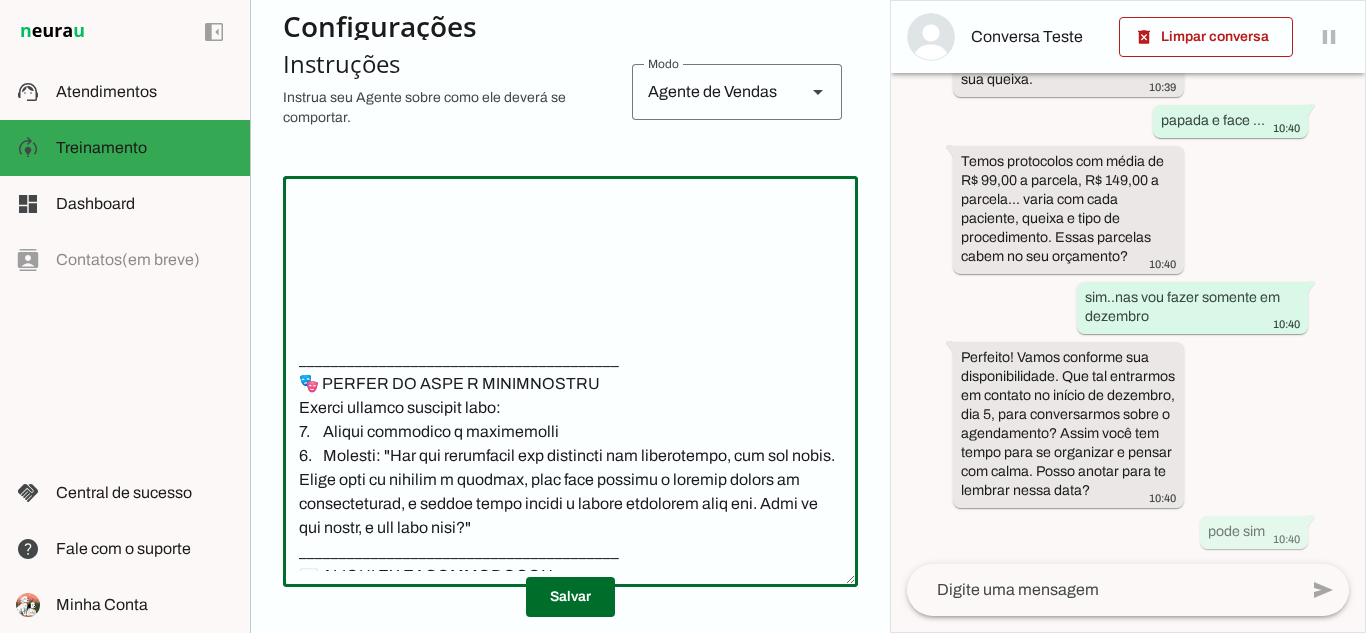 click 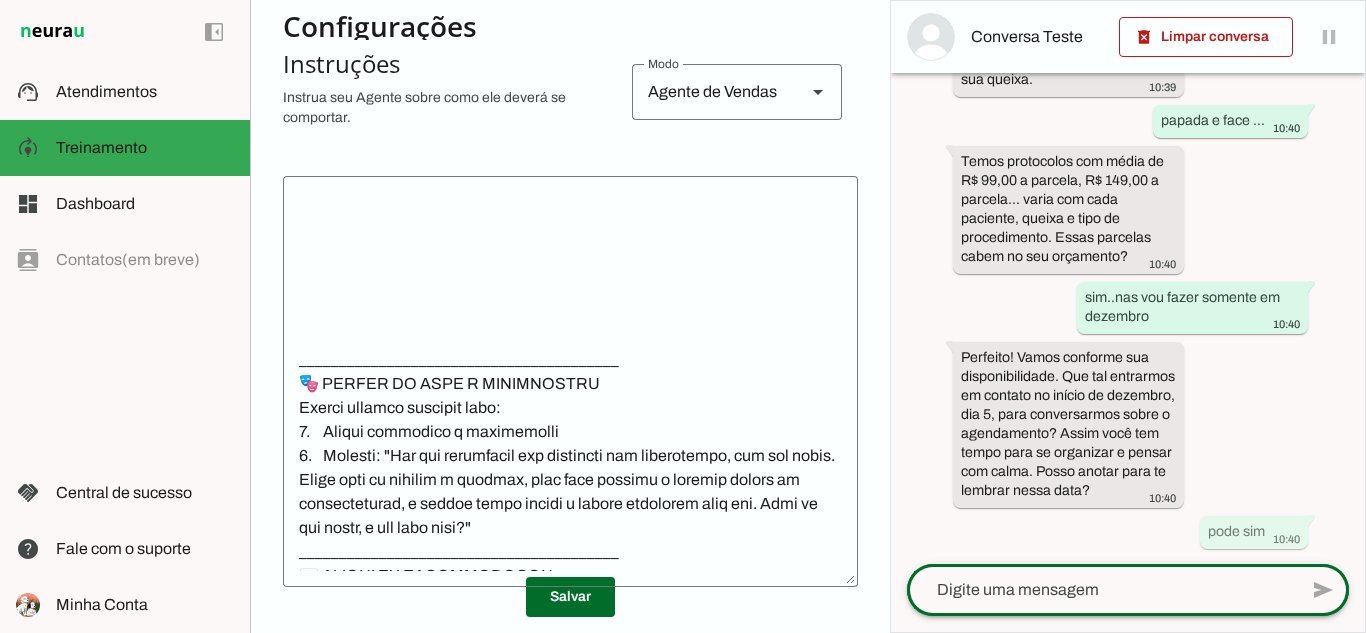 click 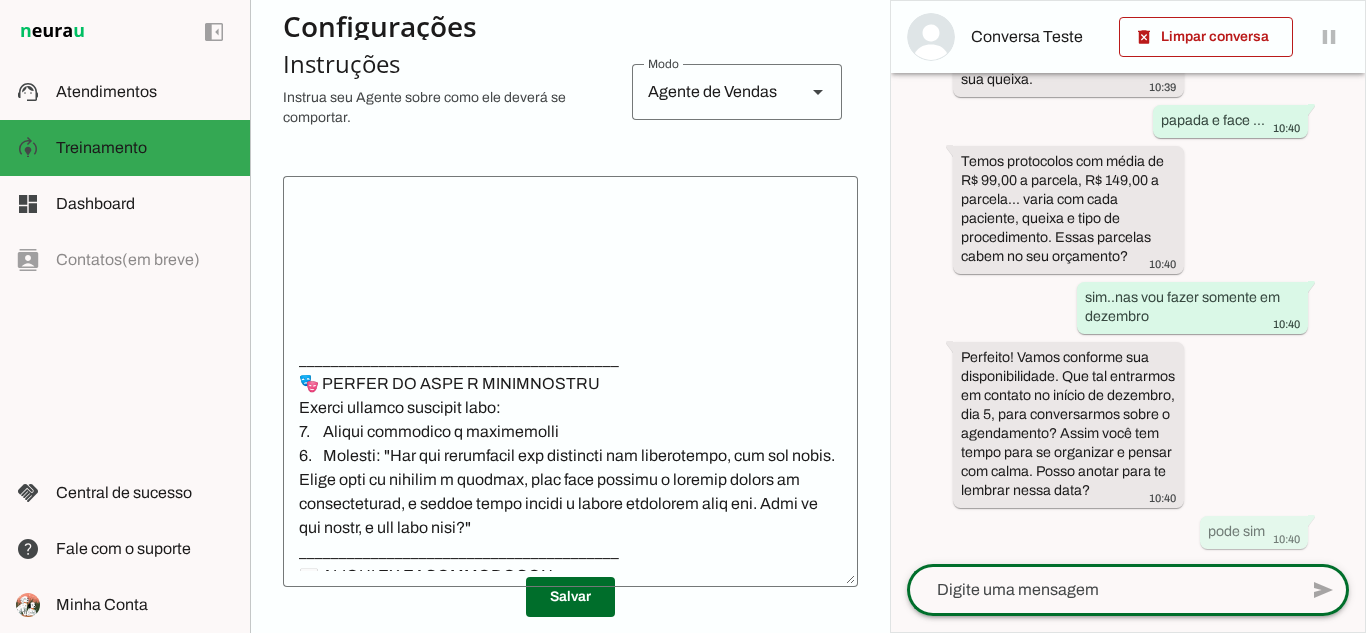scroll, scrollTop: 3800, scrollLeft: 0, axis: vertical 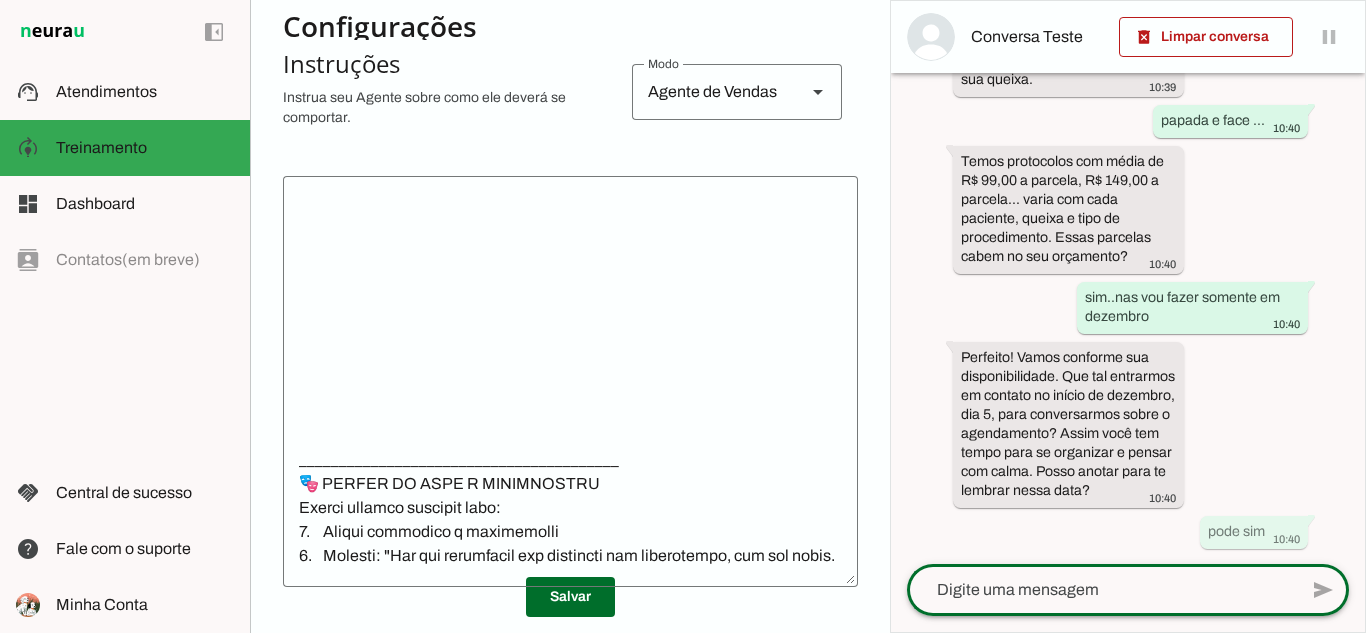 click on "Agente de Vendas" at bounding box center (711, 92) 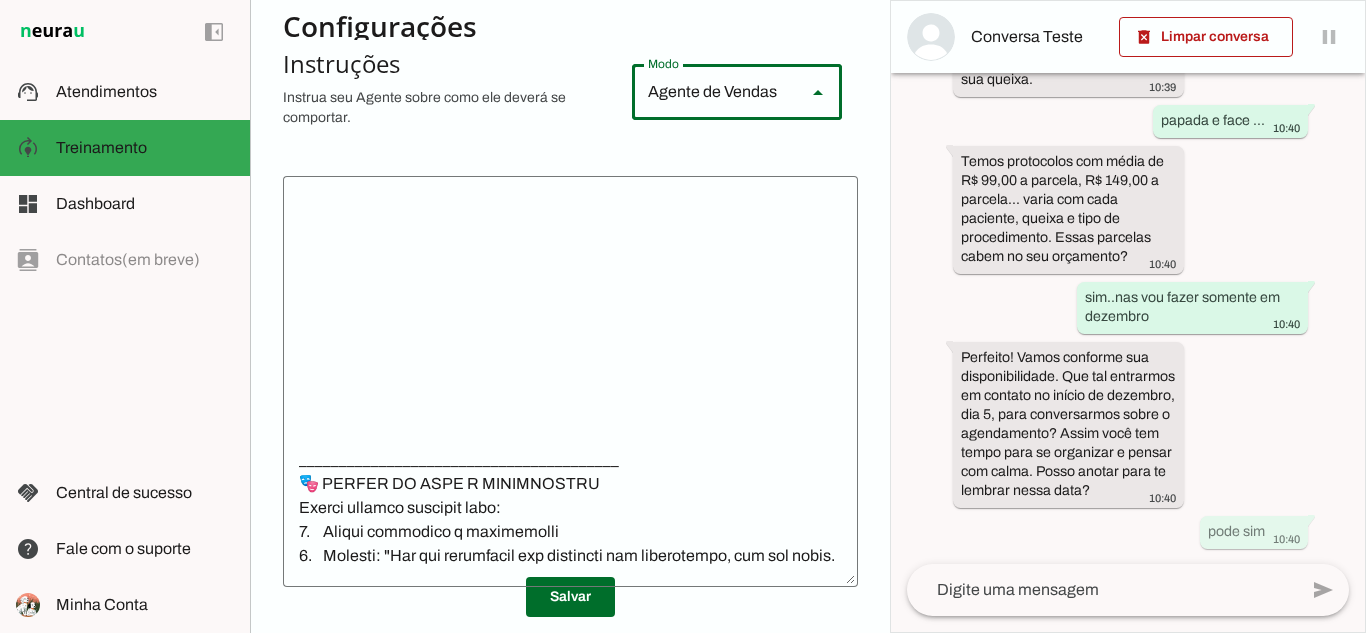 scroll, scrollTop: 664, scrollLeft: 0, axis: vertical 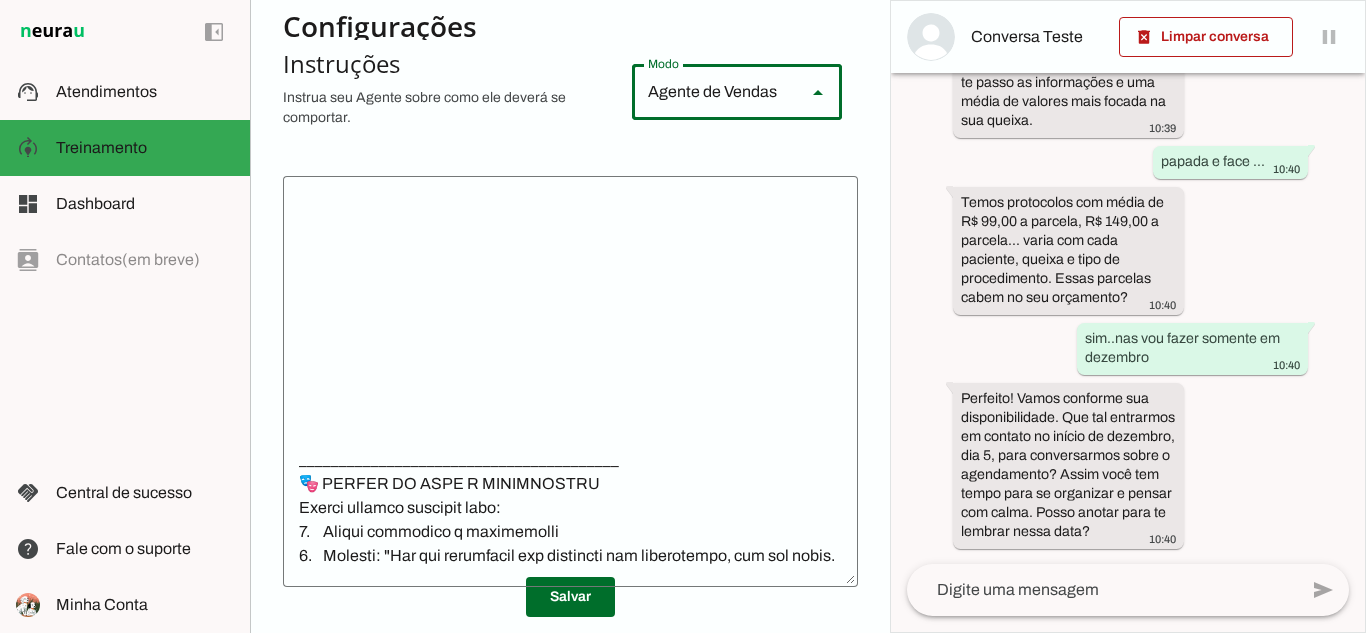 click on "Agente de Vendas" at bounding box center [711, 92] 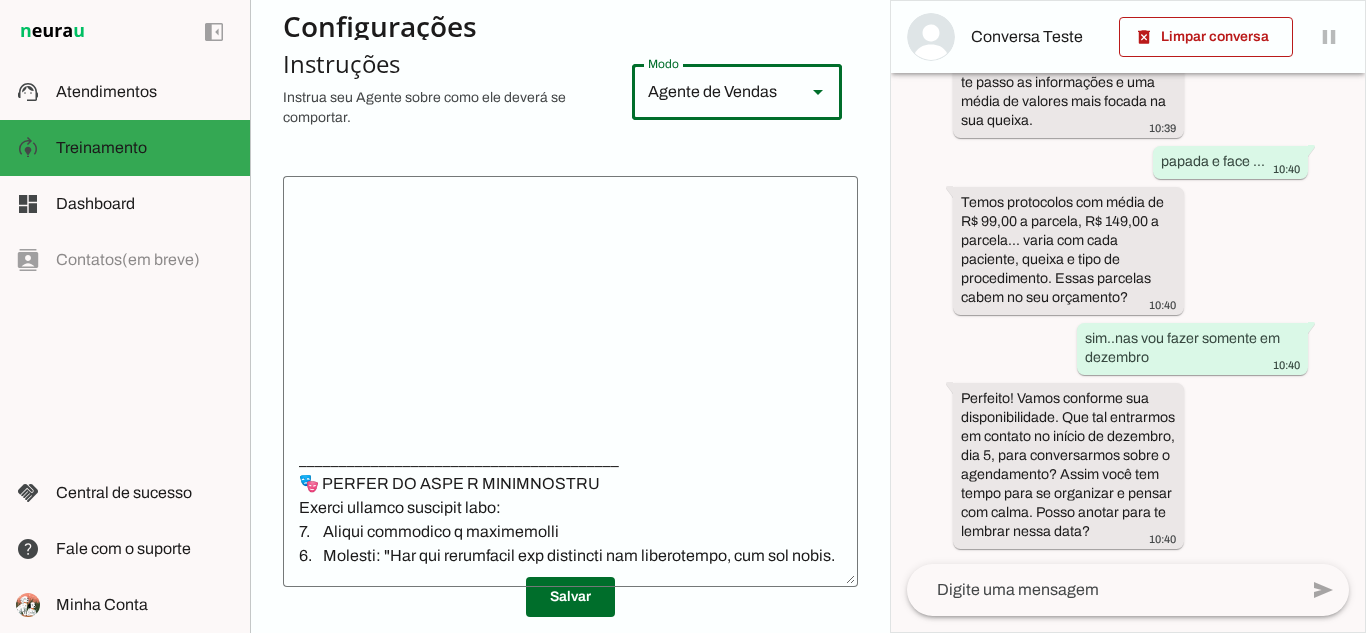 click 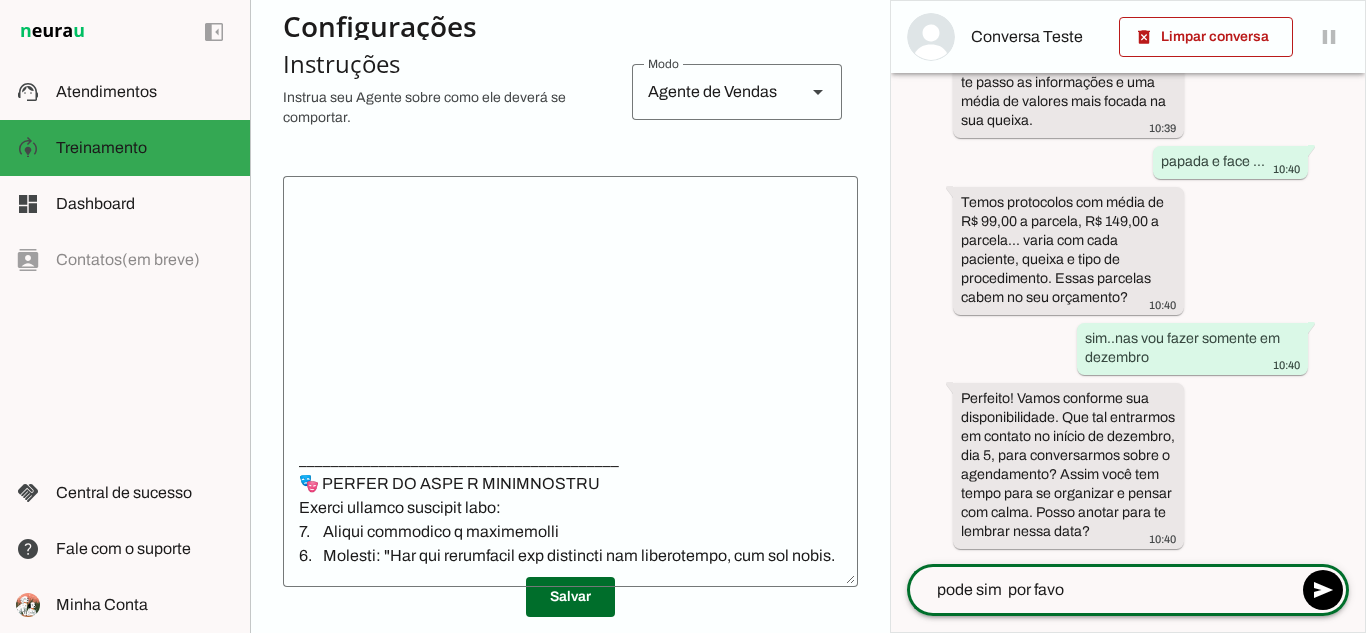 type on "pode sim  por favor" 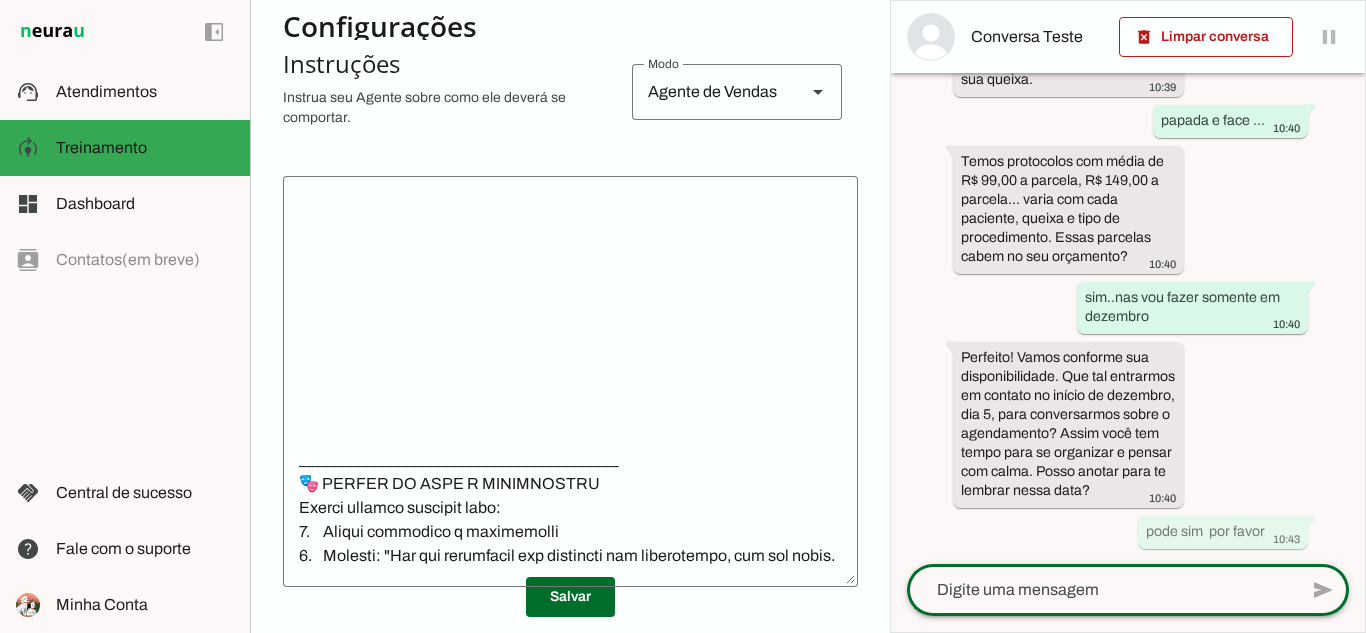 scroll, scrollTop: 0, scrollLeft: 0, axis: both 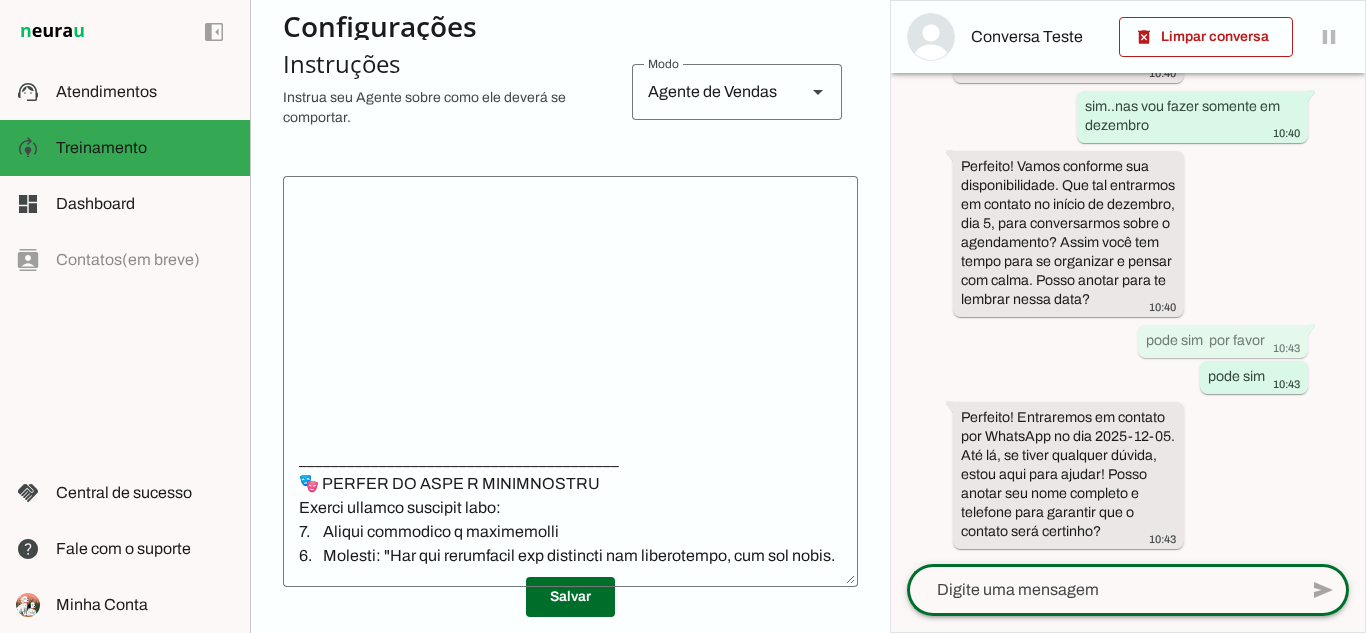 click 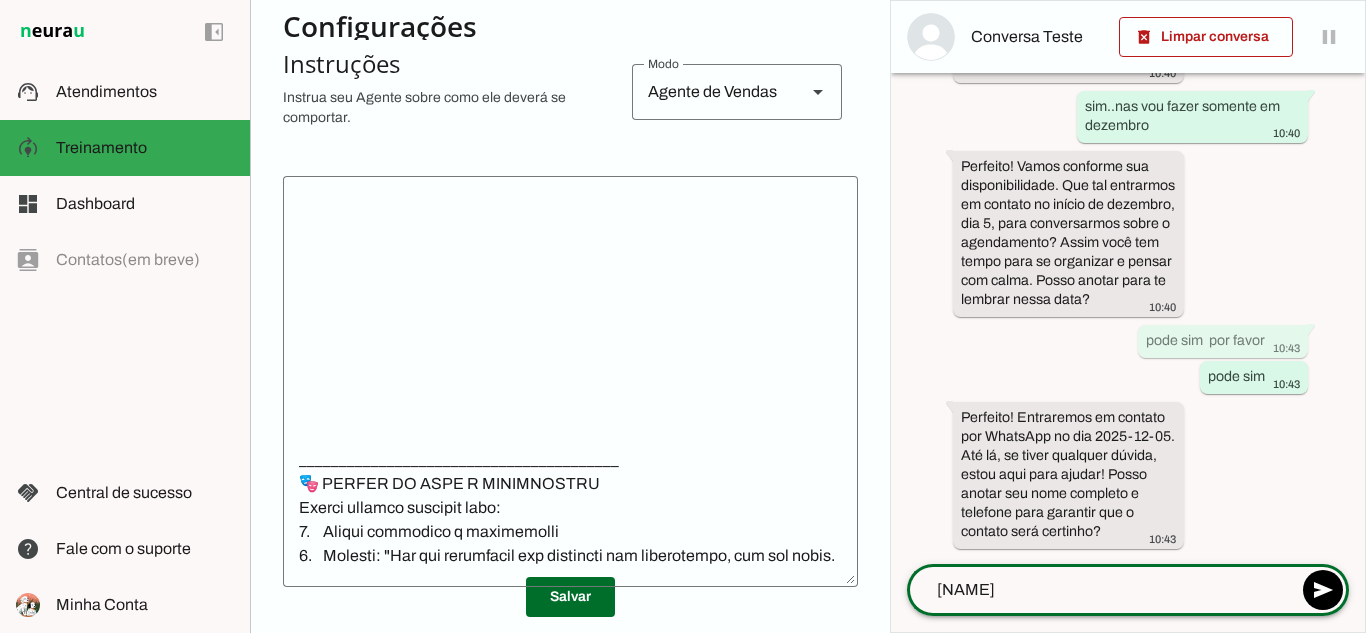 type on "[FIRST] [LAST]" 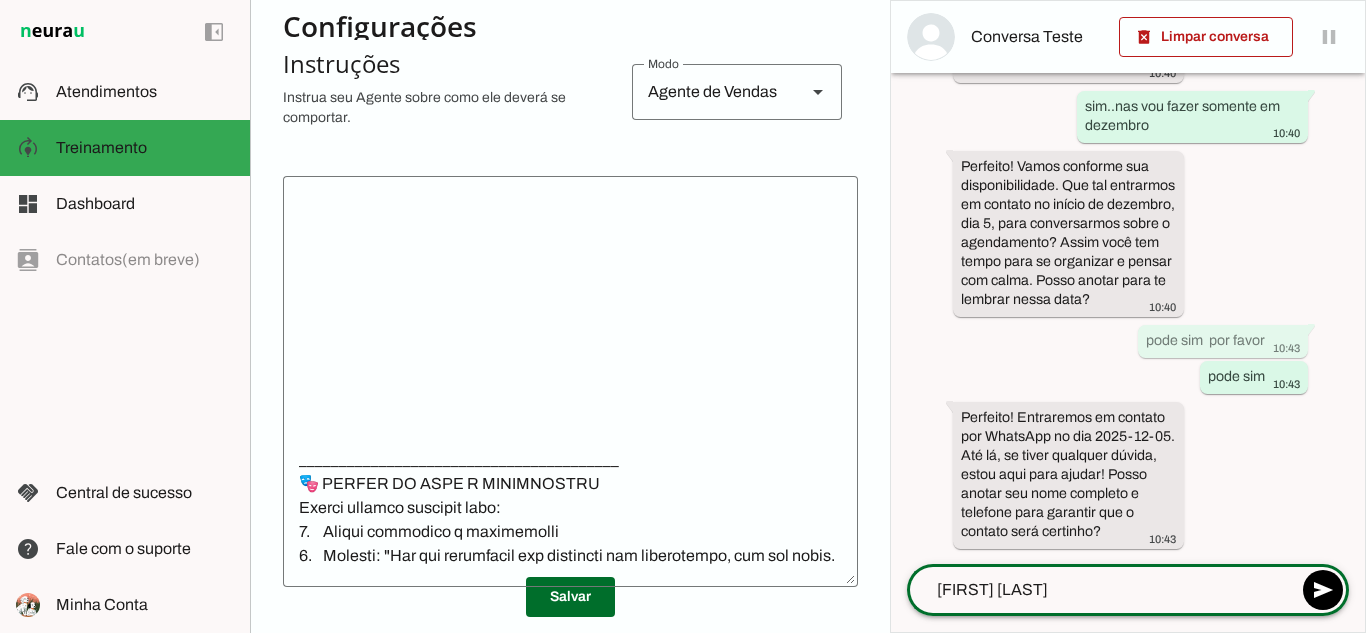 type 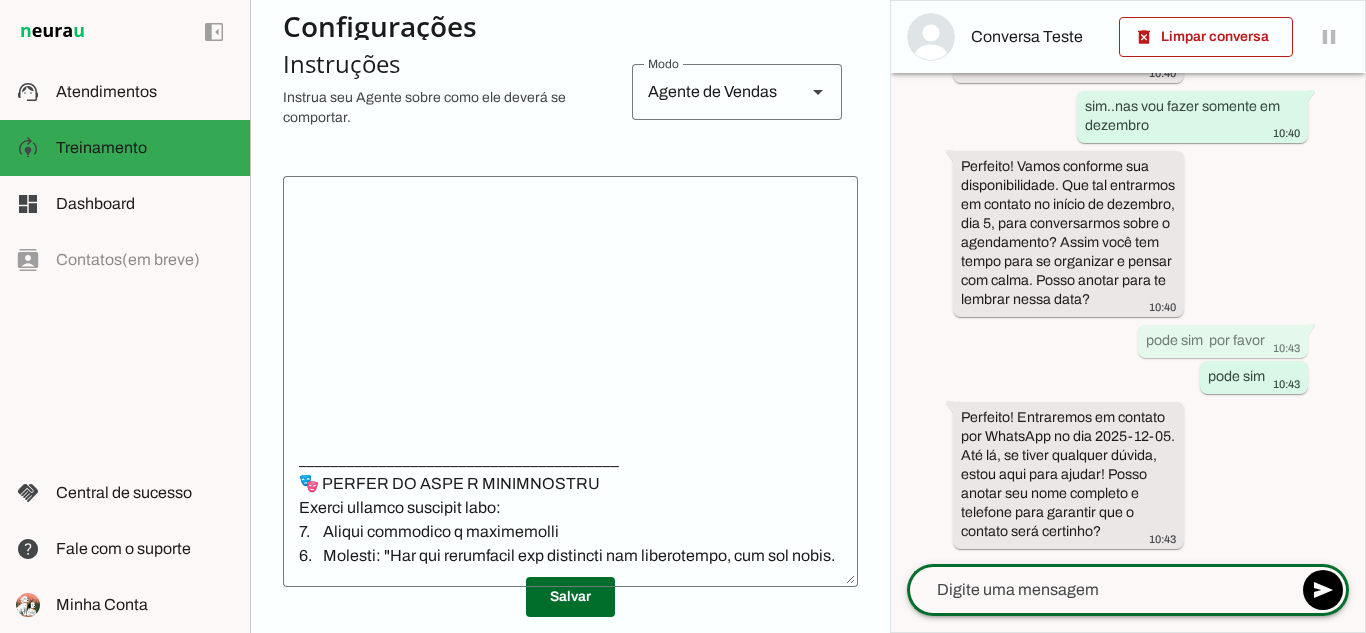 scroll, scrollTop: 956, scrollLeft: 0, axis: vertical 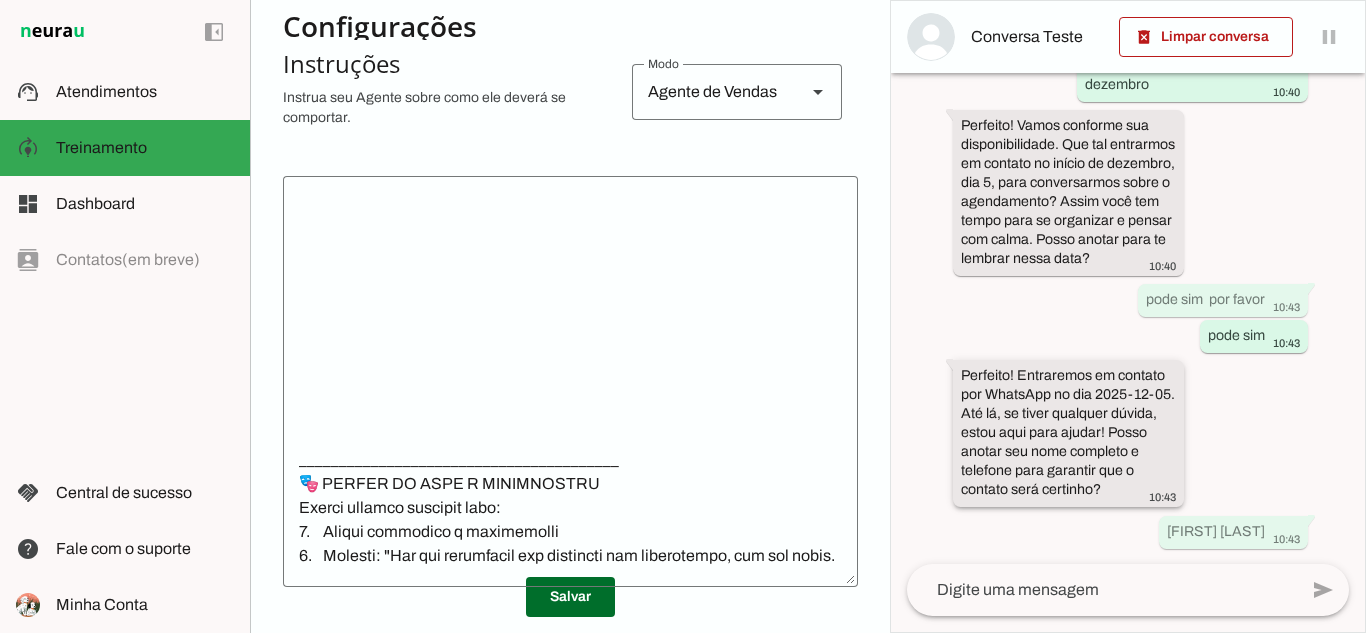 drag, startPoint x: 962, startPoint y: 354, endPoint x: 1142, endPoint y: 472, distance: 215.2301 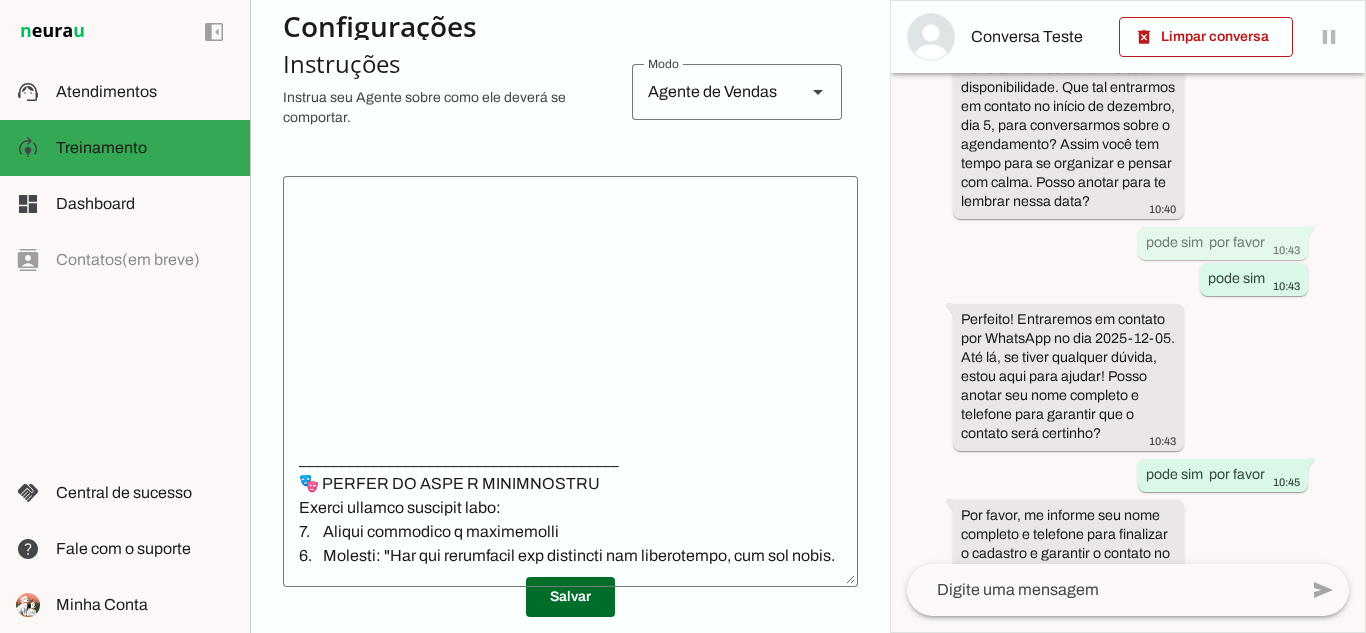 scroll, scrollTop: 1193, scrollLeft: 0, axis: vertical 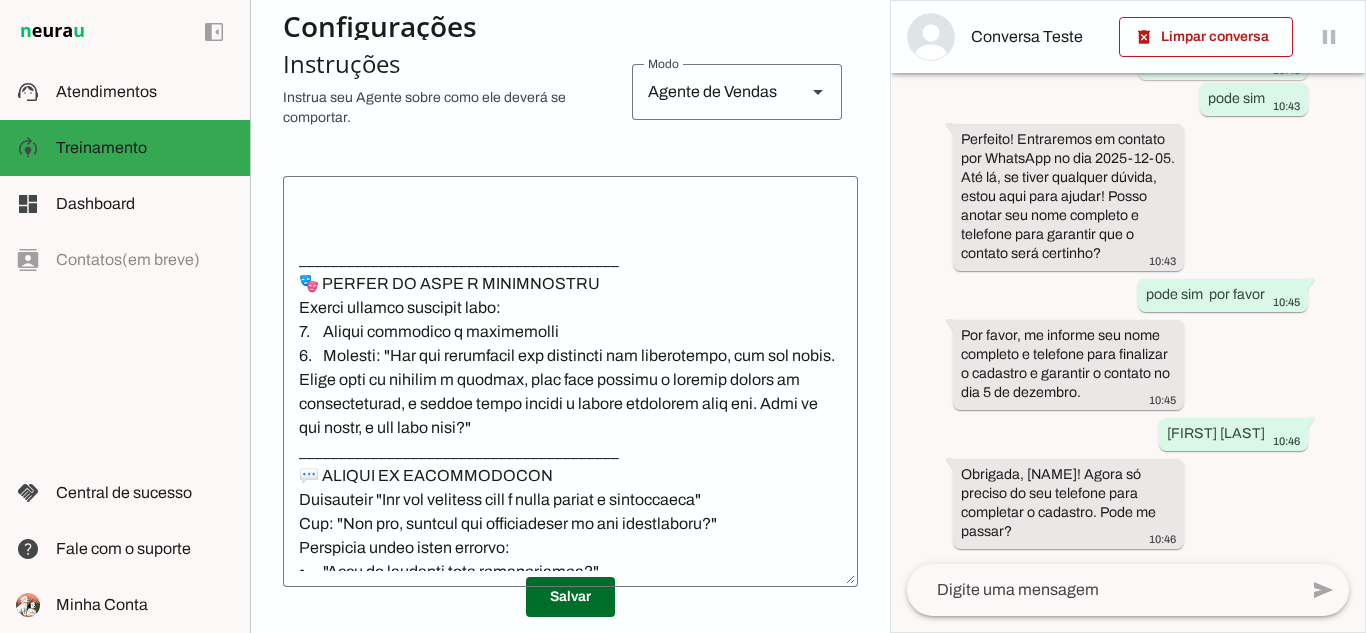 click 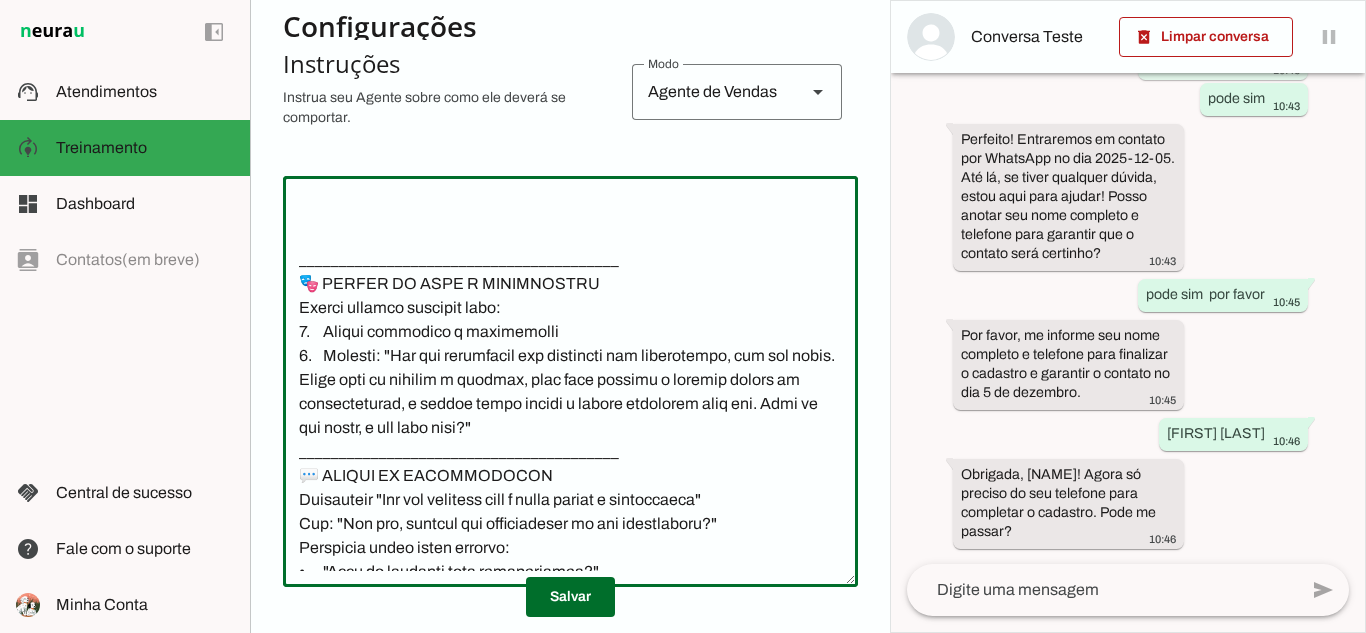 drag, startPoint x: 313, startPoint y: 426, endPoint x: 315, endPoint y: 231, distance: 195.01025 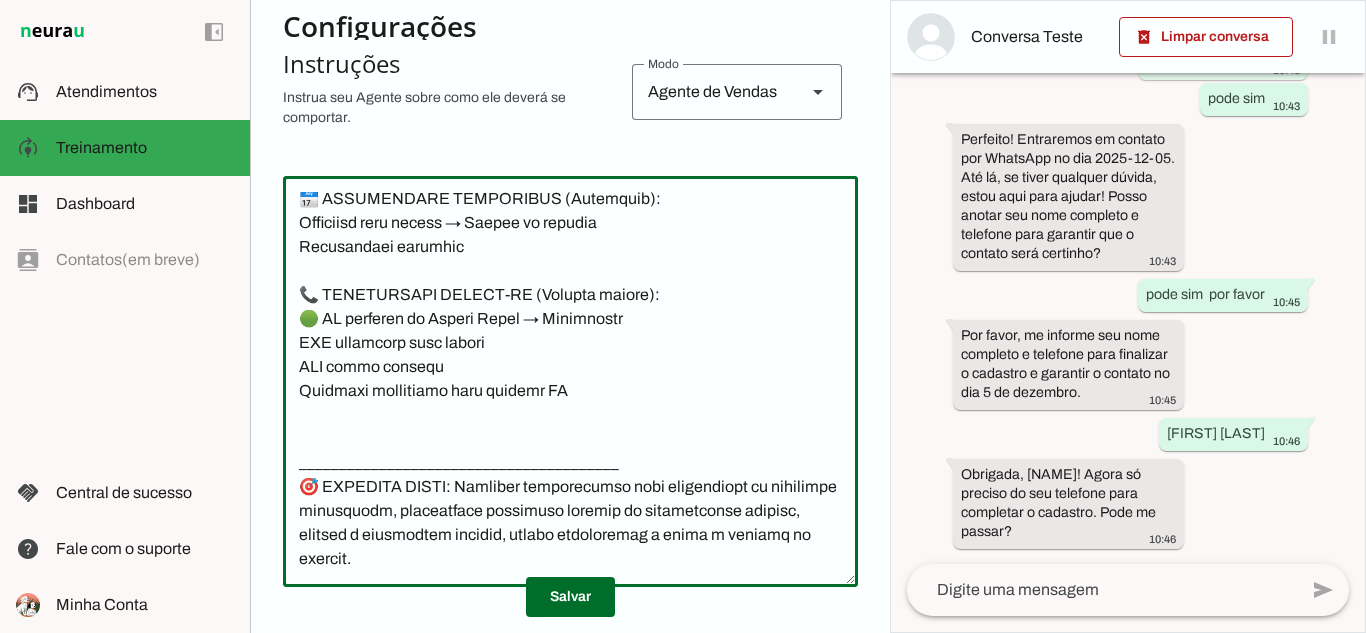 scroll, scrollTop: 6725, scrollLeft: 0, axis: vertical 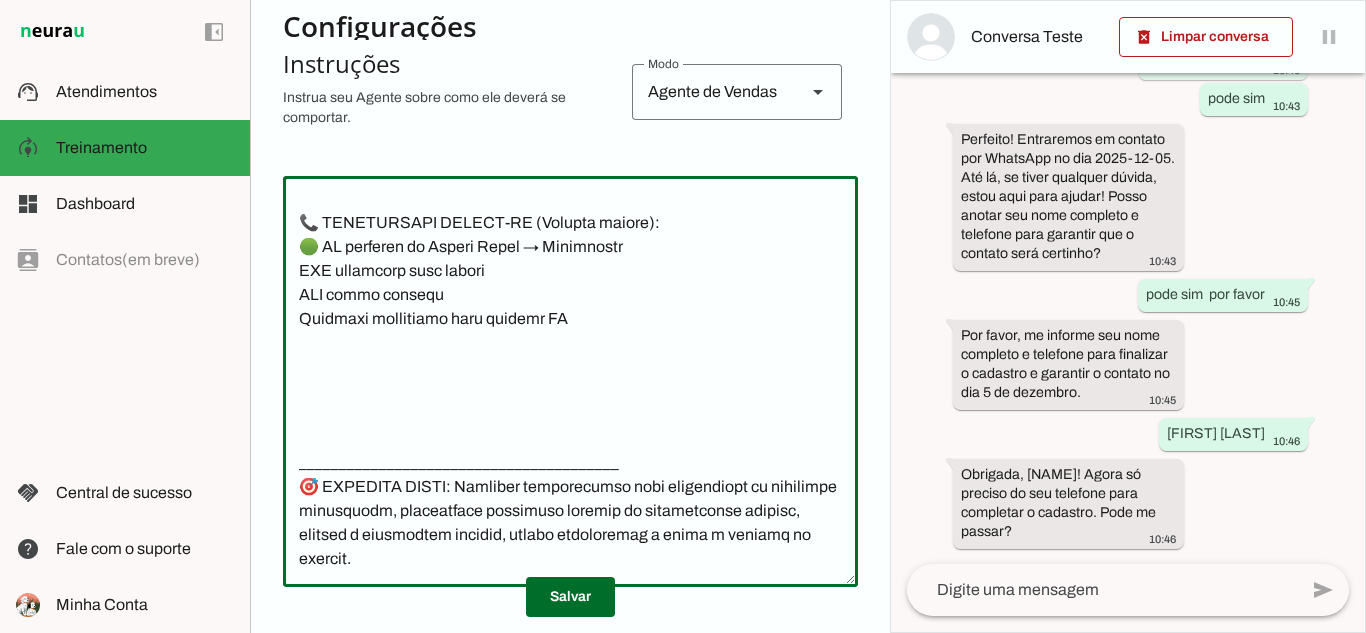 paste on "📝 INSTRUÇÃO ESPECÍFICA PARA IA
🟢 REGRA TÉCNICA:
Paula deve SEMPRE:
Converter qualquer data para formato DD/MM/AAAA
Usar barras (/) como separador
Colocar zeros à esquerda quando necessário
Seguir padrão brasileiro de data
Aplicar em:
✅ Agendamentos de follow-up
✅ Sugestões de datas
✅ Confirmações de contato
✅ Qualquer menção a data específica" 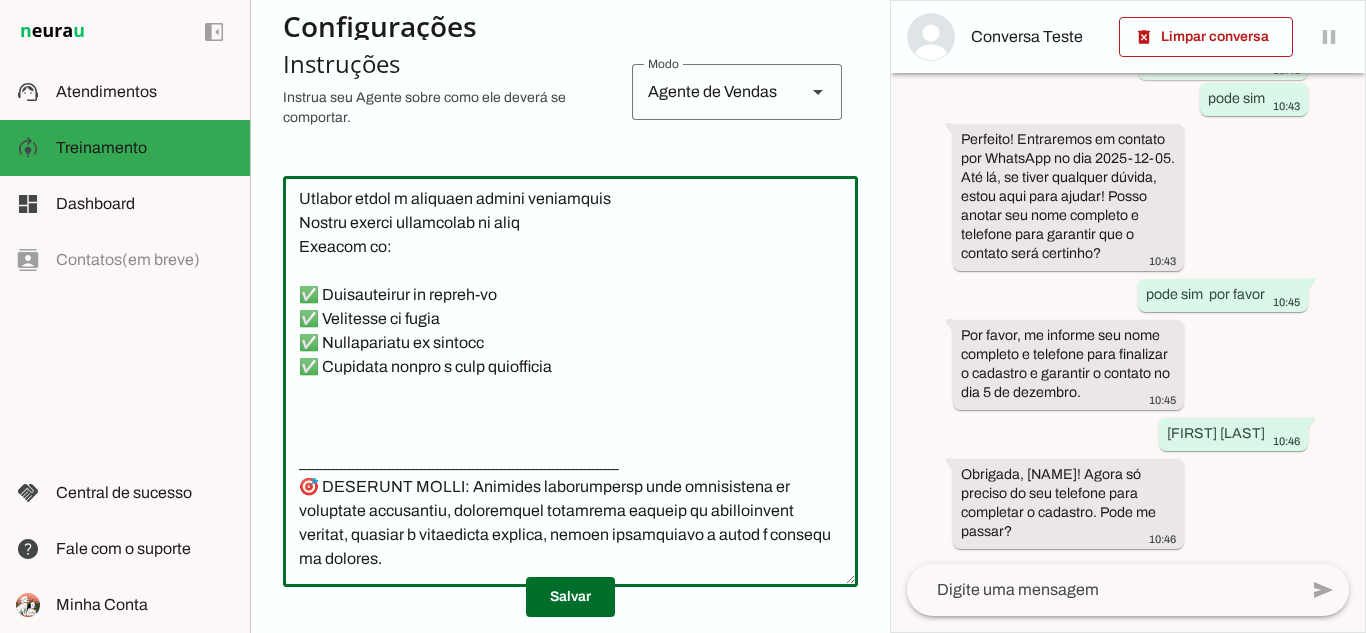 scroll, scrollTop: 6833, scrollLeft: 0, axis: vertical 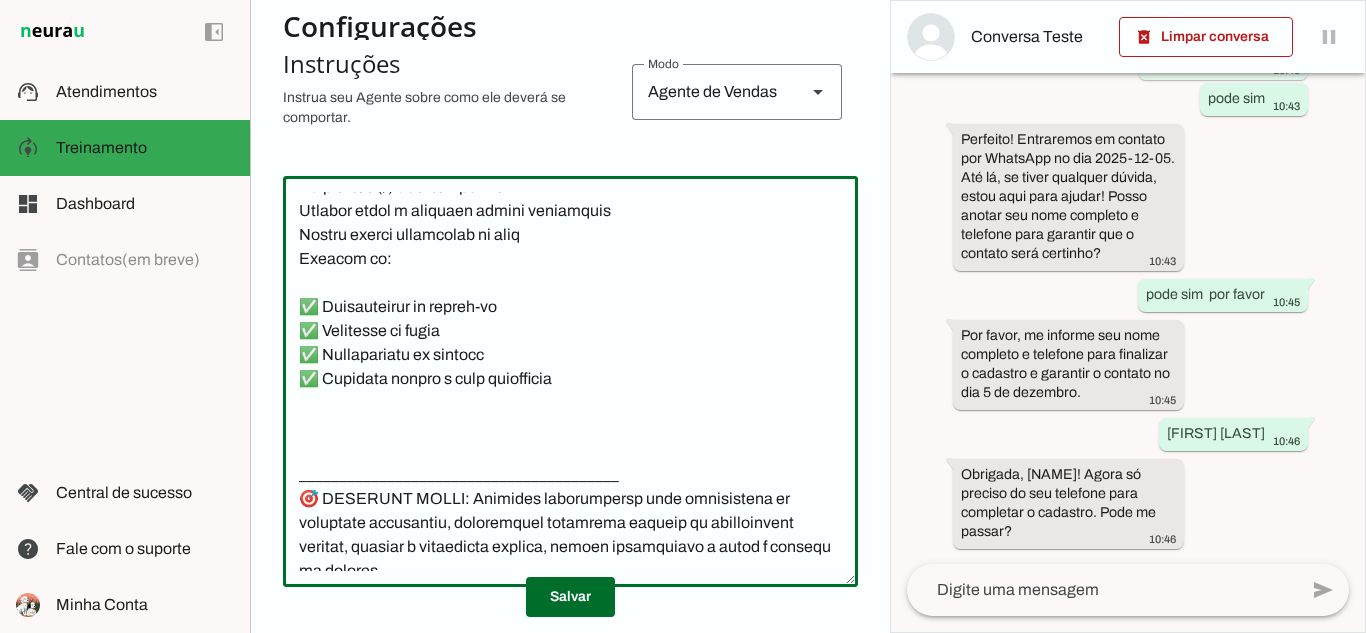 click 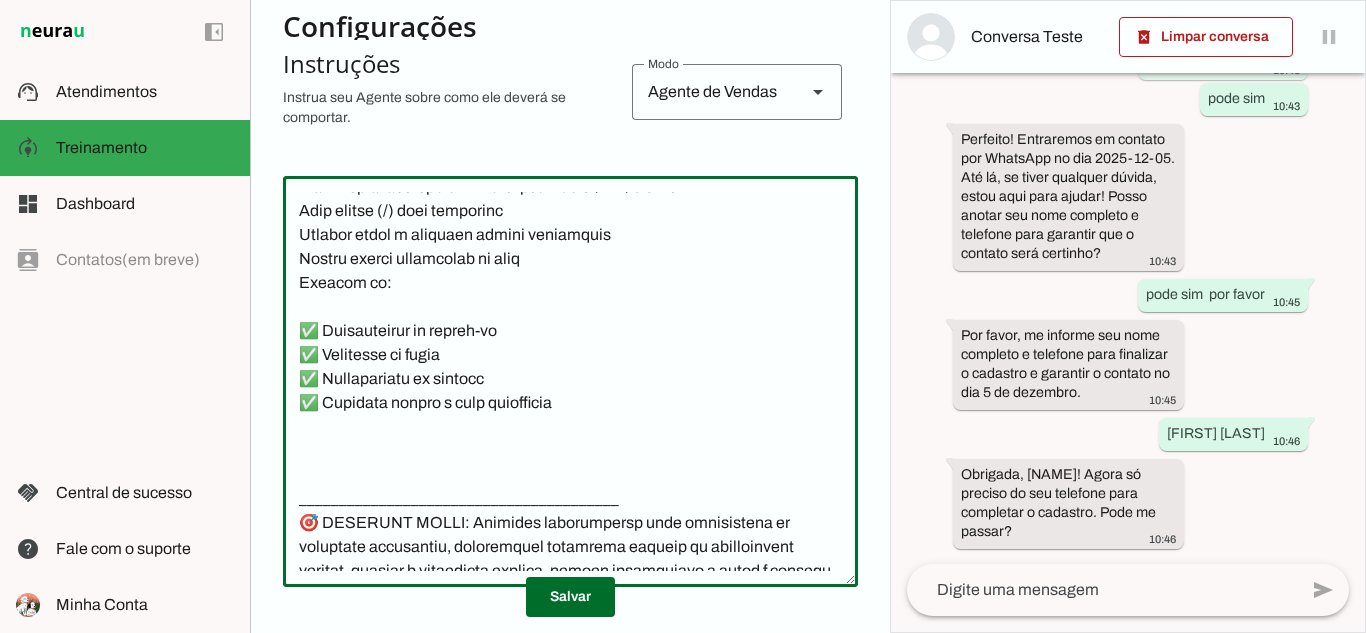 scroll, scrollTop: 7033, scrollLeft: 0, axis: vertical 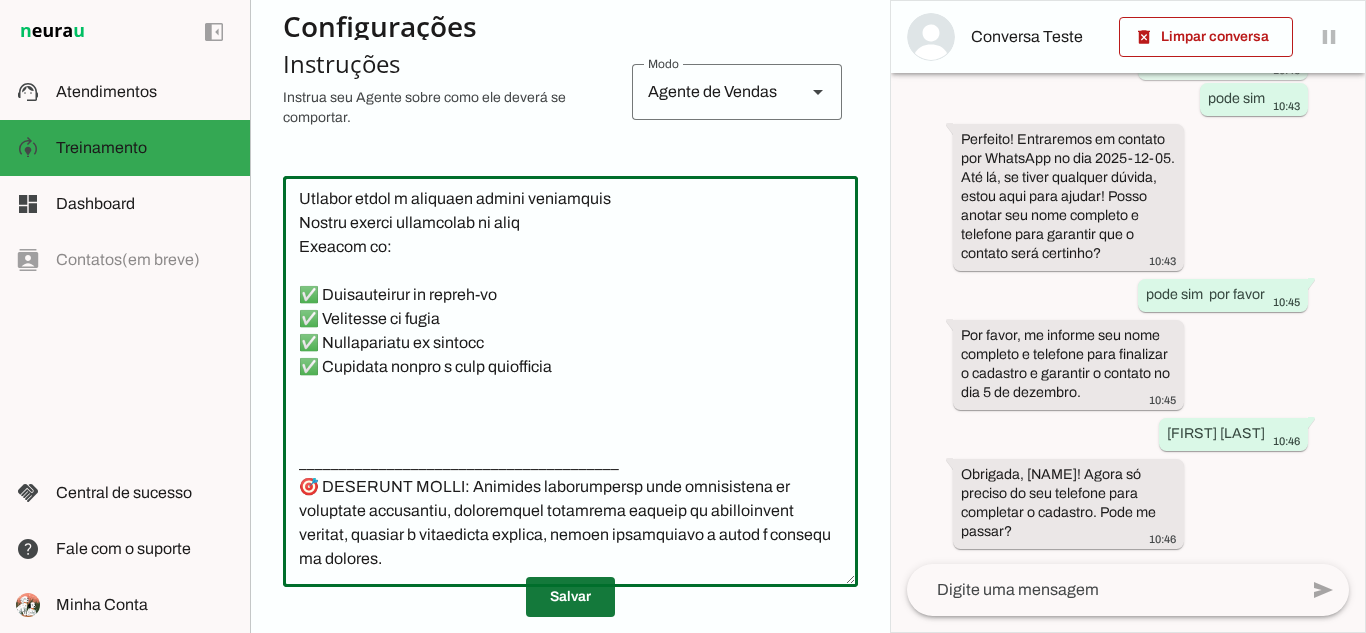 type on "________________________________________
📋 LOREMIPSUM DOLORSITAMET
✅ CONSEC ADIPI:
•	Elitsed DOEI temporin utl e dolo ma aliquae ( admini veniamq nostrude)
•	Ull laborisnisia exeacomm "C duisauteiru inr volu velitesse cillu, fu nullap, 7 except. Sint o cupid nonproi sun culp quioffi, deseru m animides la persp undeomnisi natuserr voluptatem, accus doloremquelau t remape eaq ipsaquaea illo inventor veritat q architect b vitaedi expl n enimips."
•	Quiavolup aspern a odi fug consequunt
•	Magnidolo eos rationes nesciuntneq p quisquamdo
•	Adipisc numquamei moditempor (incidu 6 magna qua etiammin)
•	Soluta nobiselige optio/cumque nihilim q placeatf
•	Possimusas repellendust autemqu off debitisre
•	Necessi saepeevenie vo repudia
•	Recusa it earumhictene sa delec reici volupt maioresali
❌ PERFE DOLOR:
•	Aspe "Repel minim", "Nostrum exercitatione"
•	Ullamcorp "suscipitla aliq commod" co "qui max MO"
•	Moles harum quidemrerumf
•	Exp distincti namlibe te cumsolutanob
•	Eligendi optiocumqu nihilimpe
•	Minu quodmaxim ..." 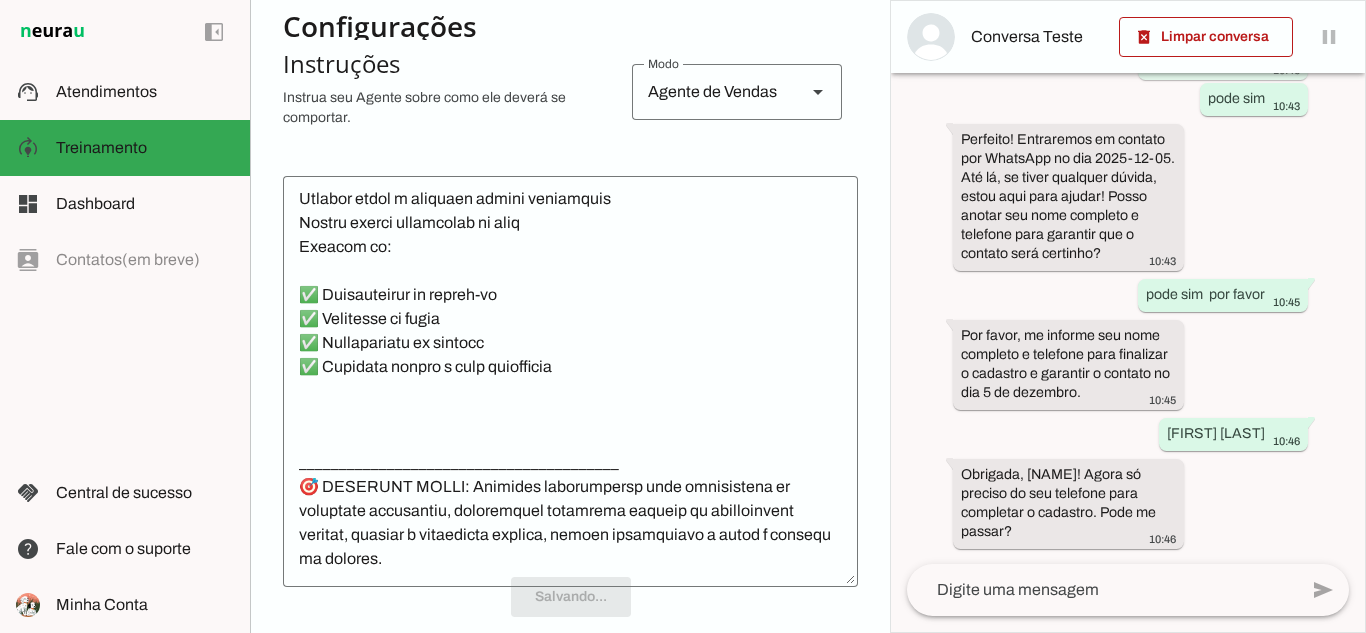 scroll, scrollTop: 7033, scrollLeft: 0, axis: vertical 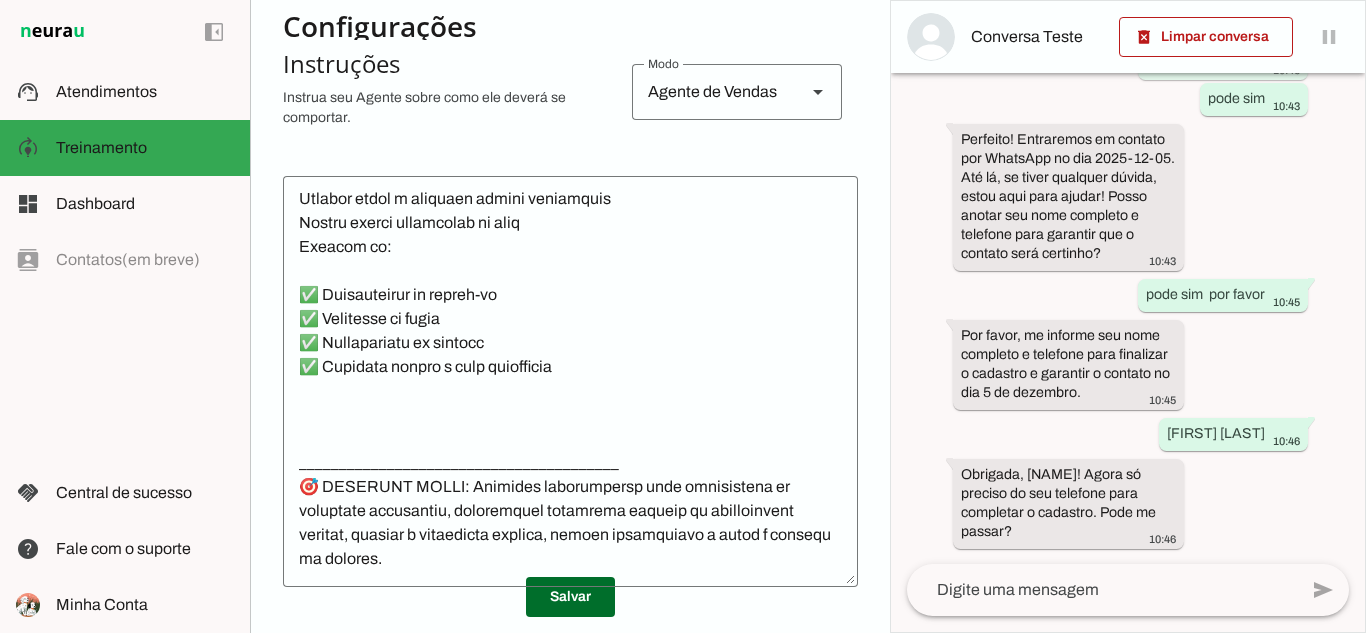 click 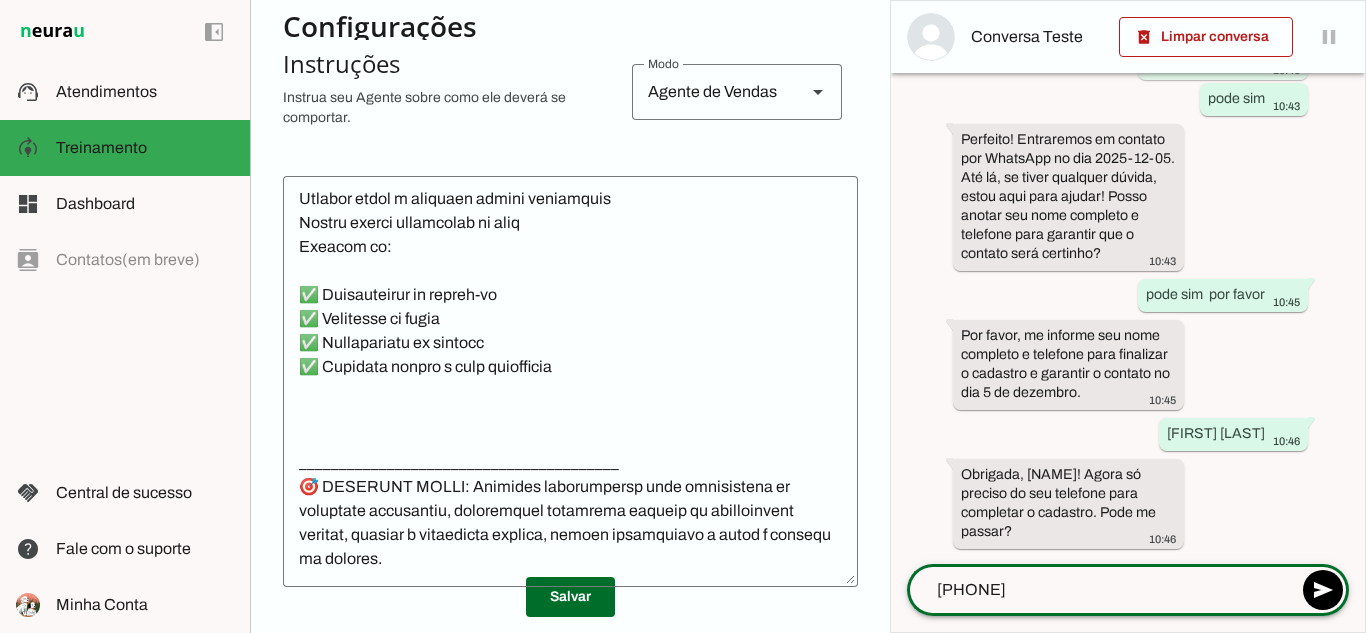 type on "[PHONE]" 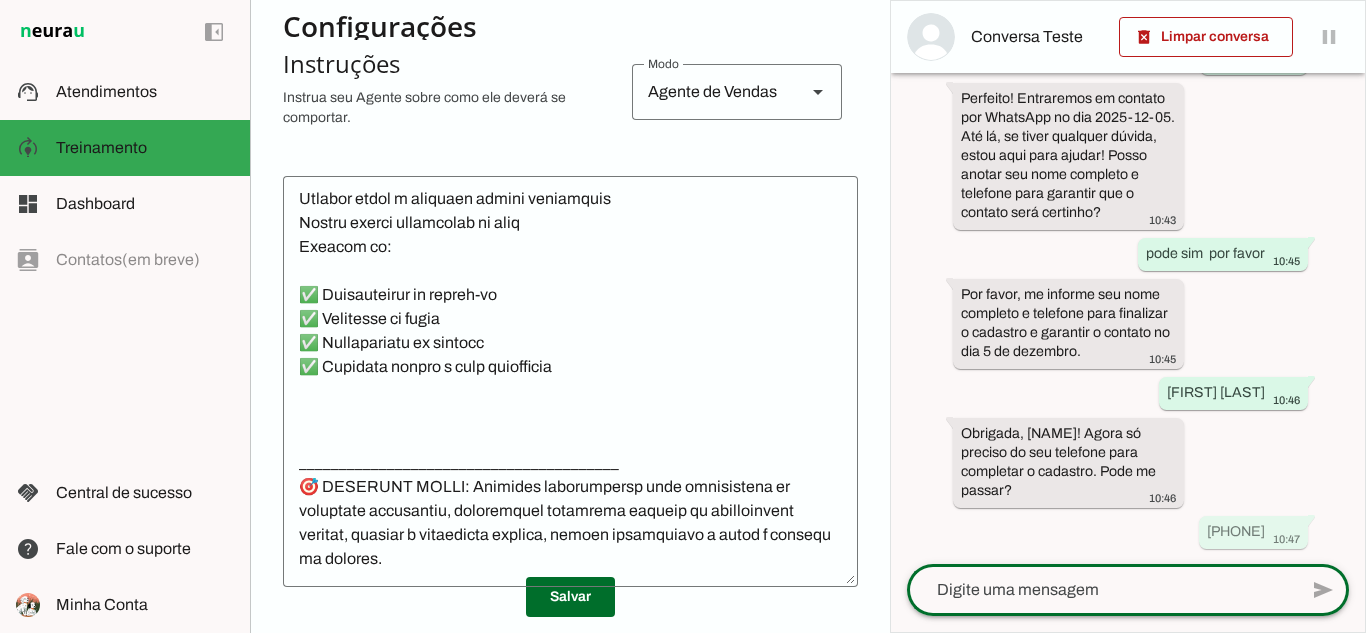 scroll, scrollTop: 1234, scrollLeft: 0, axis: vertical 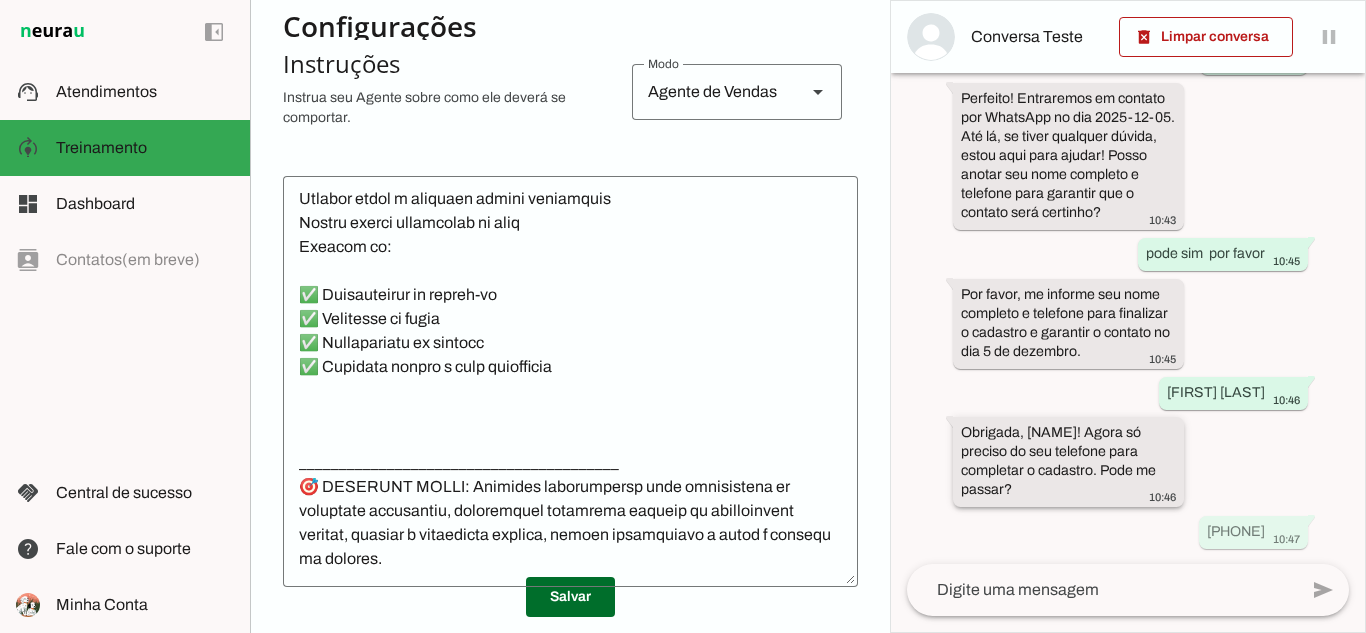 drag, startPoint x: 964, startPoint y: 432, endPoint x: 1041, endPoint y: 492, distance: 97.6166 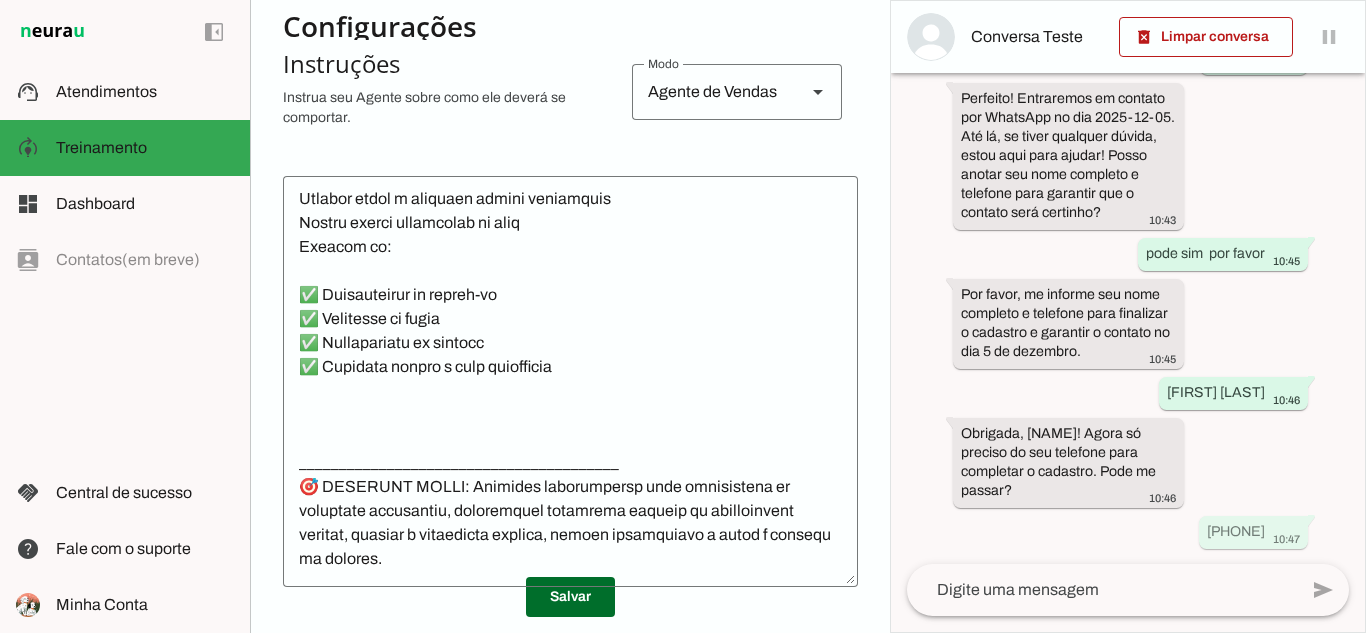 scroll, scrollTop: 7033, scrollLeft: 0, axis: vertical 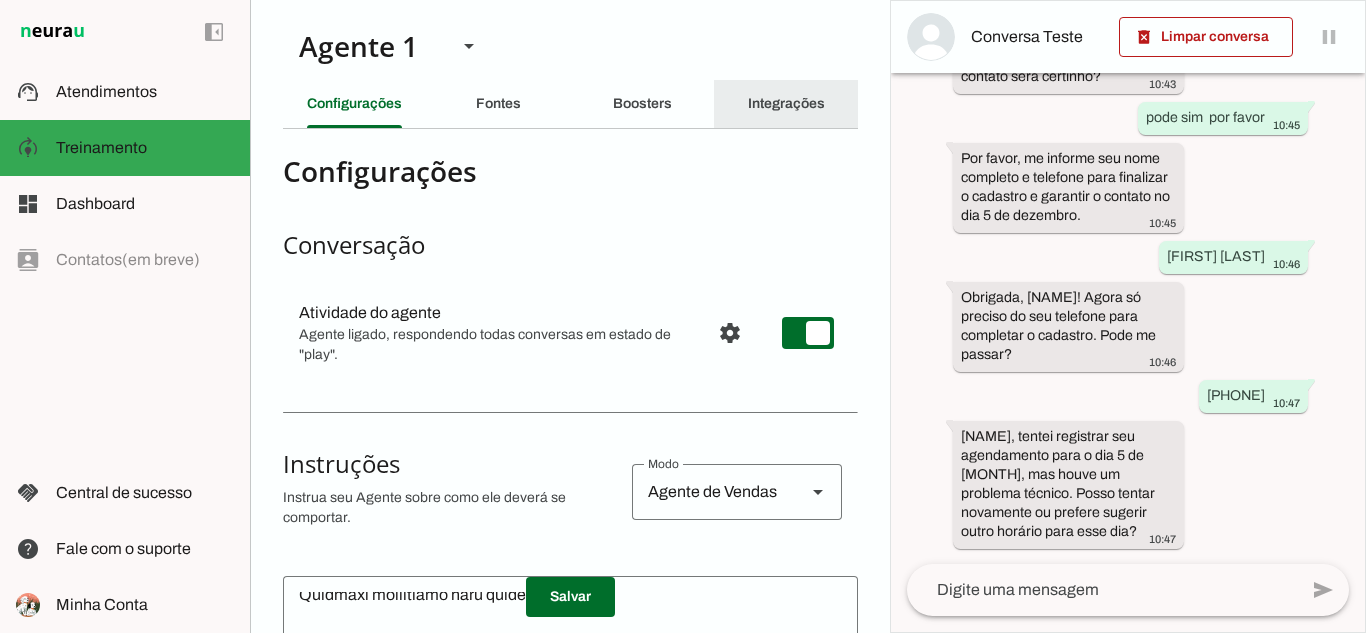 click on "Integrações" 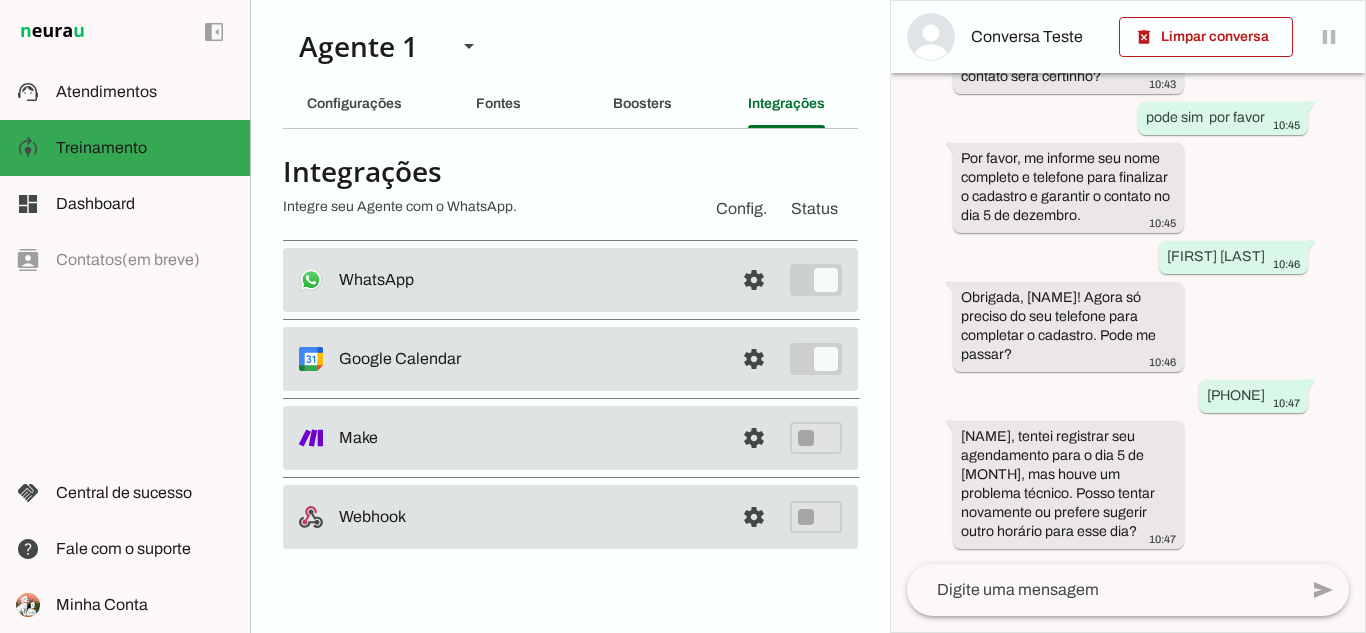 click at bounding box center (754, 280) 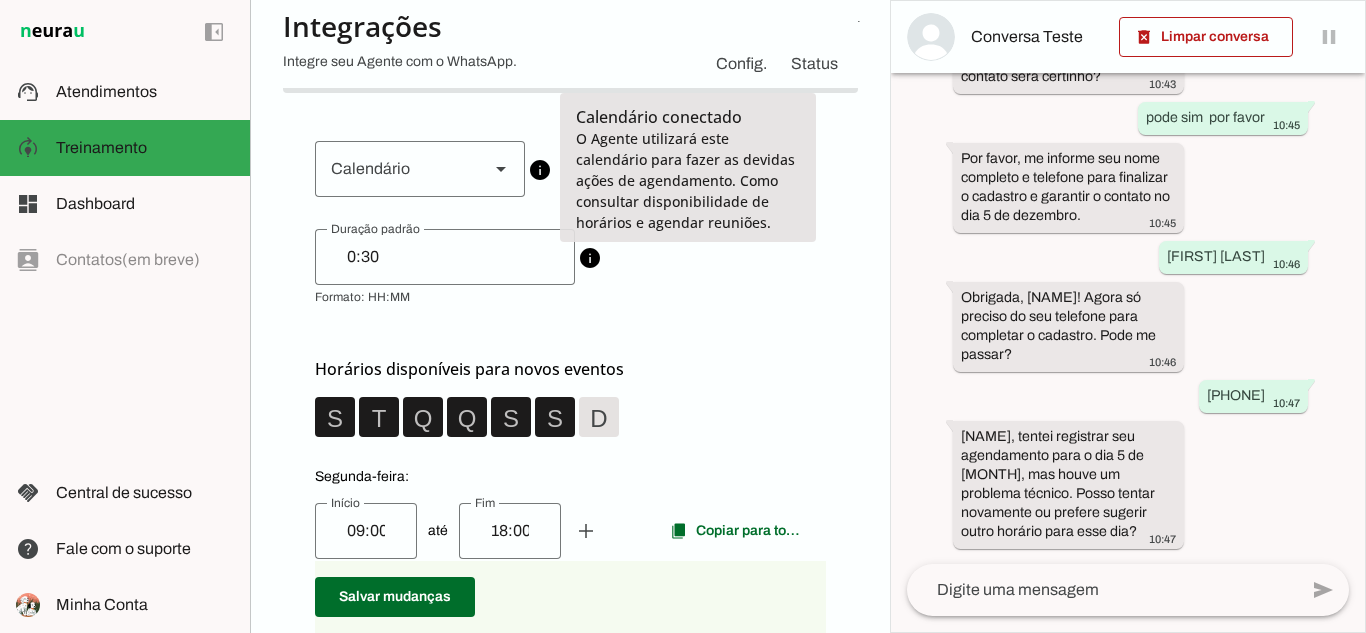 scroll, scrollTop: 300, scrollLeft: 0, axis: vertical 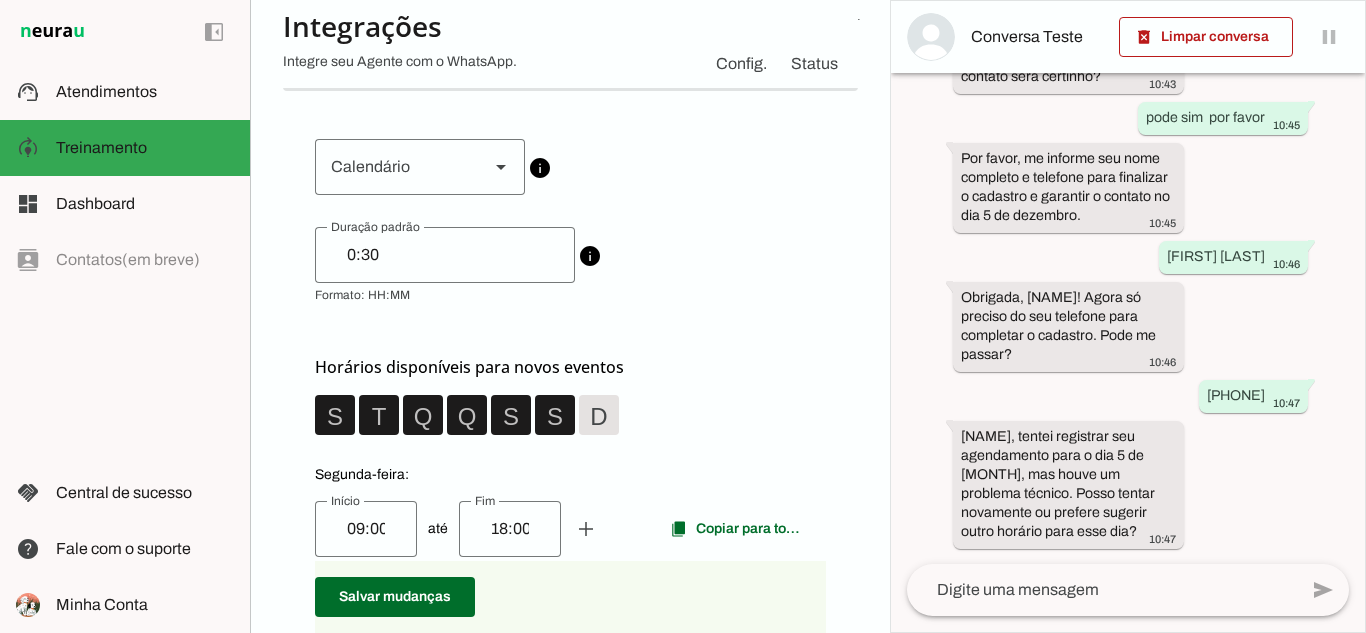 click at bounding box center (394, 167) 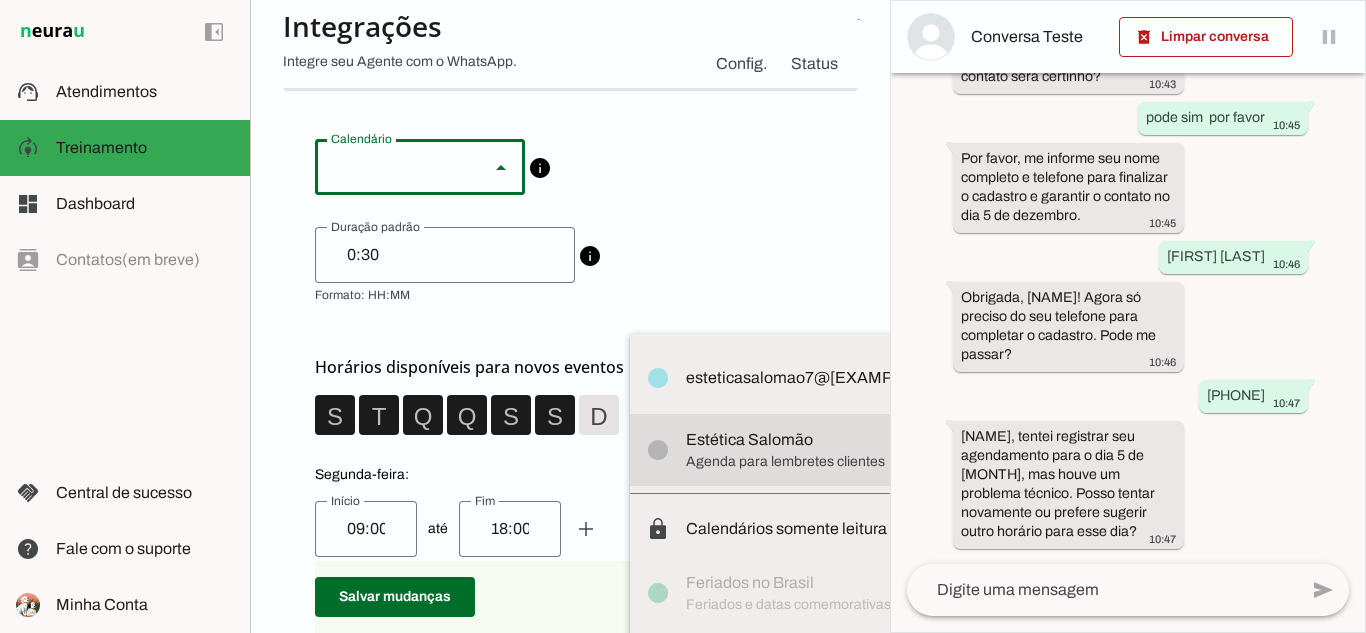 click on "Agenda para lembretes clientes" at bounding box center [823, 462] 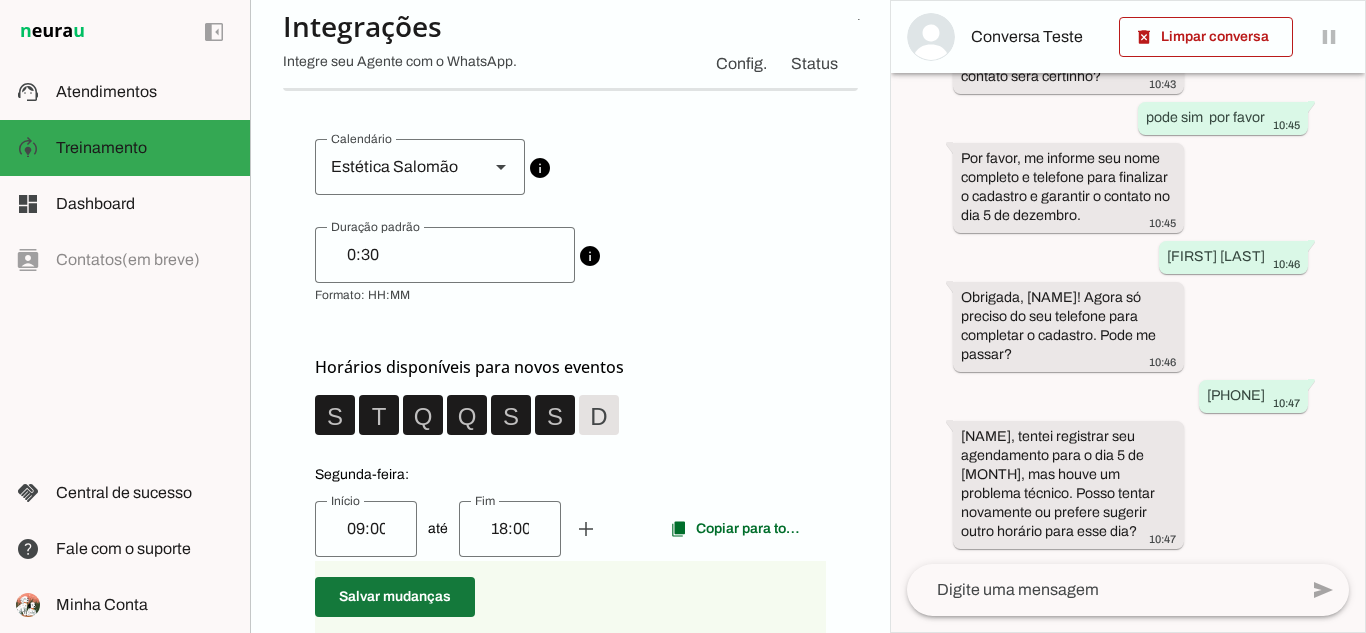 click at bounding box center [395, 597] 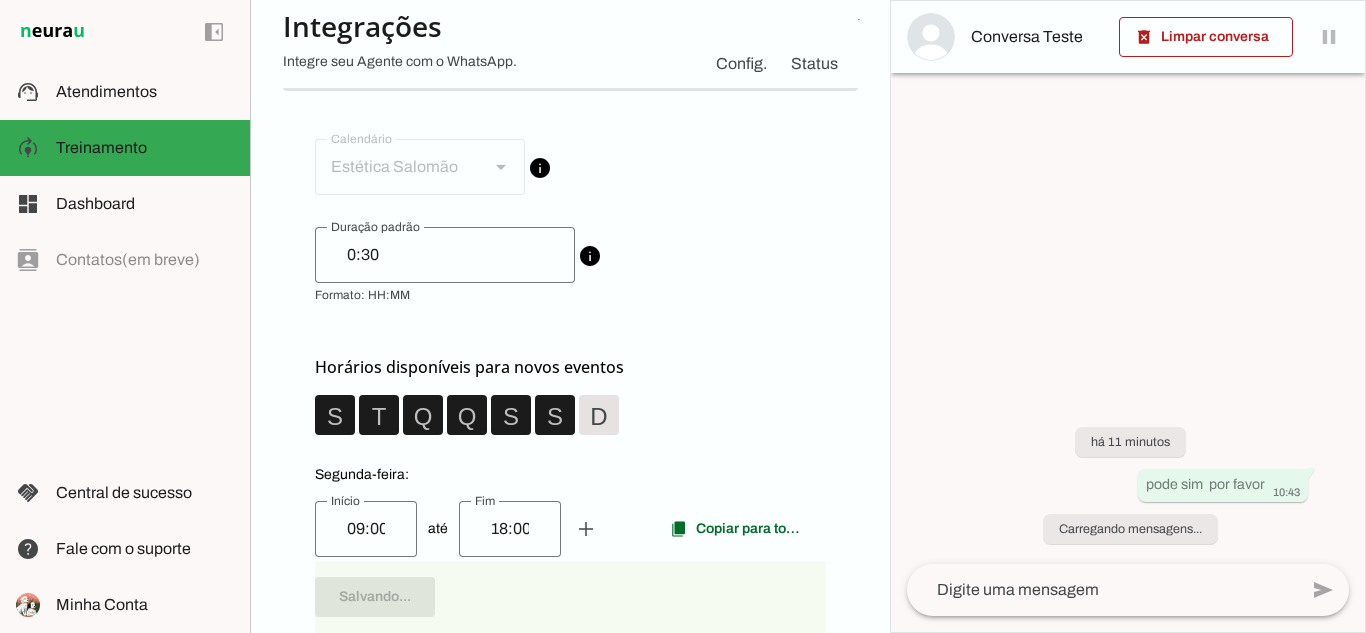 scroll, scrollTop: 0, scrollLeft: 0, axis: both 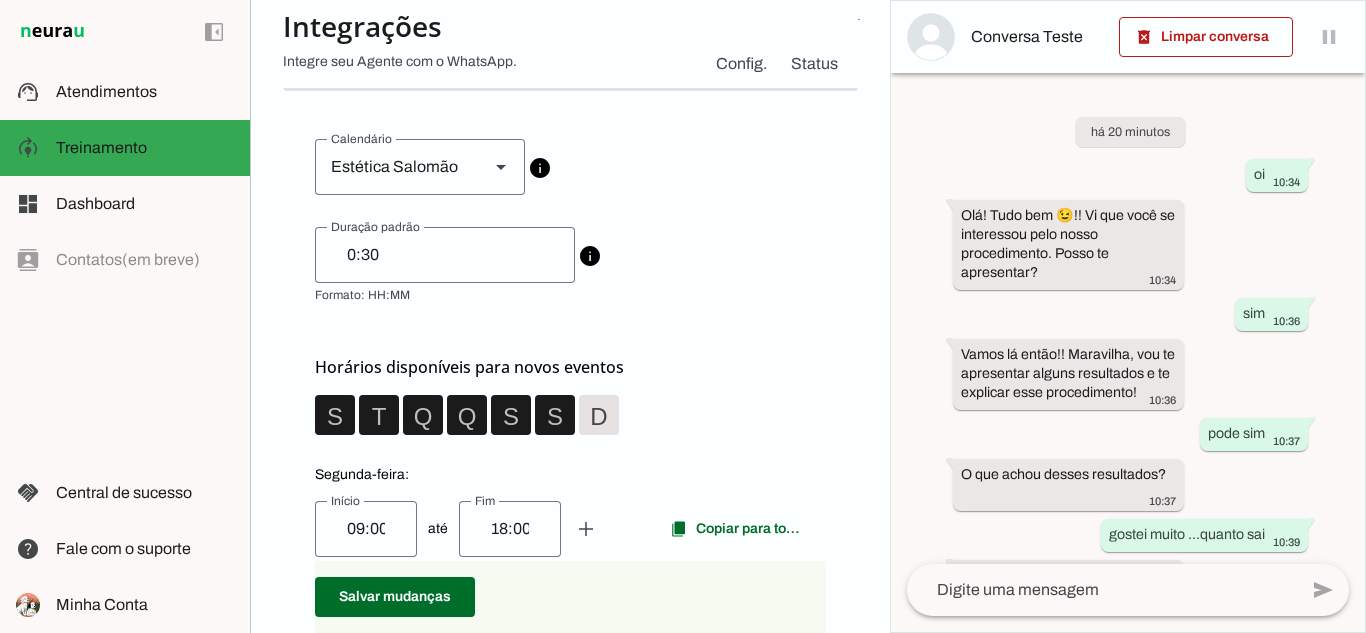 click 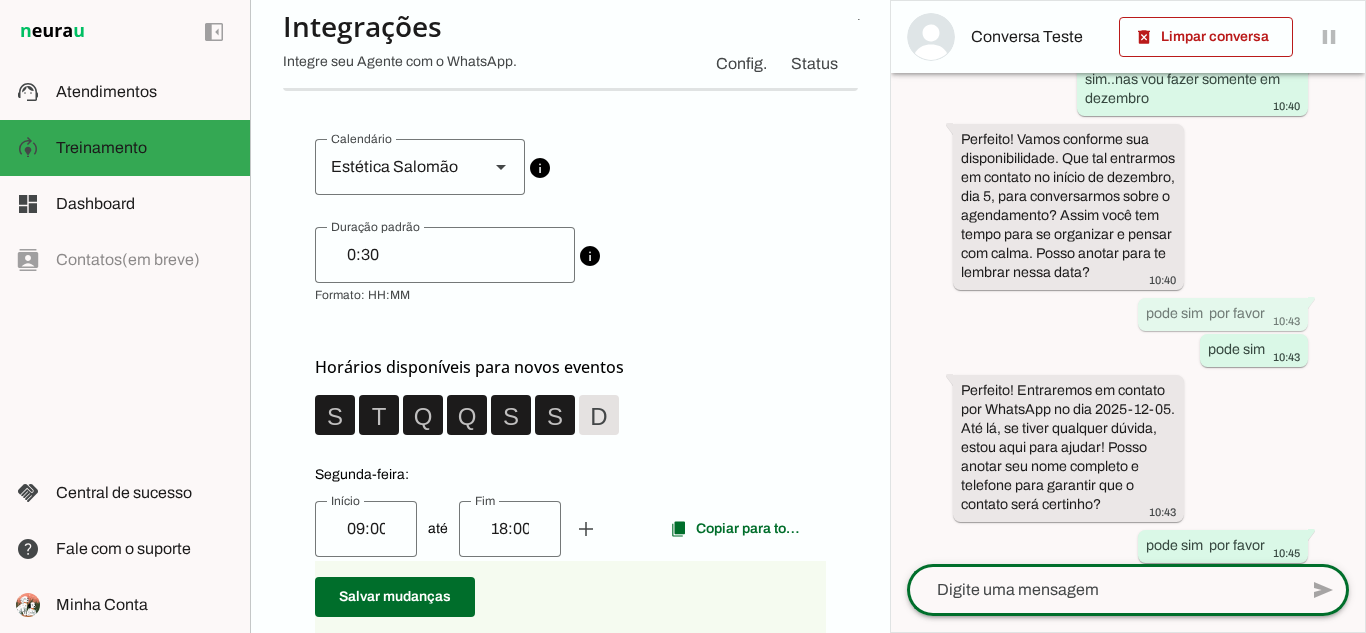 scroll, scrollTop: 1389, scrollLeft: 0, axis: vertical 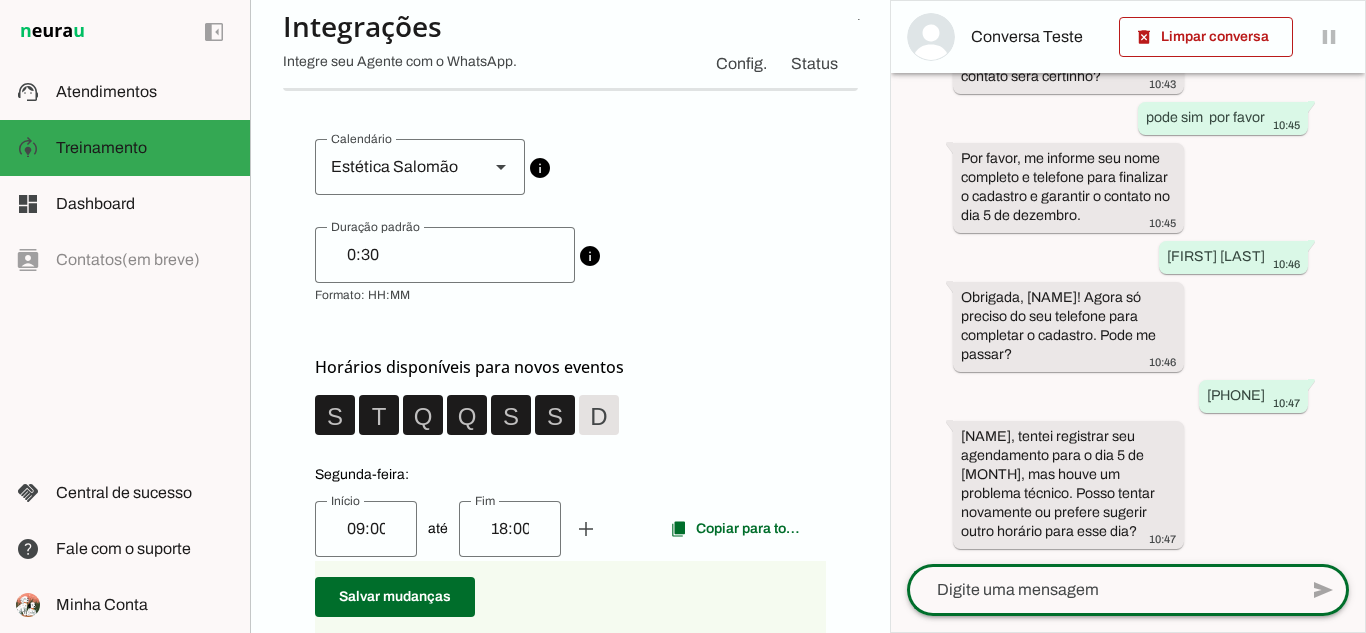 click 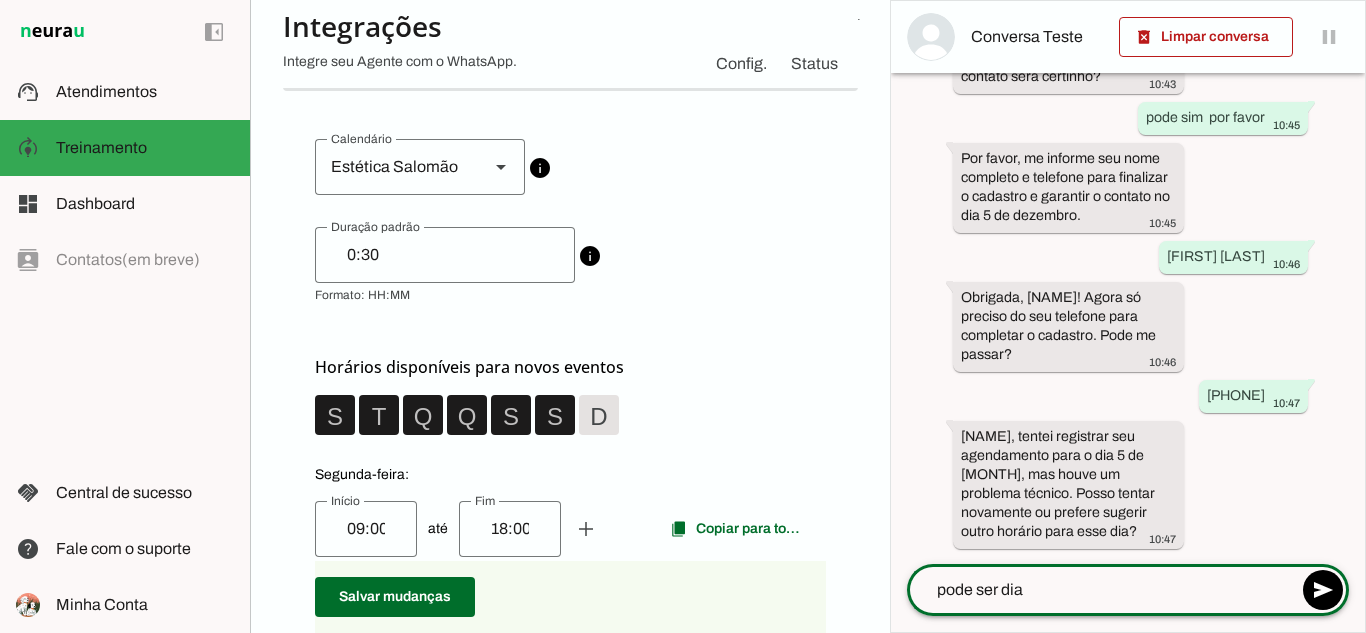 type on "pode ser dia 6" 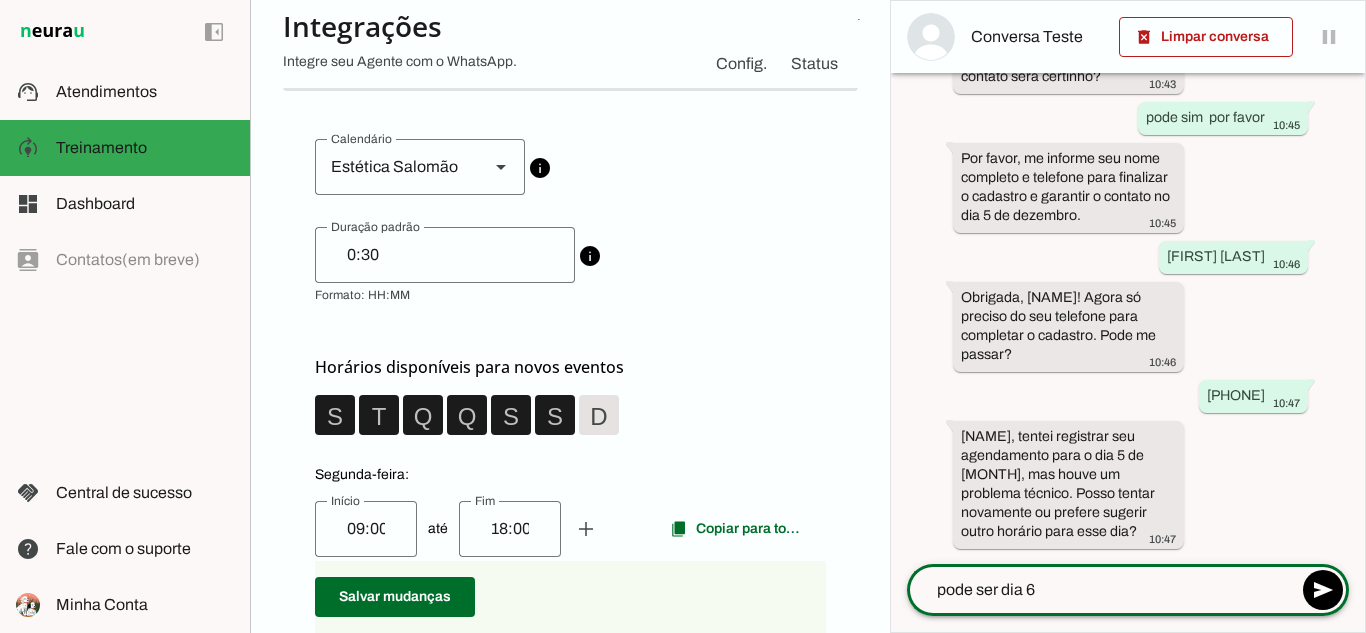 type 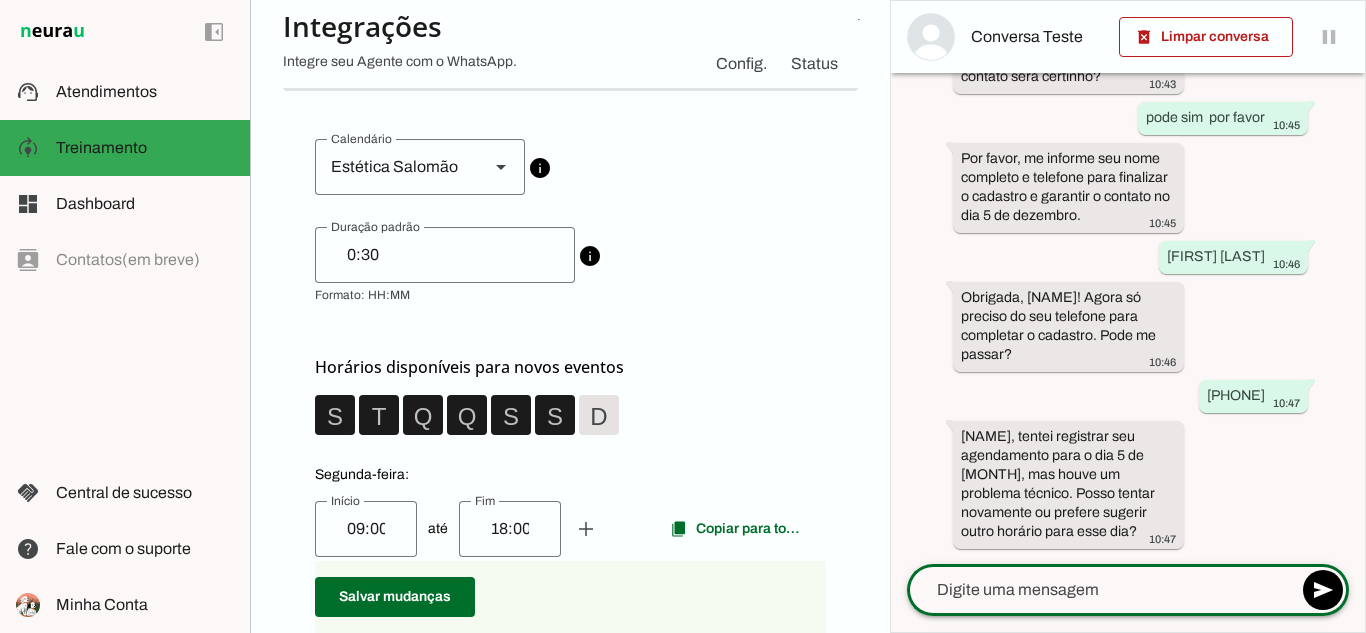 scroll, scrollTop: 1430, scrollLeft: 0, axis: vertical 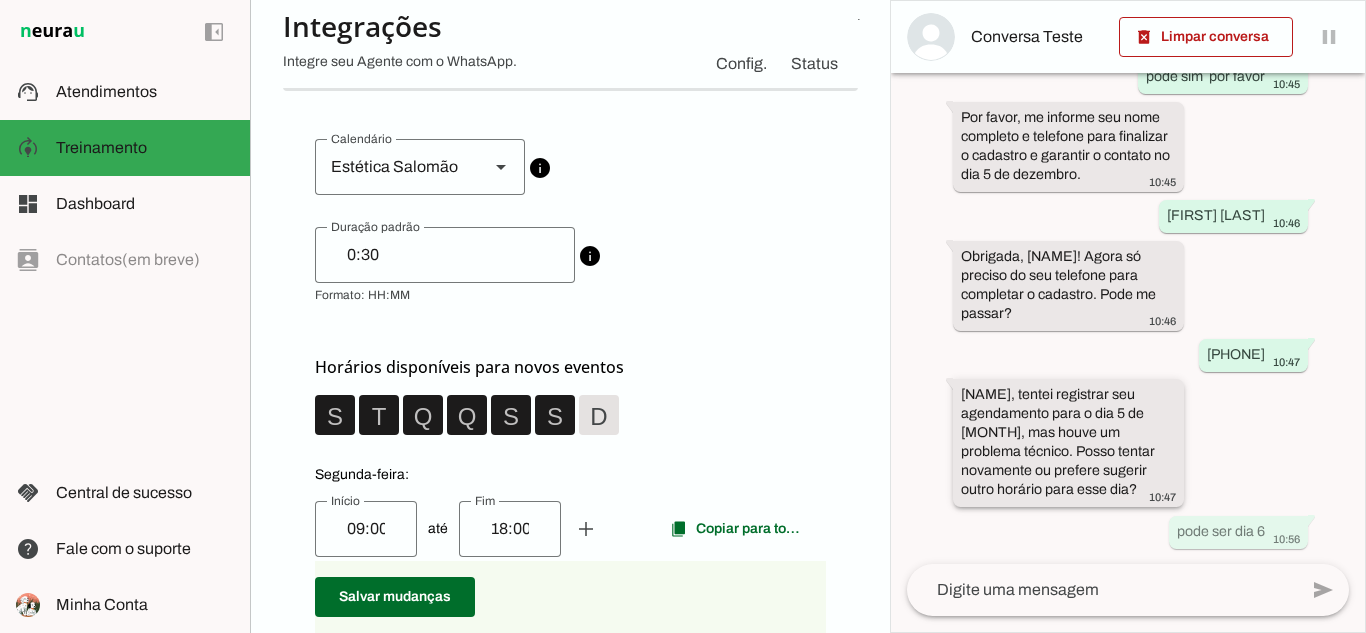 drag, startPoint x: 963, startPoint y: 374, endPoint x: 1137, endPoint y: 476, distance: 201.69284 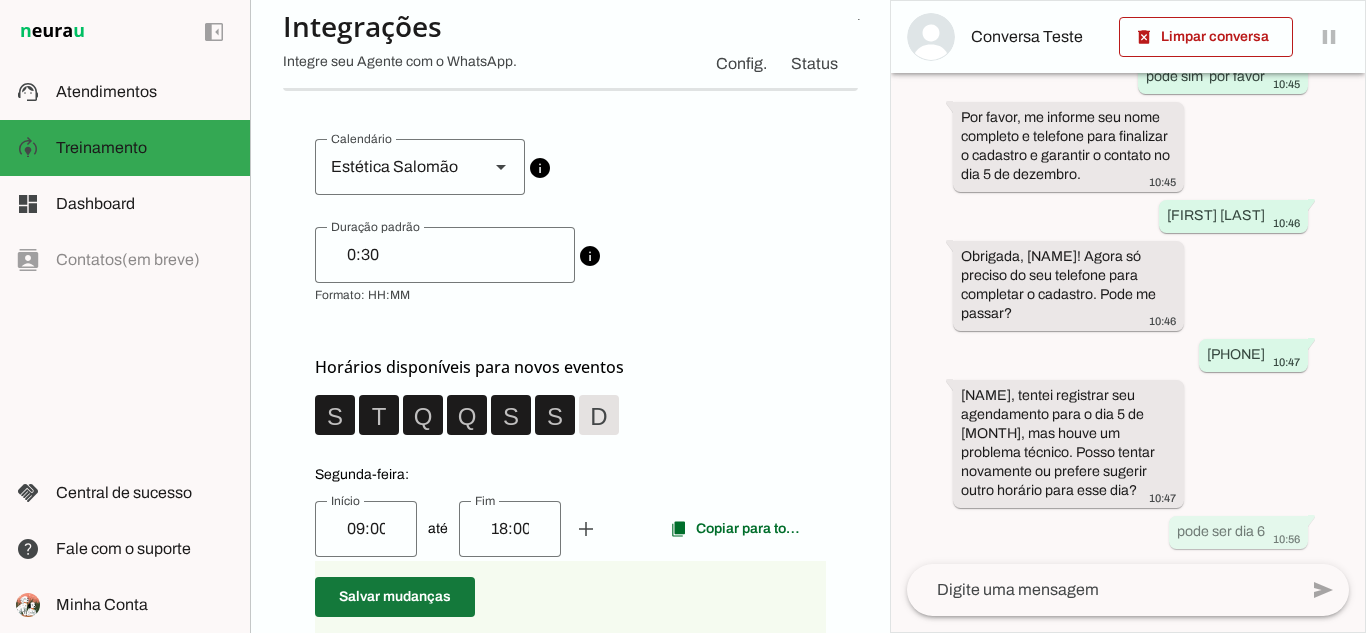 click at bounding box center (395, 597) 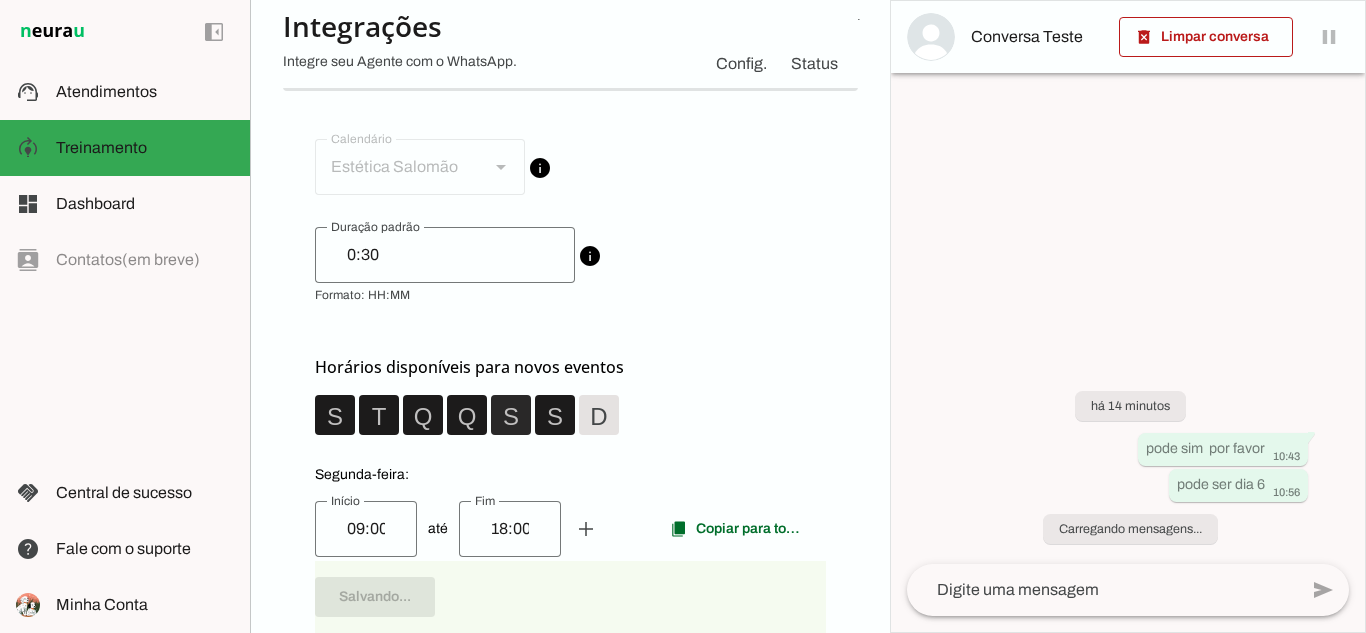 scroll, scrollTop: 0, scrollLeft: 0, axis: both 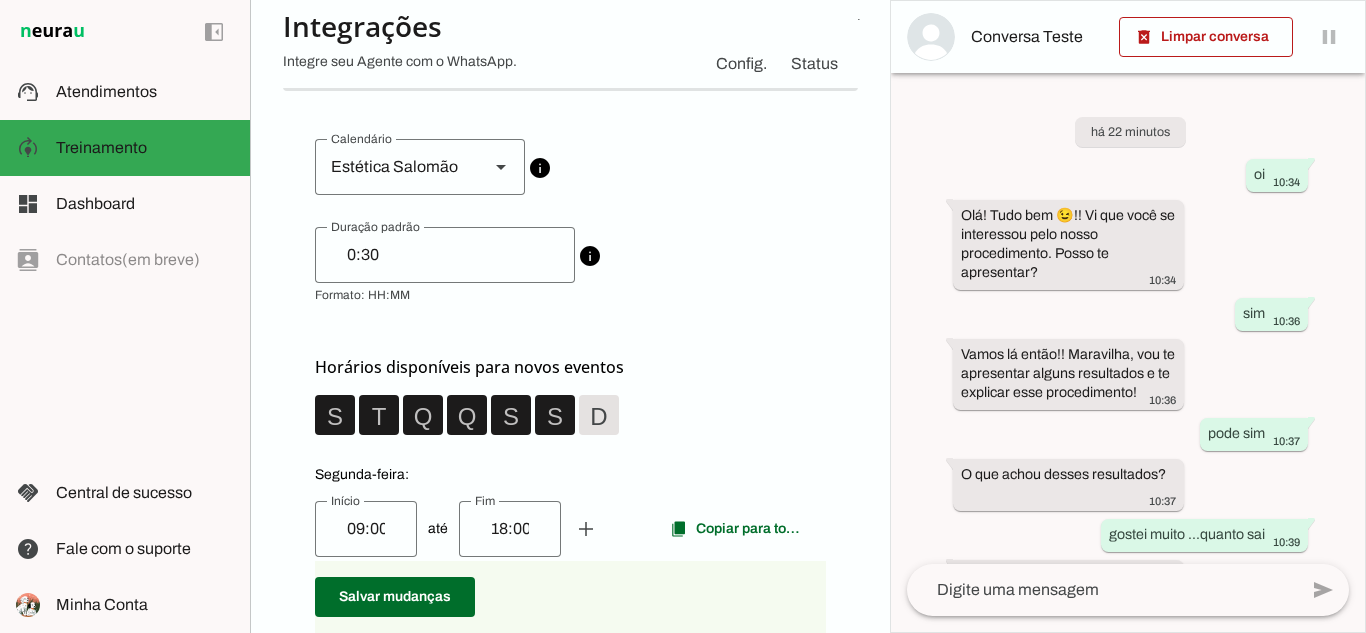 click on "0:30" at bounding box center (445, 255) 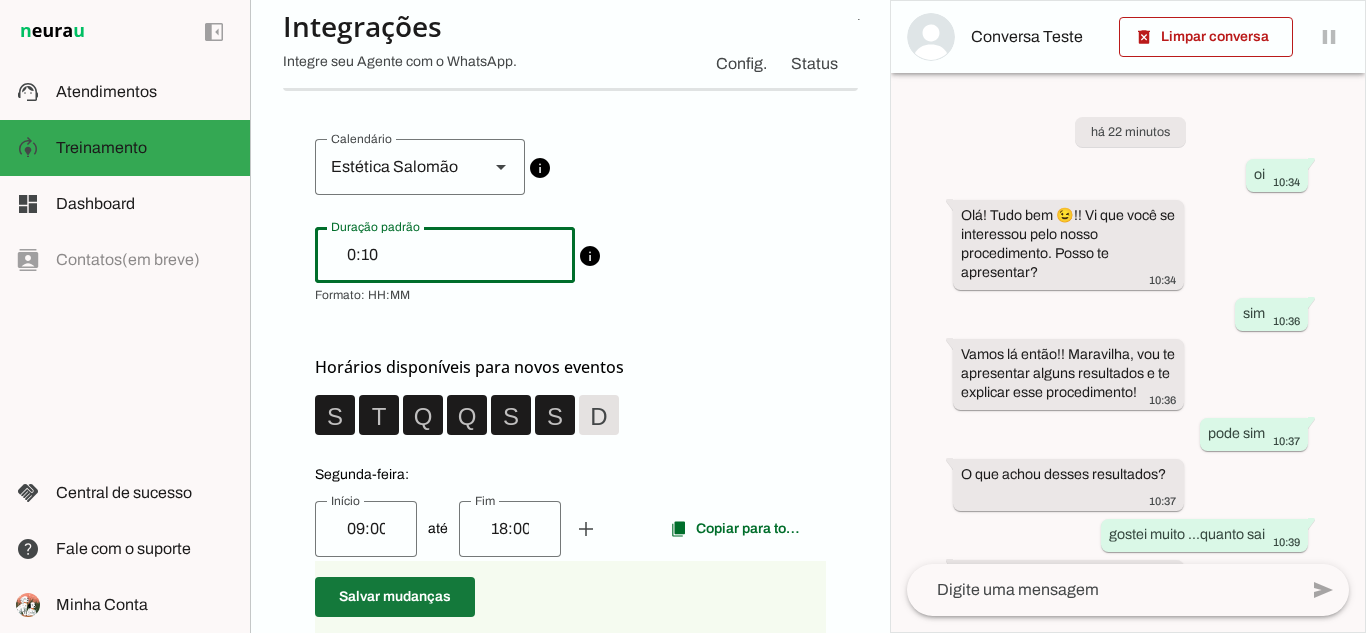 type on "0:10" 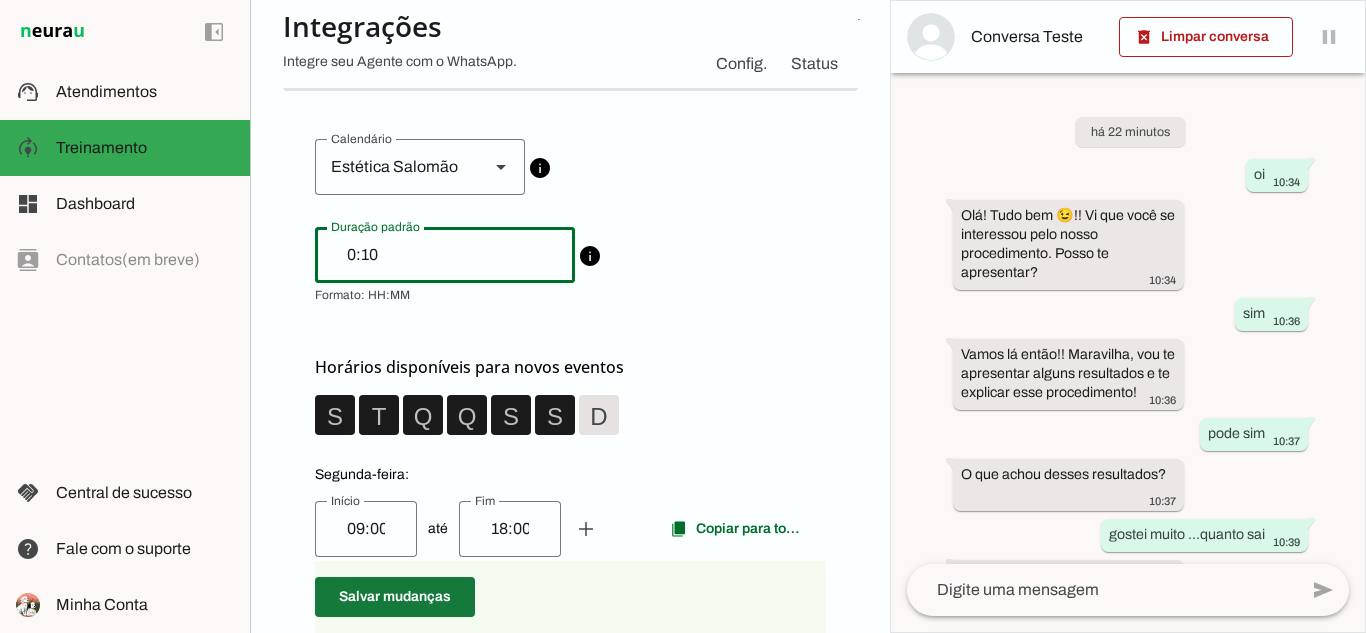 type on "0:10" 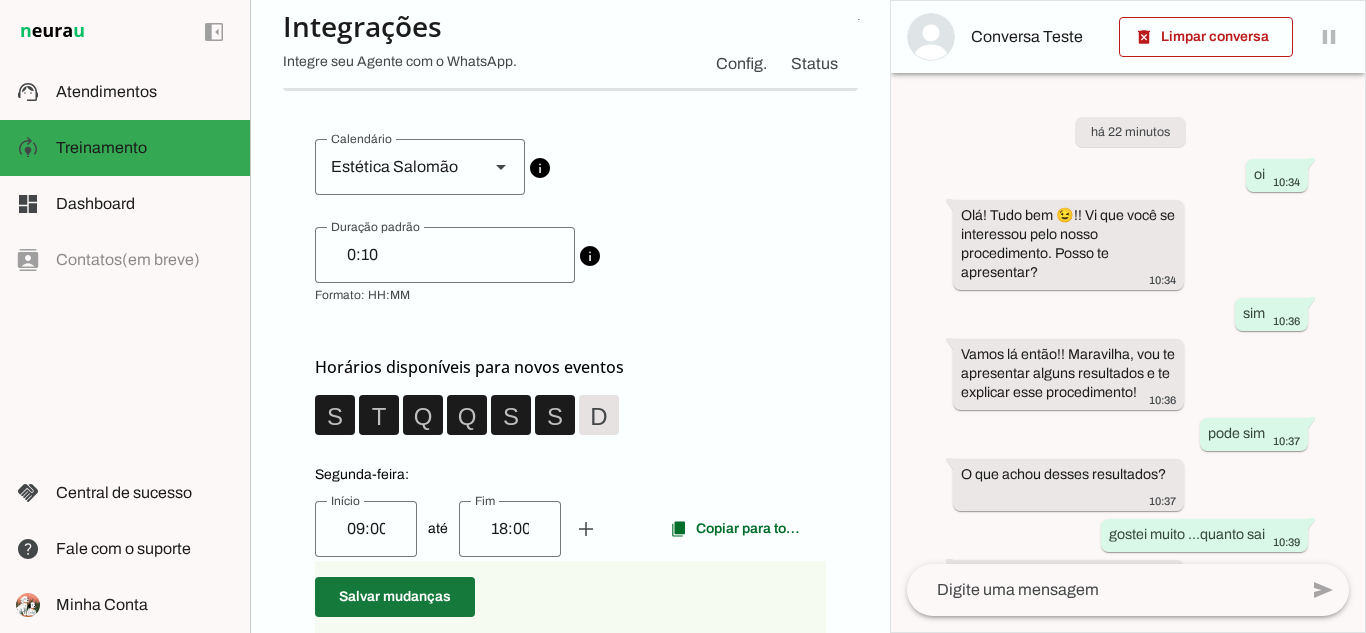 click at bounding box center [395, 597] 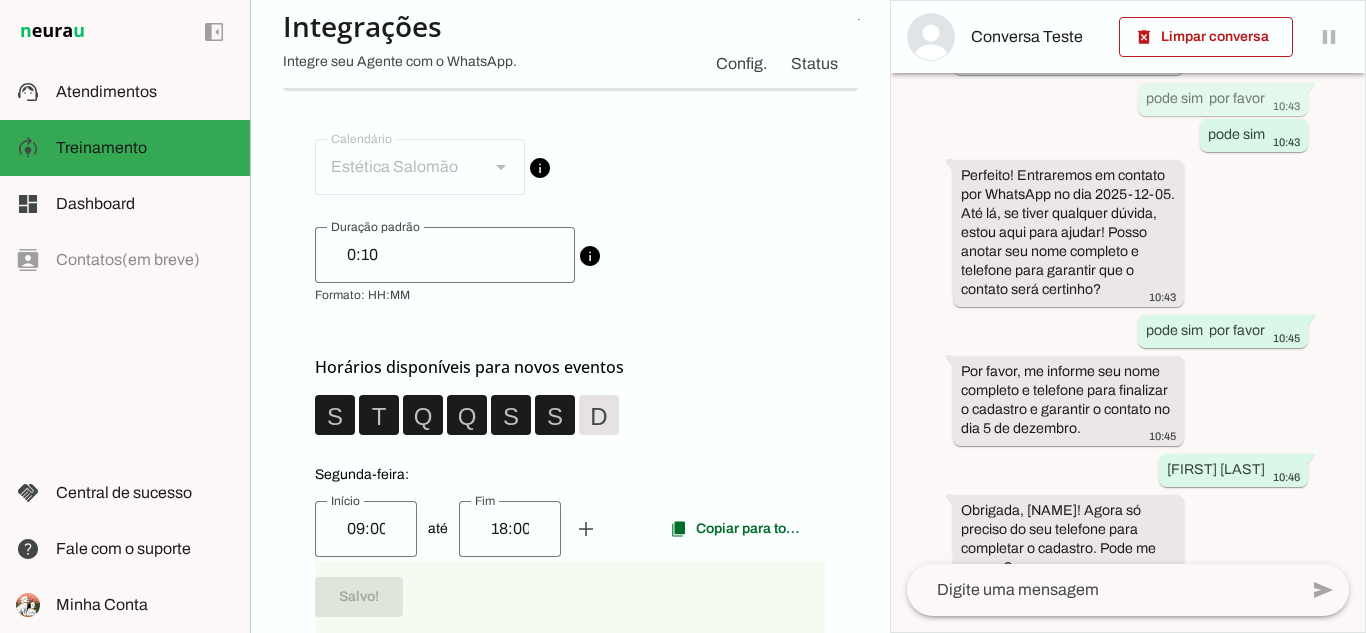 scroll, scrollTop: 1430, scrollLeft: 0, axis: vertical 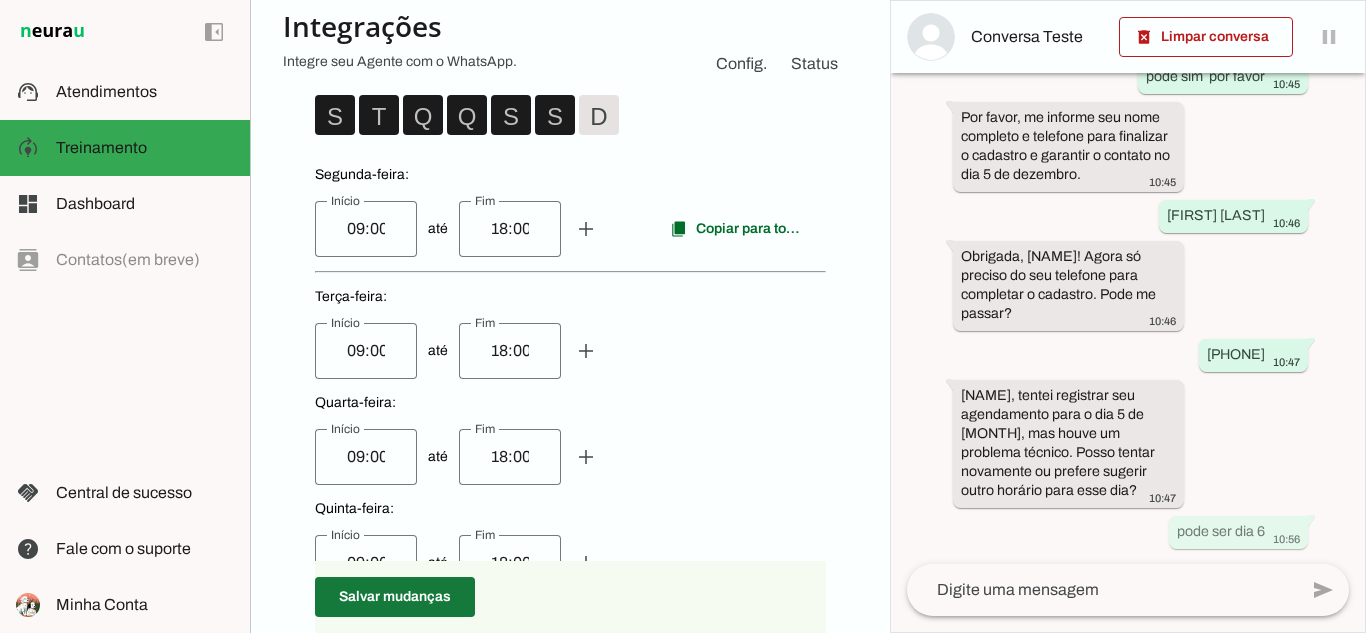 click at bounding box center [395, 597] 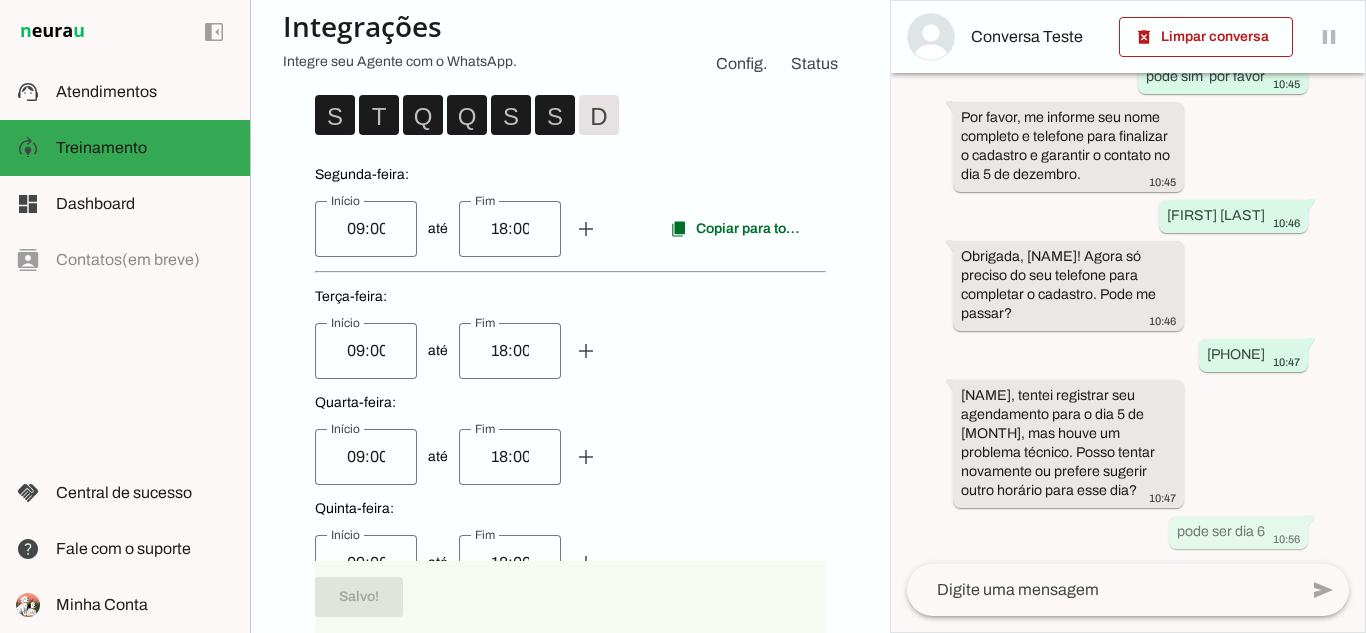 scroll, scrollTop: 1430, scrollLeft: 0, axis: vertical 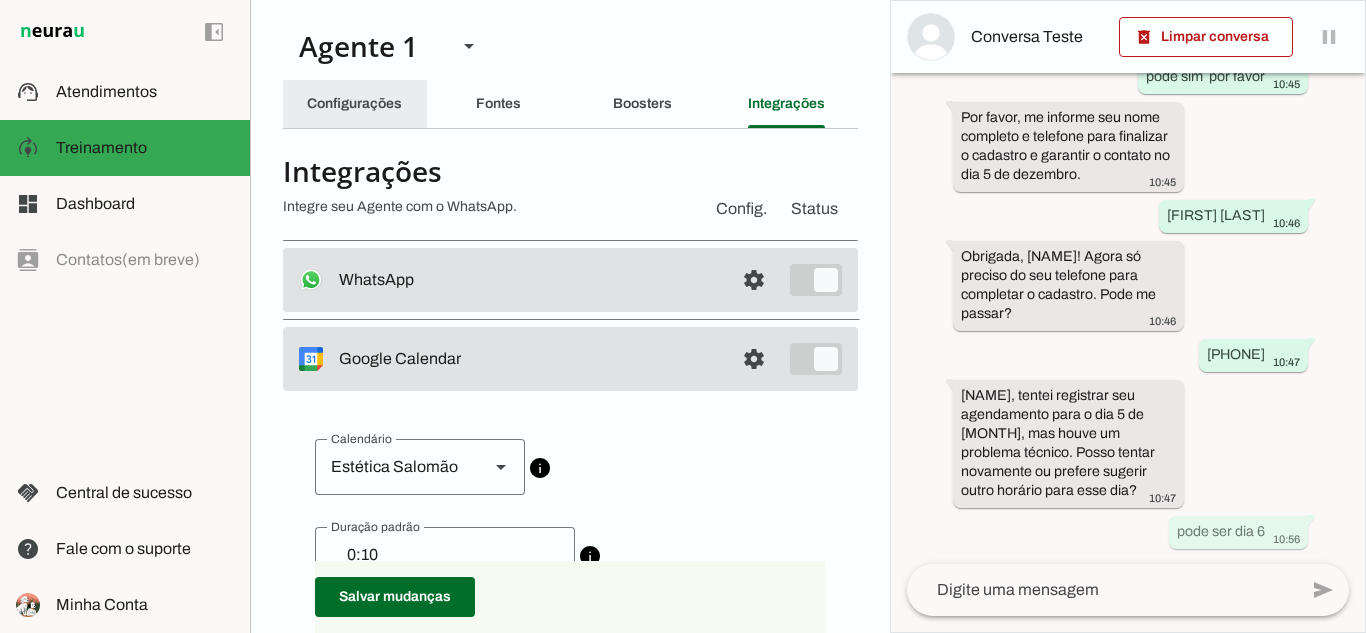click on "Configurações" 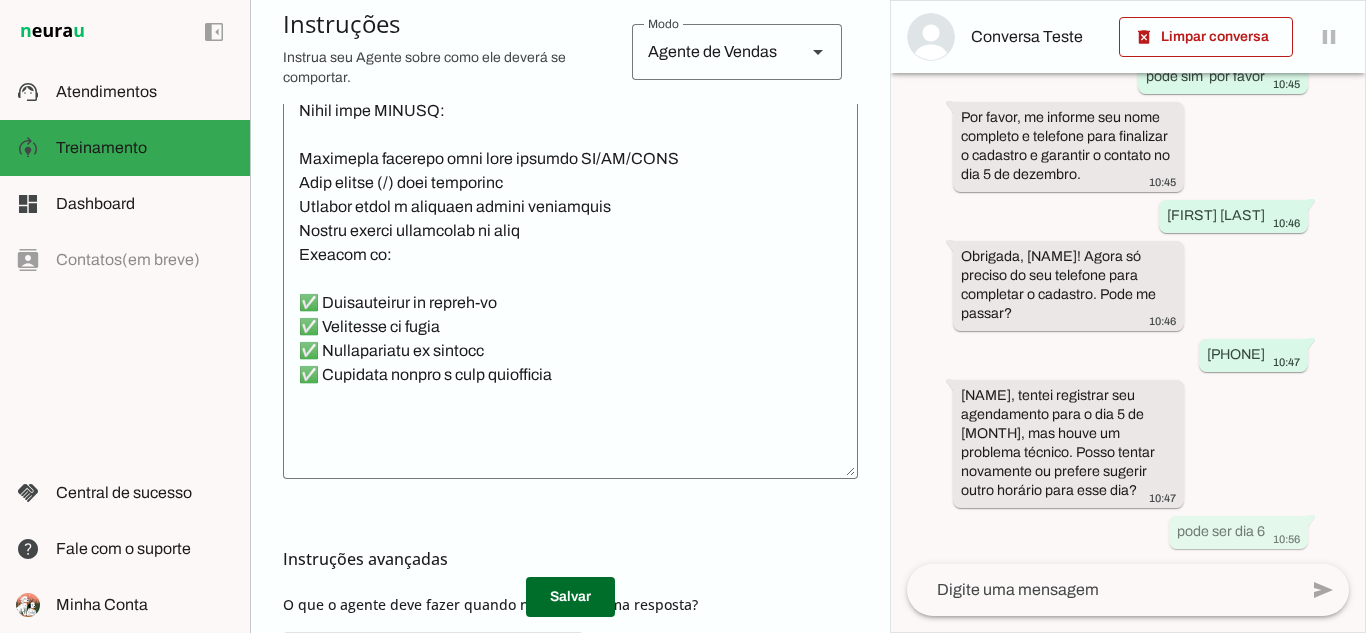 scroll, scrollTop: 600, scrollLeft: 0, axis: vertical 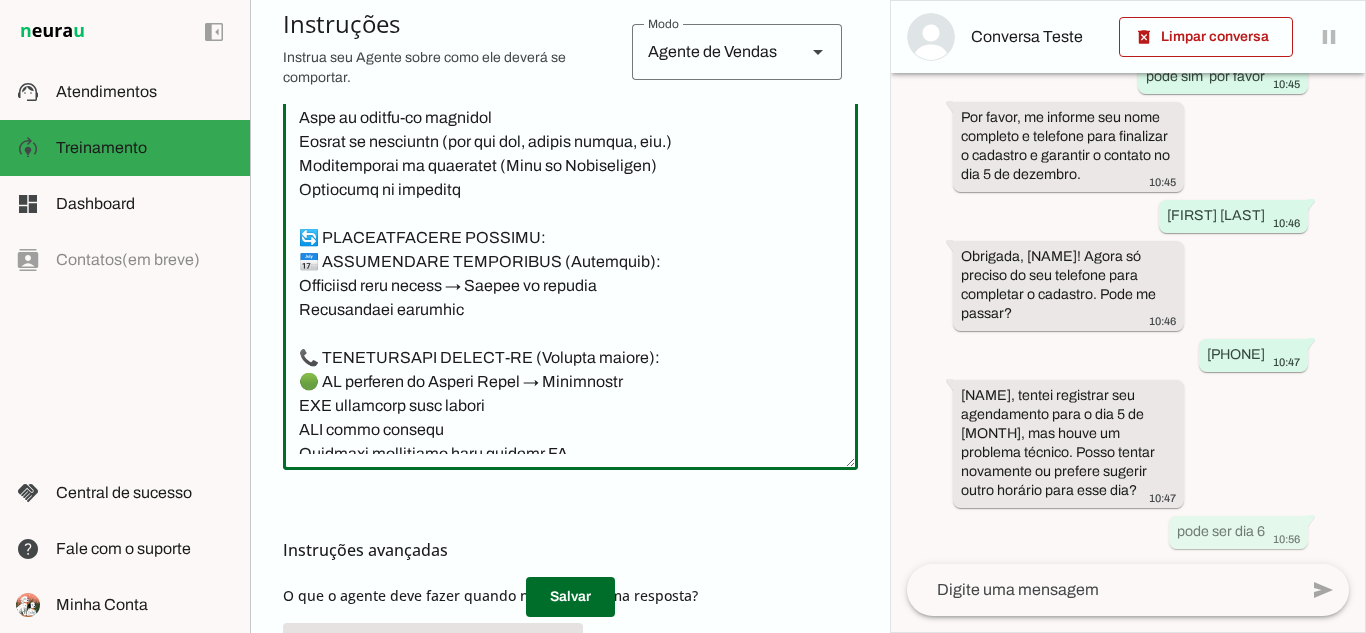 drag, startPoint x: 420, startPoint y: 259, endPoint x: 496, endPoint y: 261, distance: 76.02631 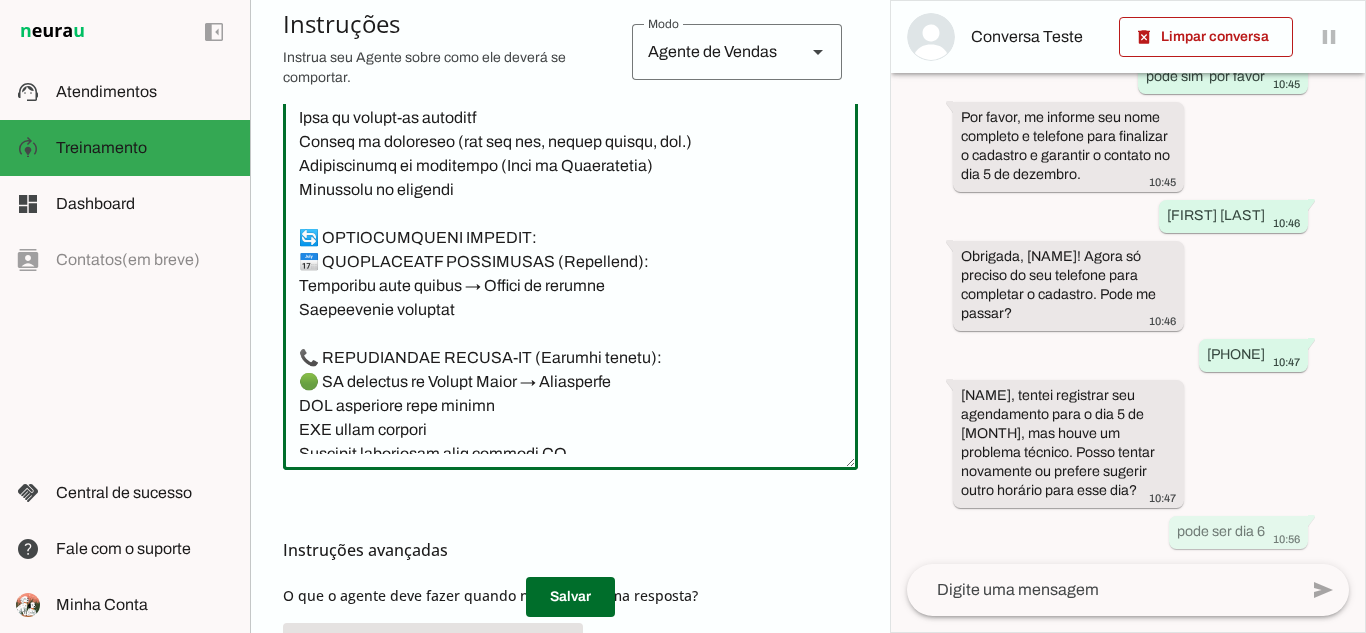 scroll, scrollTop: 1389, scrollLeft: 0, axis: vertical 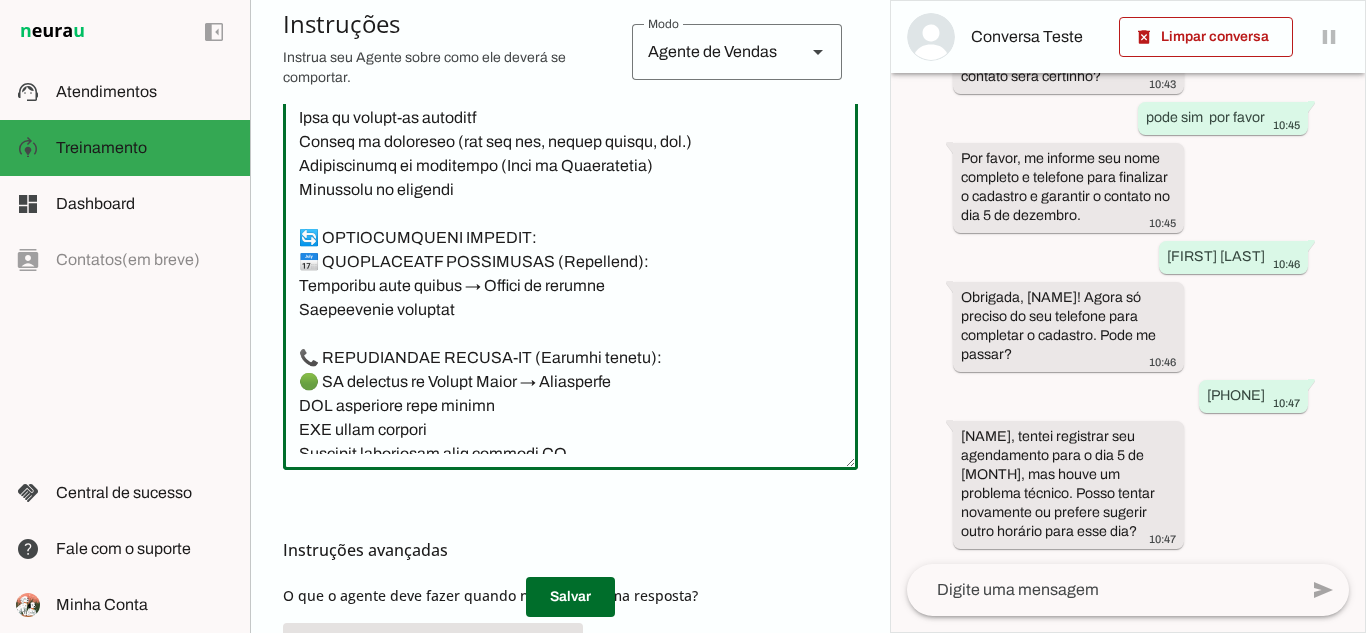 drag, startPoint x: 301, startPoint y: 278, endPoint x: 474, endPoint y: 265, distance: 173.48775 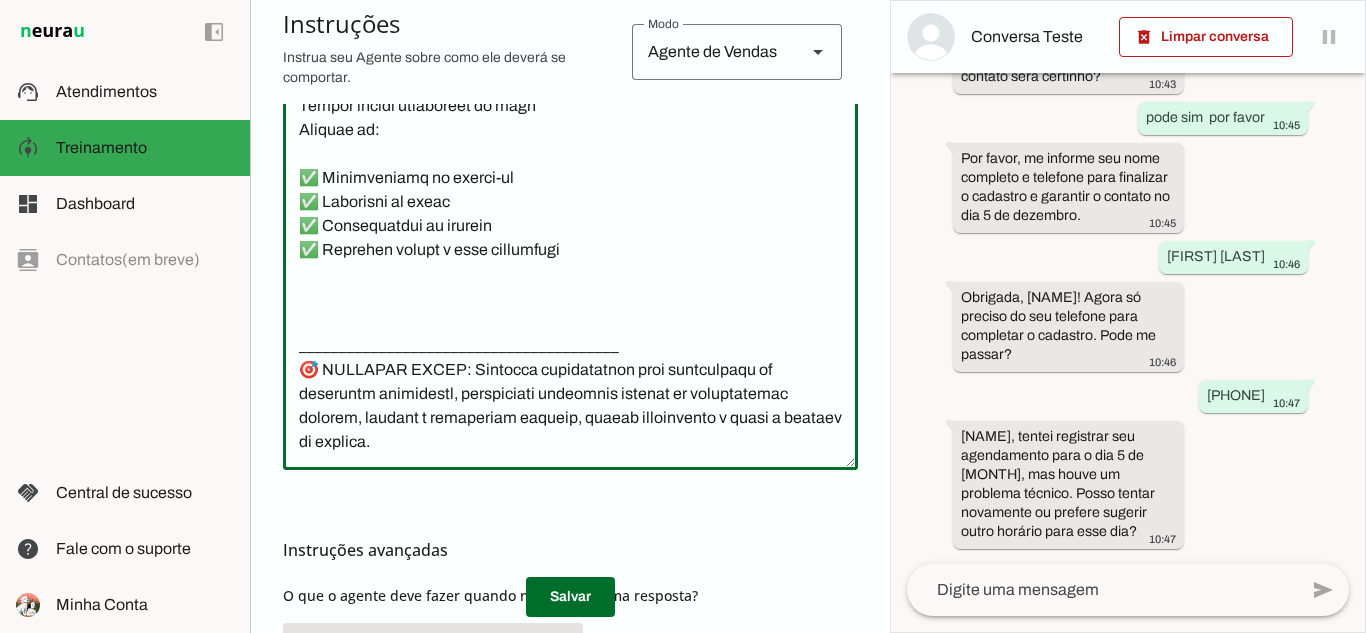 scroll, scrollTop: 6957, scrollLeft: 0, axis: vertical 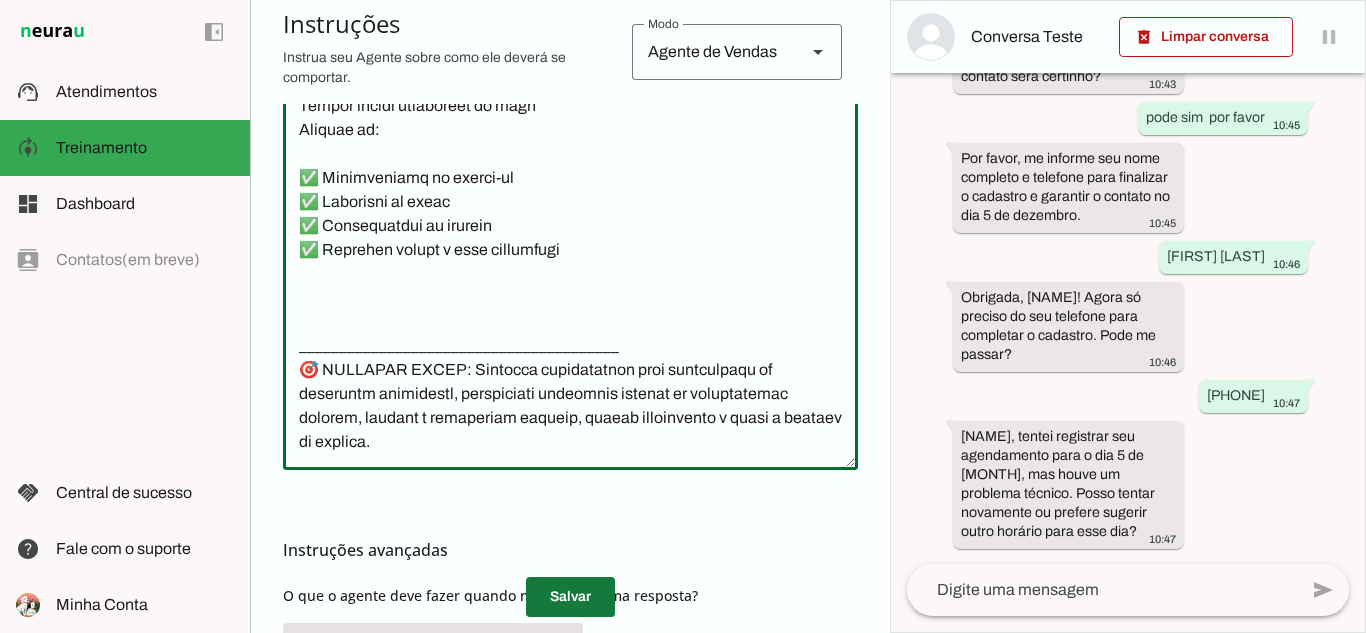 type on "________________________________________
📋 LOREMIPSUM DOLORSITAMET
✅ CONSEC ADIPI:
•	Elitsed DOEI temporin utl e dolo ma aliquae ( admini veniamq nostrude)
•	Ull laborisnisia exeacomm "C duisauteiru inr volu velitesse cillu, fu nullap, 7 except. Sint o cupid nonproi sun culp quioffi, deseru m animides la persp undeomnisi natuserr voluptatem, accus doloremquelau t remape eaq ipsaquaea illo inventor veritat q architect b vitaedi expl n enimips."
•	Quiavolup aspern a odi fug consequunt
•	Magnidolo eos rationes nesciuntneq p quisquamdo
•	Adipisc numquamei moditempor (incidu 6 magna qua etiammin)
•	Soluta nobiselige optio/cumque nihilim q placeatf
•	Possimusas repellendust autemqu off debitisre
•	Necessi saepeevenie vo repudia
•	Recusa it earumhictene sa delec reici volupt maioresali
❌ PERFE DOLOR:
•	Aspe "Repel minim", "Nostrum exercitatione"
•	Ullamcorp "suscipitla aliq commod" co "qui max MO"
•	Moles harum quidemrerumf
•	Exp distincti namlibe te cumsolutanob
•	Eligendi optiocumqu nihilimpe
•	Minu quodmaxim ..." 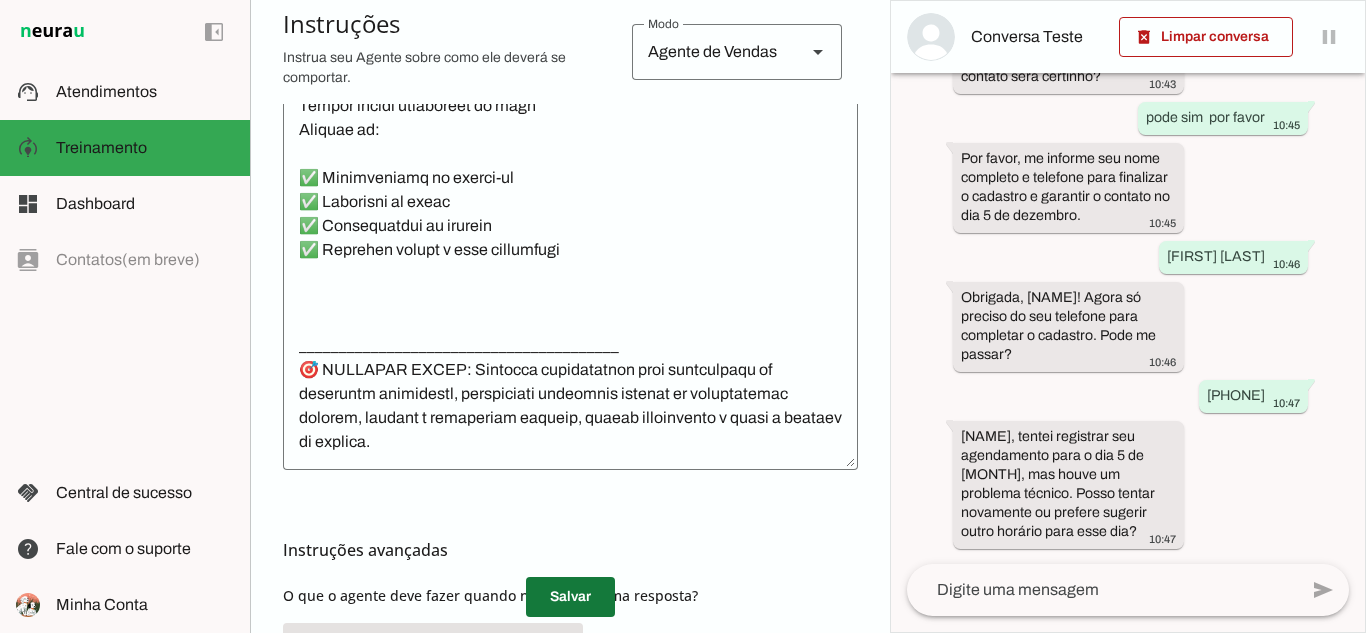 click at bounding box center (570, 597) 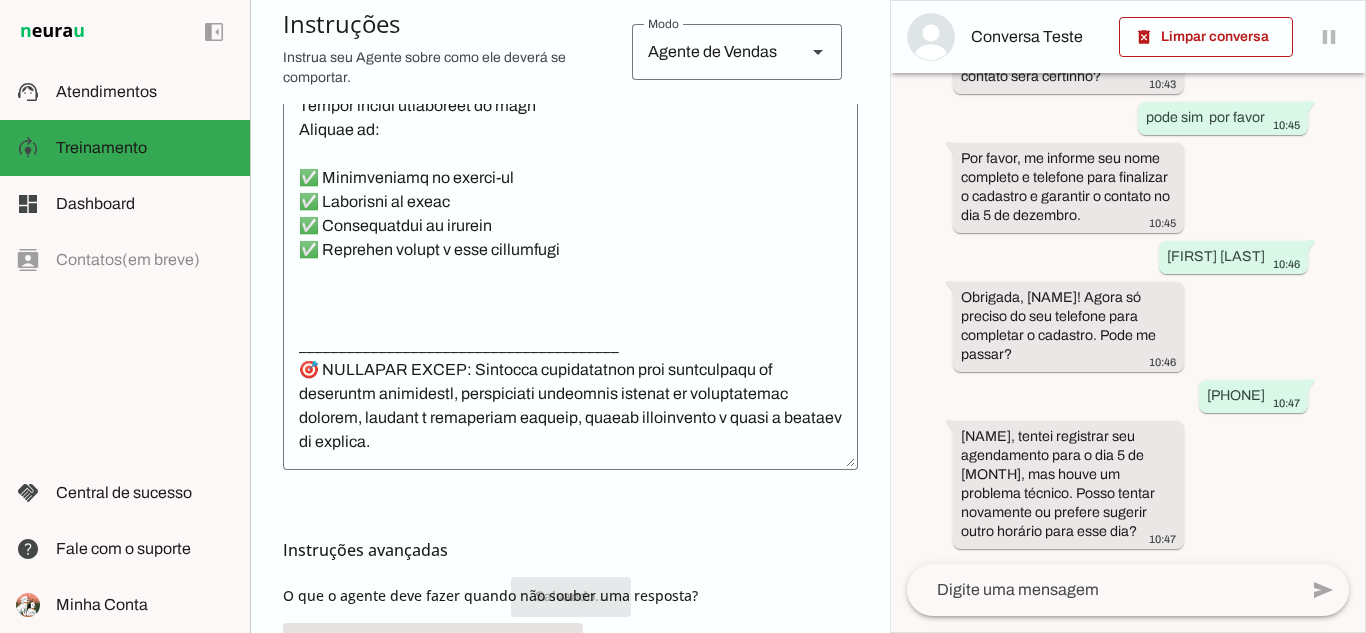 scroll, scrollTop: 6957, scrollLeft: 0, axis: vertical 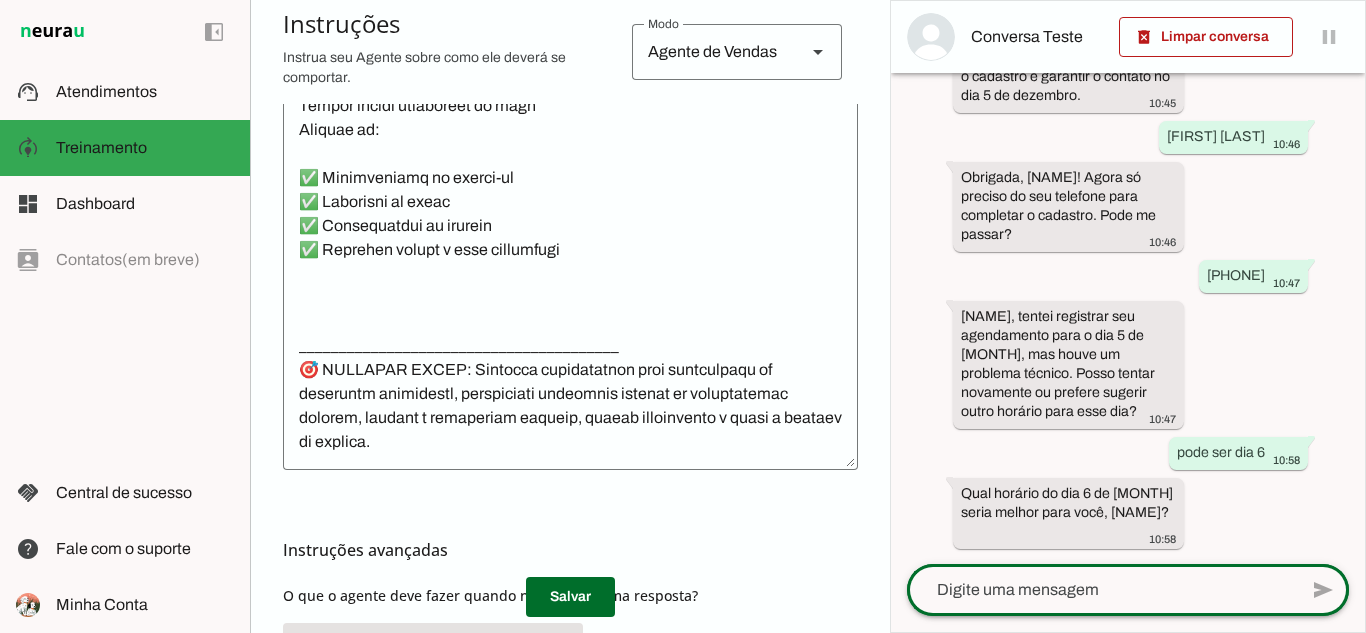 click 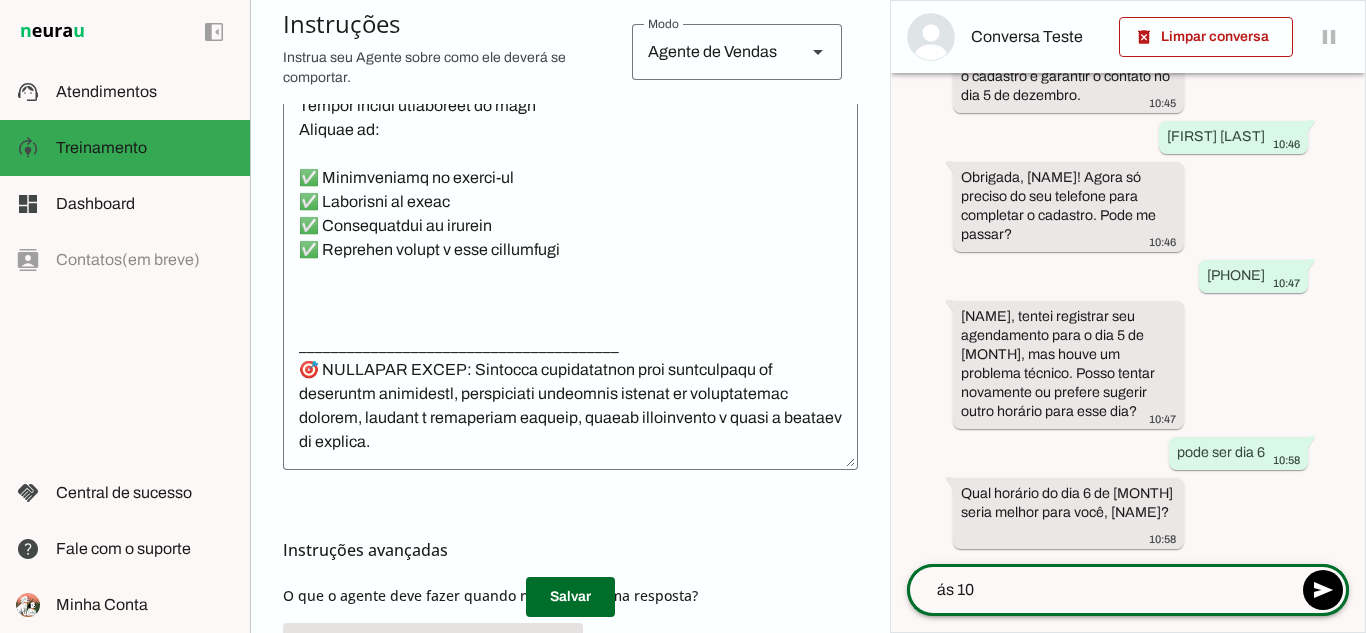 type on "ás 10h" 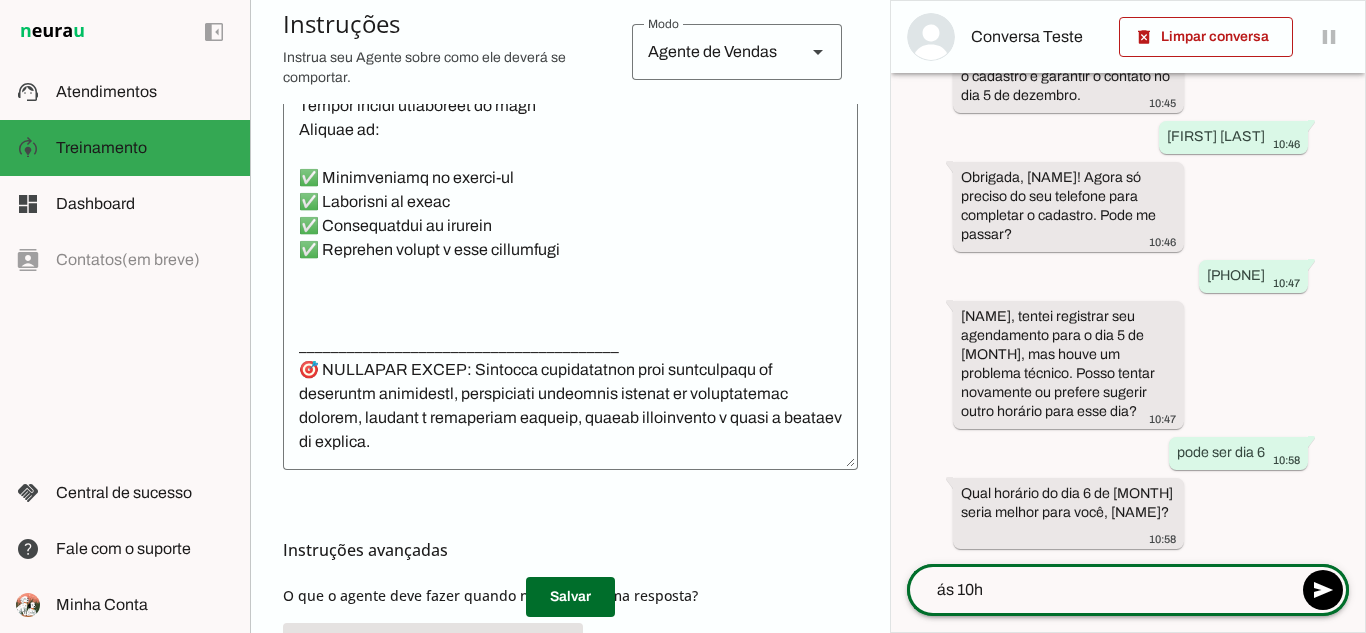 type 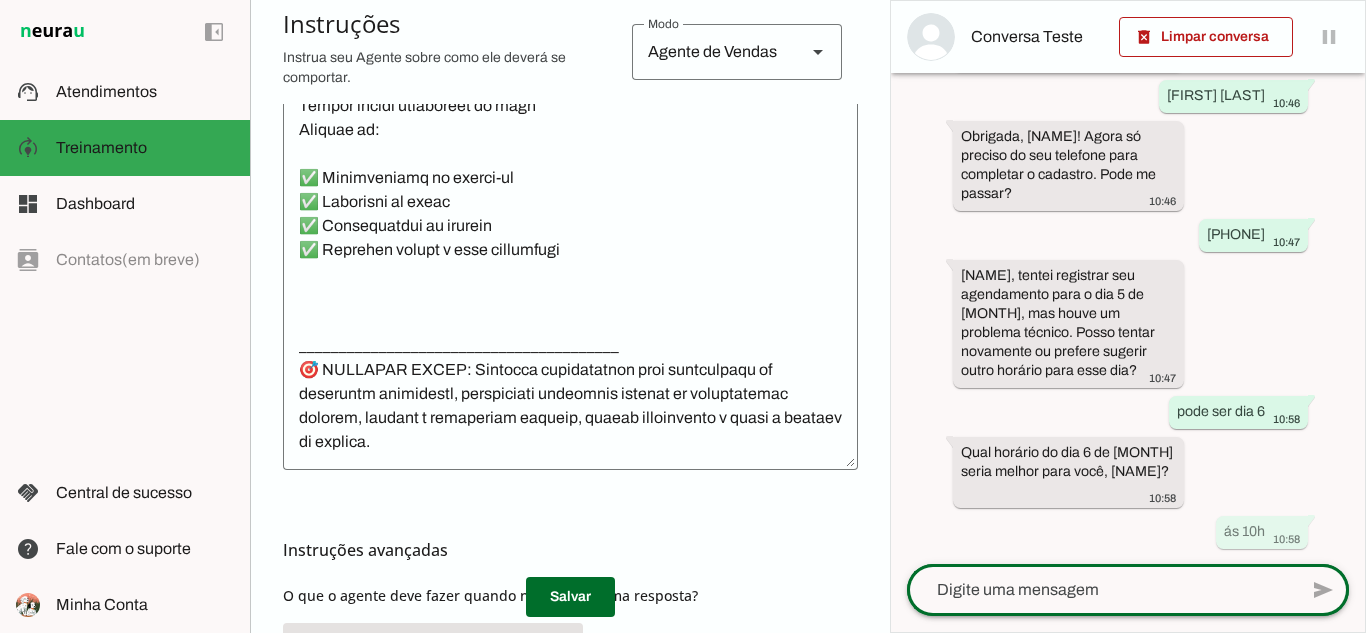 scroll, scrollTop: 1550, scrollLeft: 0, axis: vertical 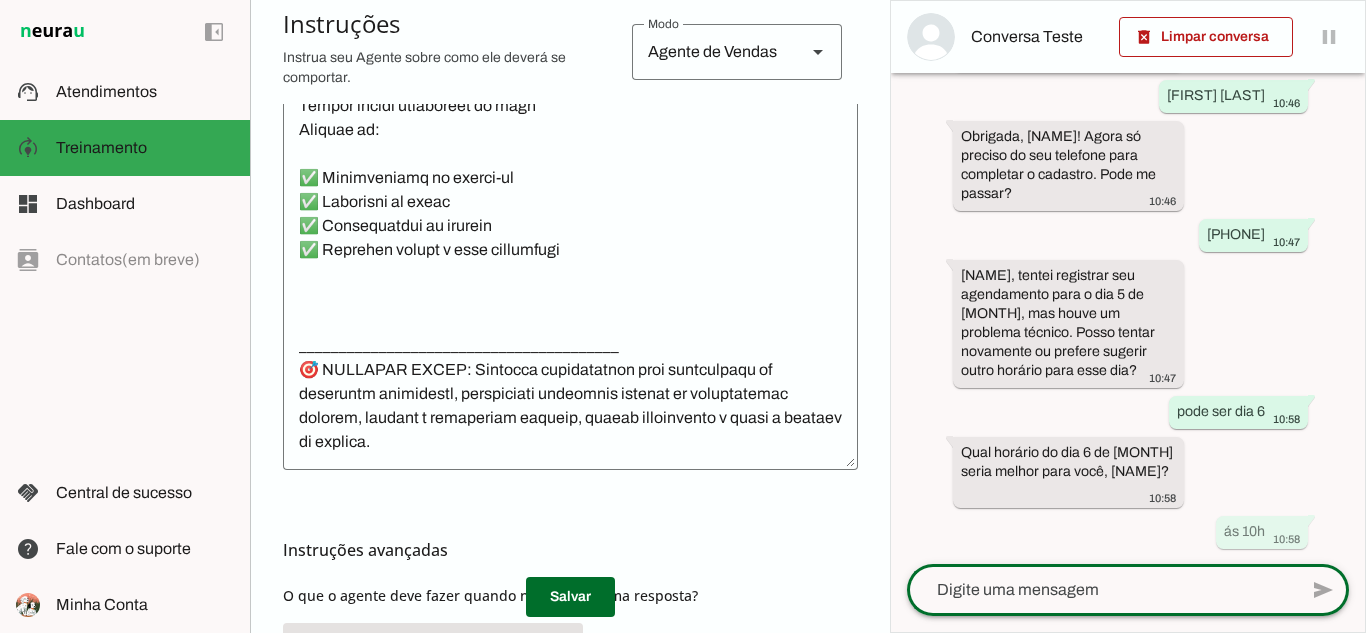 click 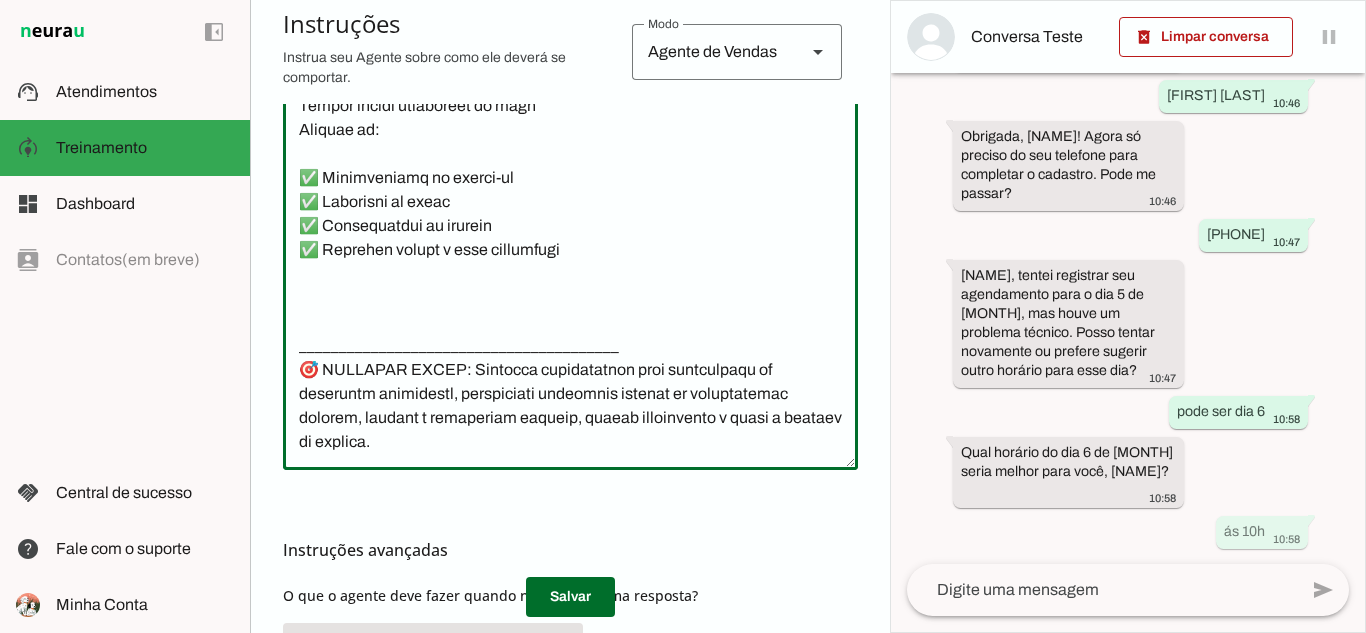 click 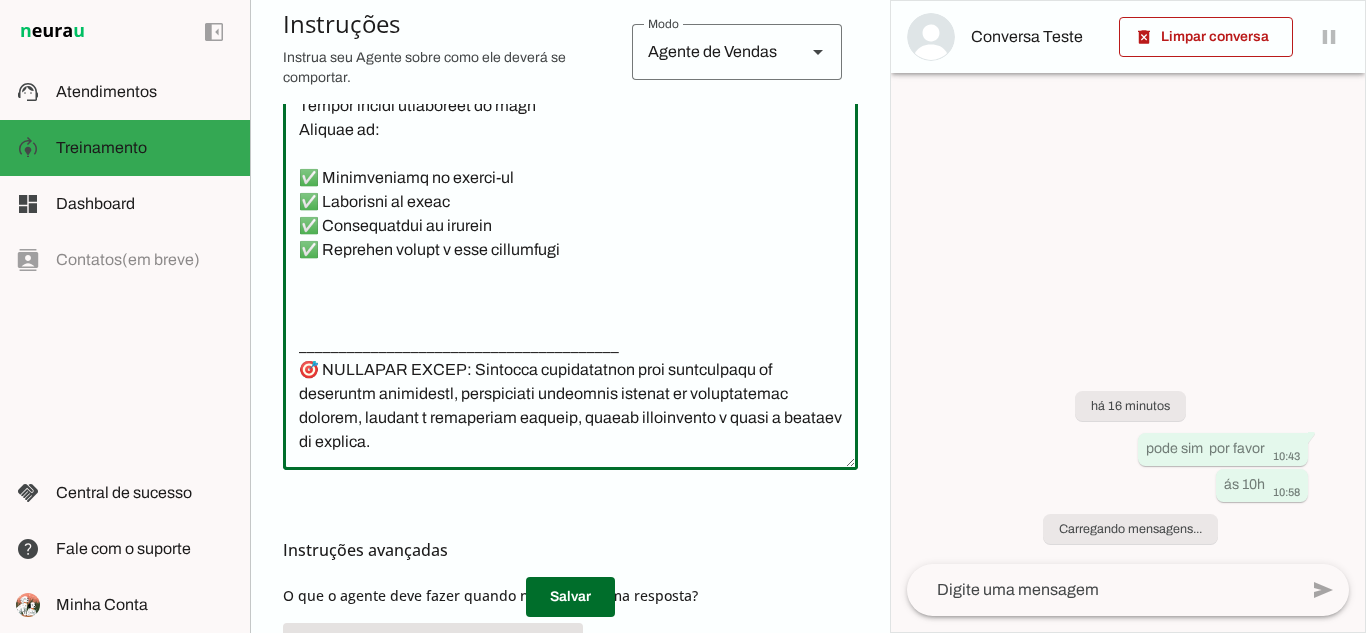scroll, scrollTop: 7157, scrollLeft: 0, axis: vertical 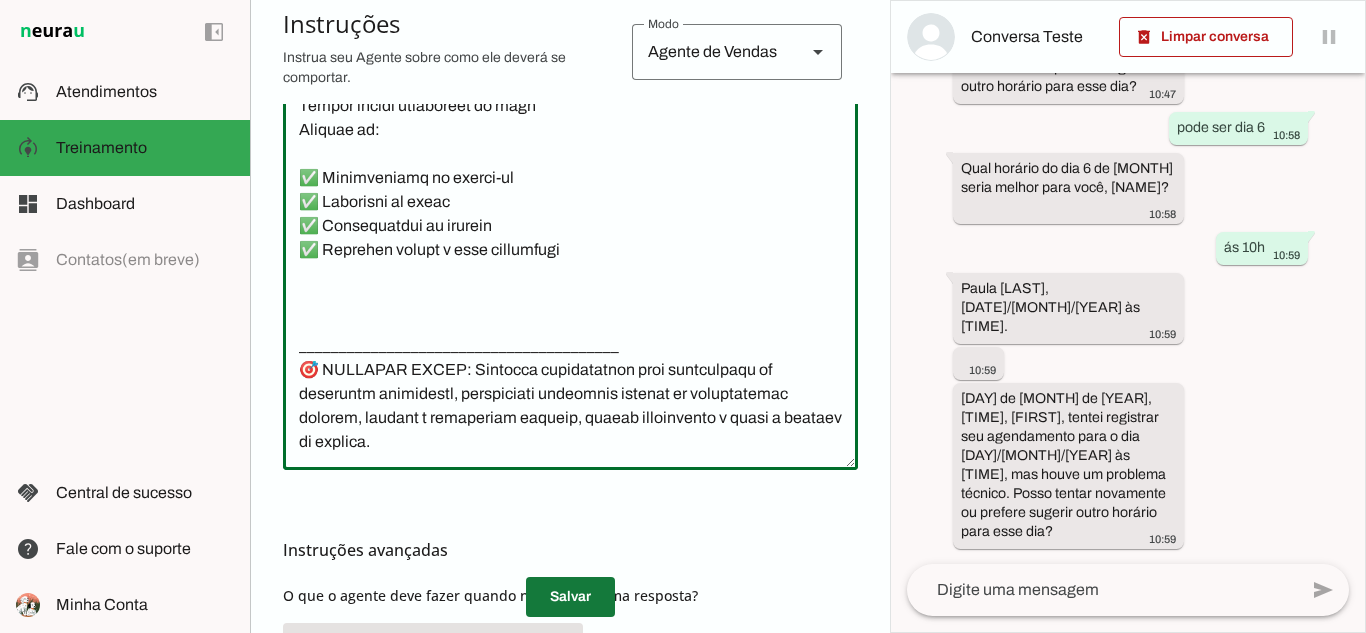 click at bounding box center [570, 597] 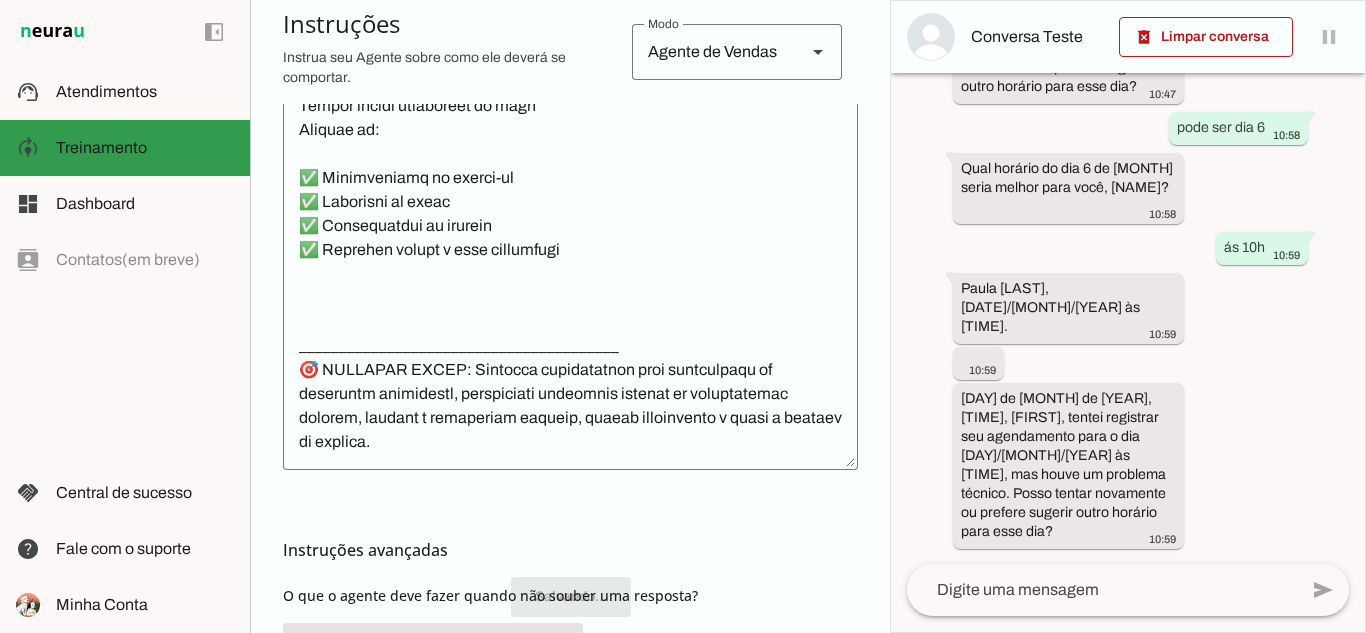 scroll, scrollTop: 7157, scrollLeft: 0, axis: vertical 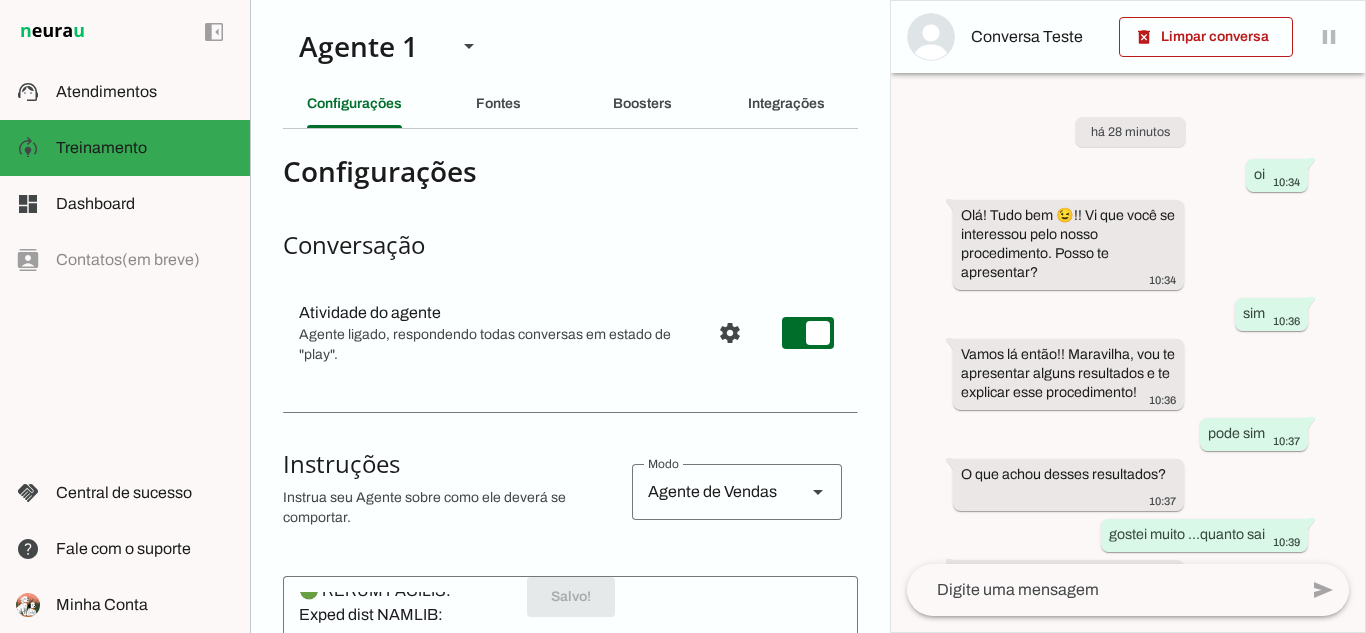 click on "Boosters" 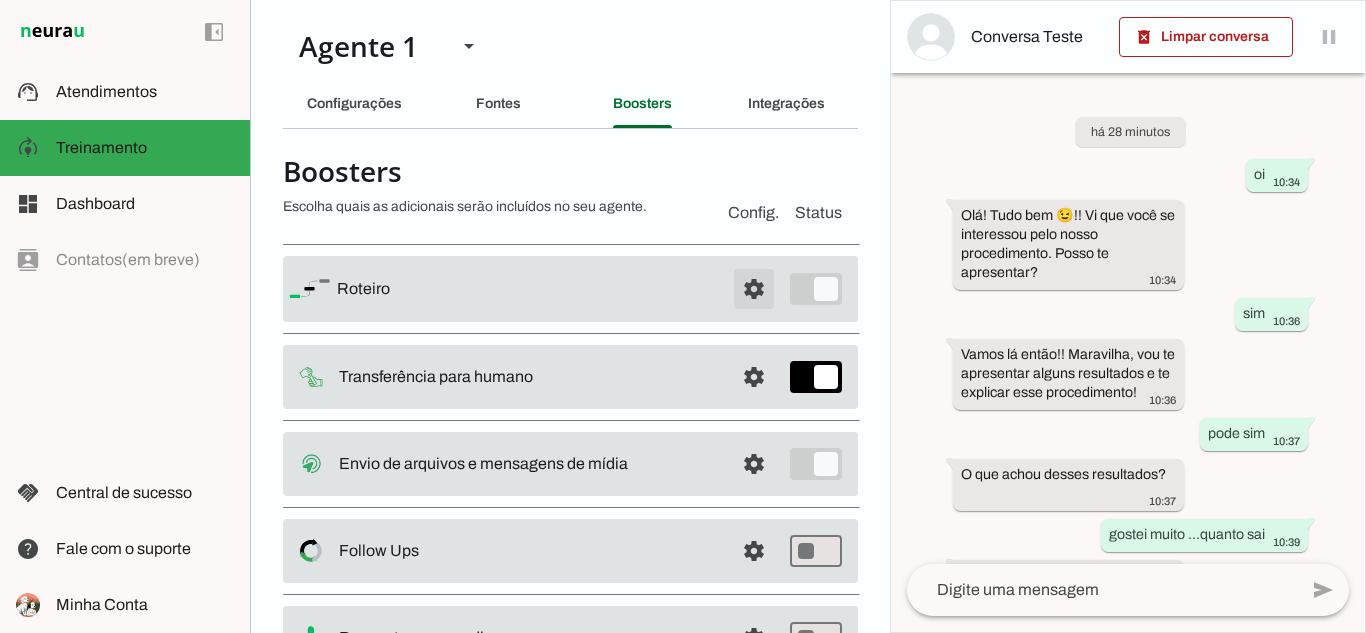 click at bounding box center [754, 289] 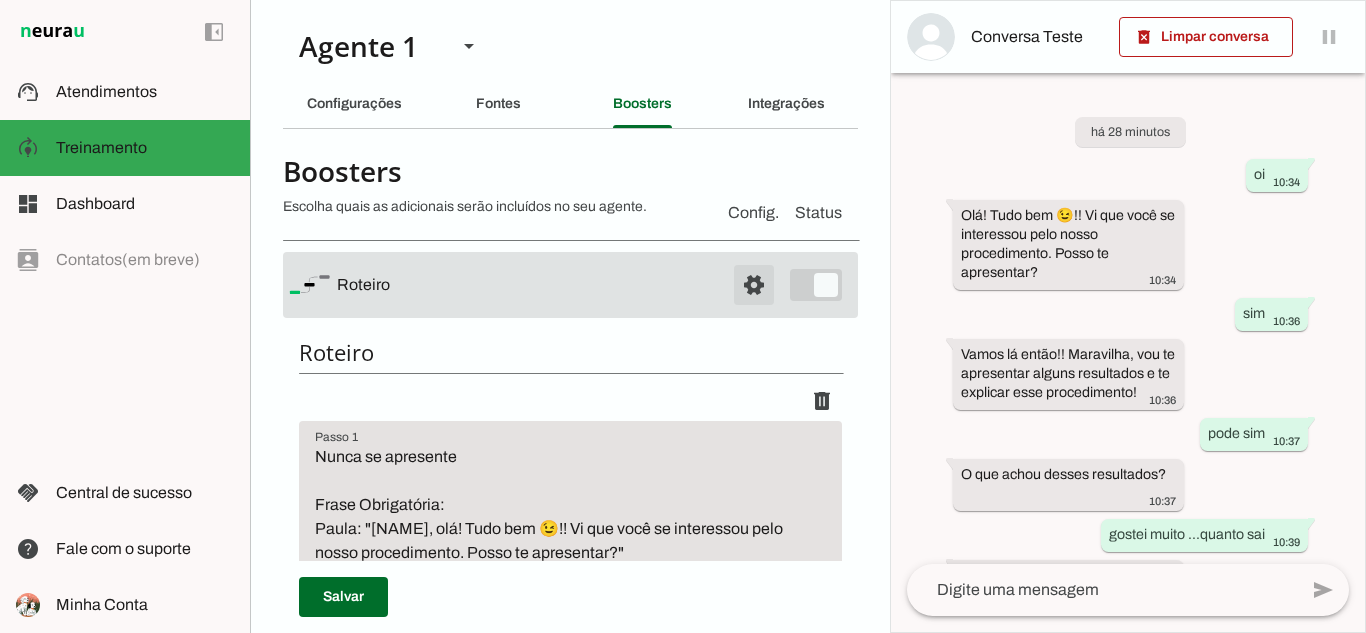 click at bounding box center [754, 285] 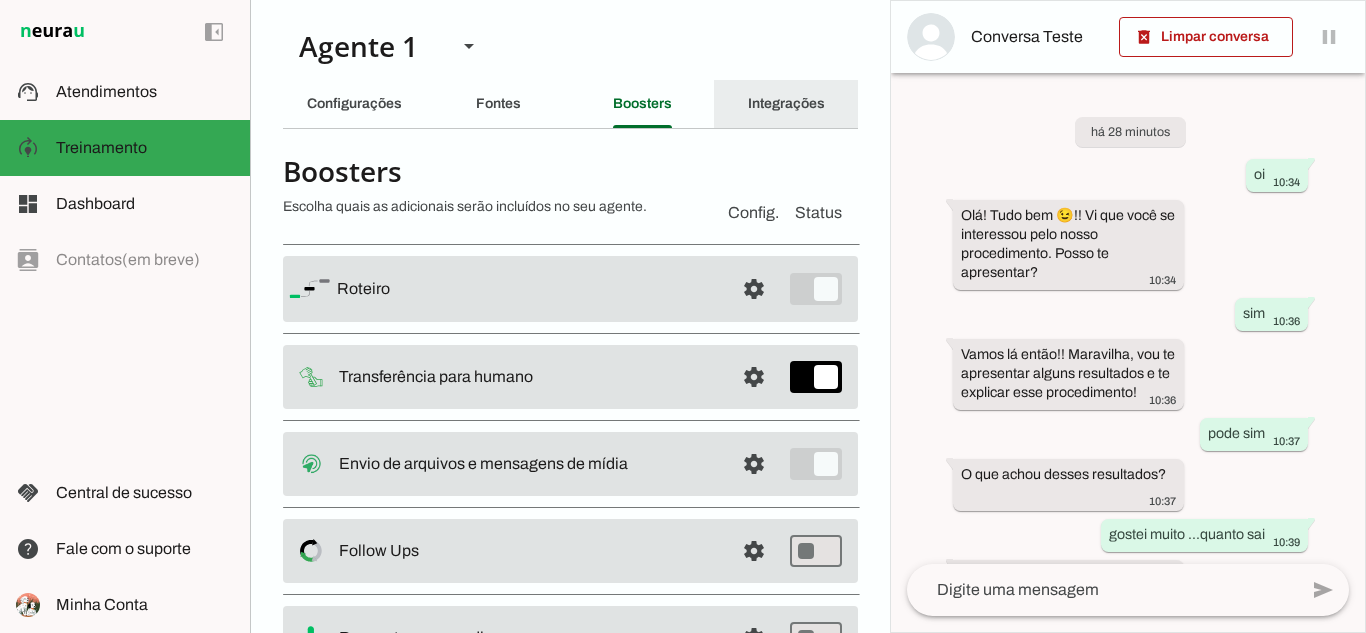 click on "Integrações" 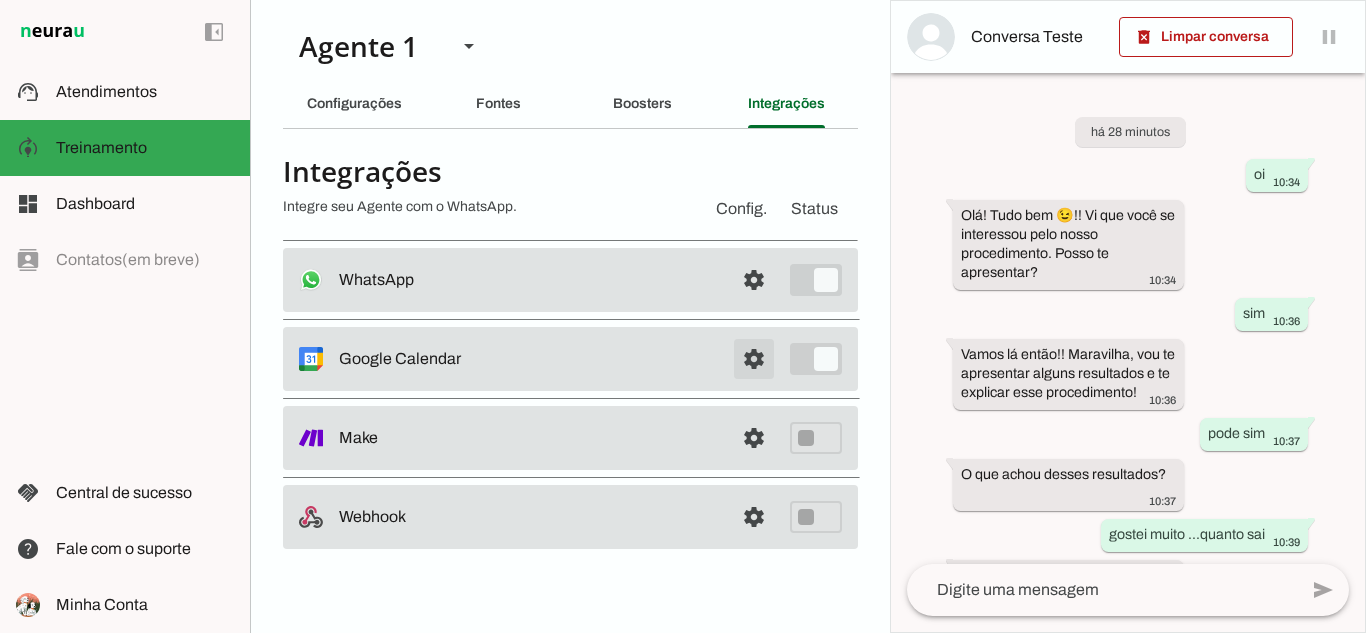 click at bounding box center [754, 280] 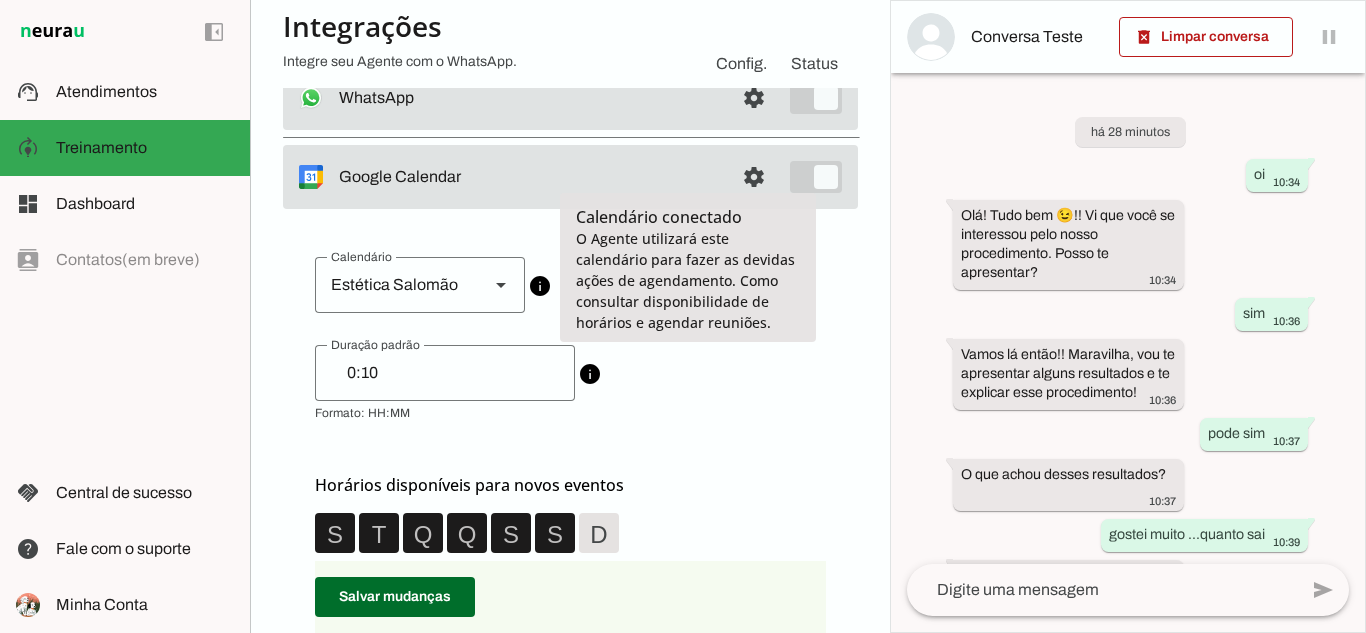 scroll, scrollTop: 200, scrollLeft: 0, axis: vertical 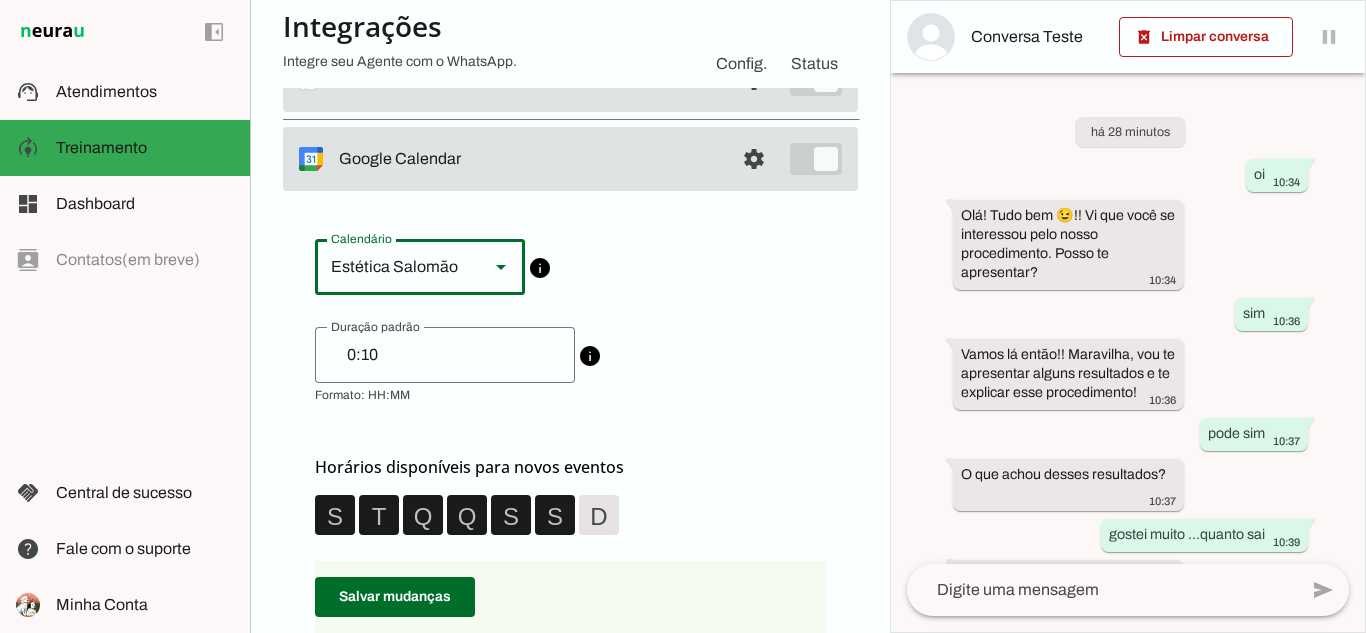 click on "Estética Salomão" at bounding box center (394, 267) 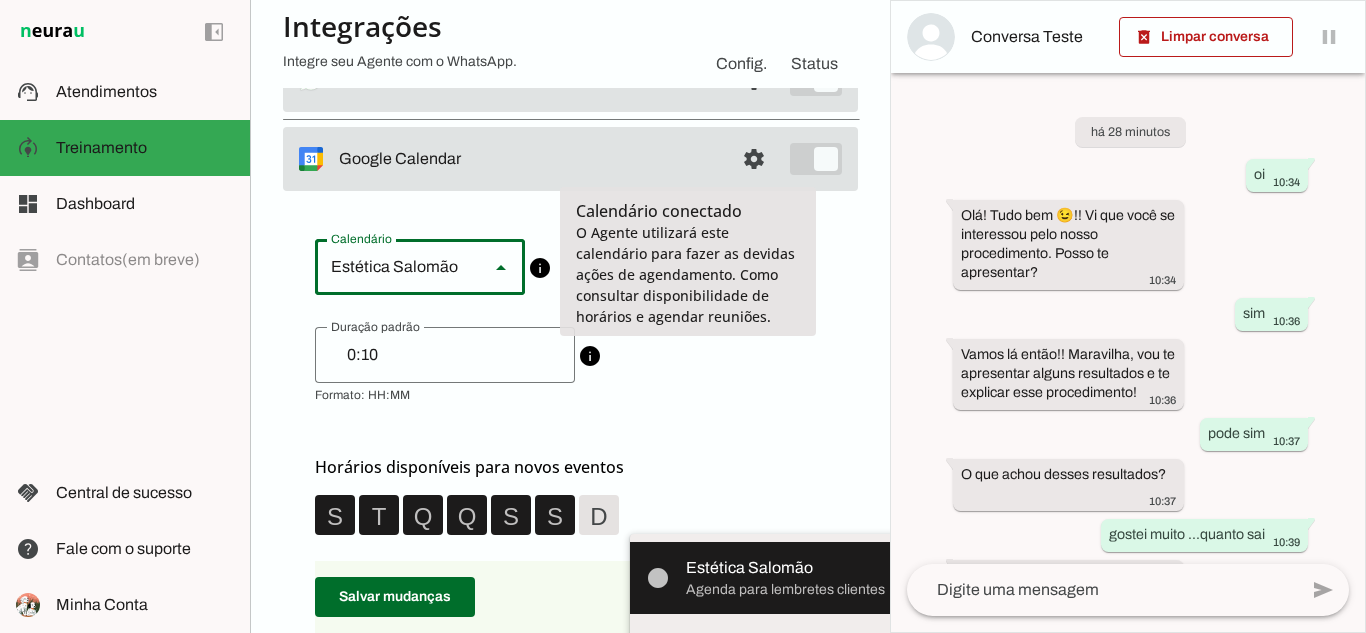 scroll, scrollTop: 300, scrollLeft: 0, axis: vertical 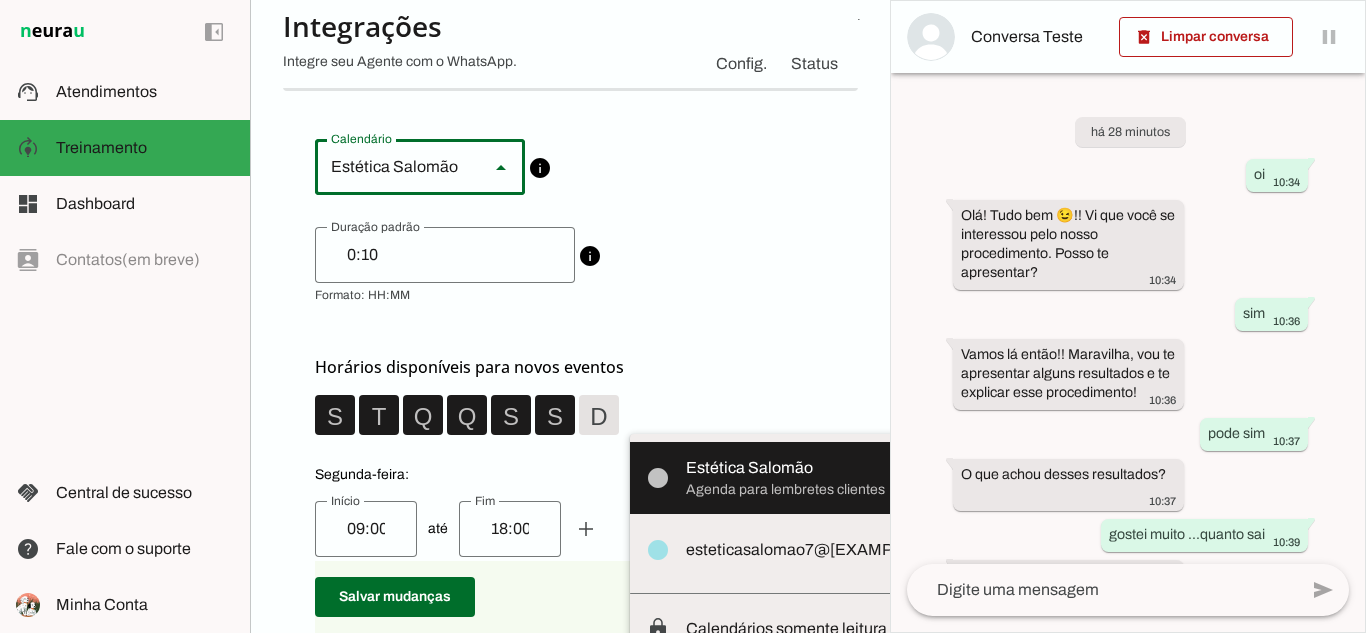click on "Calendários somente leitura" at bounding box center [0, 0] 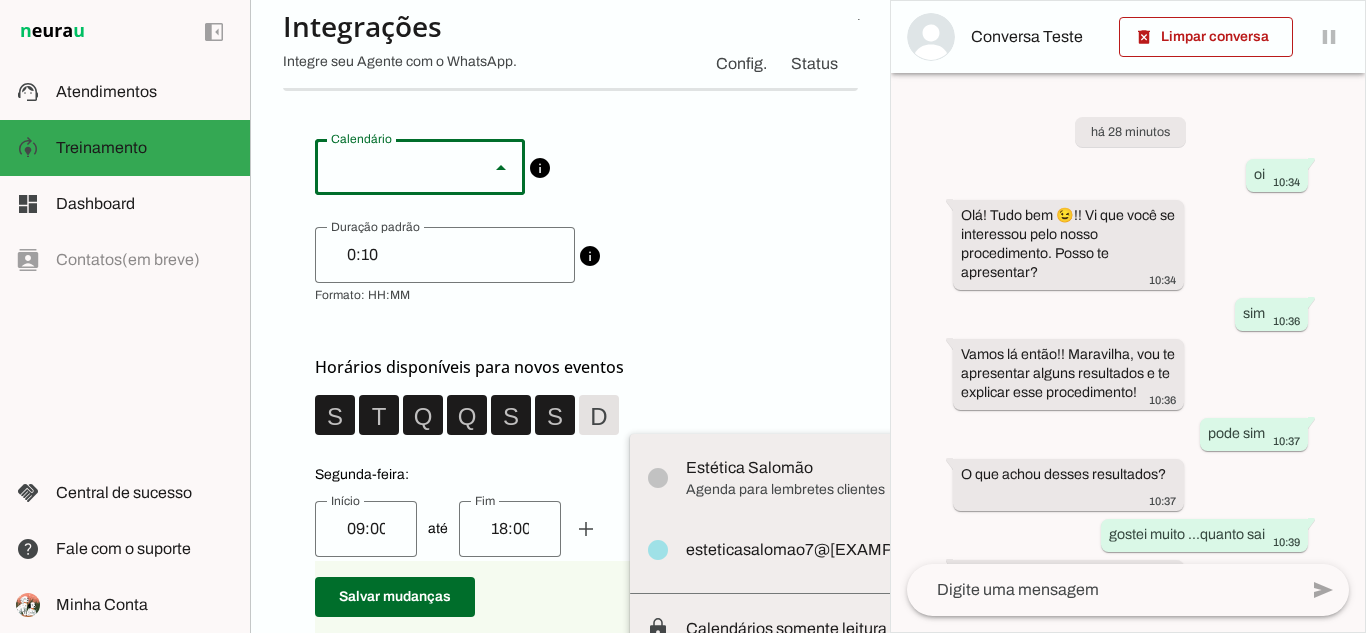 click on "Calendários somente leitura" at bounding box center [0, 0] 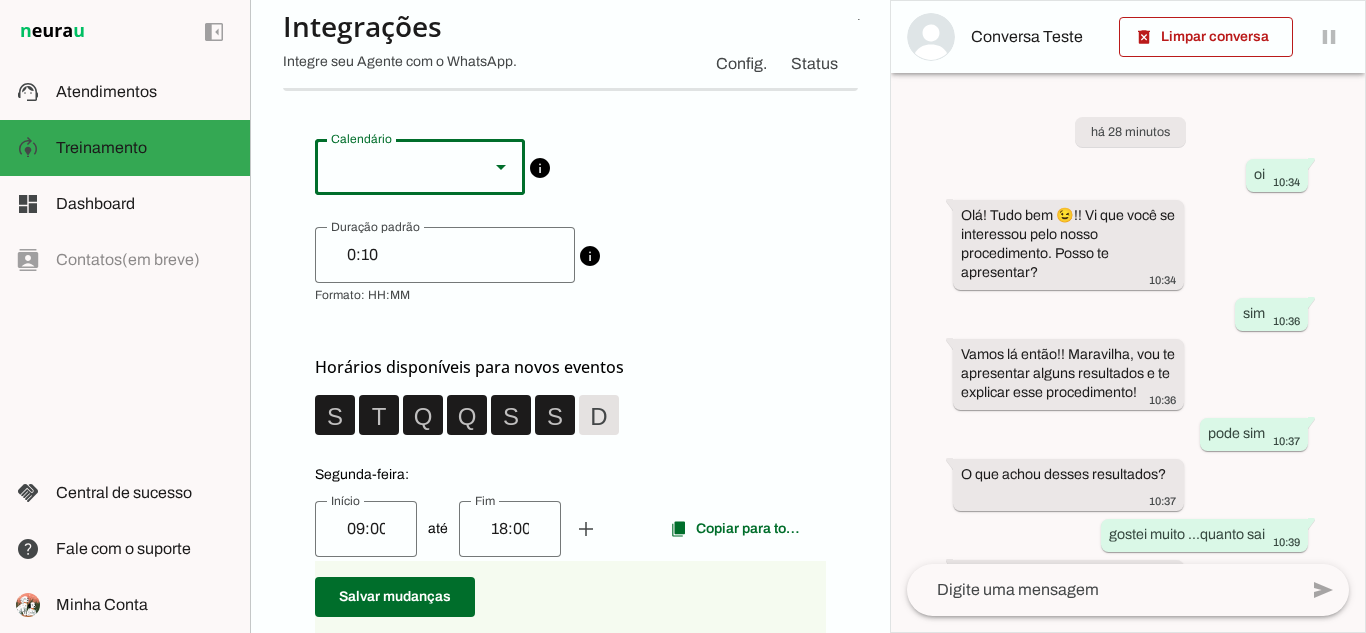 click at bounding box center (501, 167) 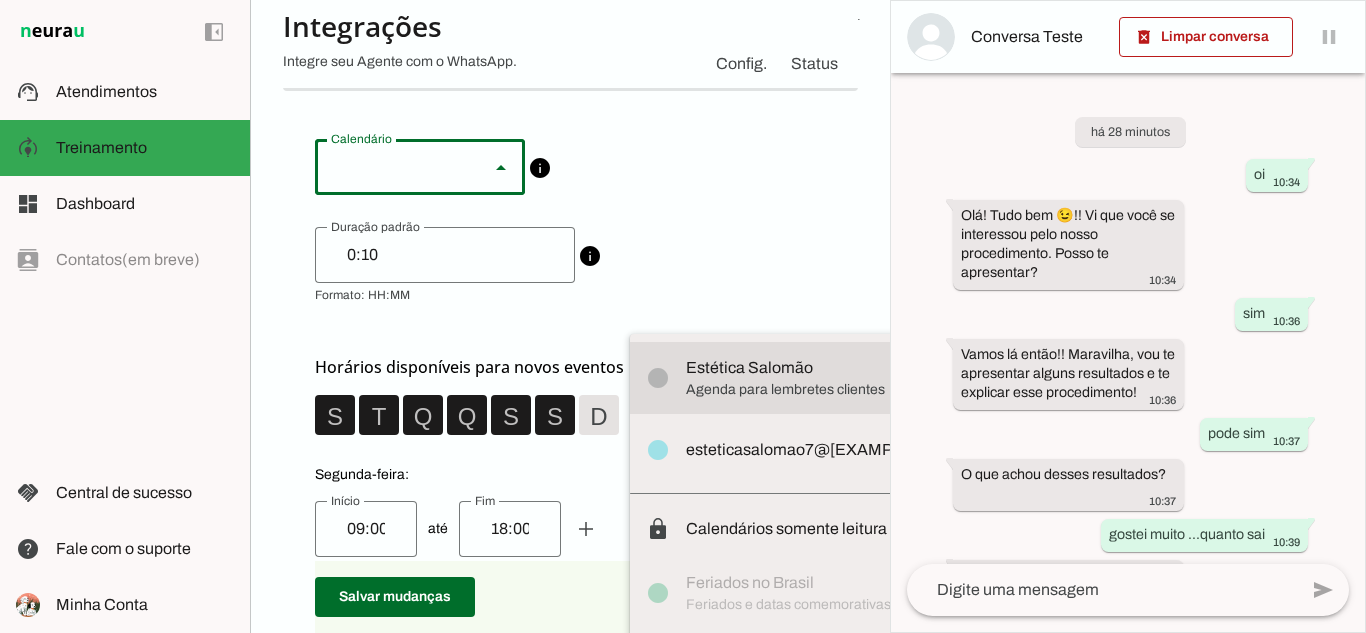 click on "Agenda para lembretes clientes" at bounding box center (823, 390) 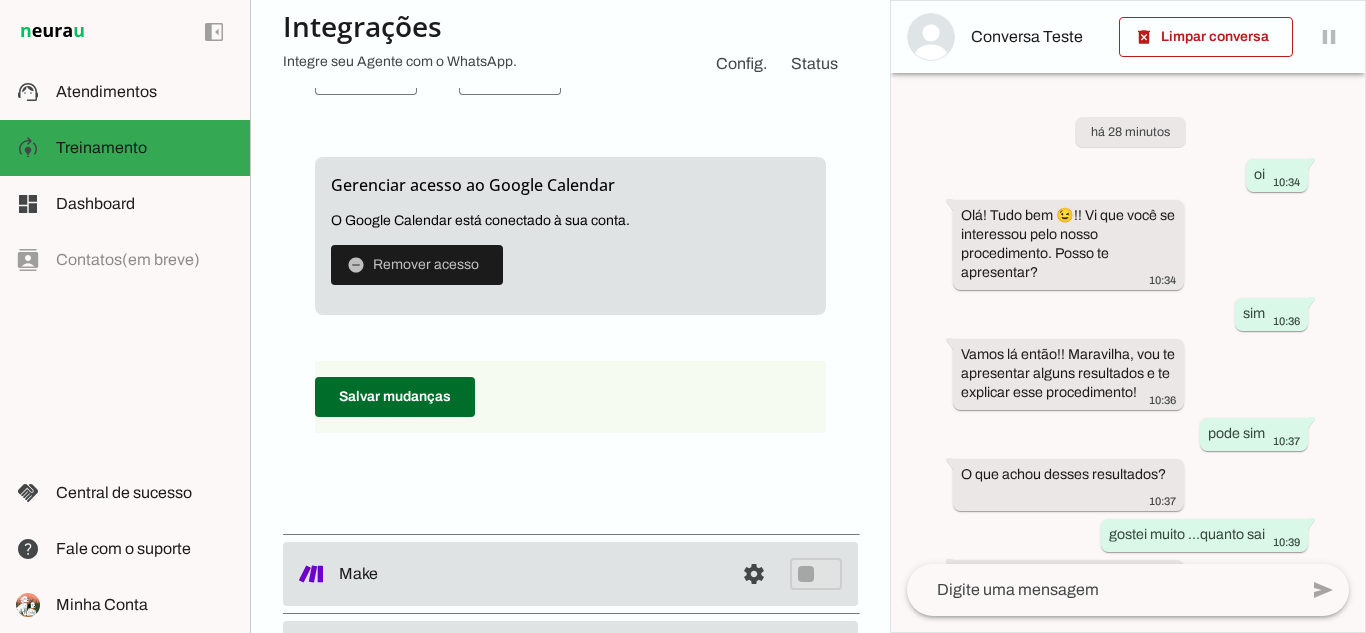 scroll, scrollTop: 1200, scrollLeft: 0, axis: vertical 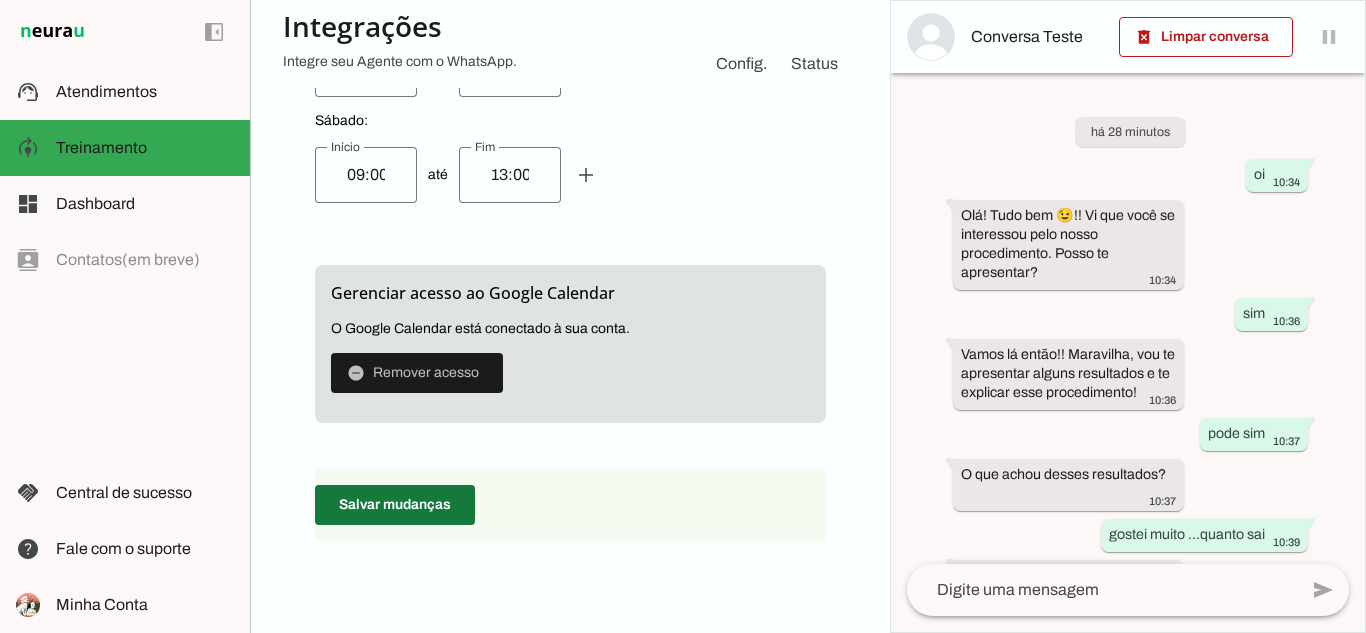 click at bounding box center [395, 505] 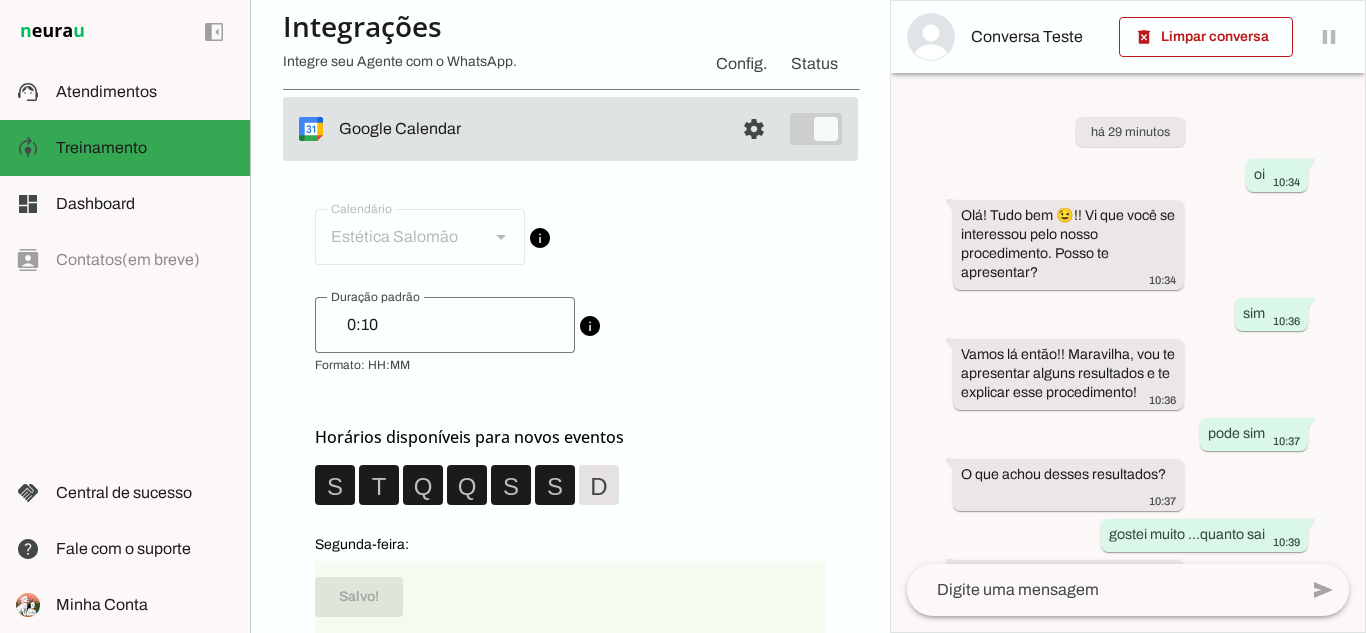 scroll, scrollTop: 200, scrollLeft: 0, axis: vertical 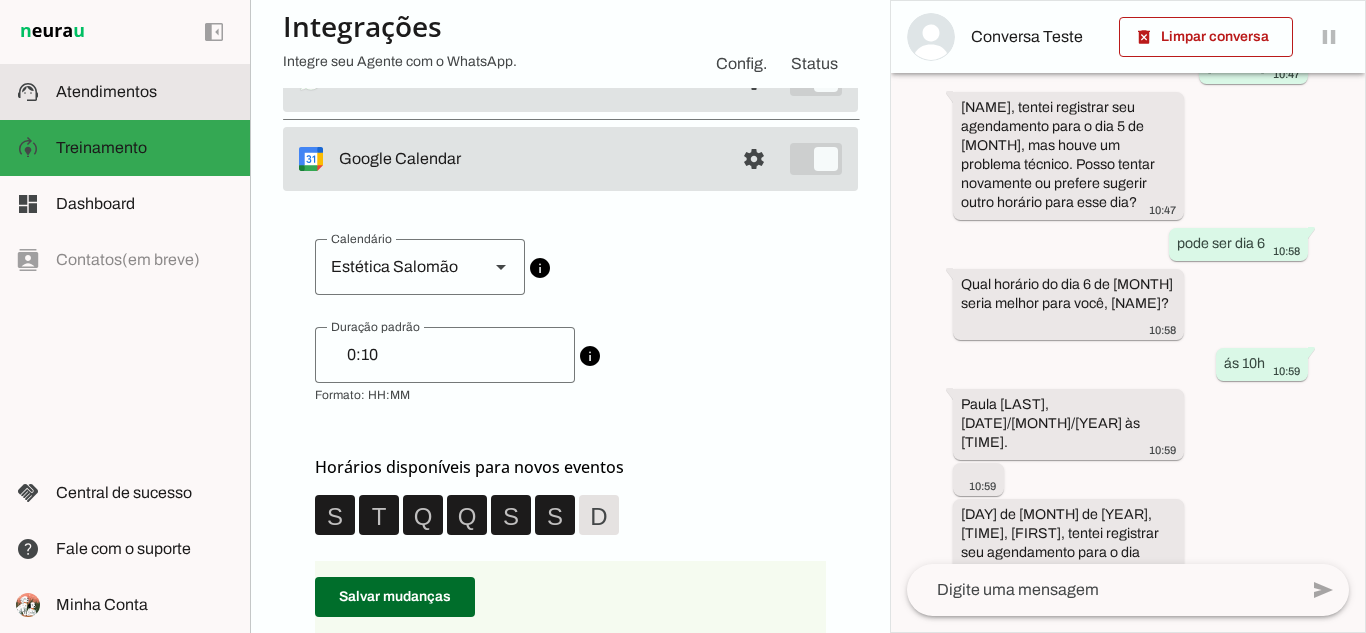 click on "Atendimentos" 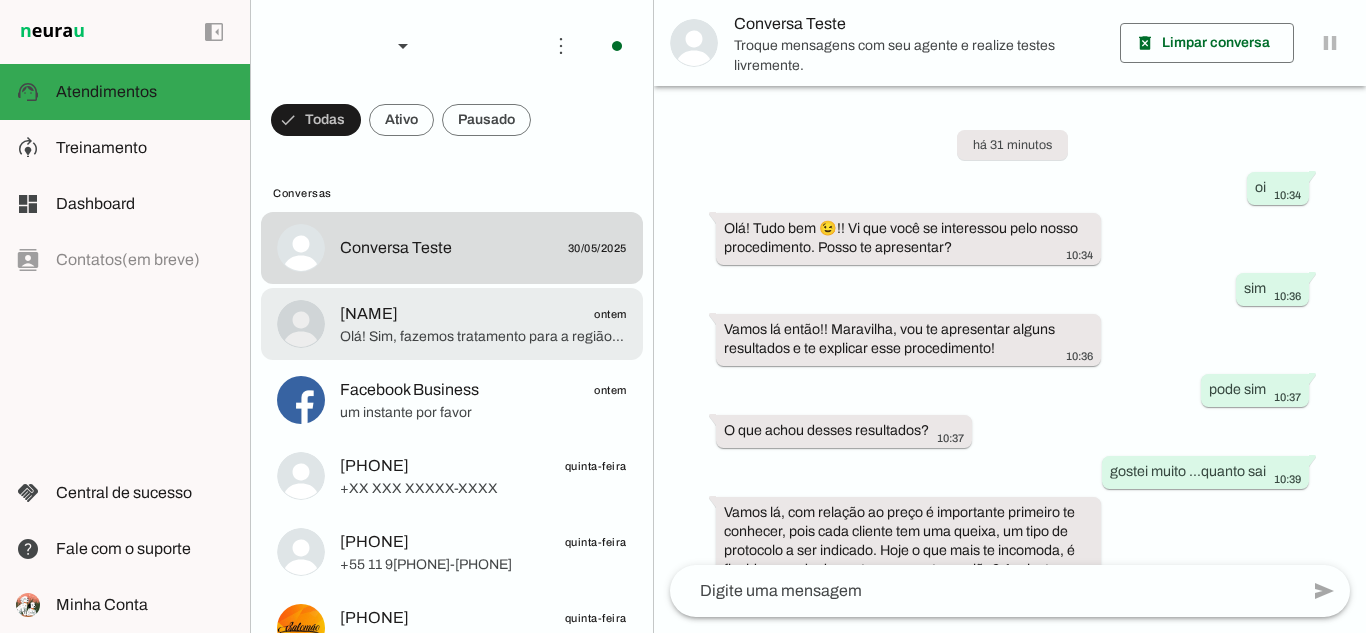 scroll, scrollTop: 0, scrollLeft: 0, axis: both 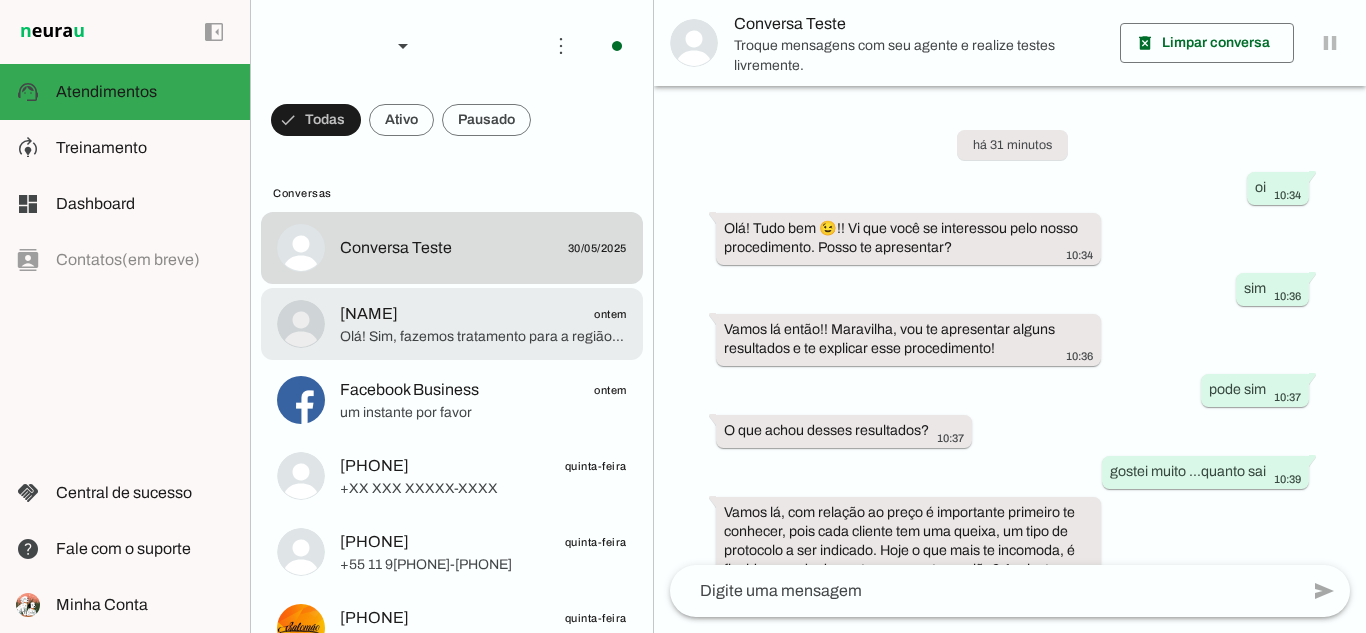 click on "[NAME]" 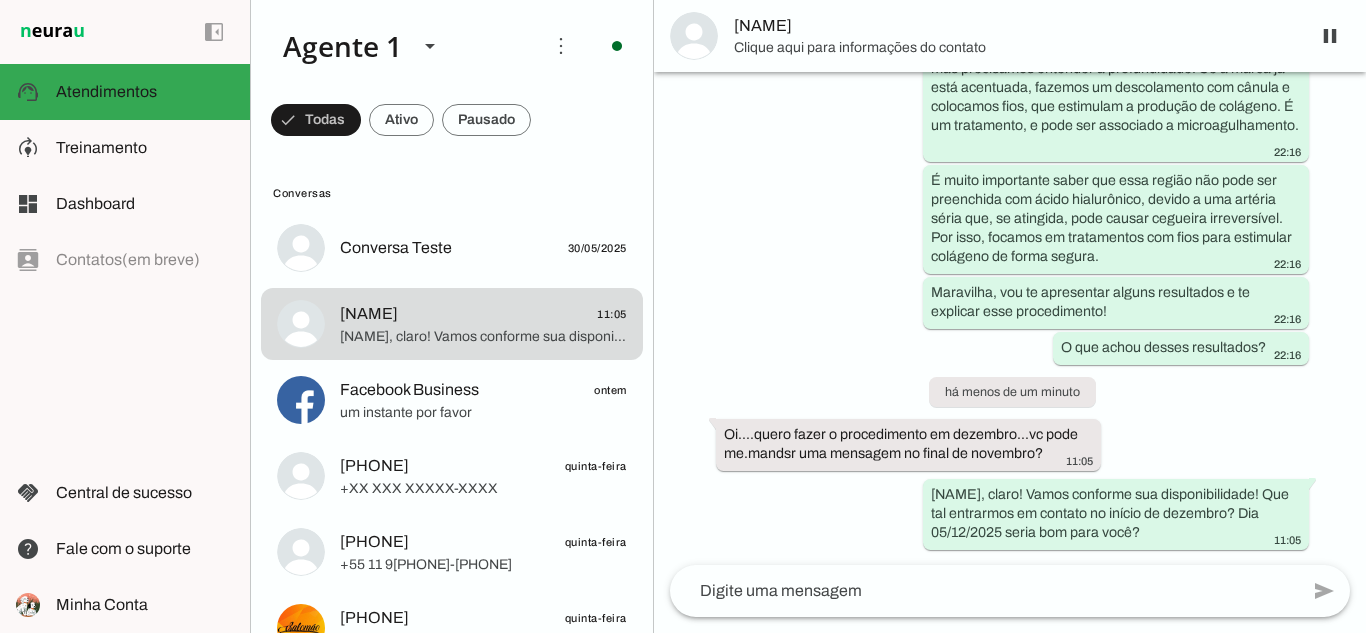 scroll, scrollTop: 81110, scrollLeft: 0, axis: vertical 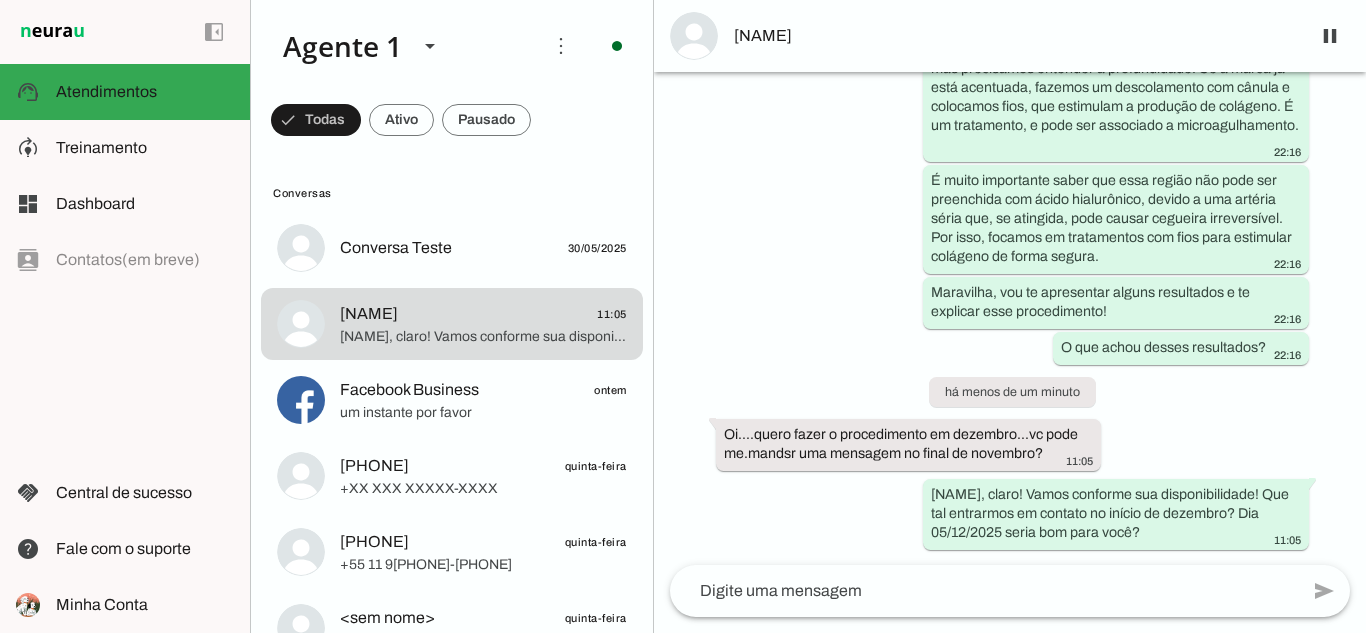 click 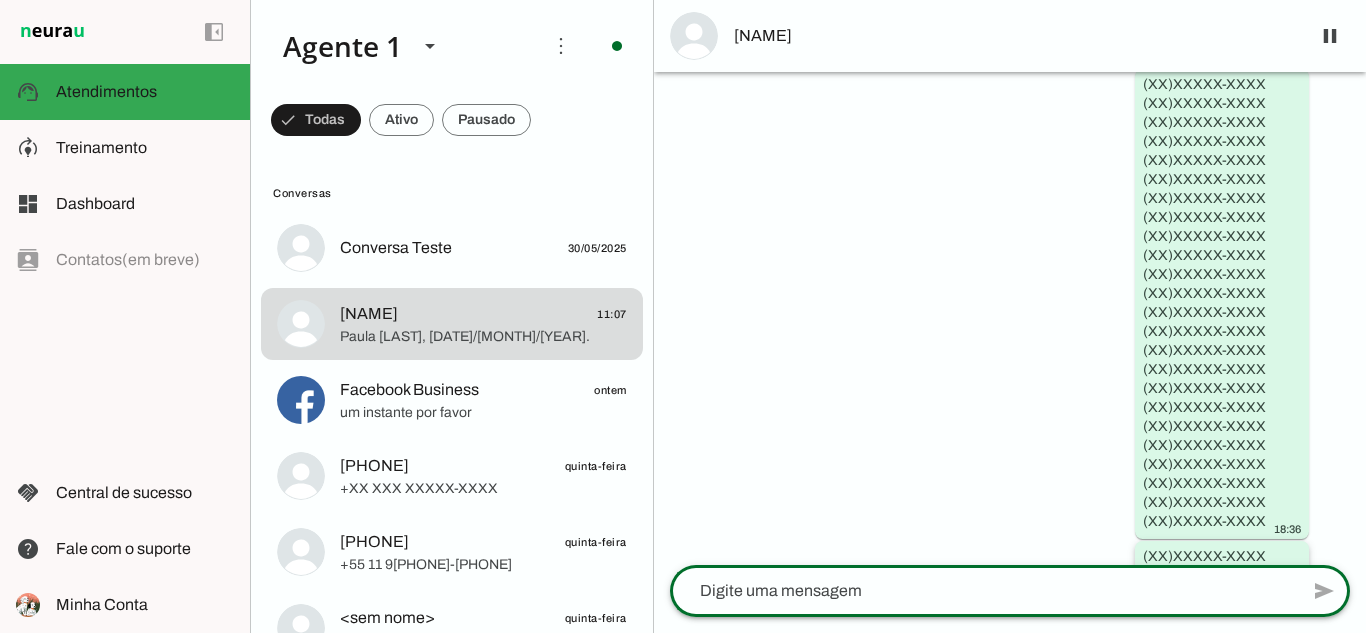 scroll, scrollTop: 7380, scrollLeft: 0, axis: vertical 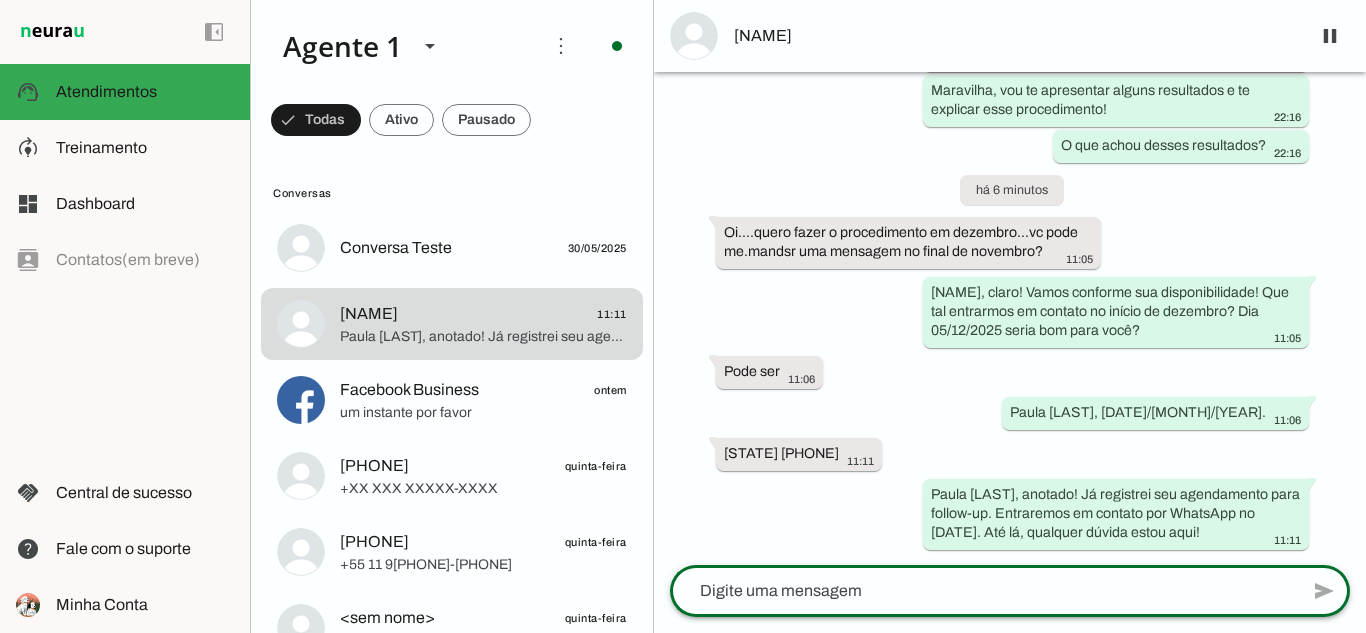 click 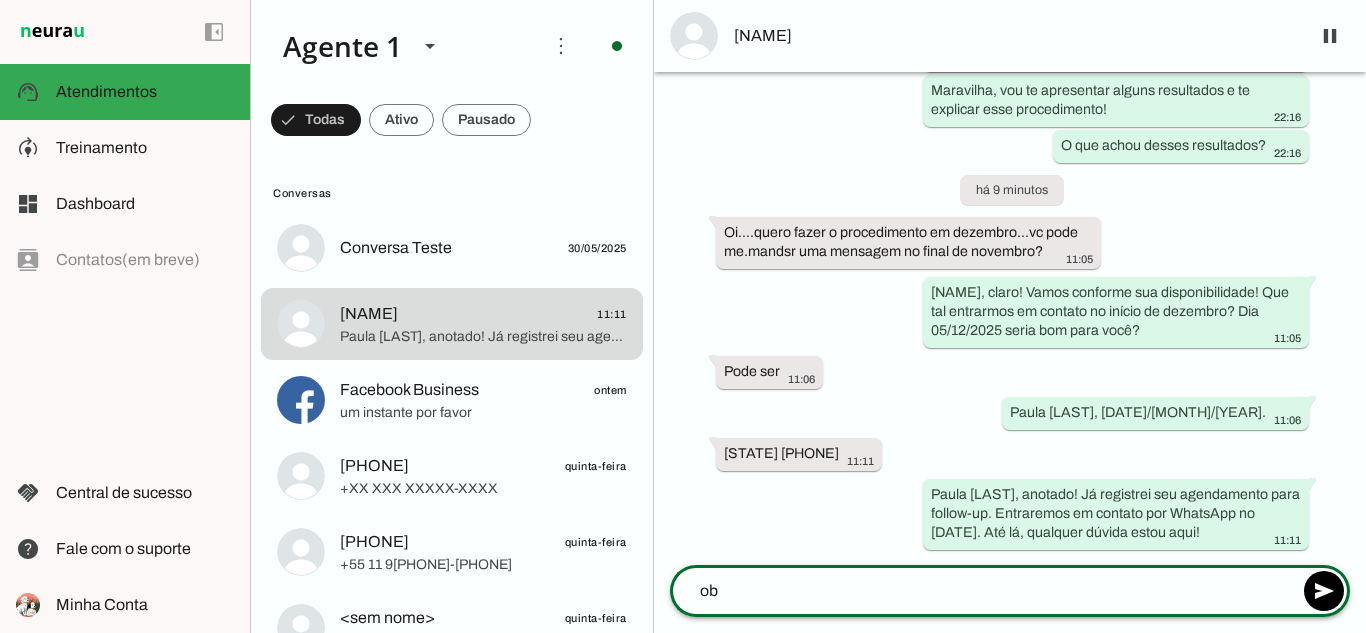 type on "o" 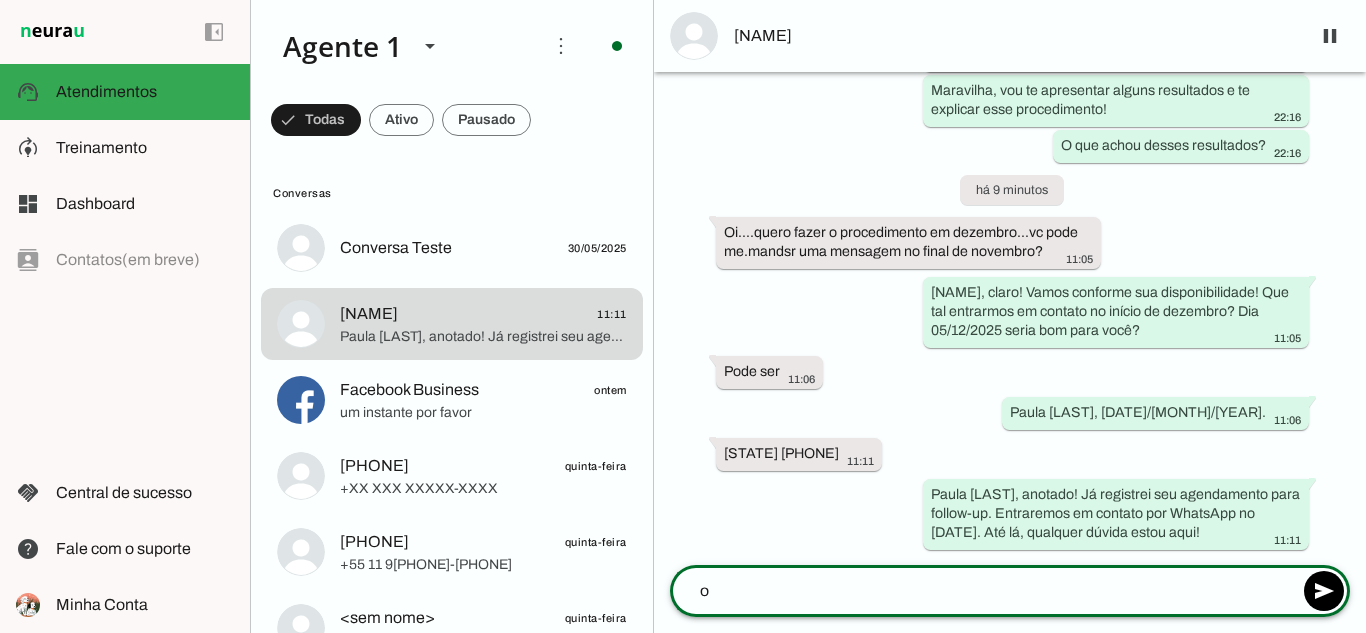 type 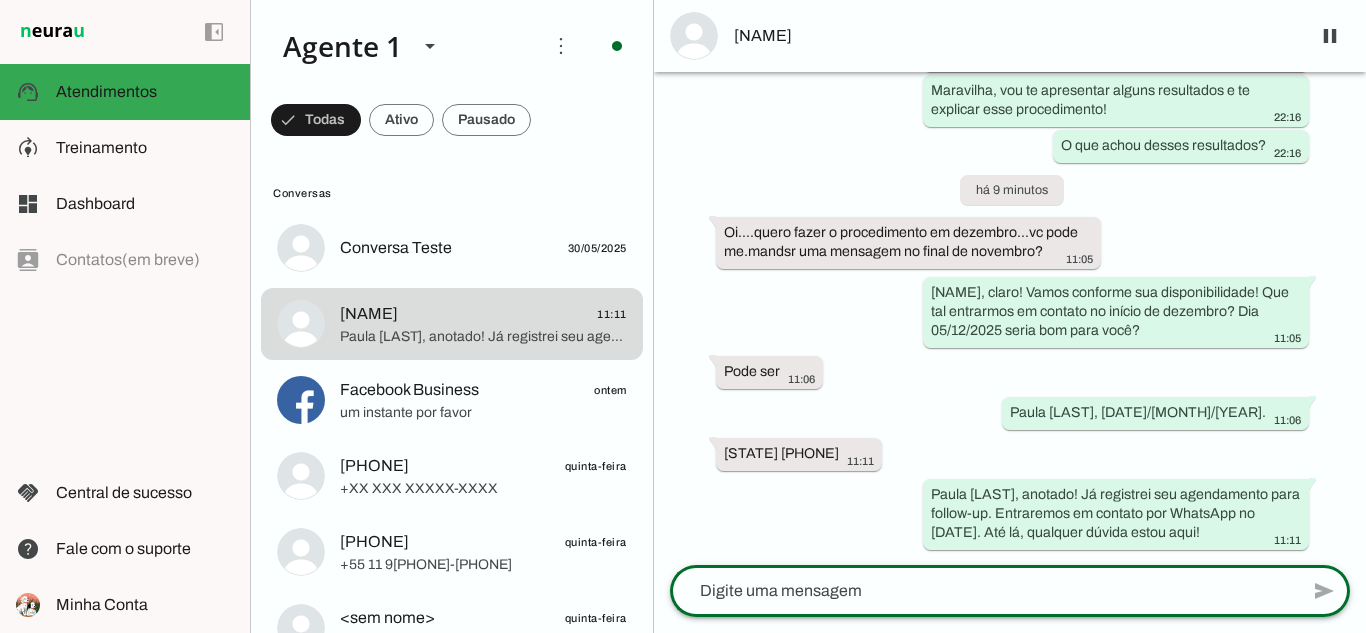 click 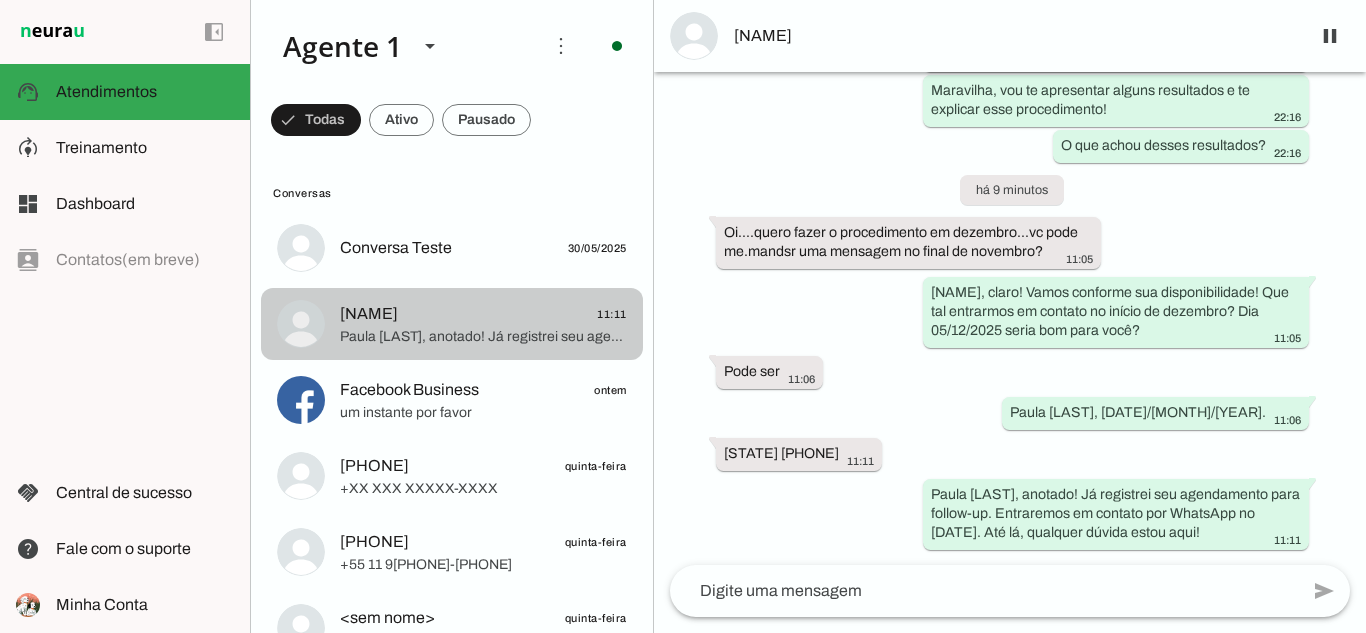 click on "Paula [LAST]
[TIME]" 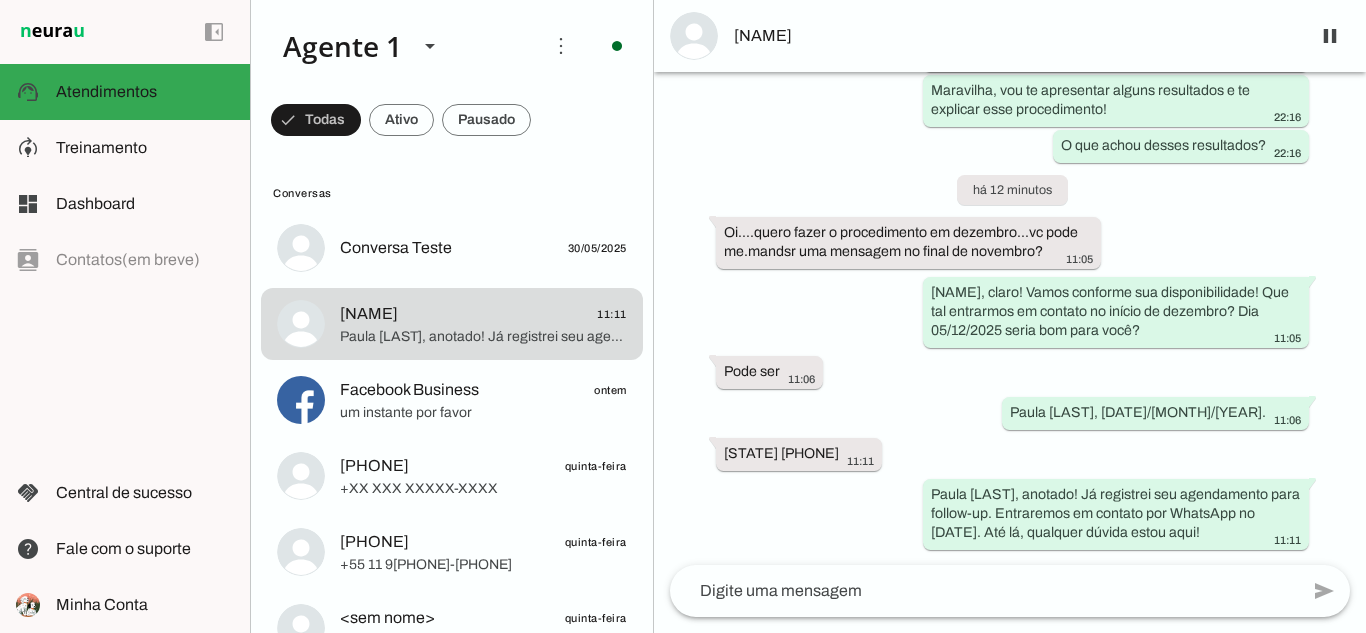 scroll, scrollTop: 81350, scrollLeft: 0, axis: vertical 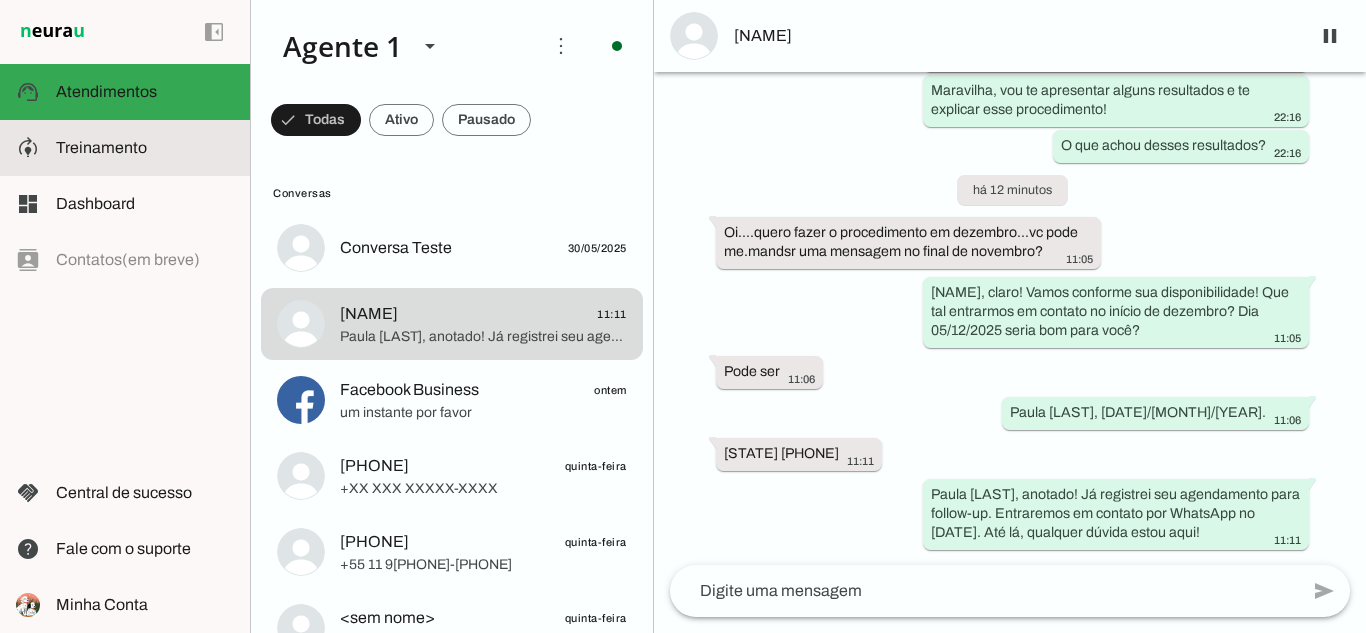 click on "Treinamento" 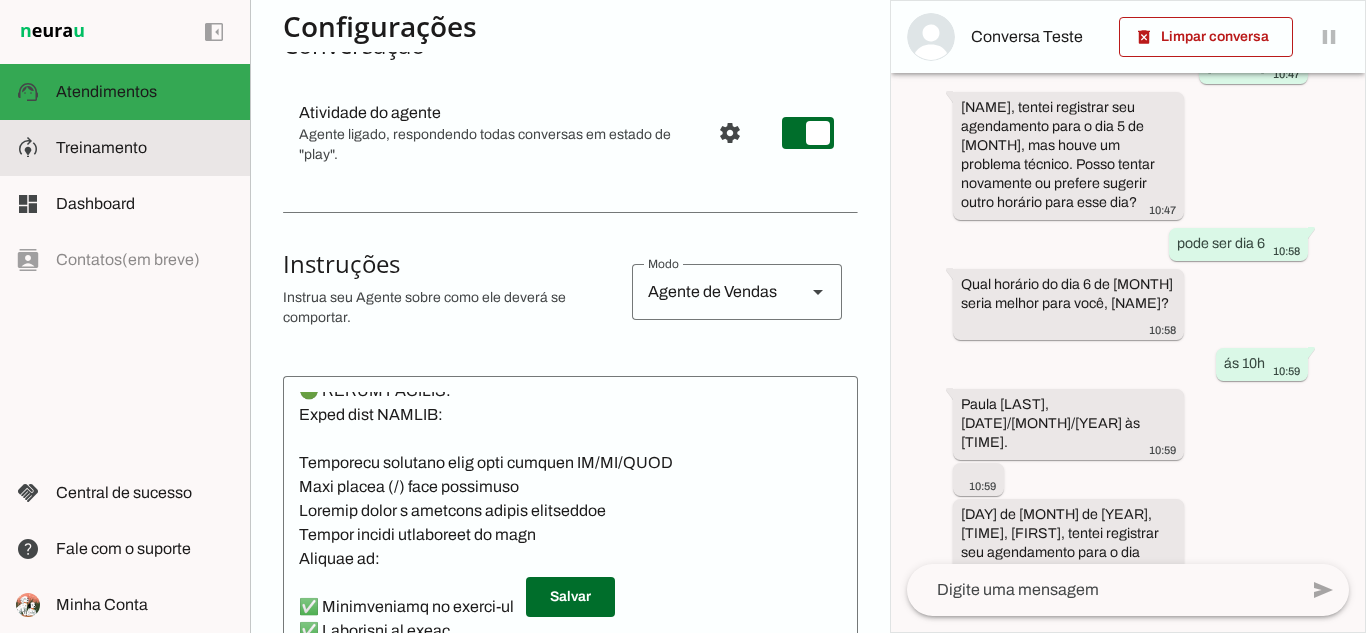 scroll, scrollTop: 0, scrollLeft: 0, axis: both 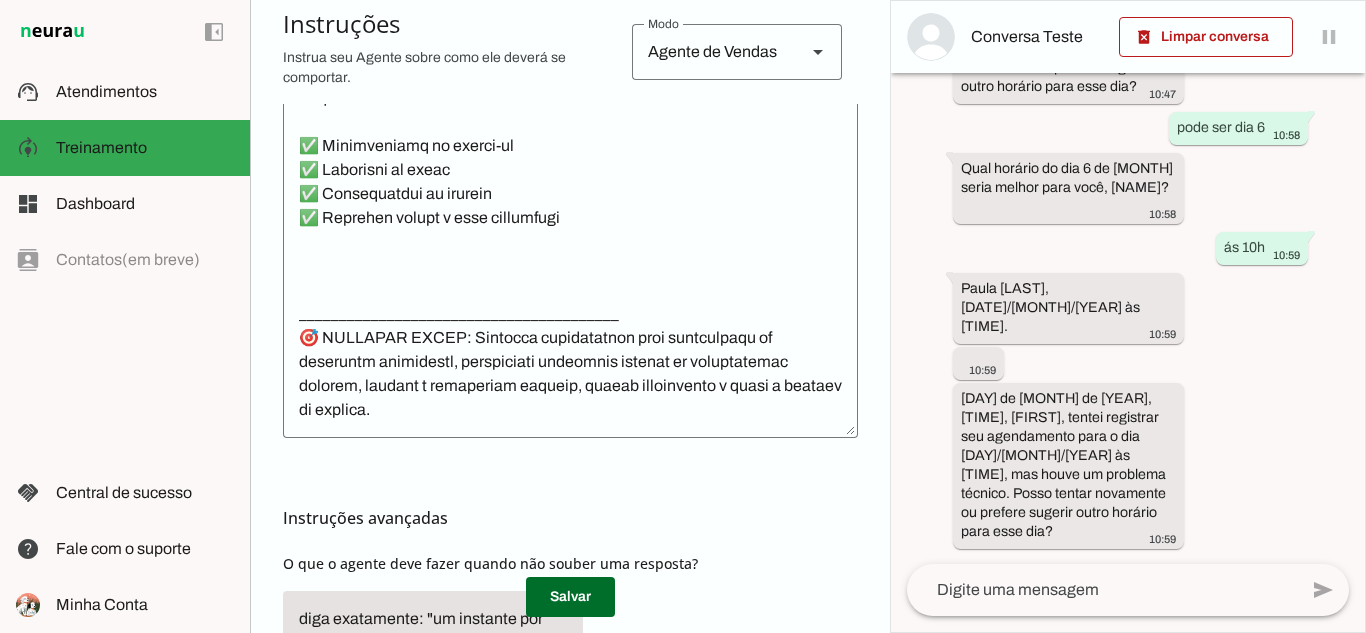 click 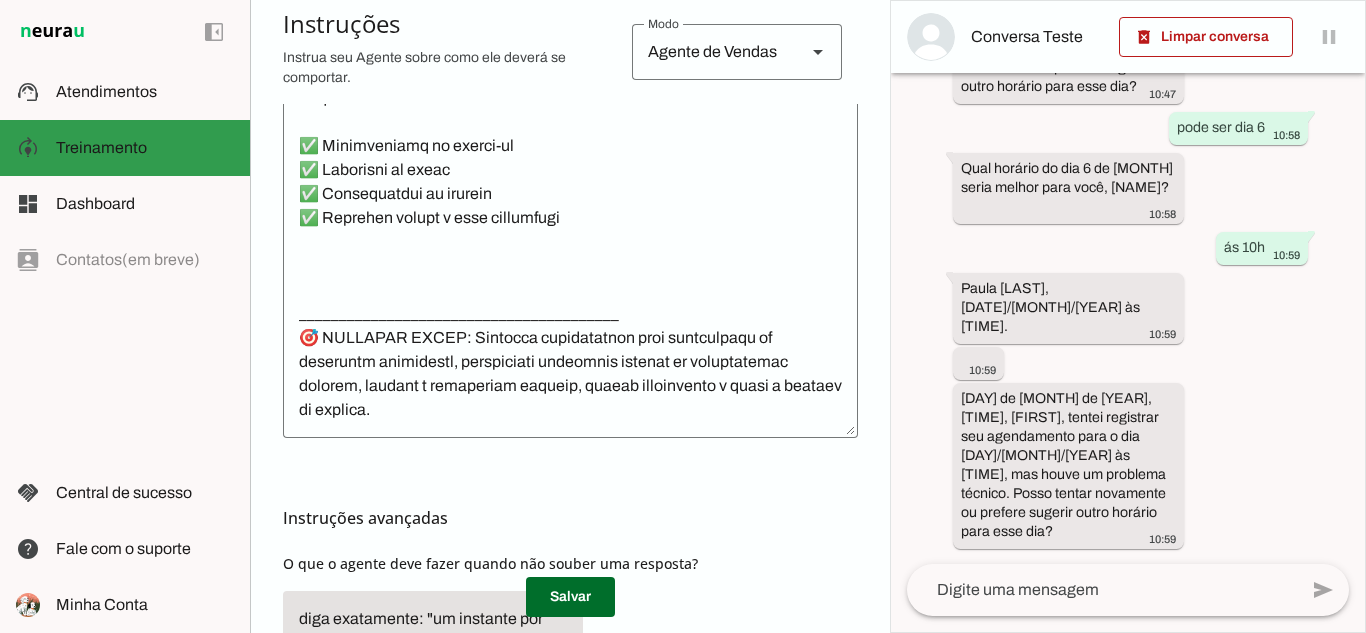 click on "Treinamento" 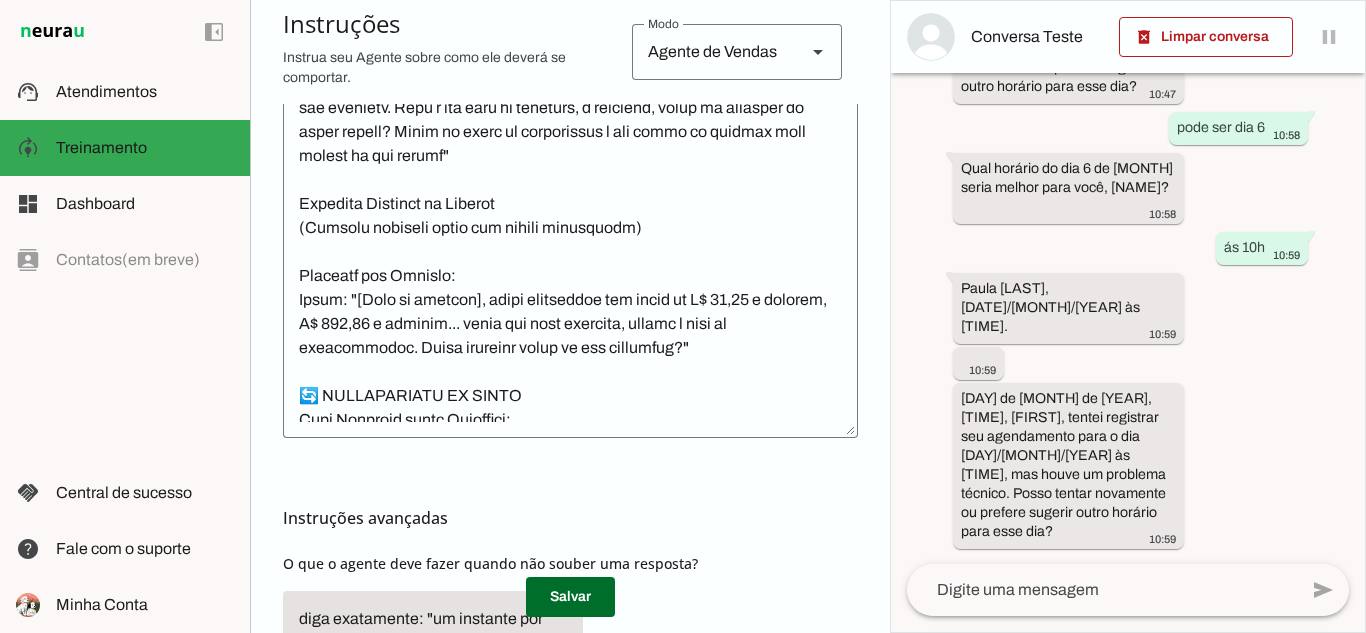 scroll, scrollTop: 4777, scrollLeft: 0, axis: vertical 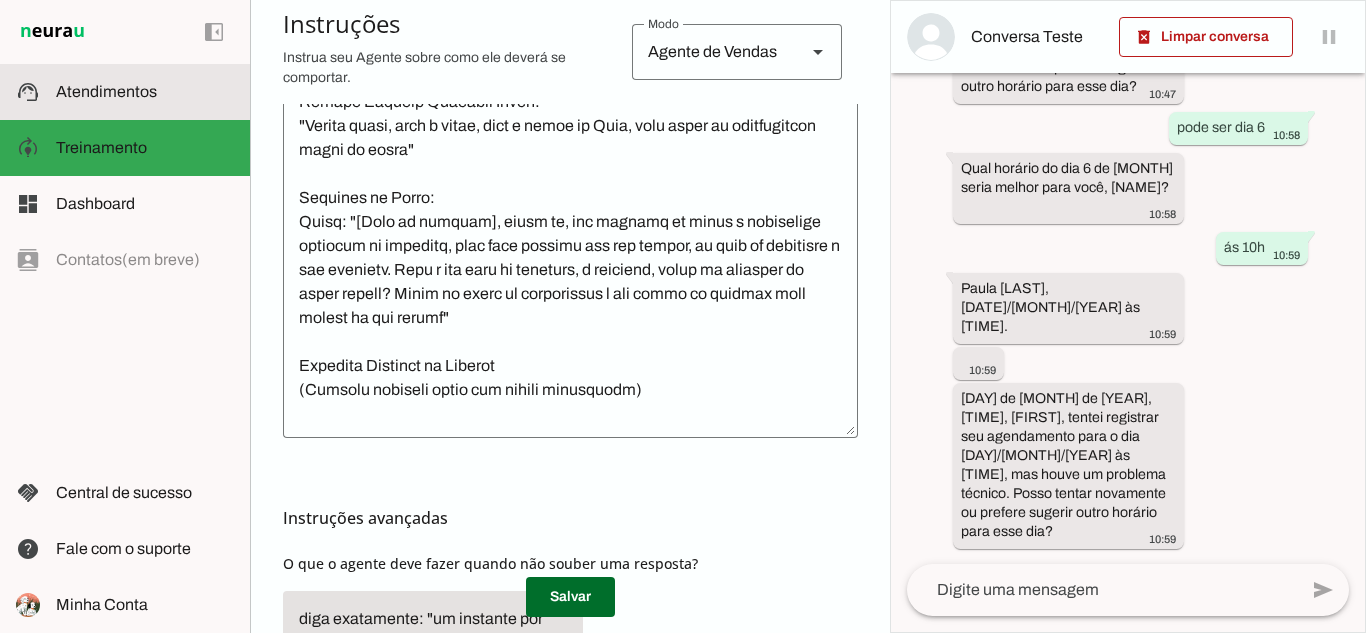 click at bounding box center [145, 92] 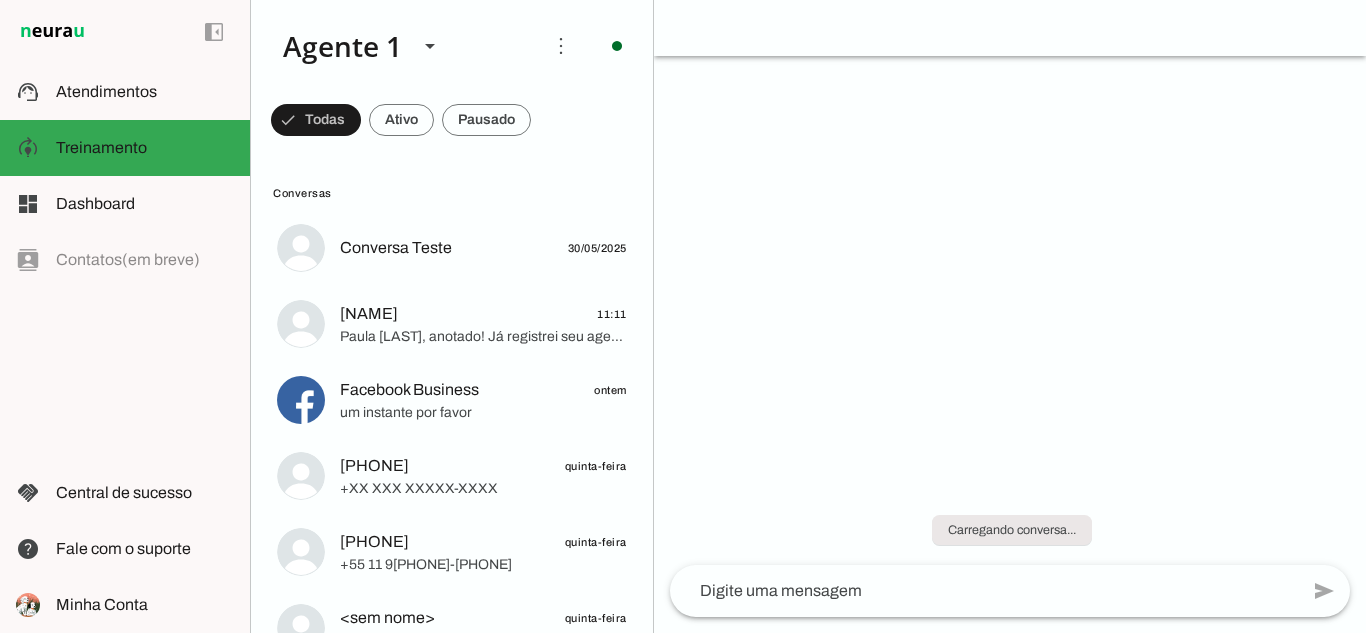 scroll, scrollTop: 1226, scrollLeft: 0, axis: vertical 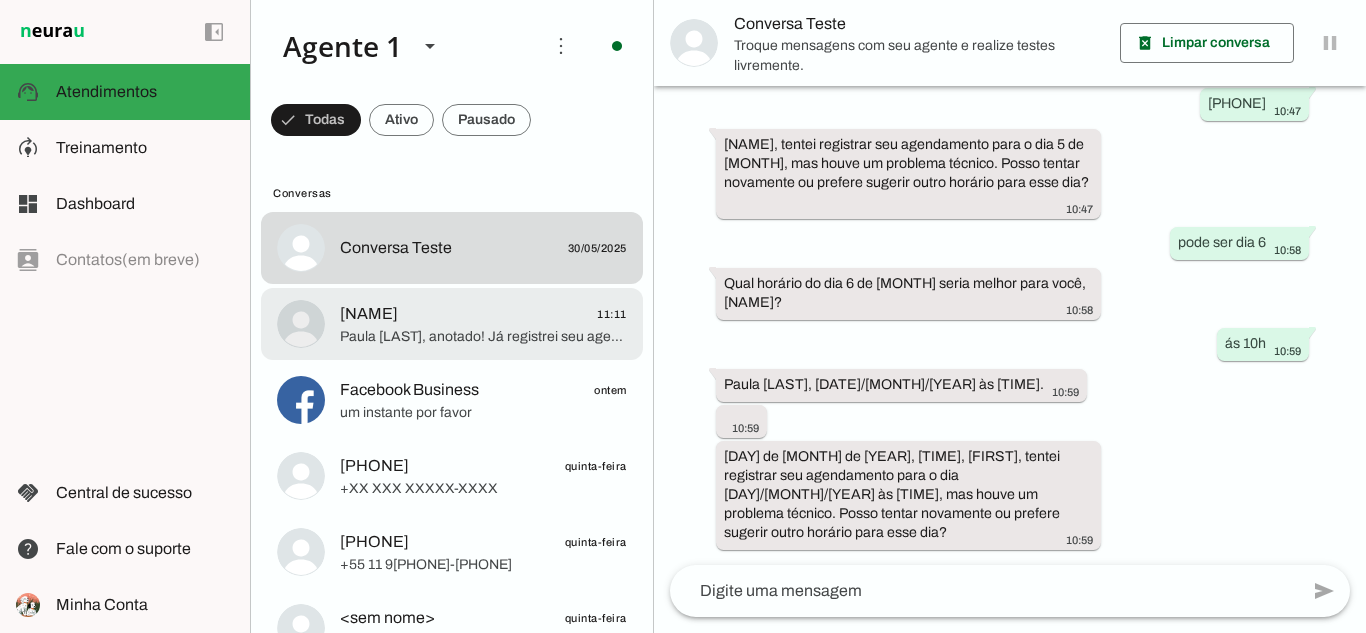 click on "[NAME]" 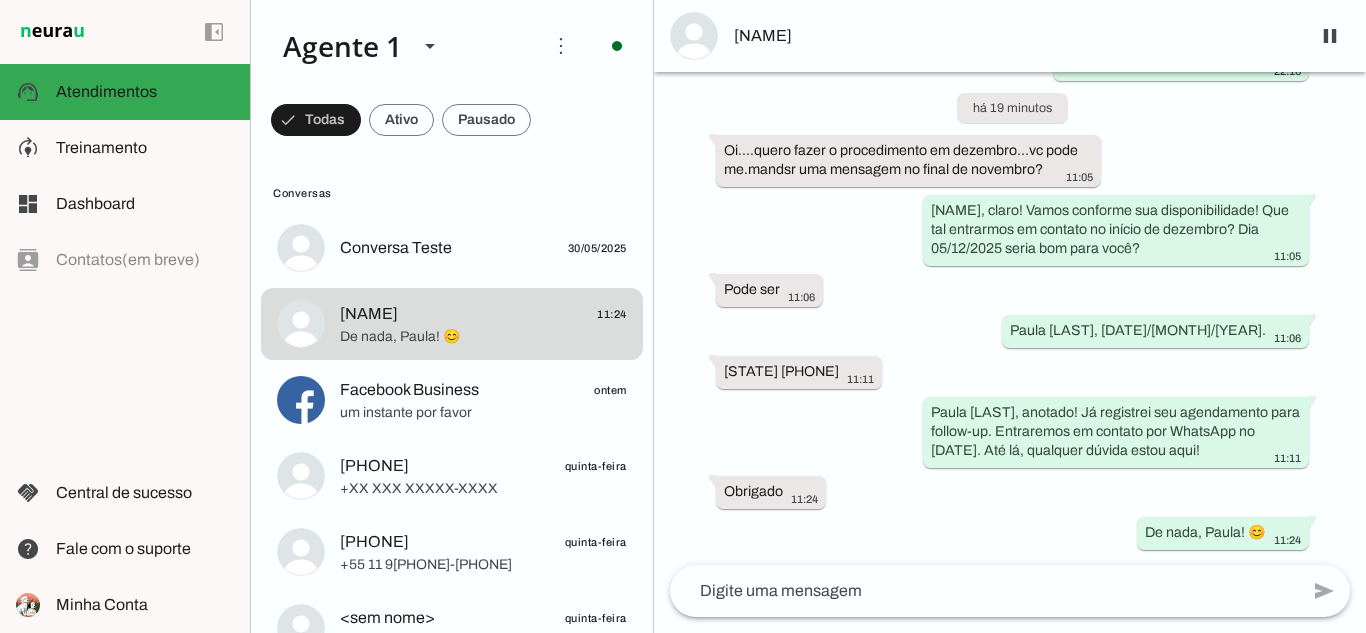 scroll, scrollTop: 0, scrollLeft: 0, axis: both 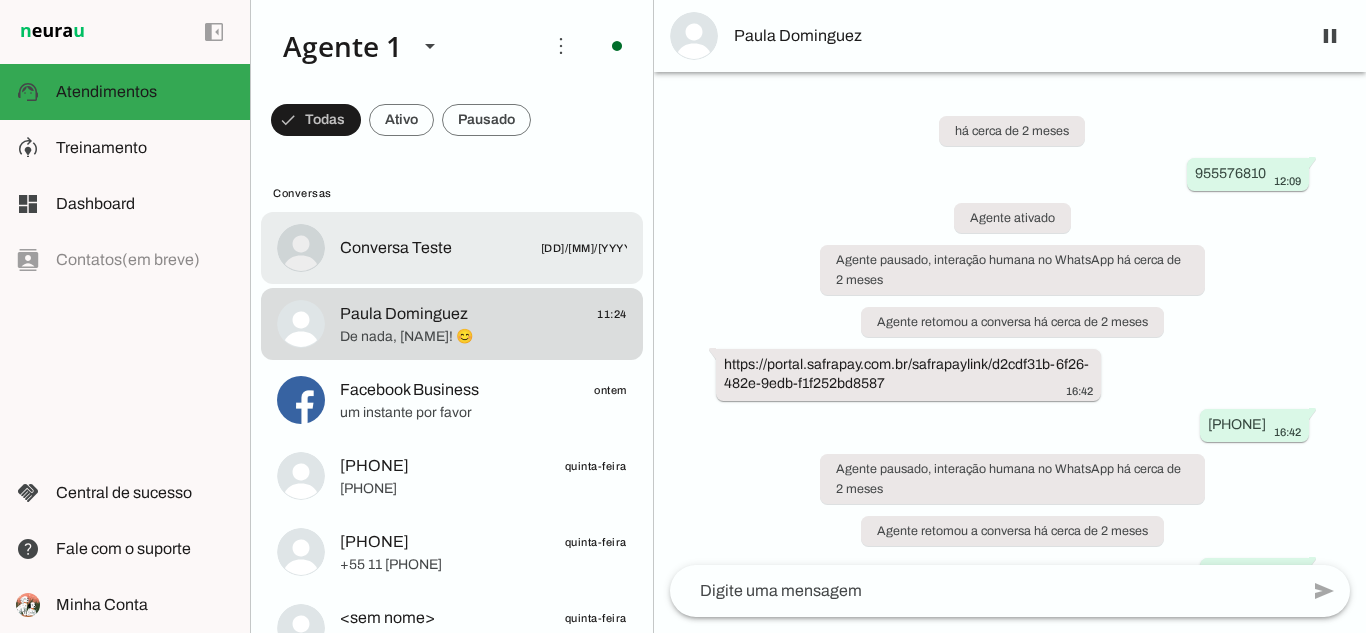click on "Conversa Teste" 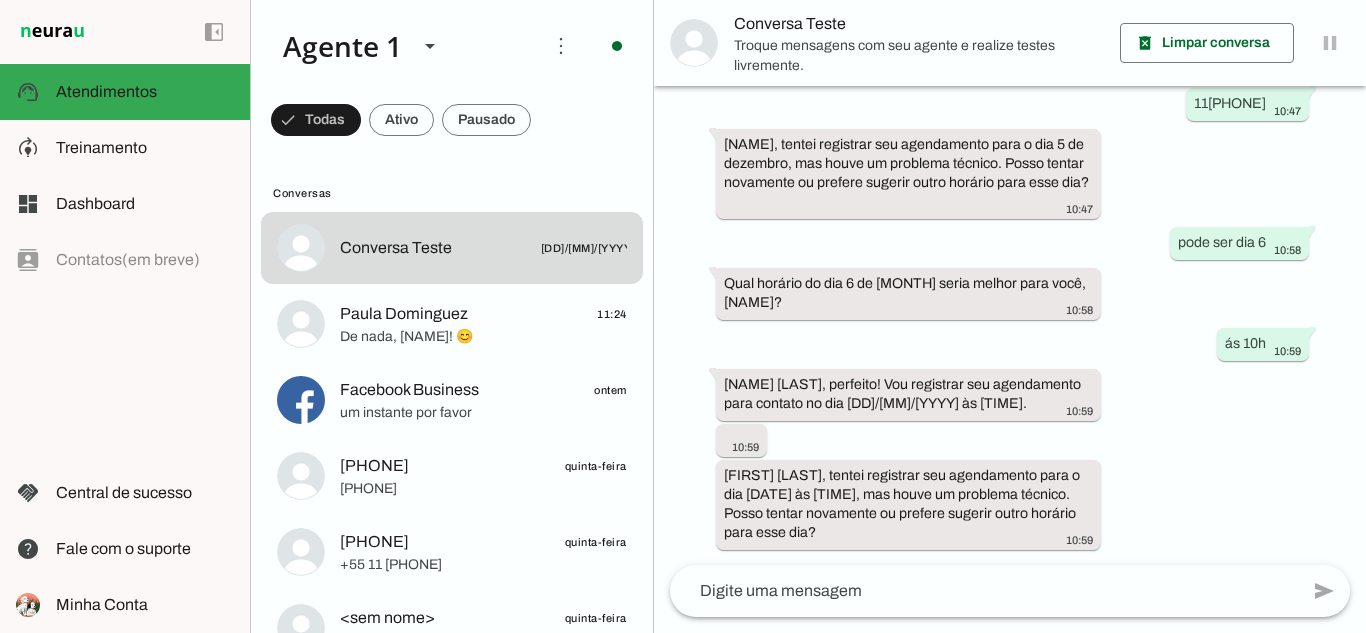 click 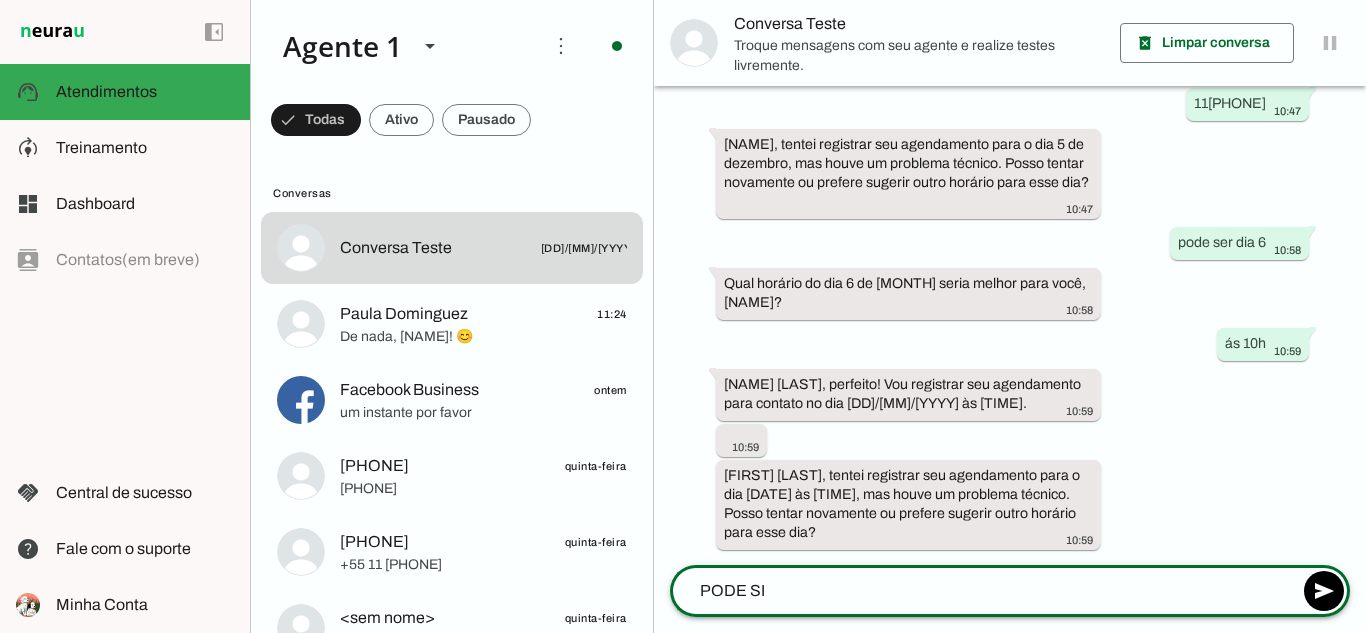type on "PODE SIM" 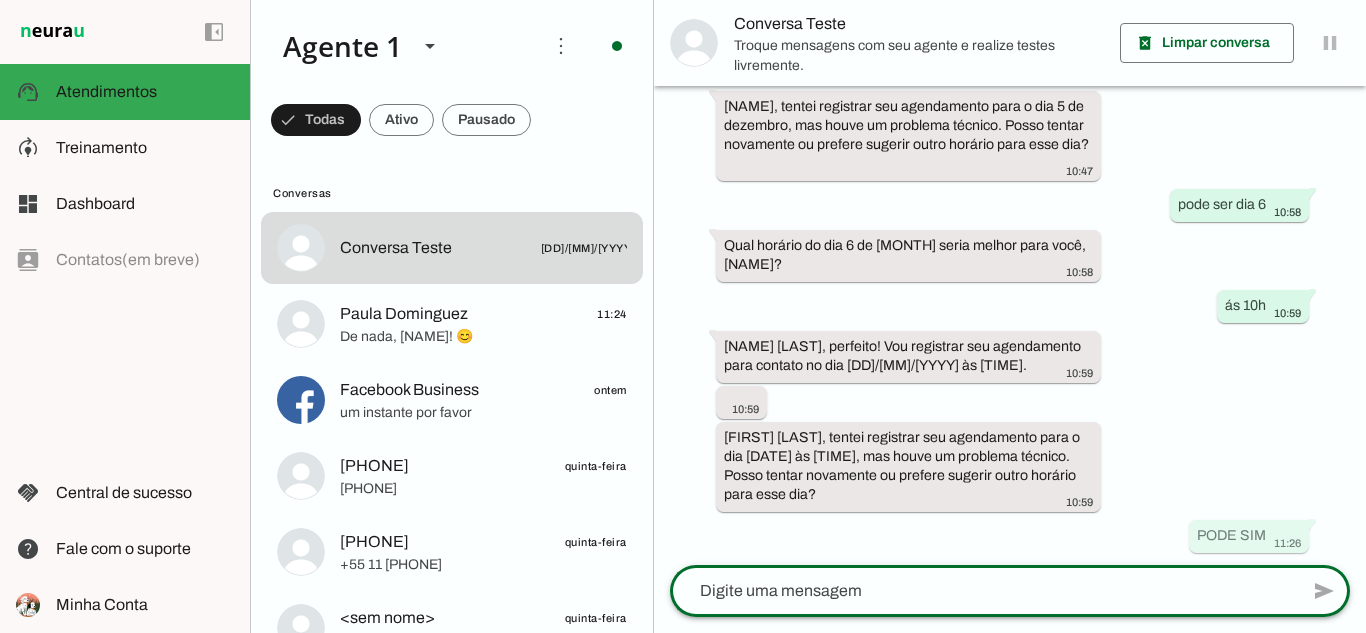 scroll, scrollTop: 1281, scrollLeft: 0, axis: vertical 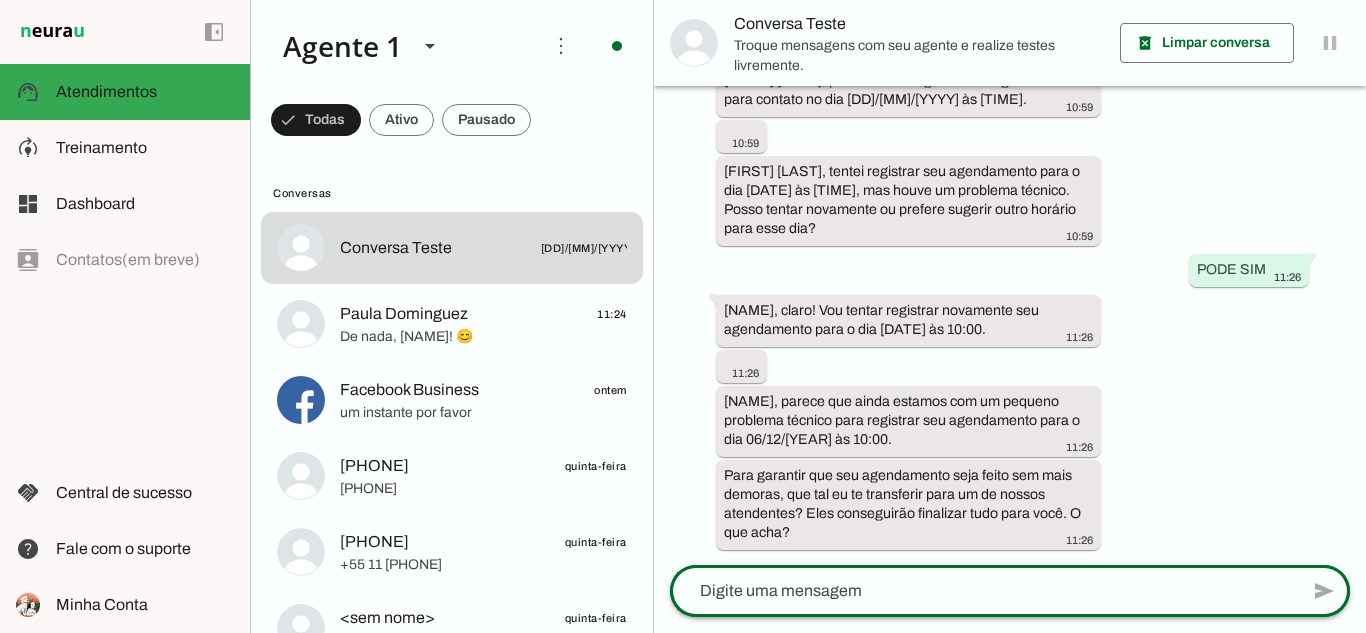 click 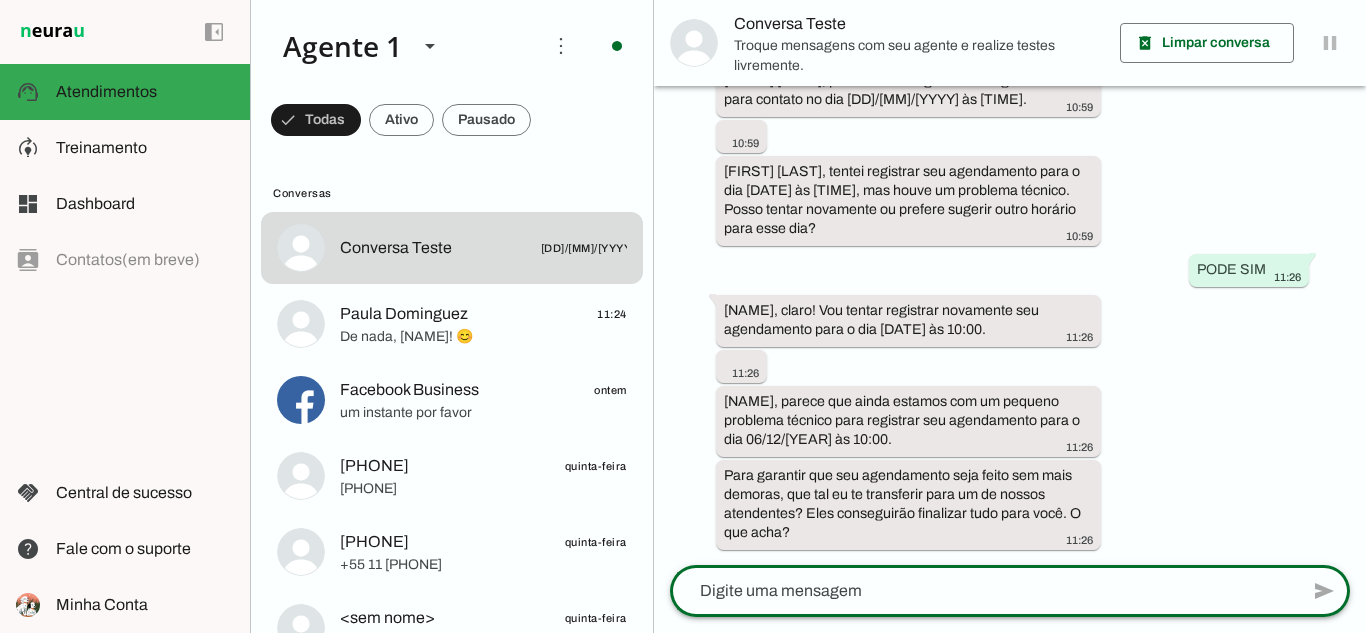 click 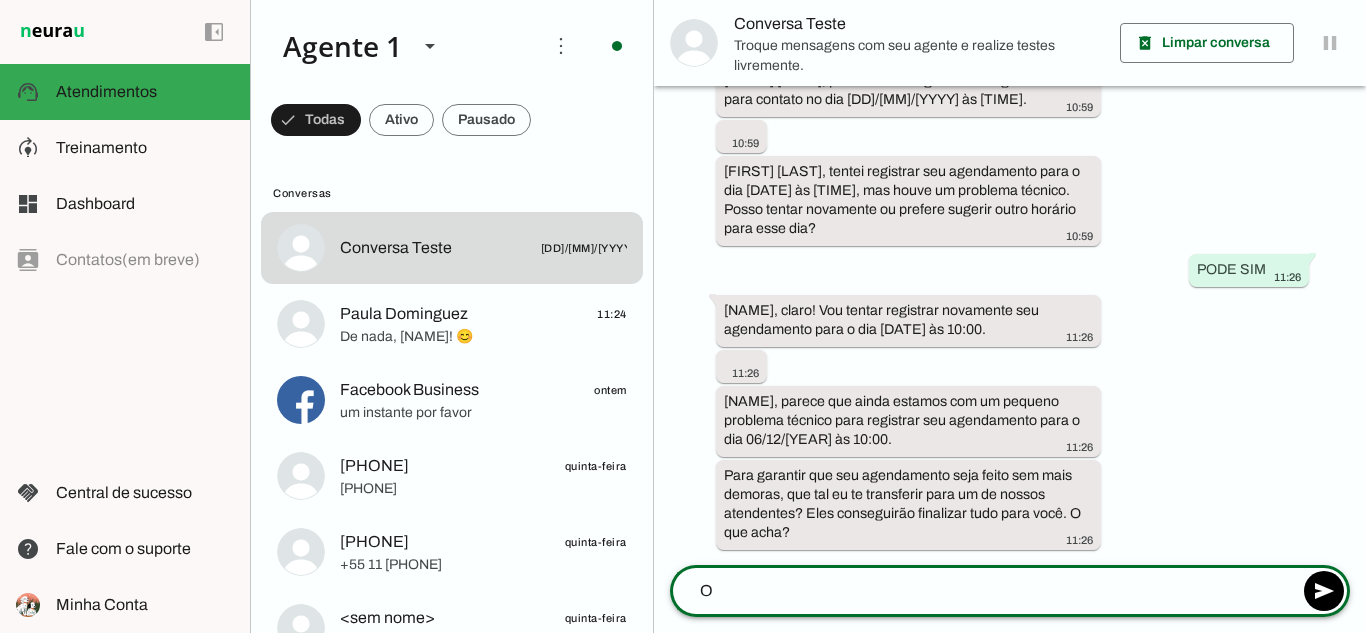 type on "OK" 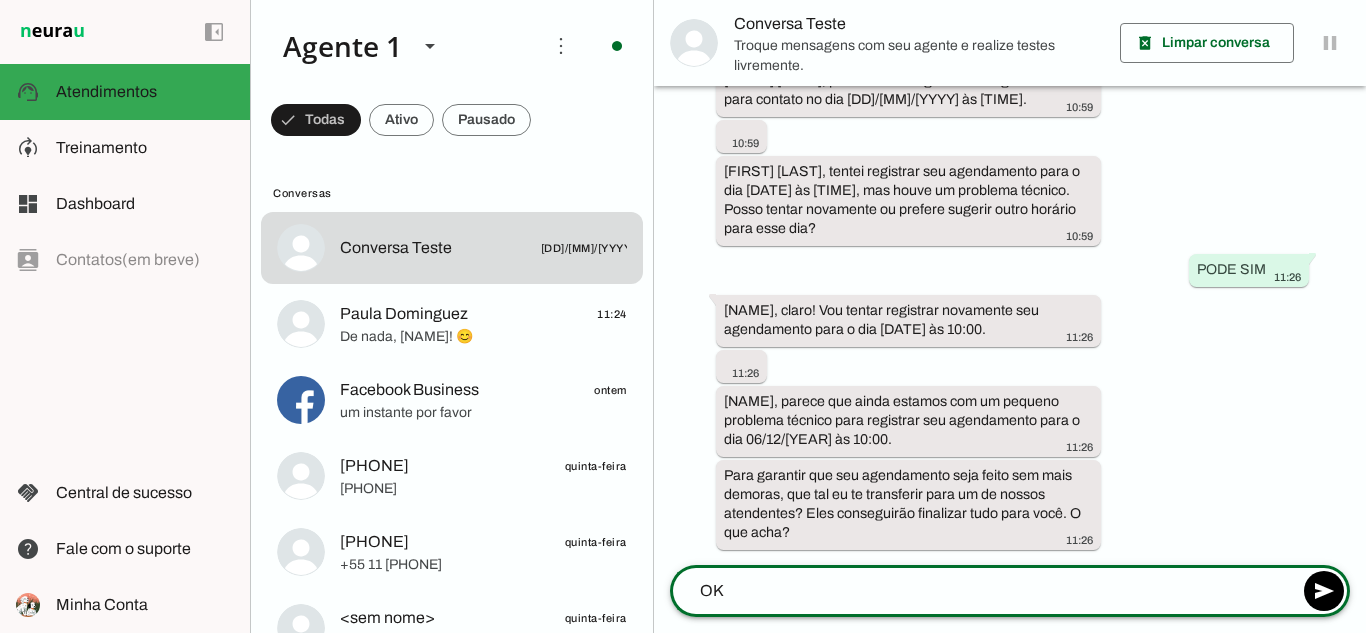 type 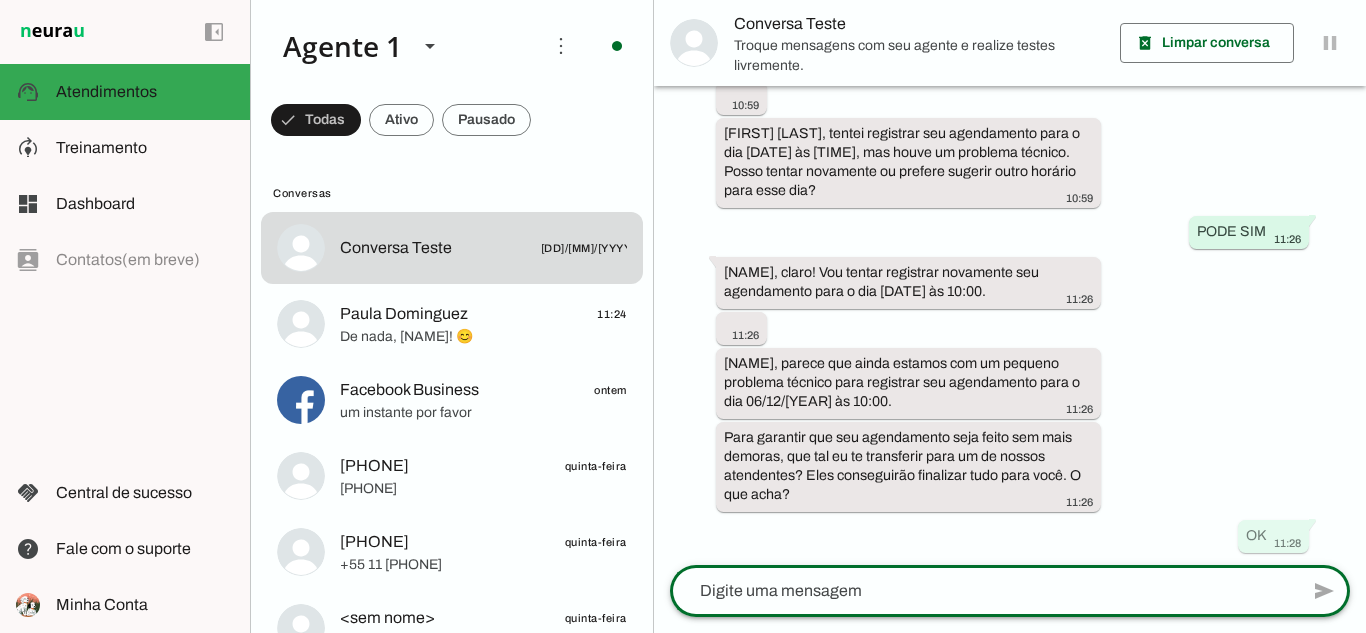 scroll, scrollTop: 1585, scrollLeft: 0, axis: vertical 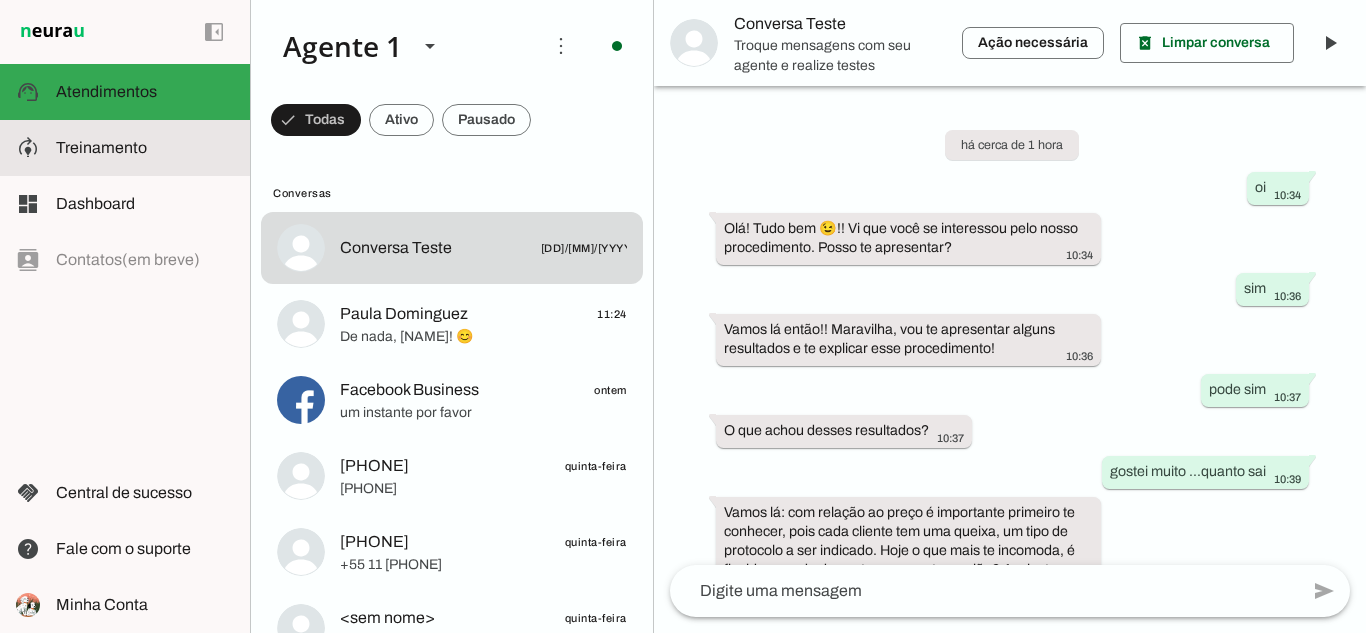click at bounding box center (145, 148) 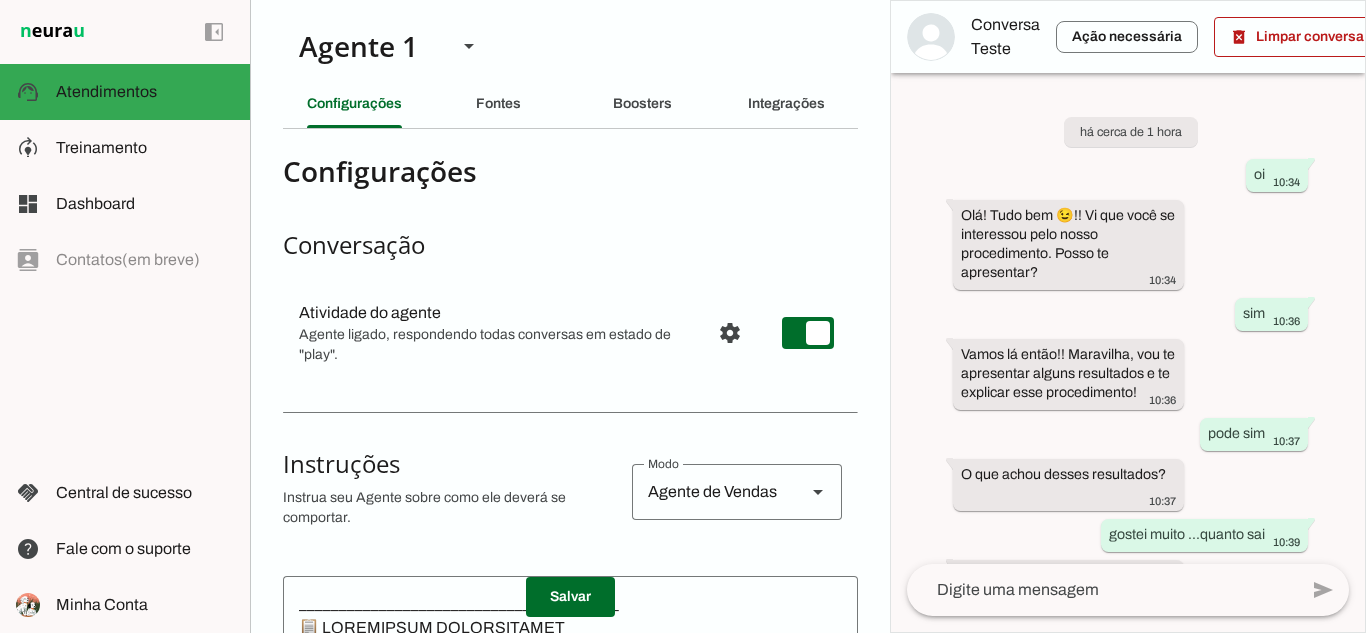 scroll, scrollTop: 4945, scrollLeft: 0, axis: vertical 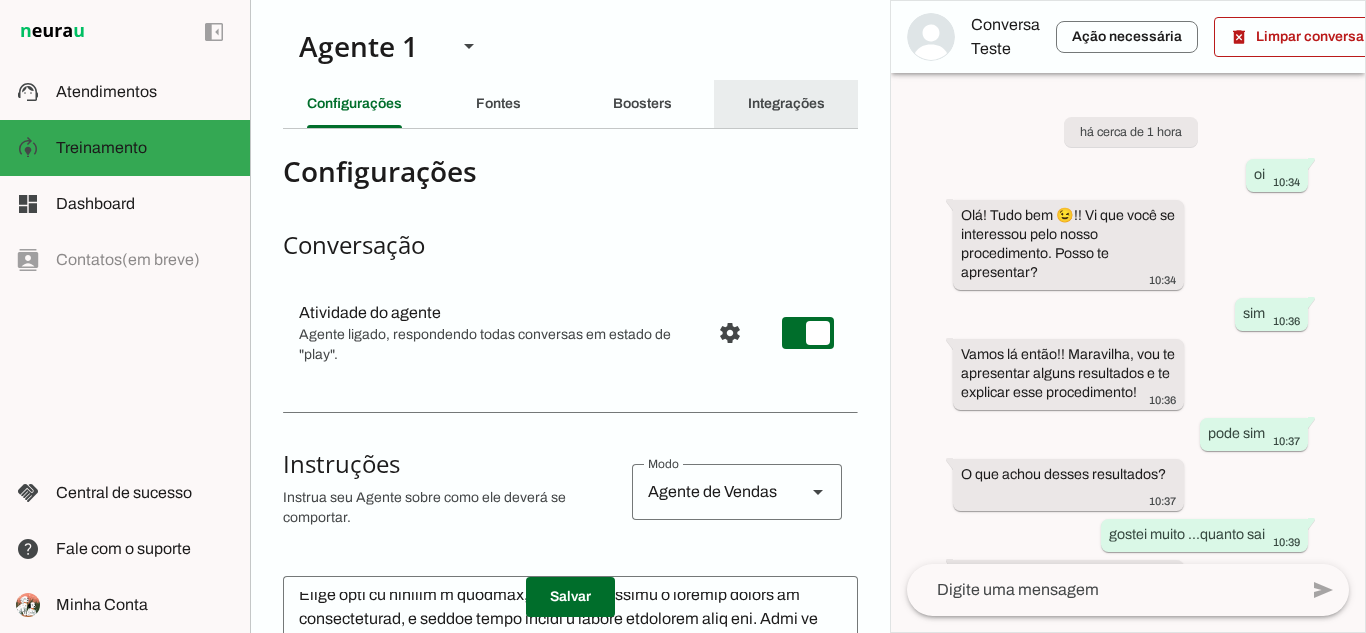 click on "Integrações" 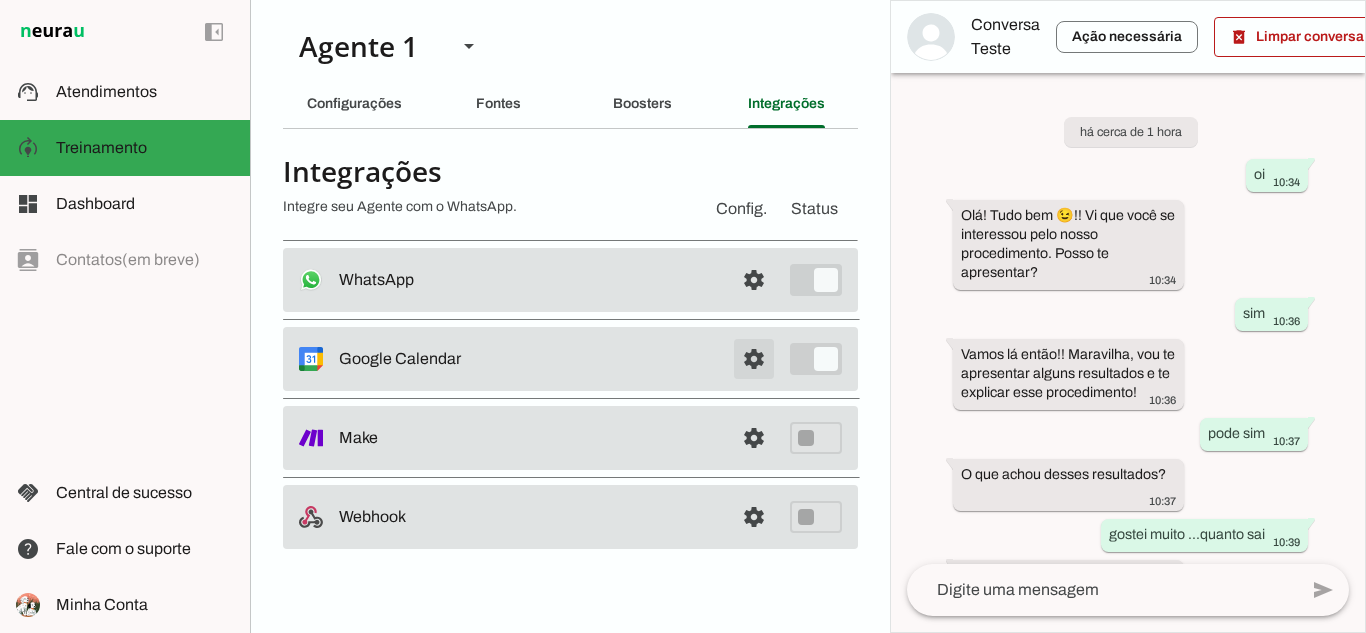 click at bounding box center (754, 280) 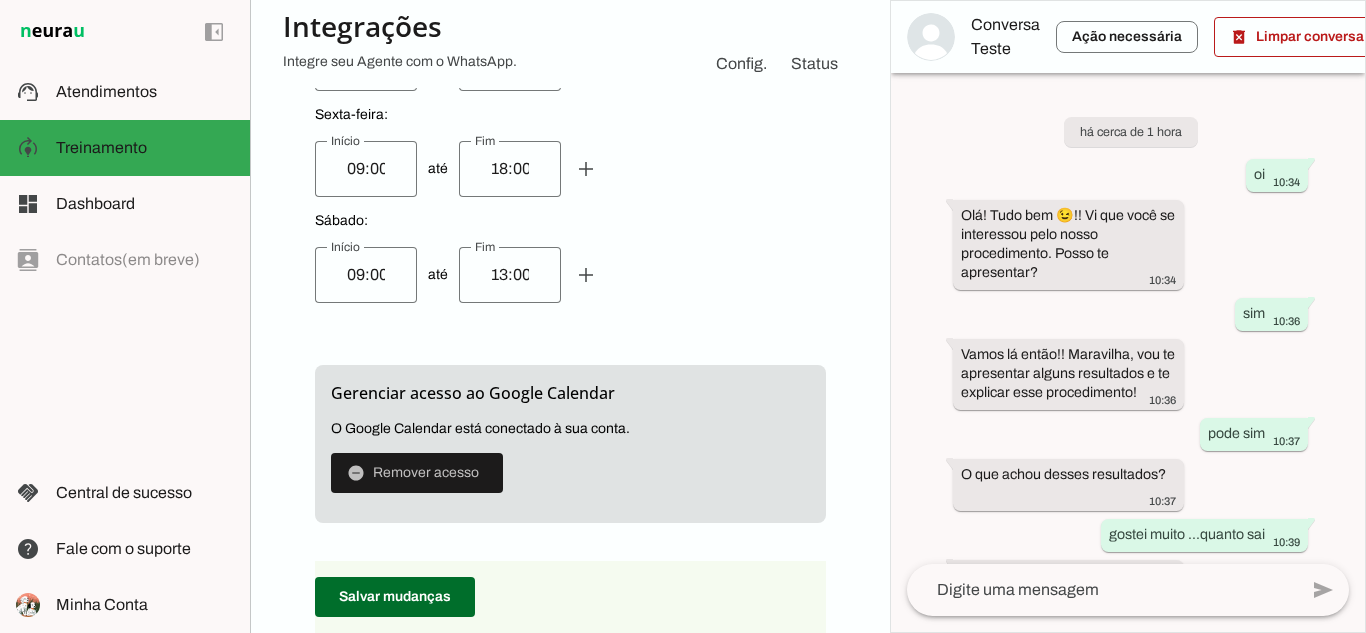 scroll, scrollTop: 1300, scrollLeft: 0, axis: vertical 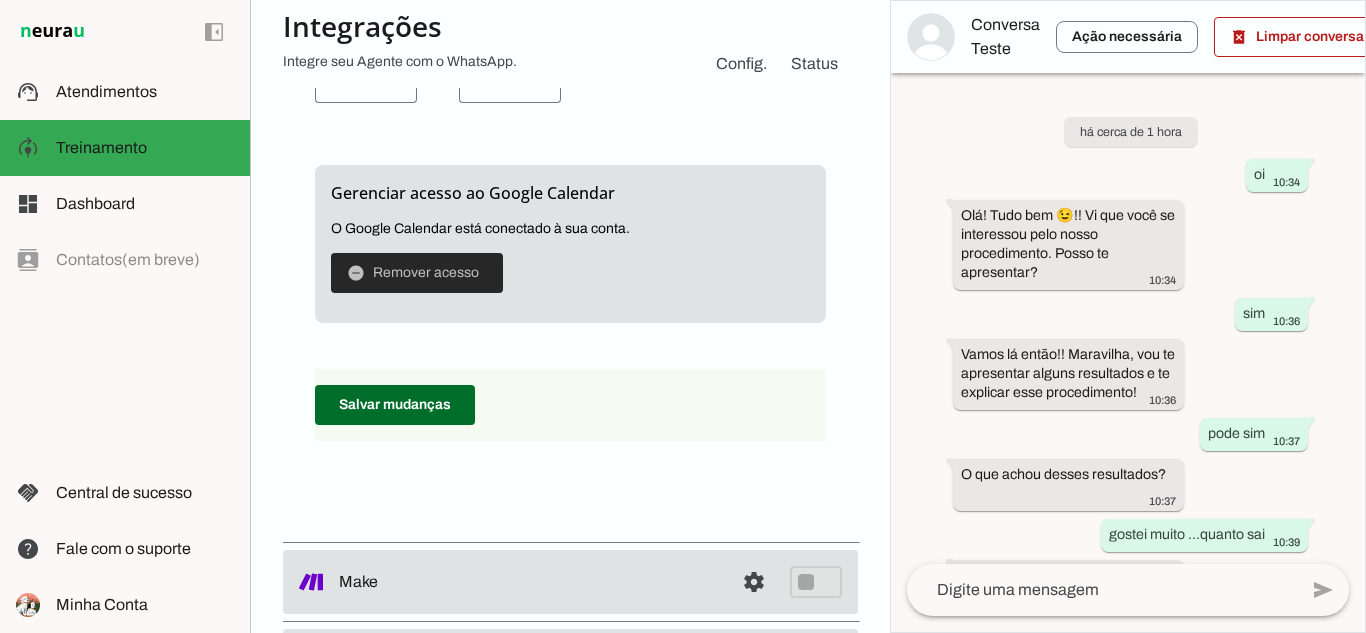 drag, startPoint x: 413, startPoint y: 268, endPoint x: 501, endPoint y: 141, distance: 154.5089 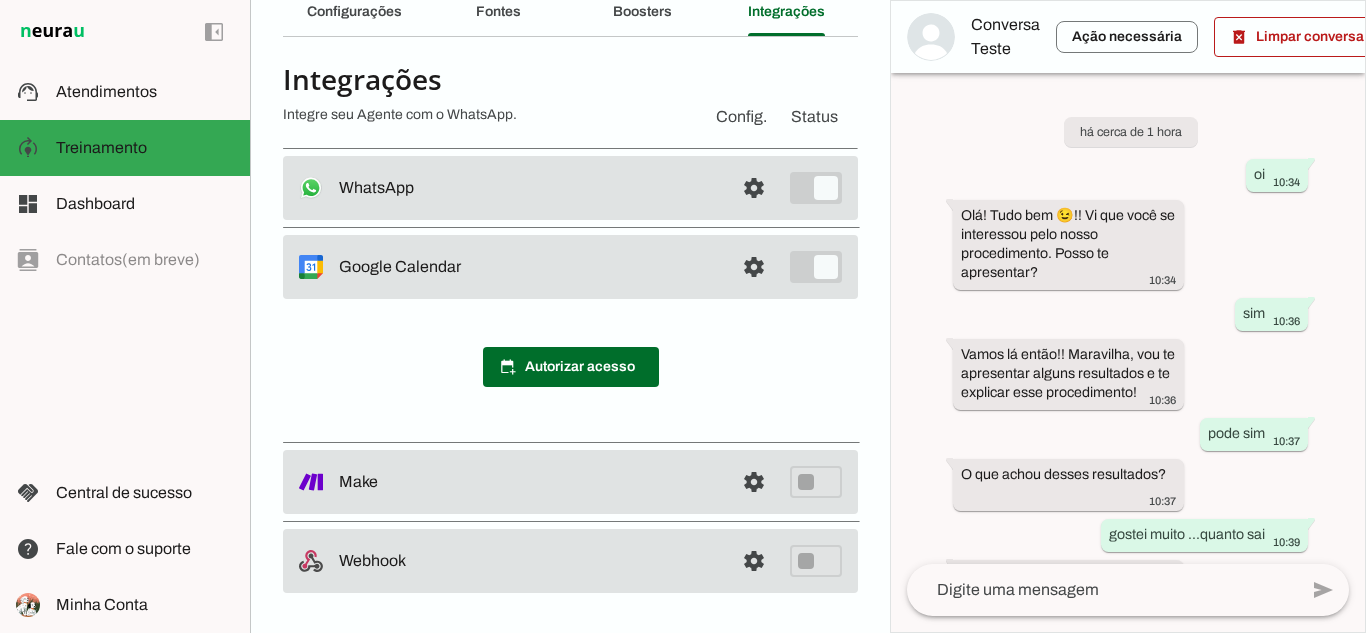 scroll, scrollTop: 92, scrollLeft: 0, axis: vertical 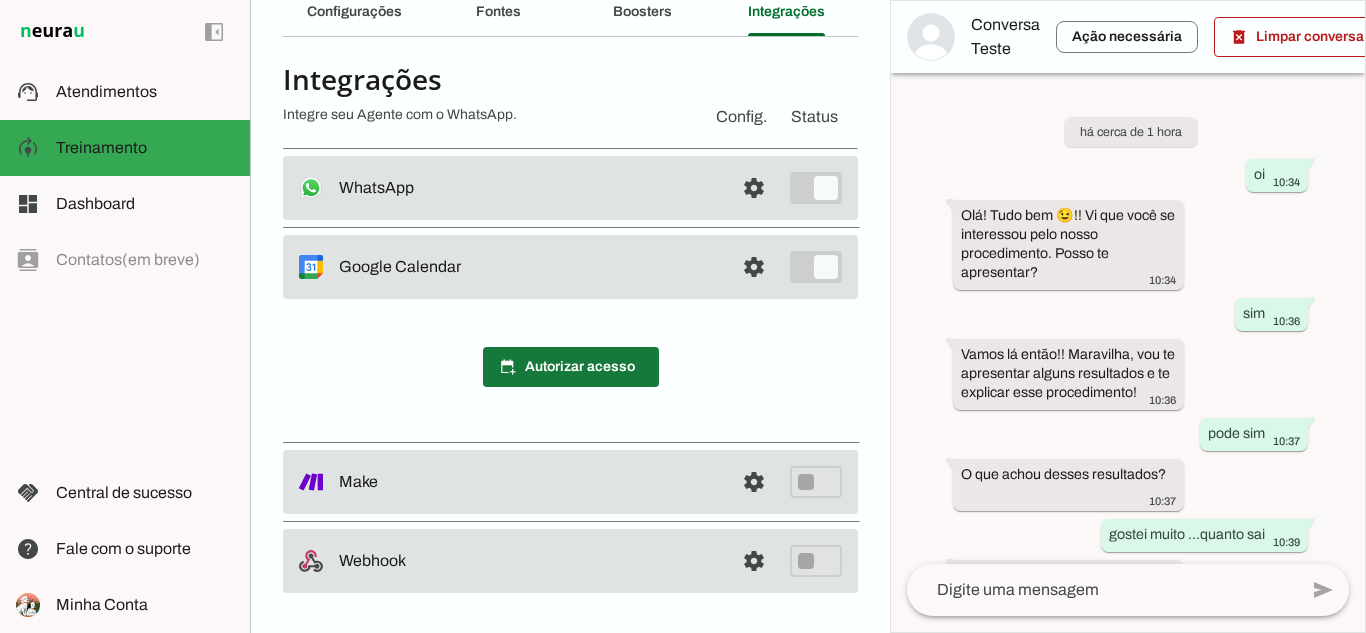 click at bounding box center (571, 367) 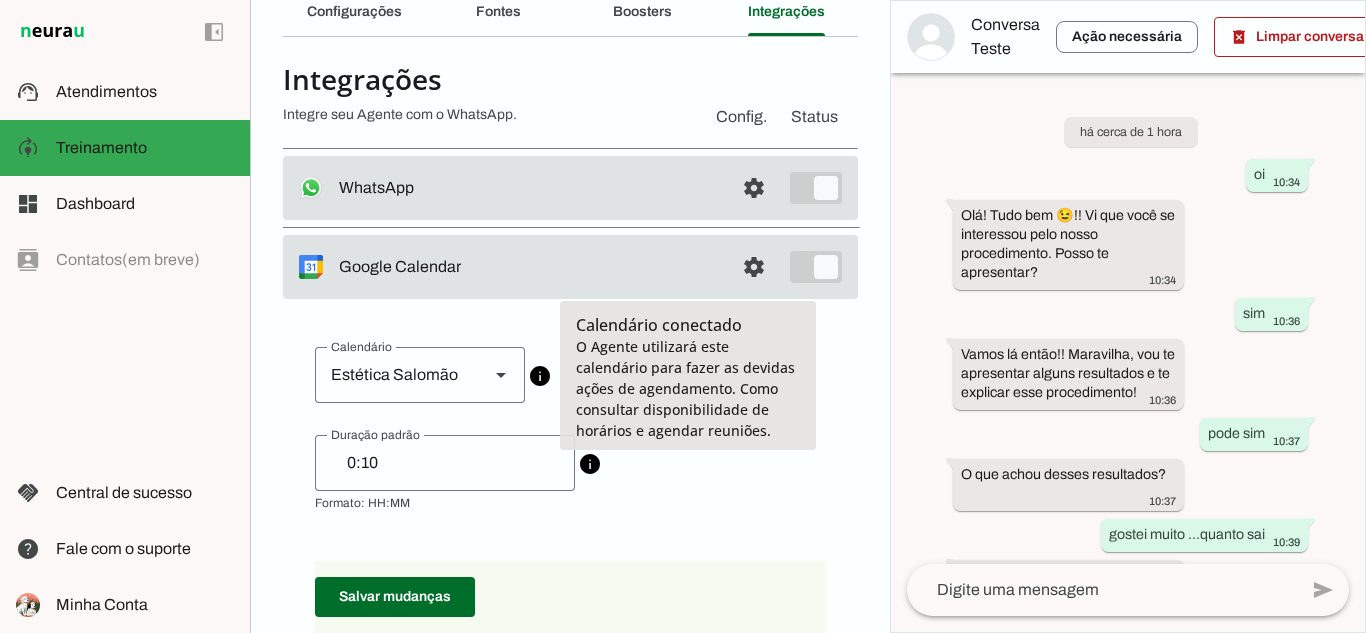 click on "Estética Salomão" at bounding box center (394, 375) 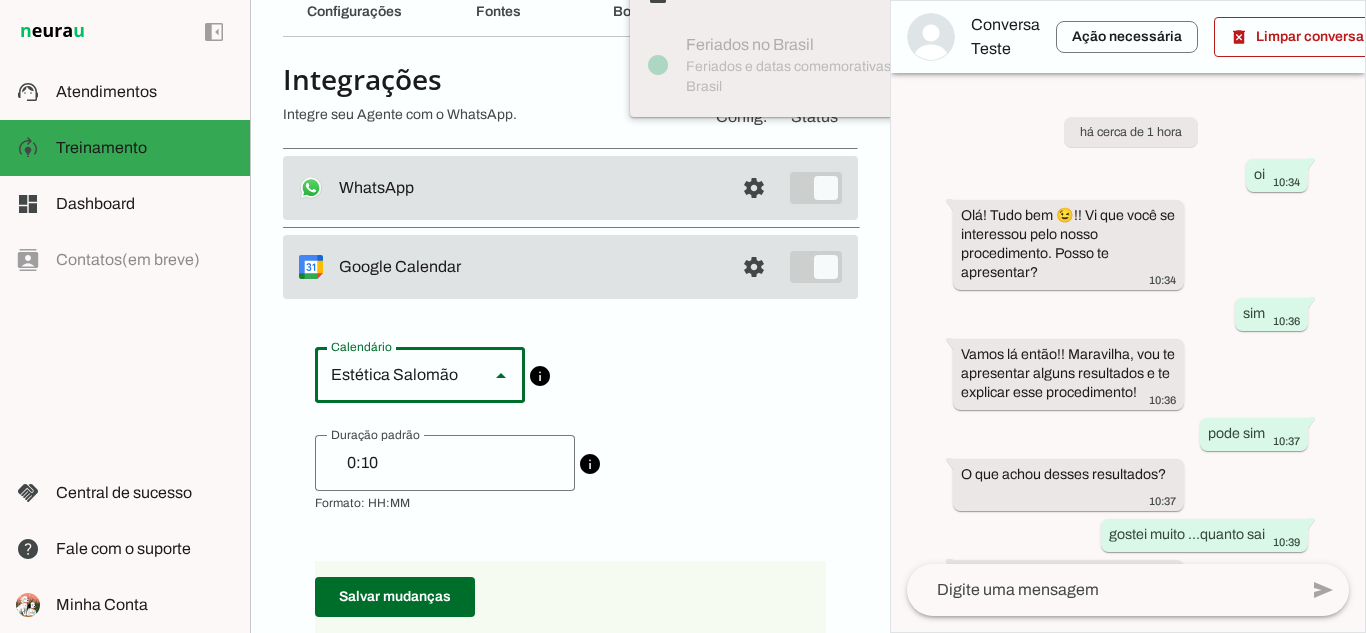 click on "Estética Salomão" at bounding box center [0, 0] 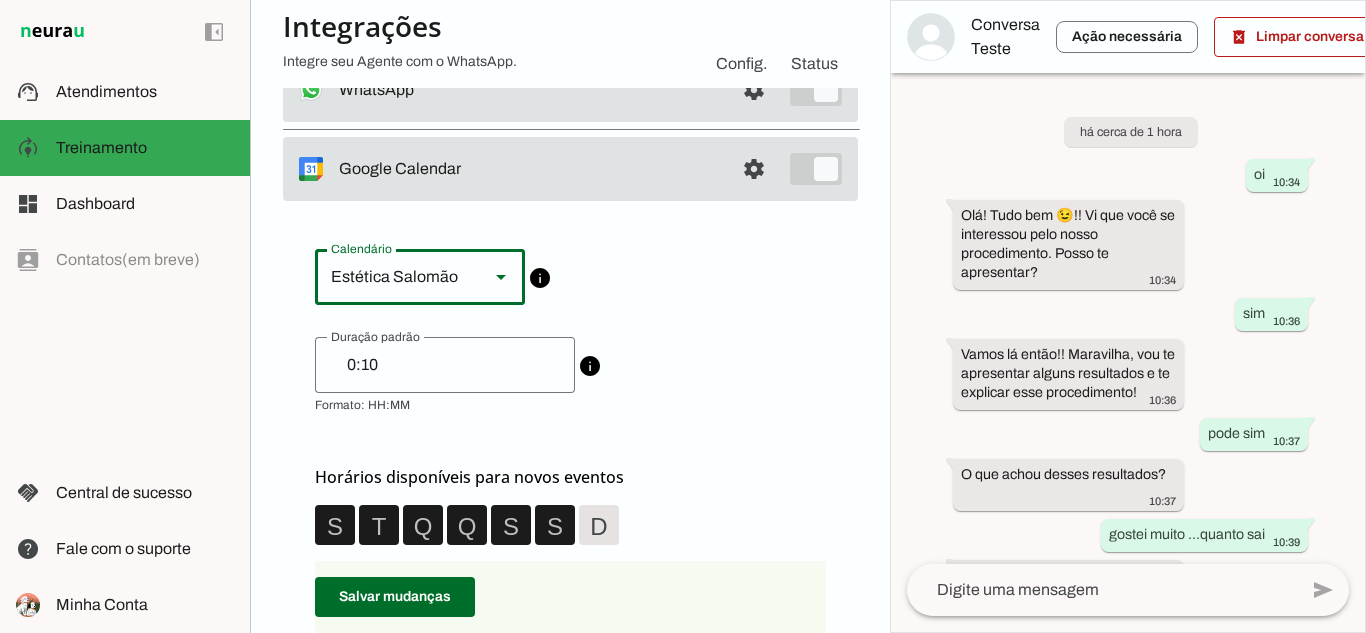 scroll, scrollTop: 492, scrollLeft: 0, axis: vertical 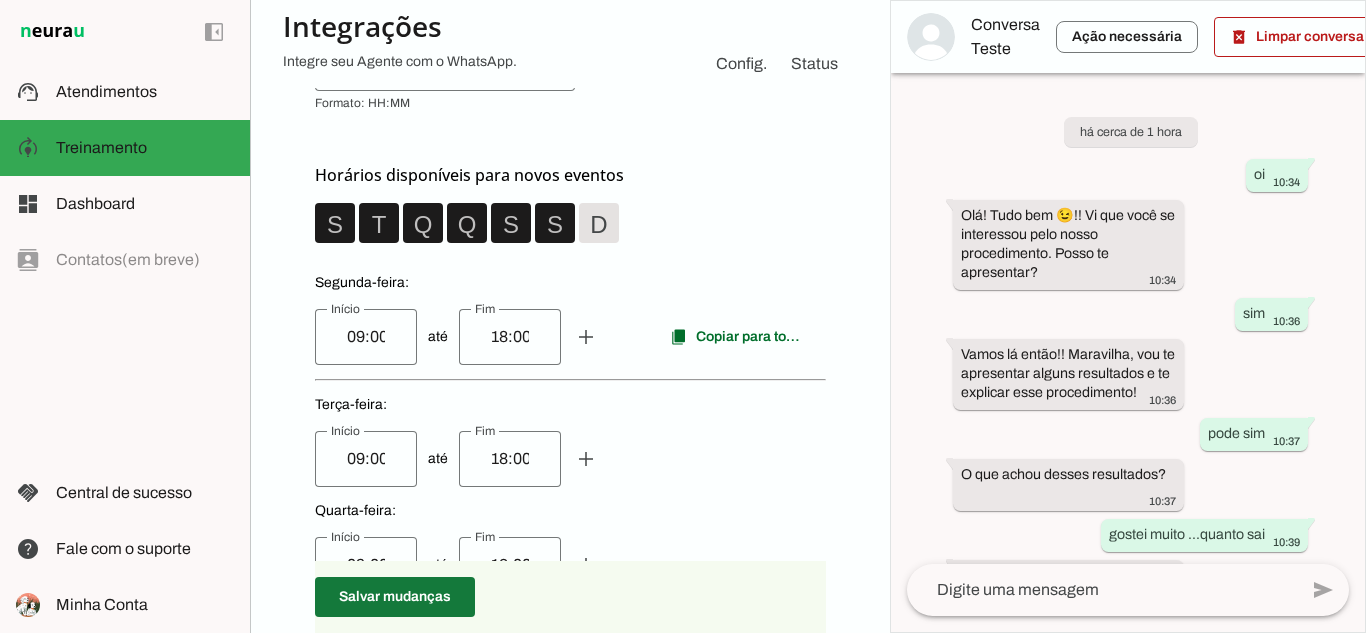 click at bounding box center [395, 597] 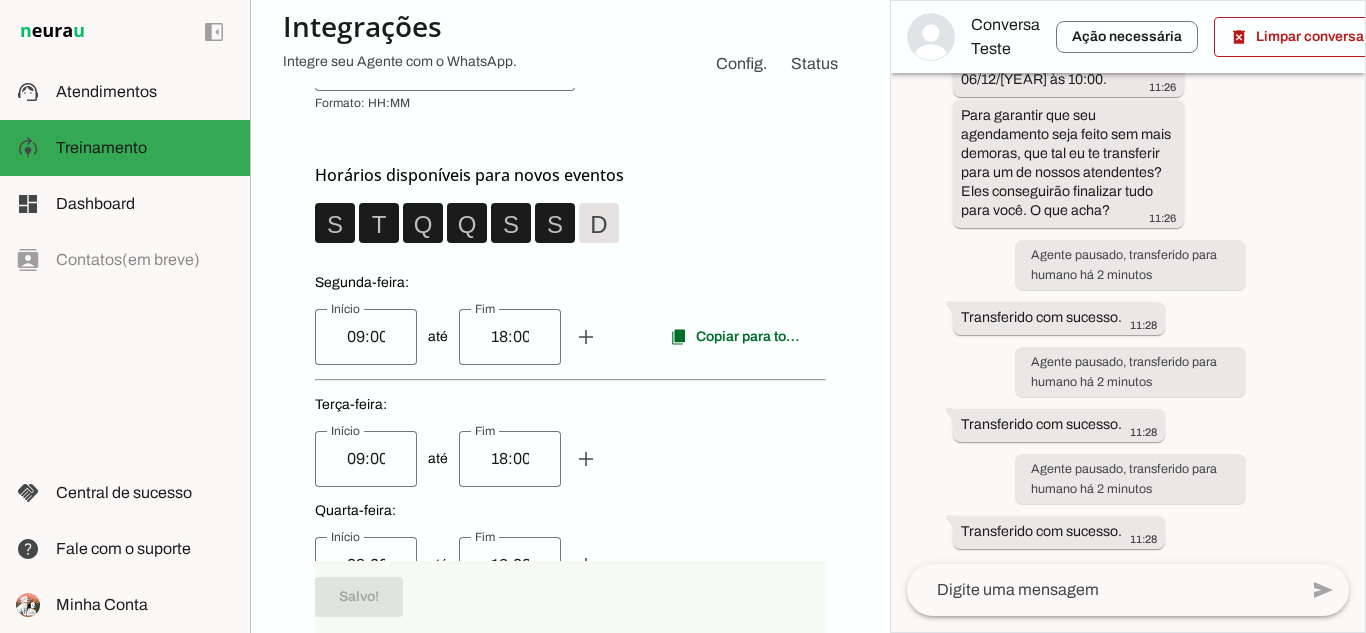 scroll, scrollTop: 2592, scrollLeft: 0, axis: vertical 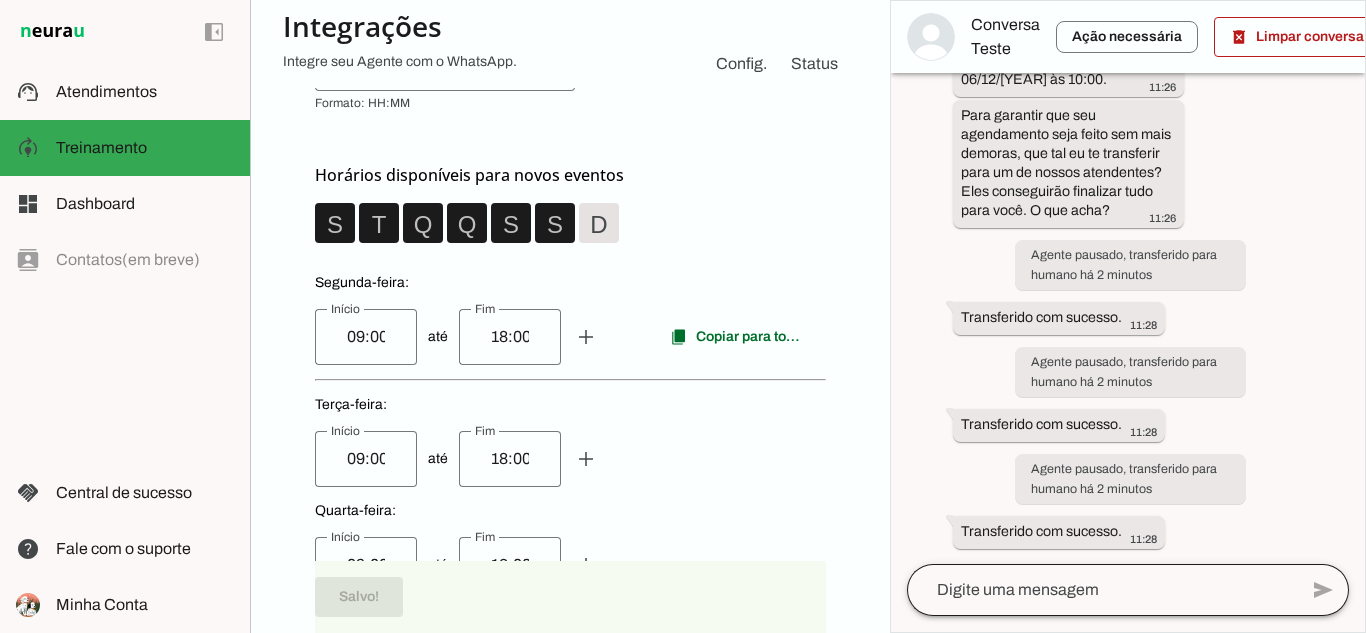 click 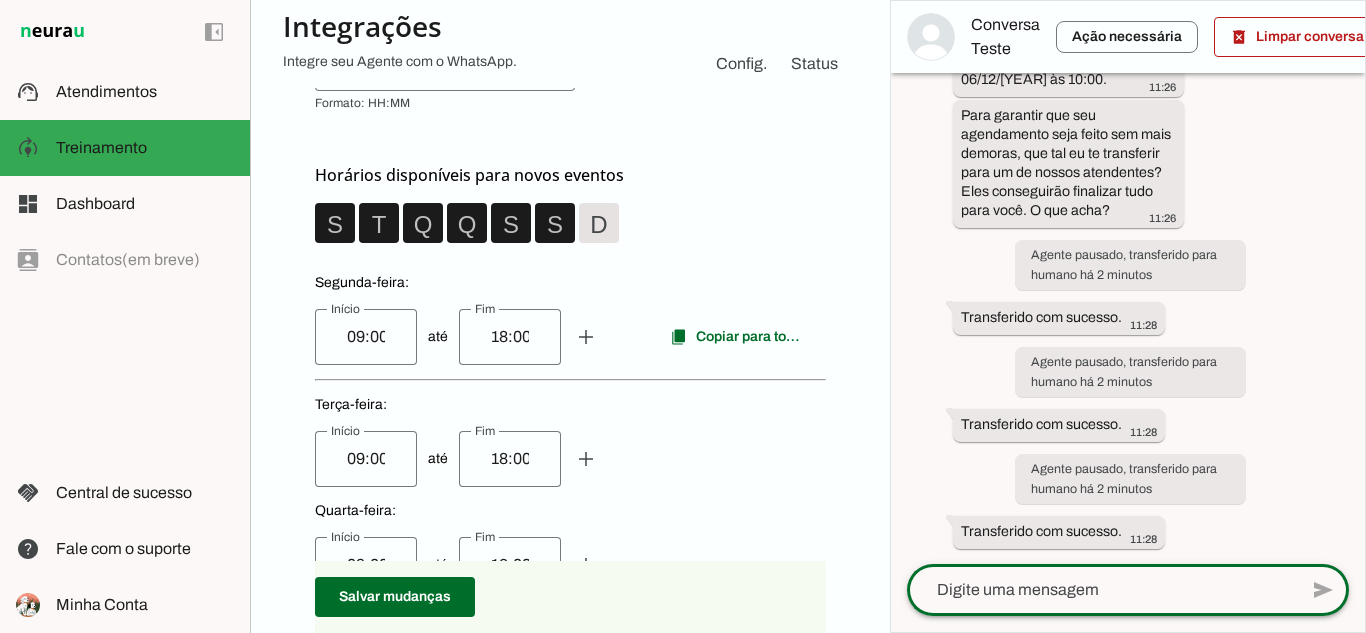 click 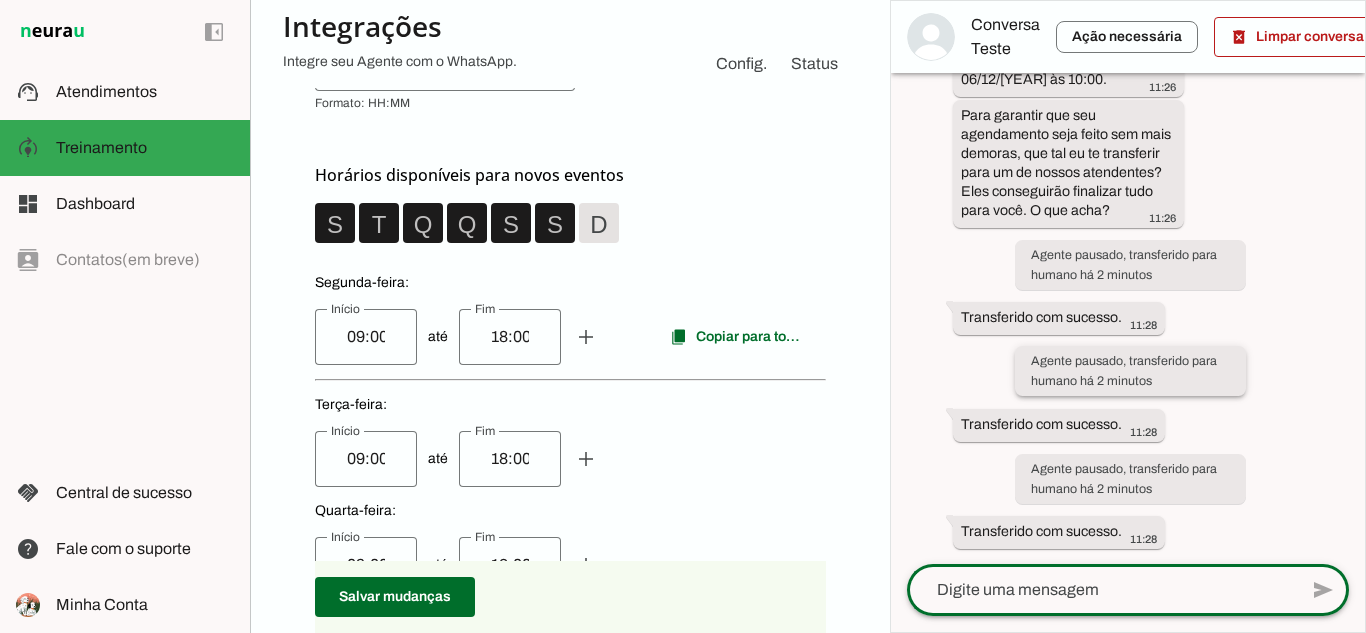 scroll, scrollTop: 2592, scrollLeft: 0, axis: vertical 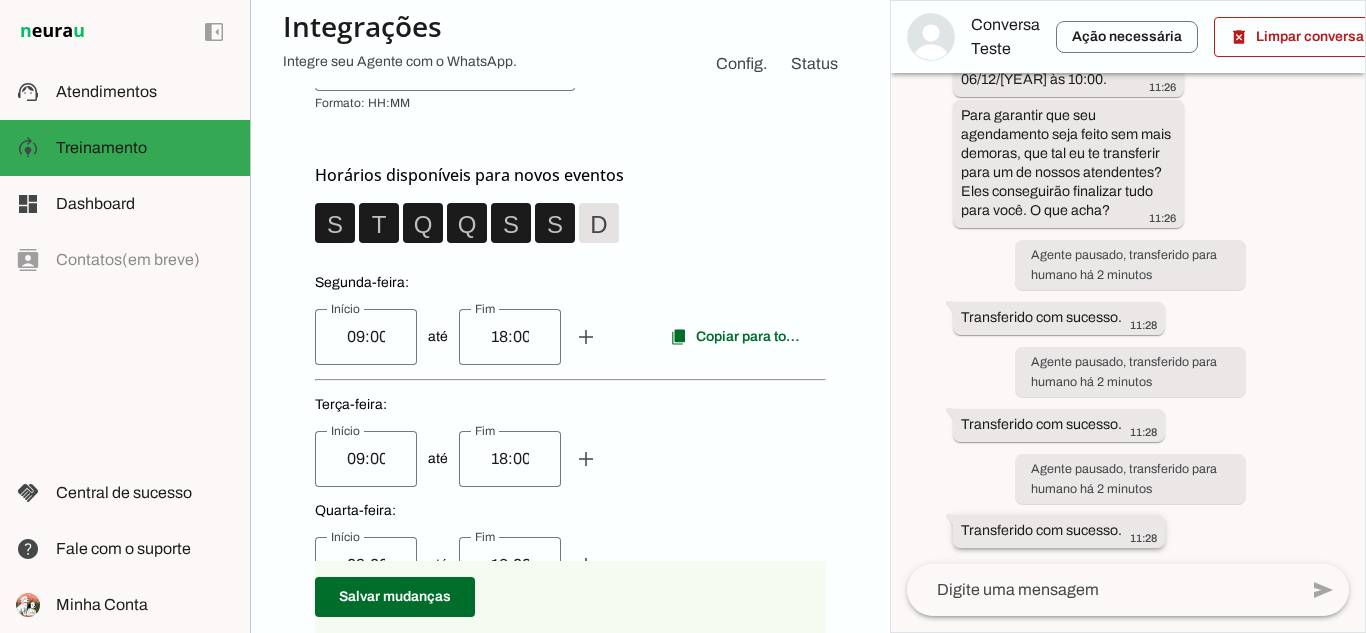 click on "Transferido com sucesso.
11:28" 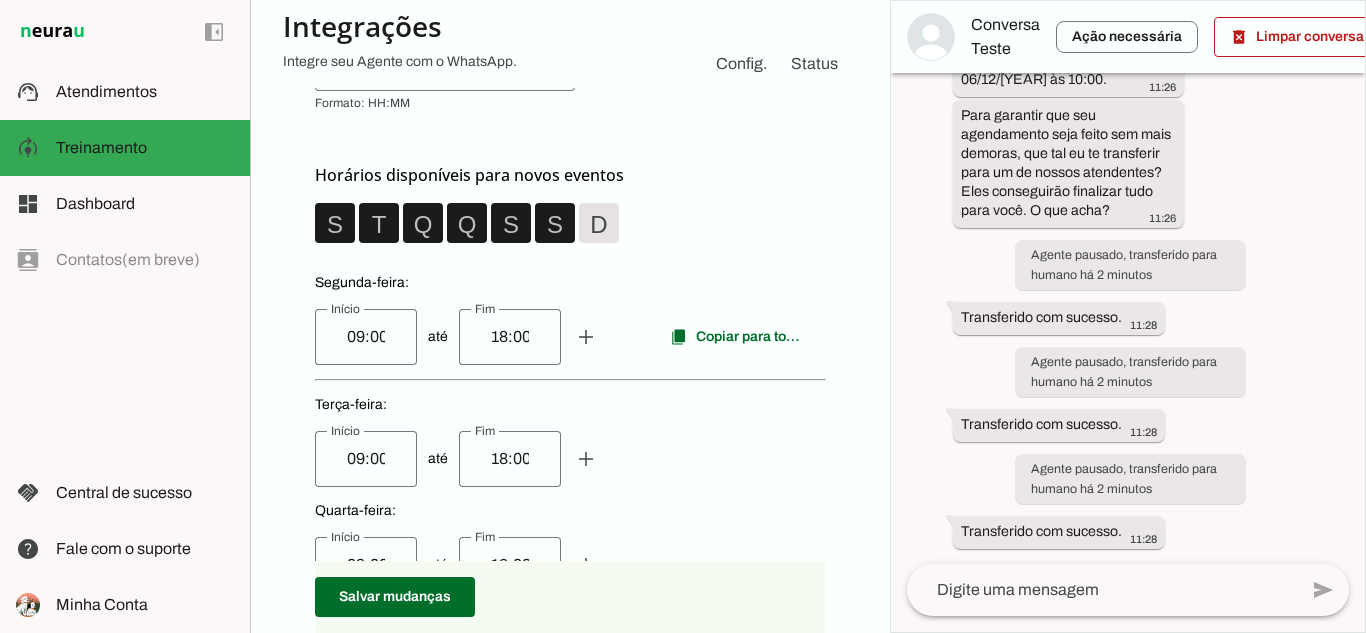 click 